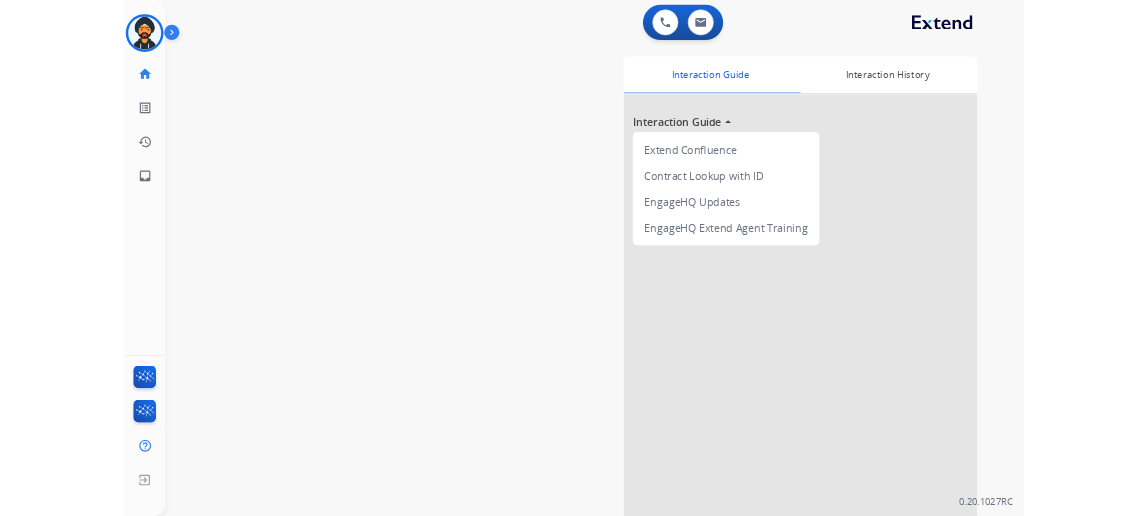 scroll, scrollTop: 0, scrollLeft: 0, axis: both 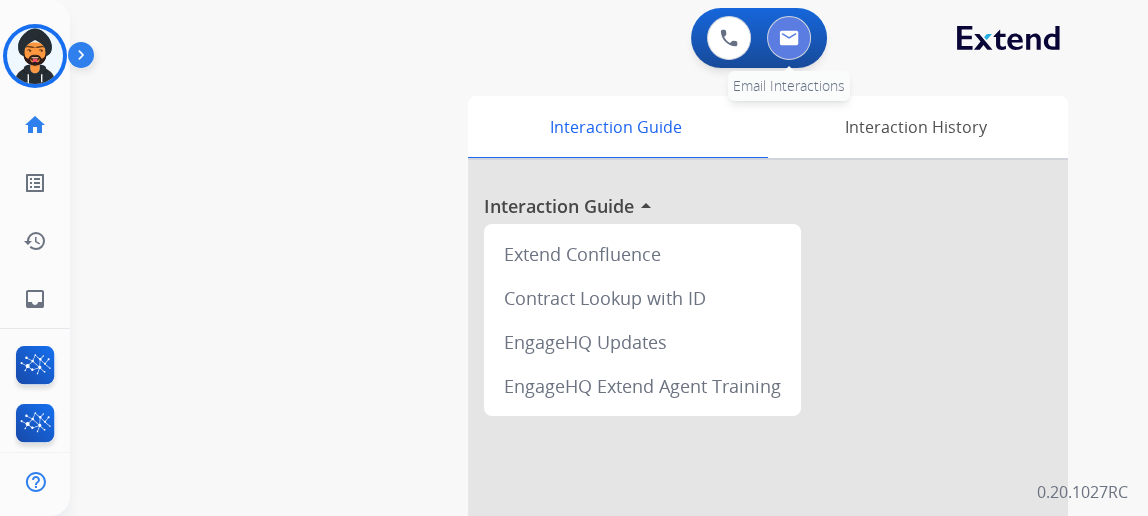 click at bounding box center [789, 38] 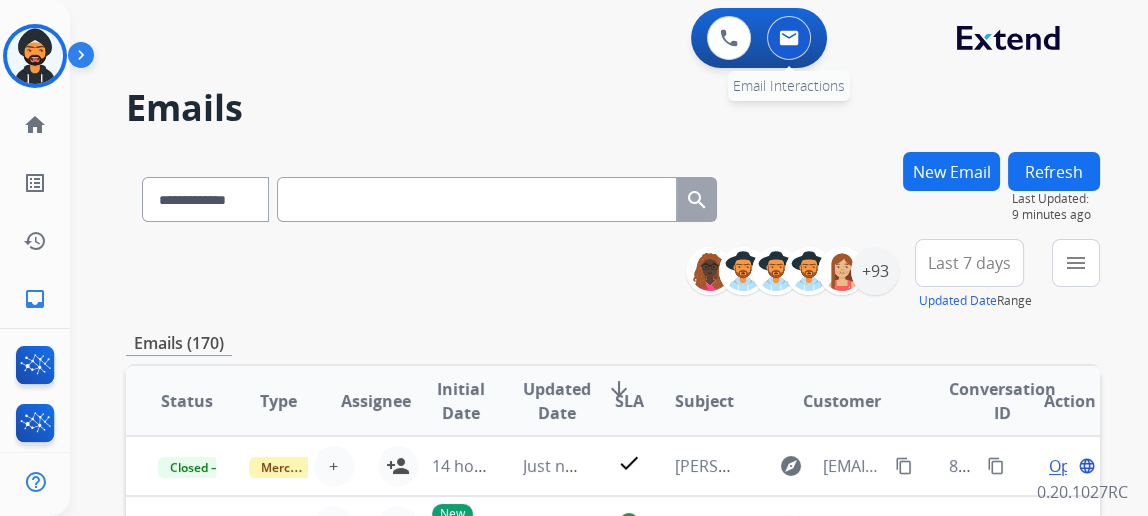 click at bounding box center [789, 38] 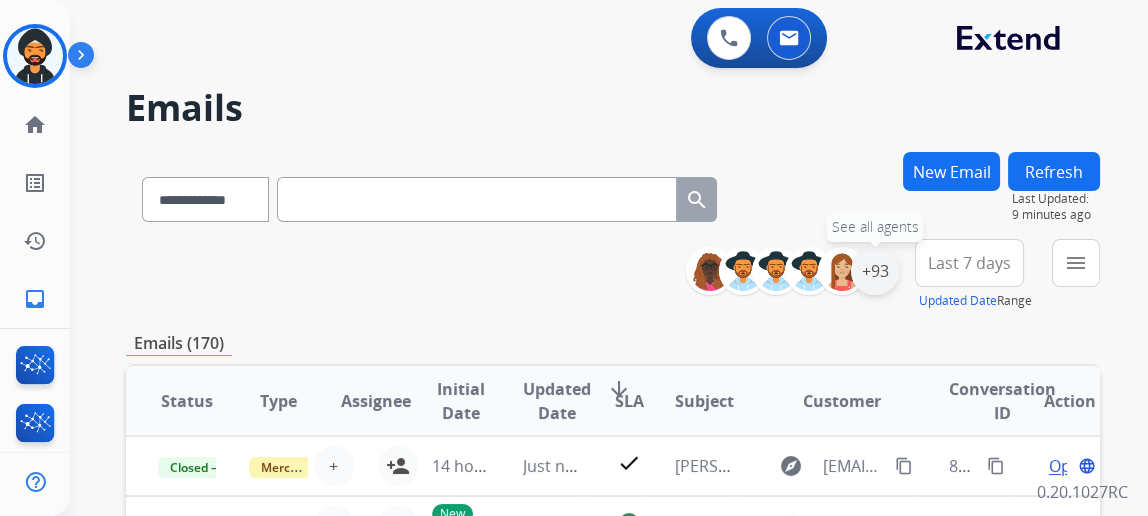 click on "+93" at bounding box center [875, 271] 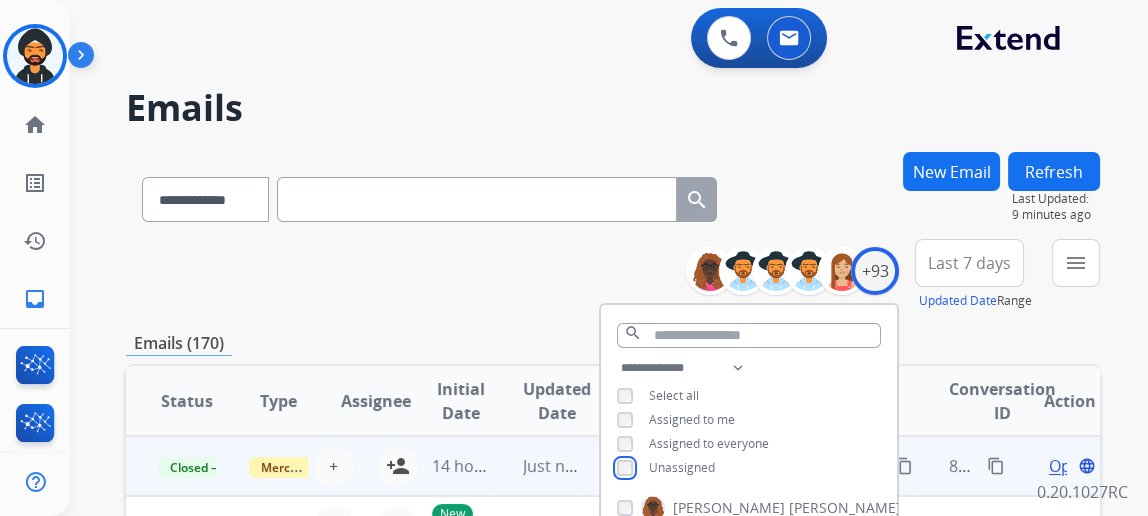 scroll, scrollTop: 1, scrollLeft: 0, axis: vertical 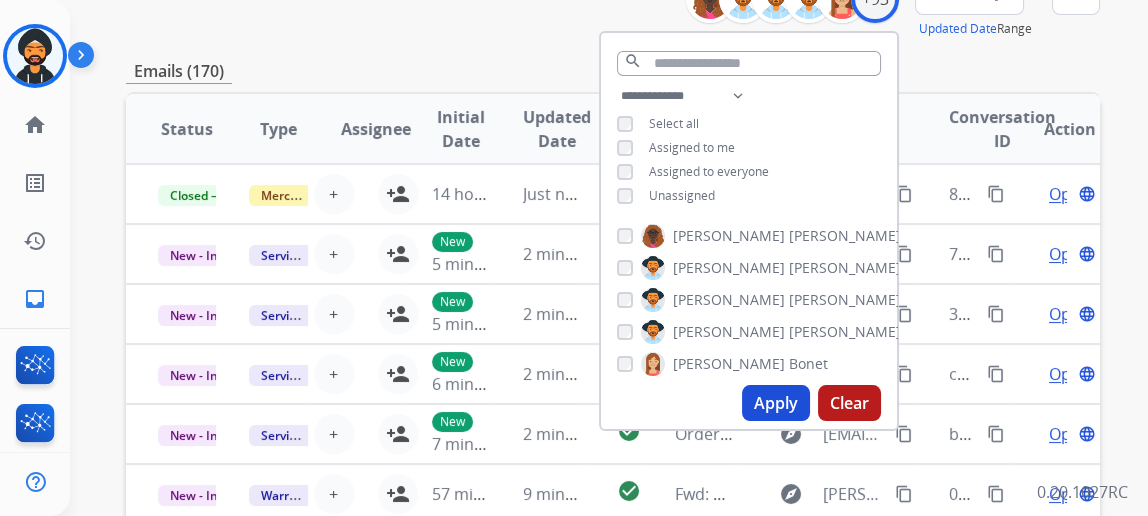 click on "Apply" at bounding box center [776, 403] 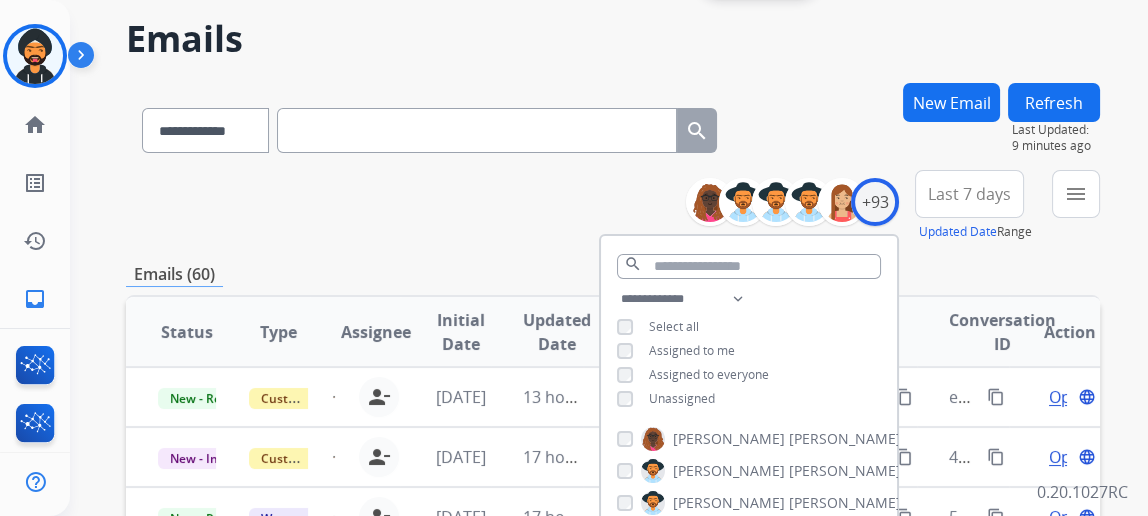 scroll, scrollTop: 272, scrollLeft: 0, axis: vertical 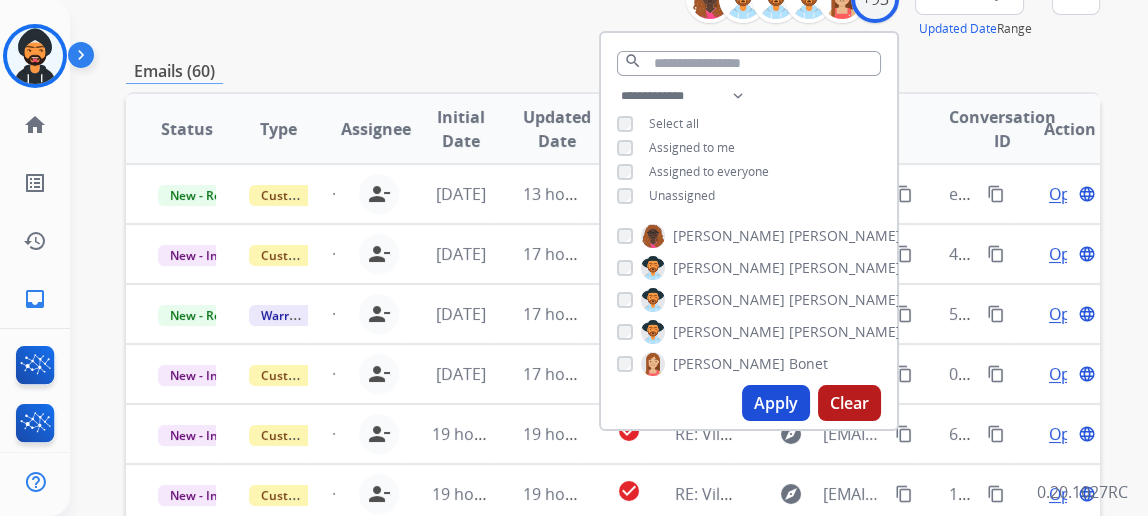 click on "Apply" at bounding box center [776, 403] 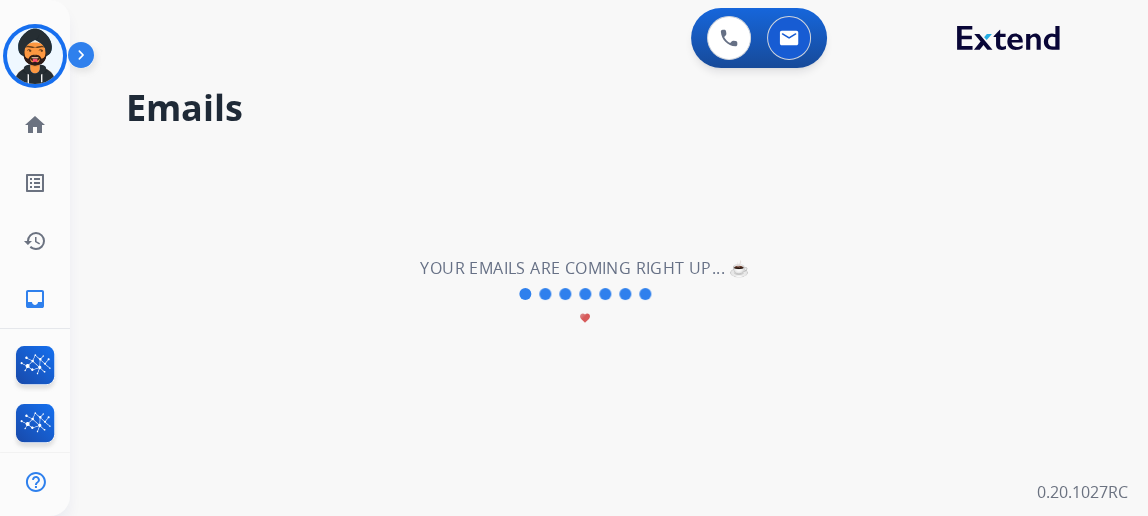 scroll, scrollTop: 0, scrollLeft: 0, axis: both 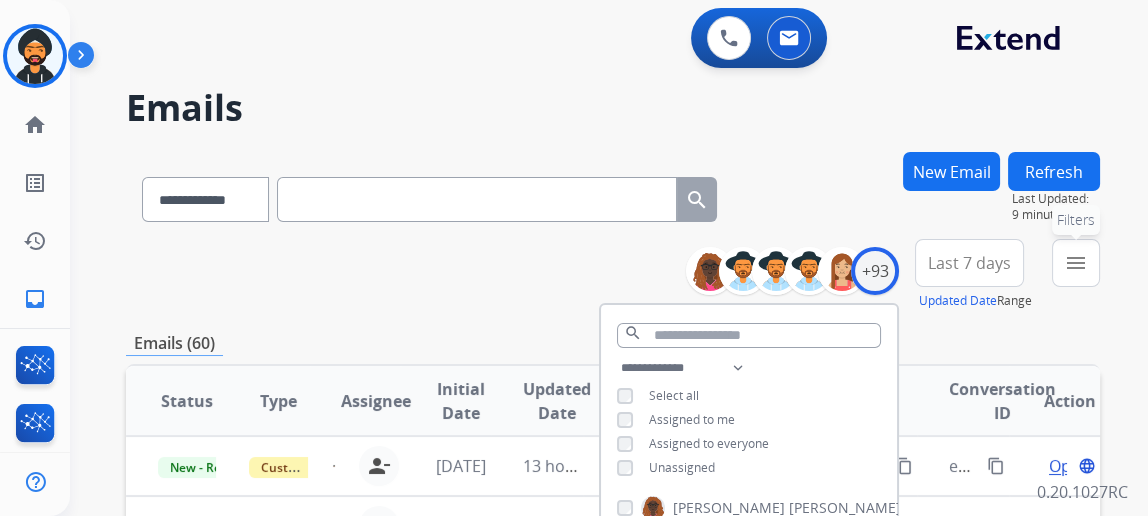click on "menu" at bounding box center [1076, 263] 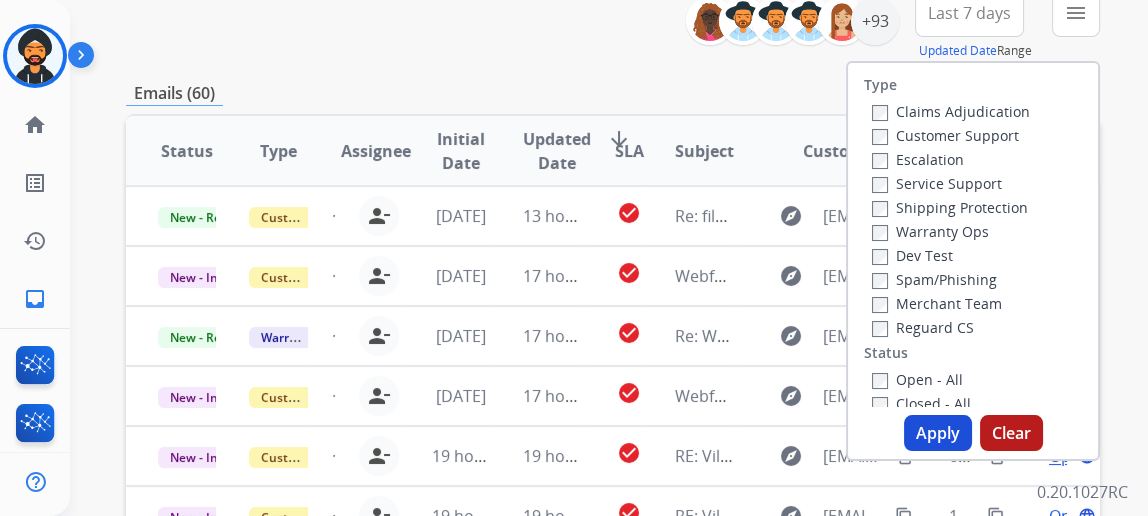scroll, scrollTop: 272, scrollLeft: 0, axis: vertical 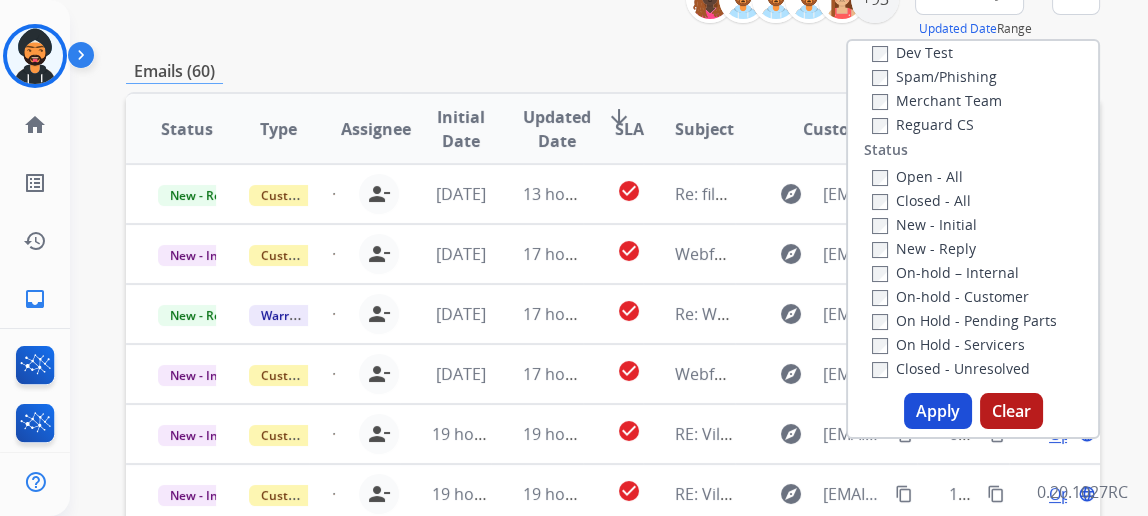 click on "Apply" at bounding box center [938, 411] 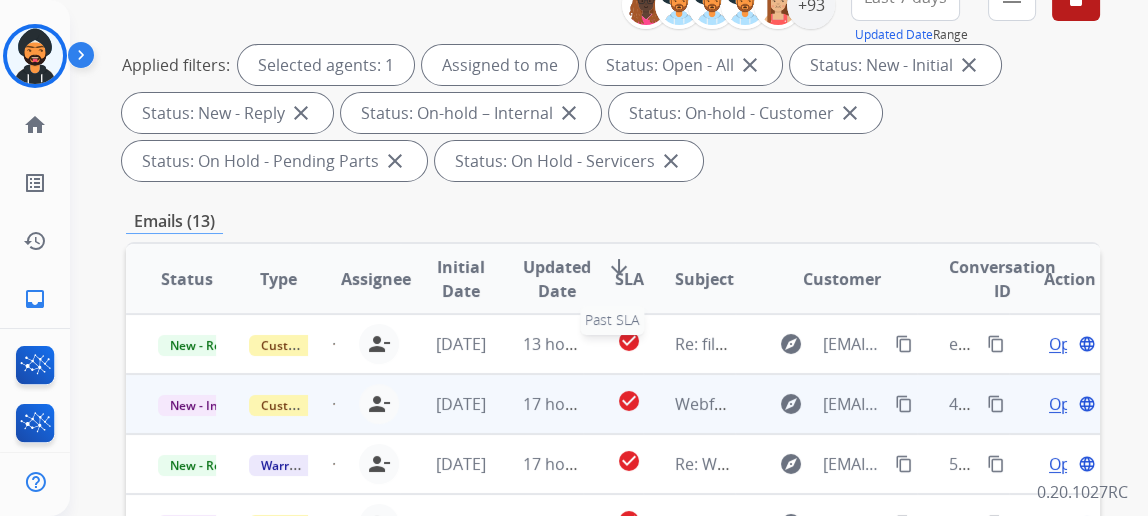 scroll, scrollTop: 272, scrollLeft: 0, axis: vertical 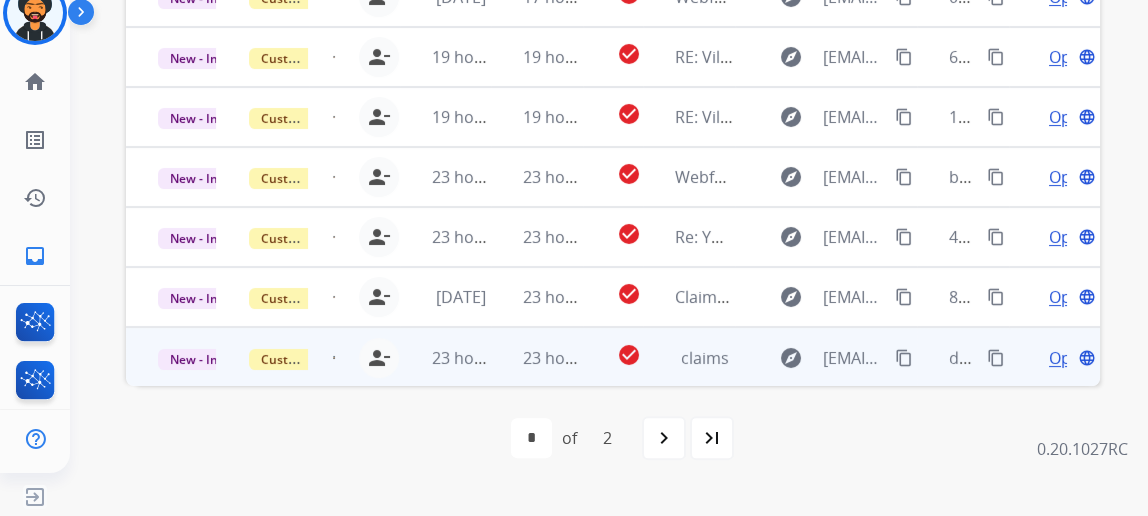 click on "Open" at bounding box center [1069, 358] 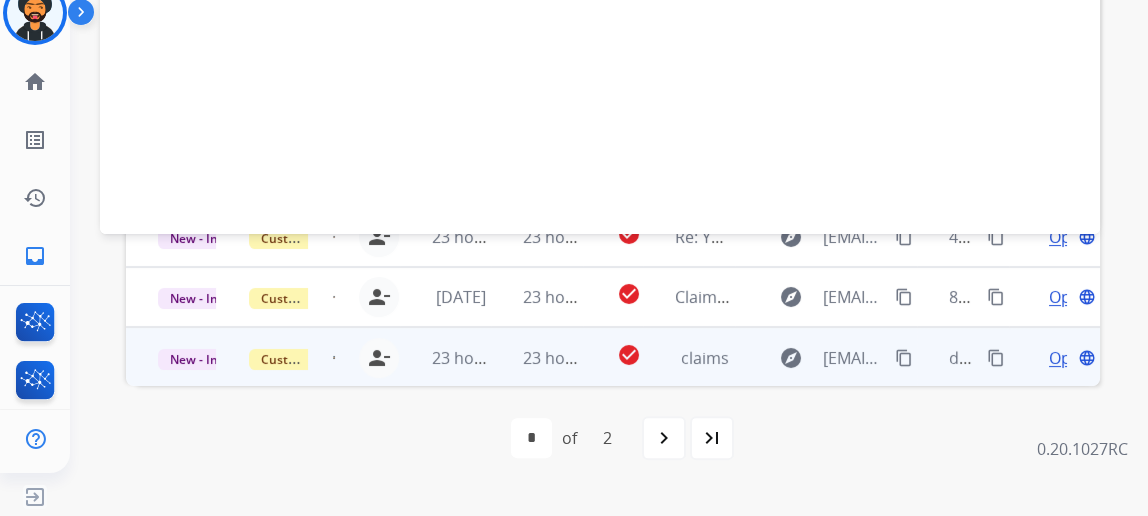 scroll, scrollTop: 0, scrollLeft: 0, axis: both 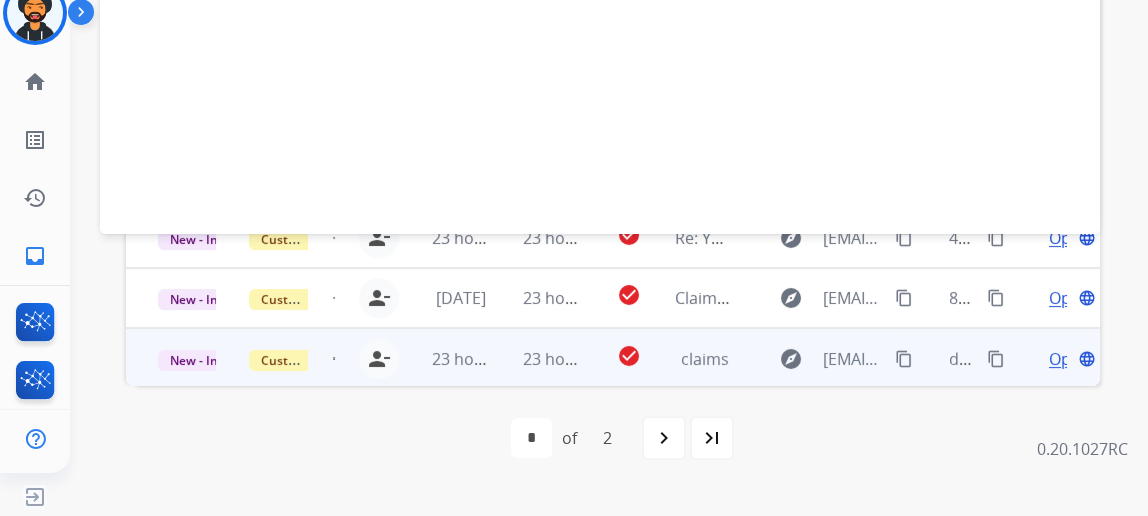 click at bounding box center [35, 13] 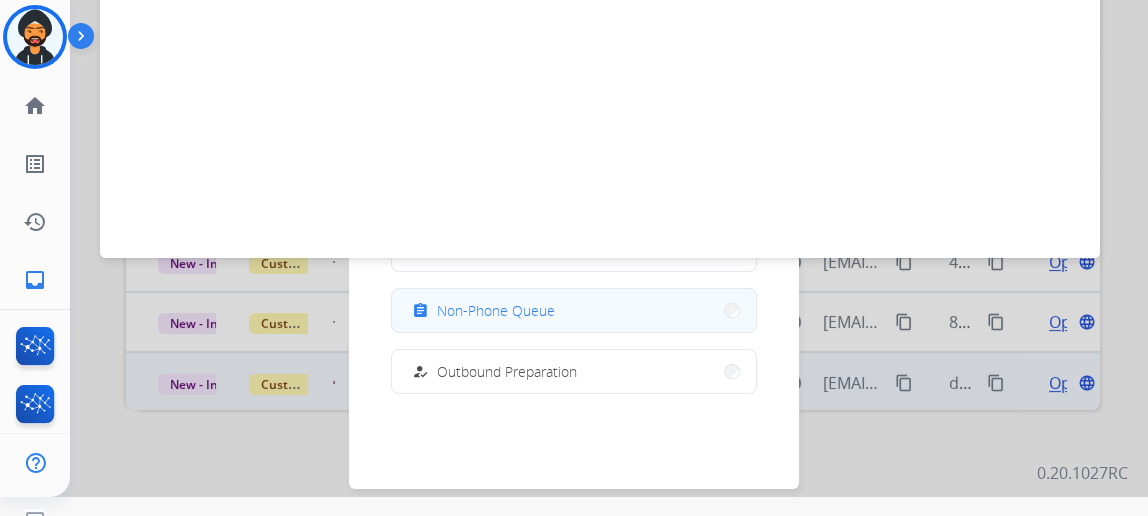 scroll, scrollTop: 0, scrollLeft: 0, axis: both 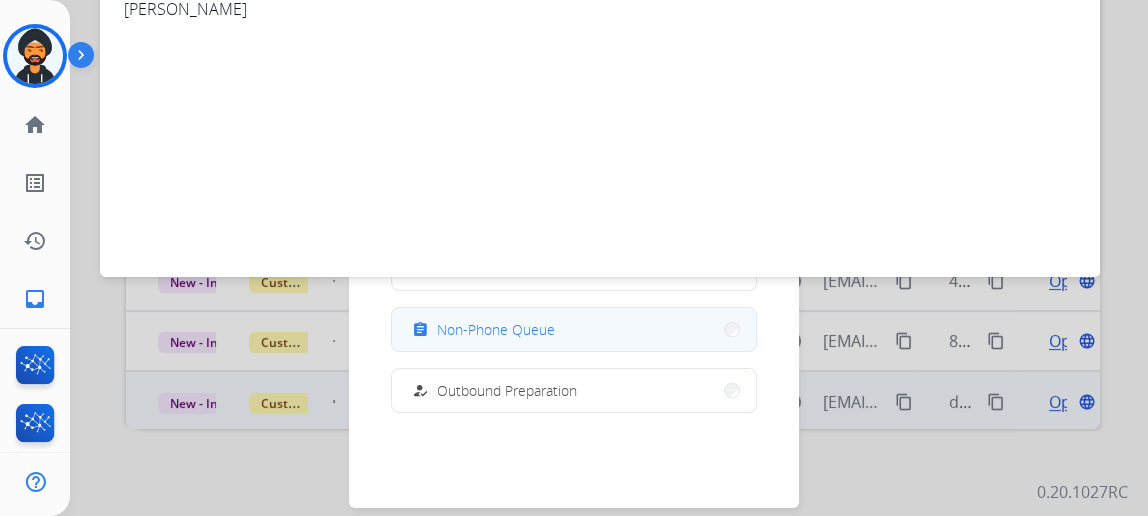 click on "assignment Non-Phone Queue" at bounding box center (574, 329) 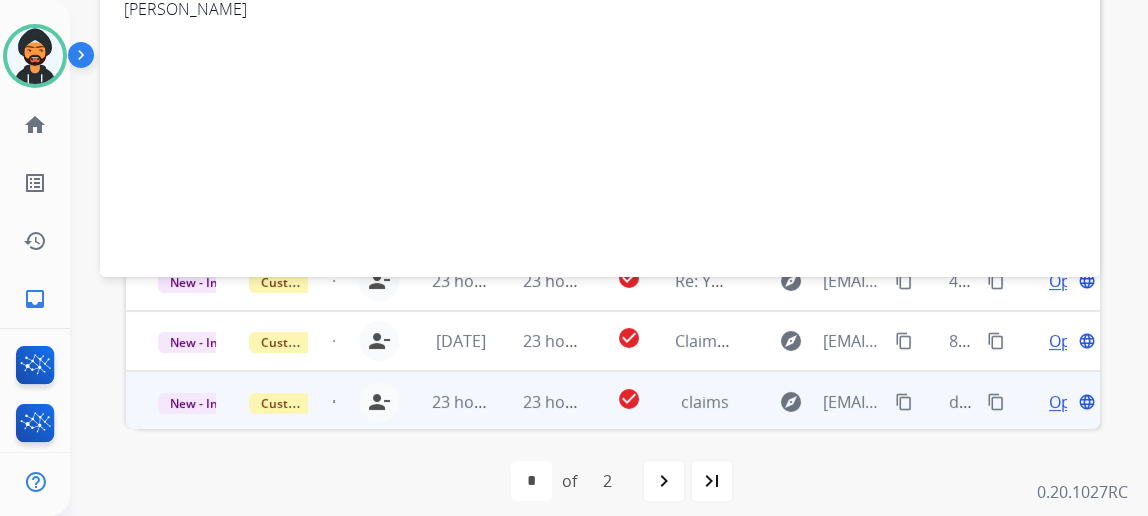 click on "Open language" at bounding box center (1070, 402) 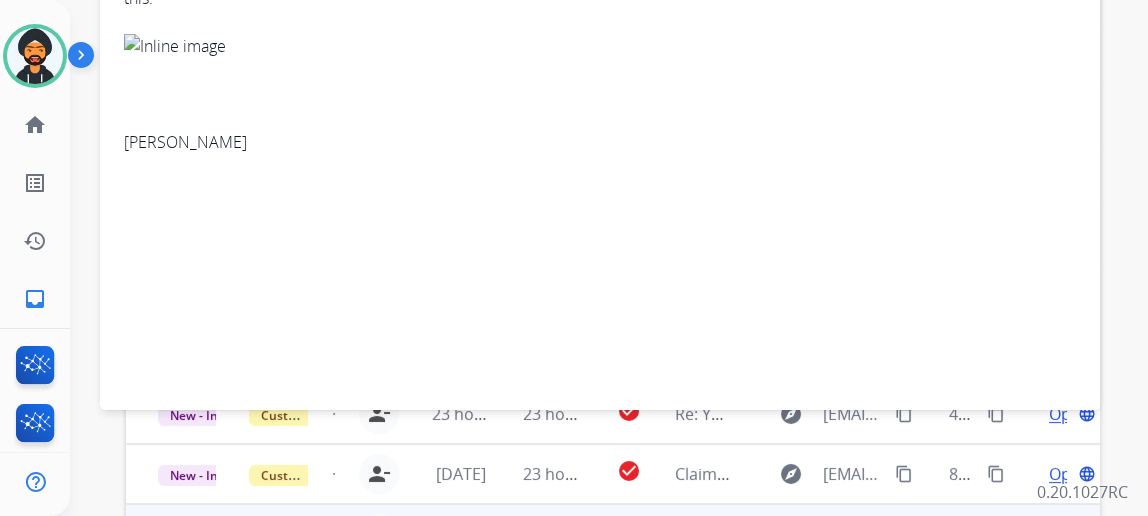 scroll, scrollTop: 295, scrollLeft: 0, axis: vertical 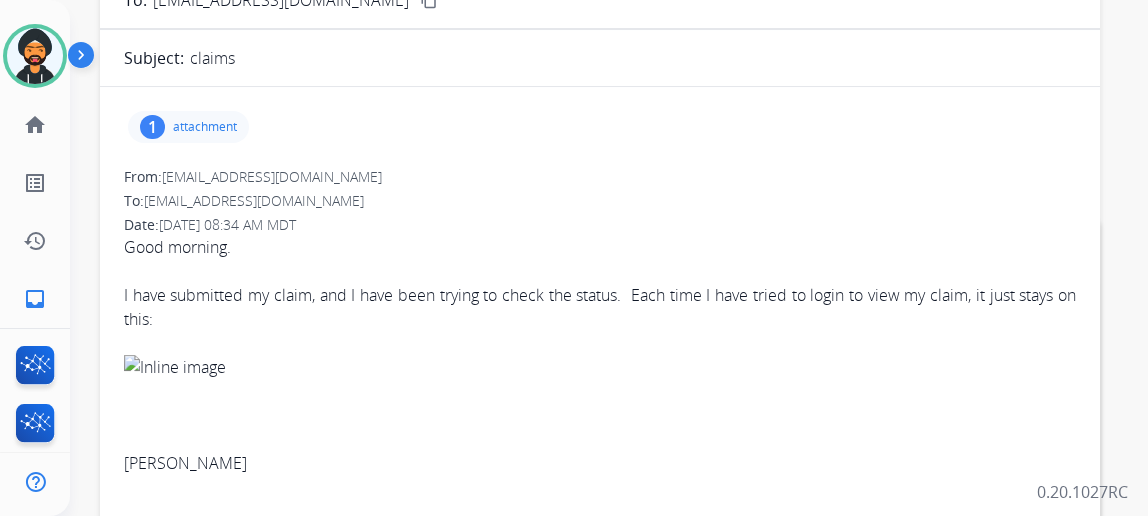 click on "[EMAIL_ADDRESS][DOMAIN_NAME]" at bounding box center [272, 176] 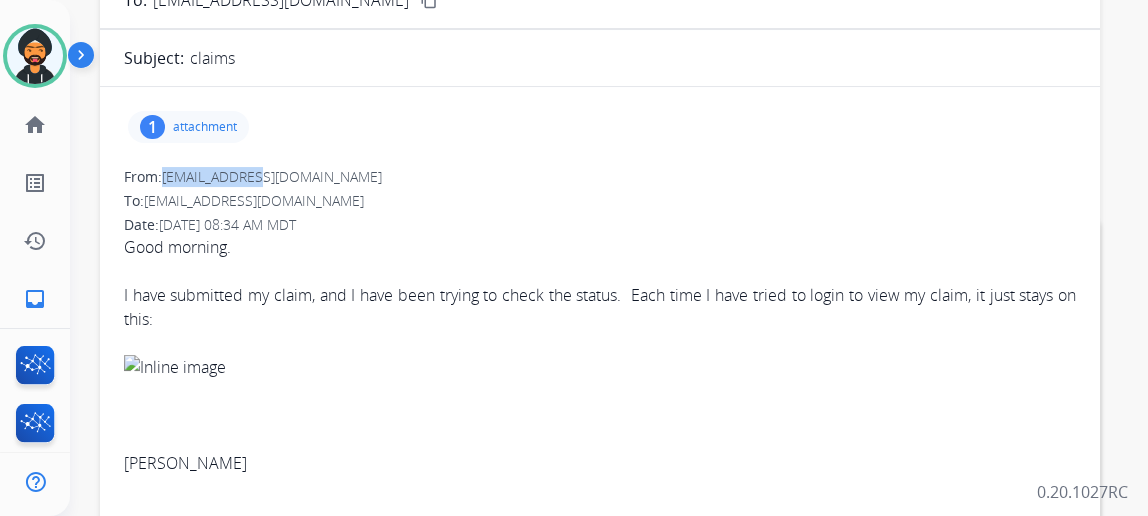 click on "[EMAIL_ADDRESS][DOMAIN_NAME]" at bounding box center [272, 176] 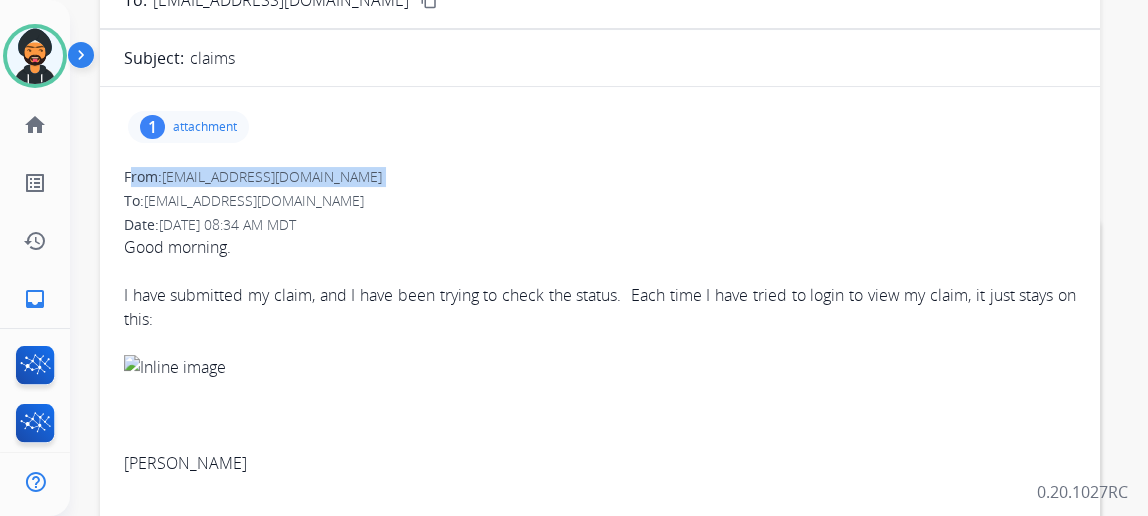 click on "[EMAIL_ADDRESS][DOMAIN_NAME]" at bounding box center (272, 176) 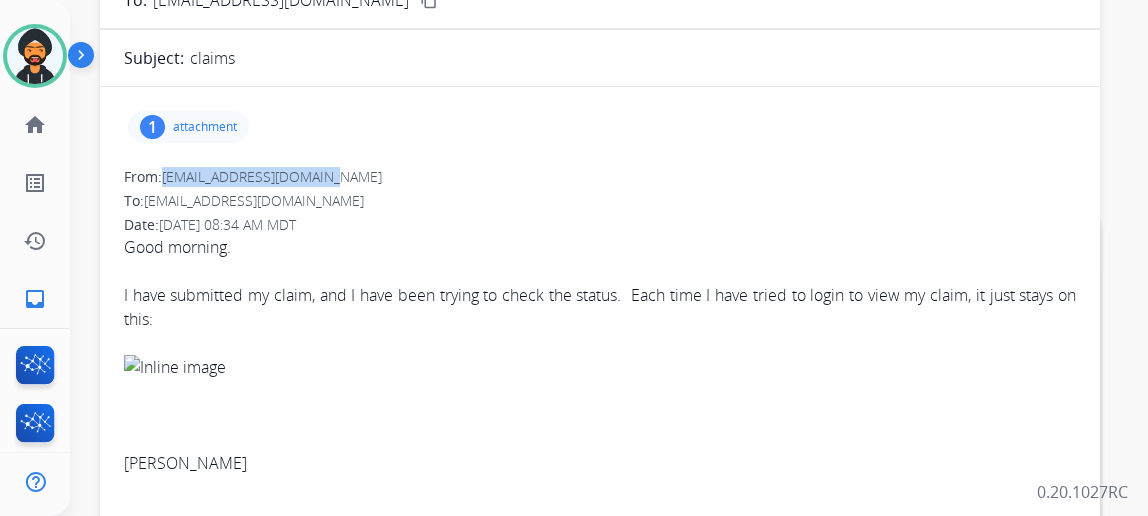 drag, startPoint x: 179, startPoint y: 173, endPoint x: 359, endPoint y: 174, distance: 180.00278 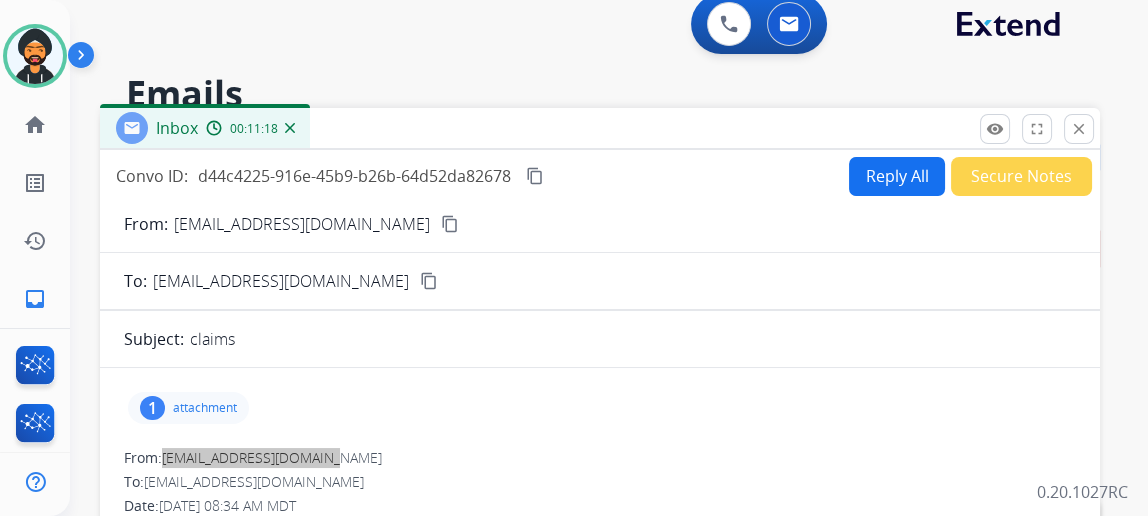 scroll, scrollTop: 0, scrollLeft: 0, axis: both 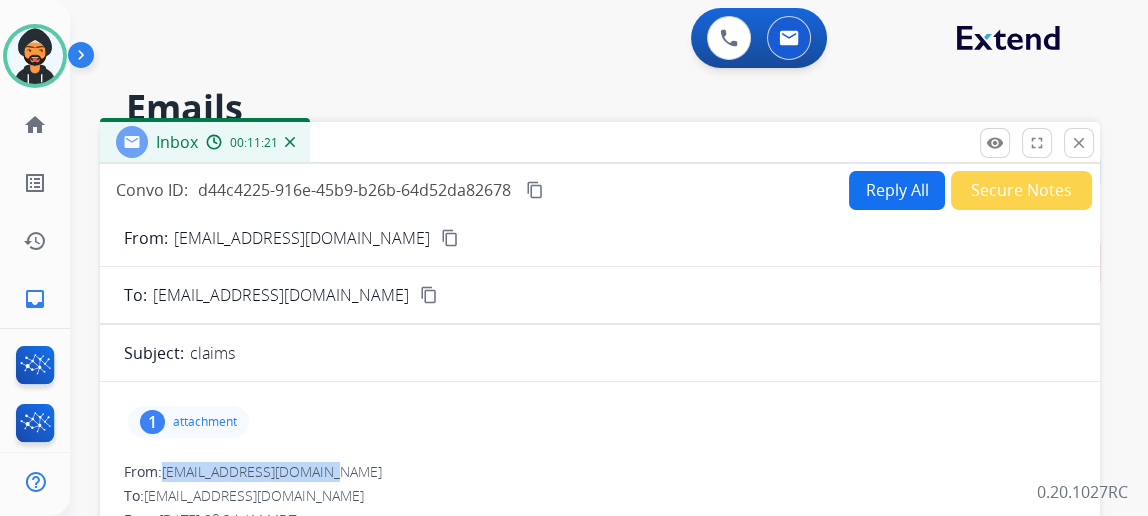click on "content_copy" at bounding box center (535, 190) 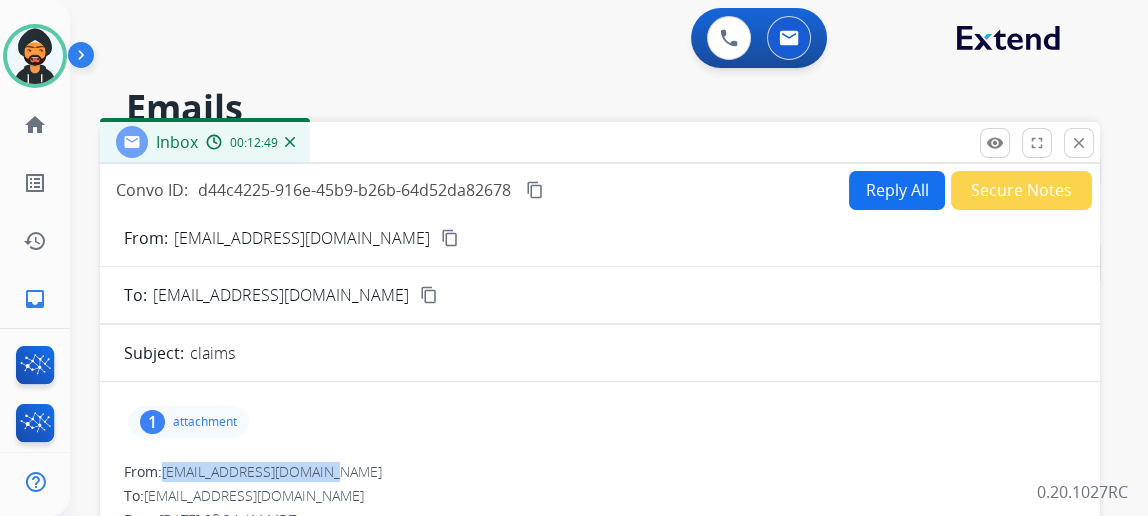 click on "Reply All" at bounding box center [897, 190] 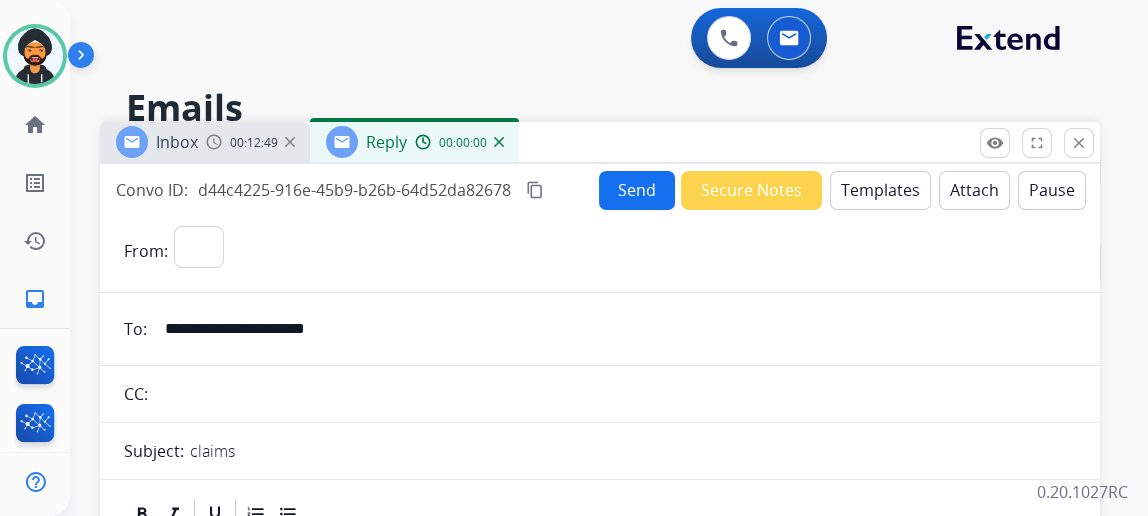 select on "**********" 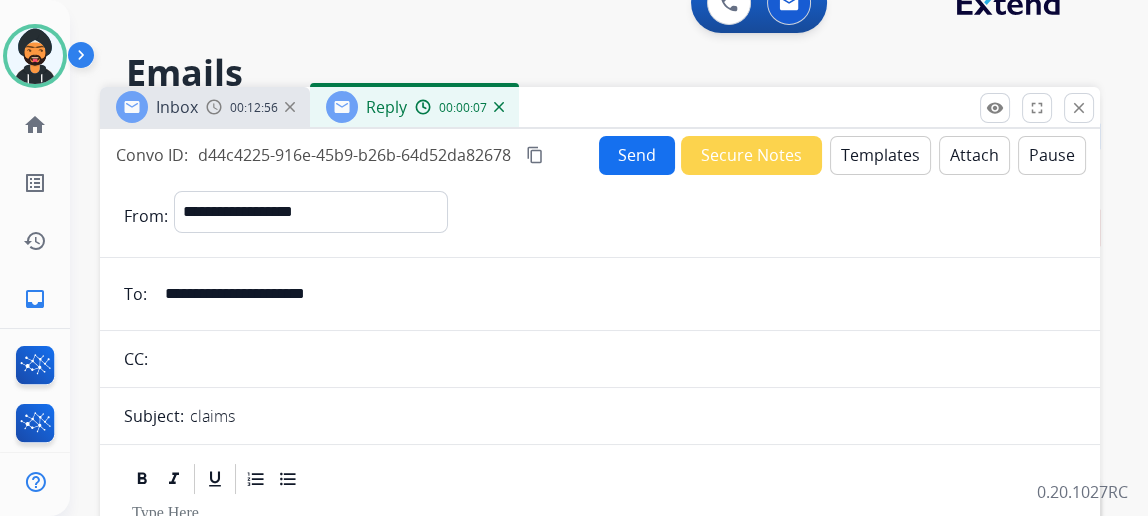 scroll, scrollTop: 0, scrollLeft: 0, axis: both 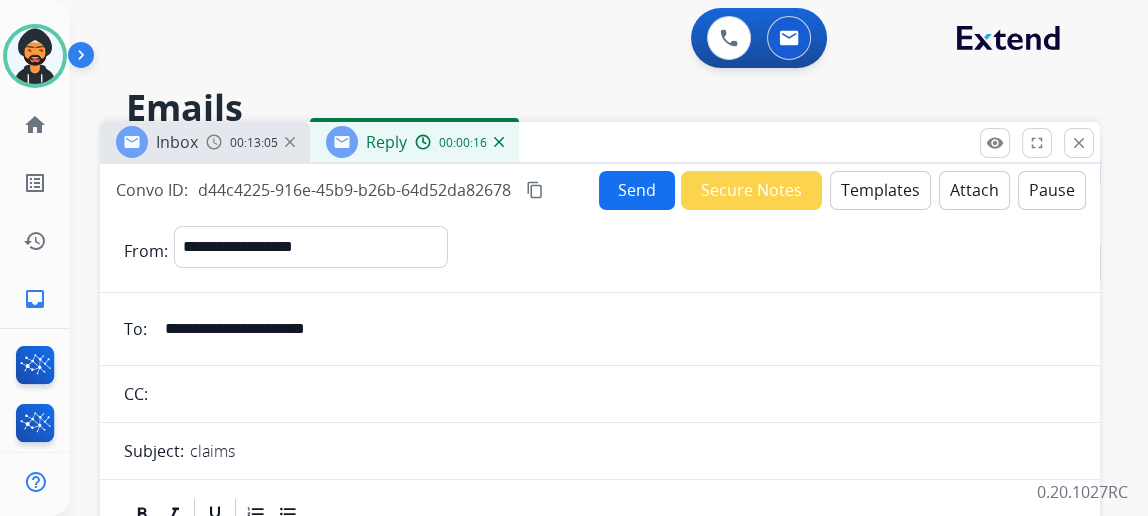 click on "Templates" at bounding box center [880, 190] 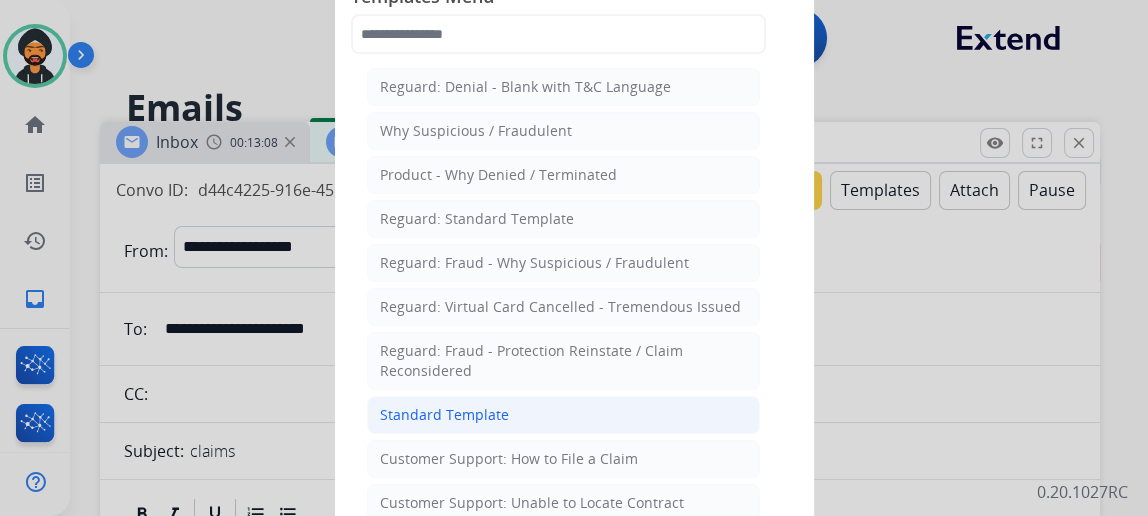 click on "Standard Template" 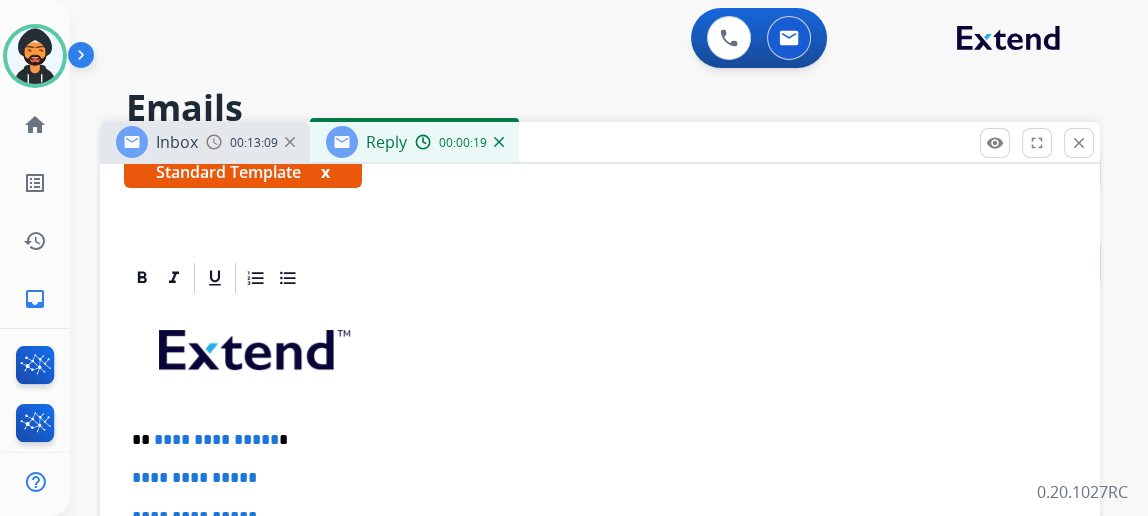 scroll, scrollTop: 545, scrollLeft: 0, axis: vertical 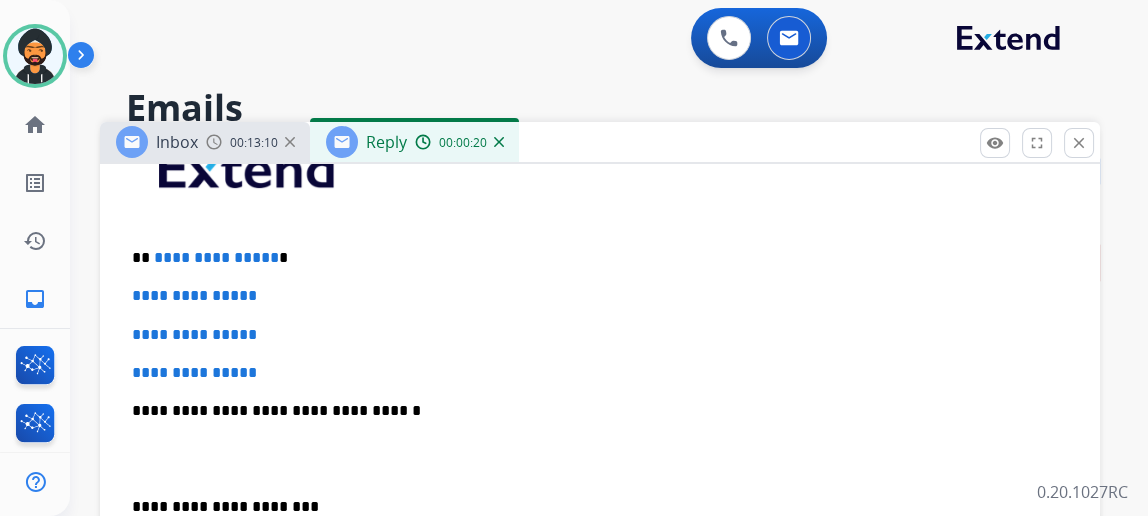 click on "**********" at bounding box center (592, 258) 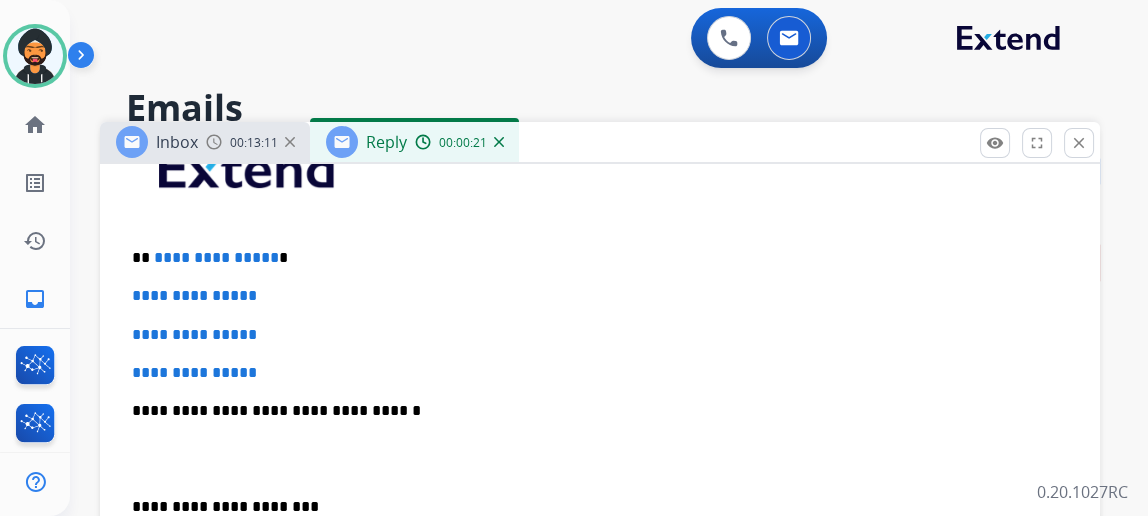 click on "**********" at bounding box center [592, 258] 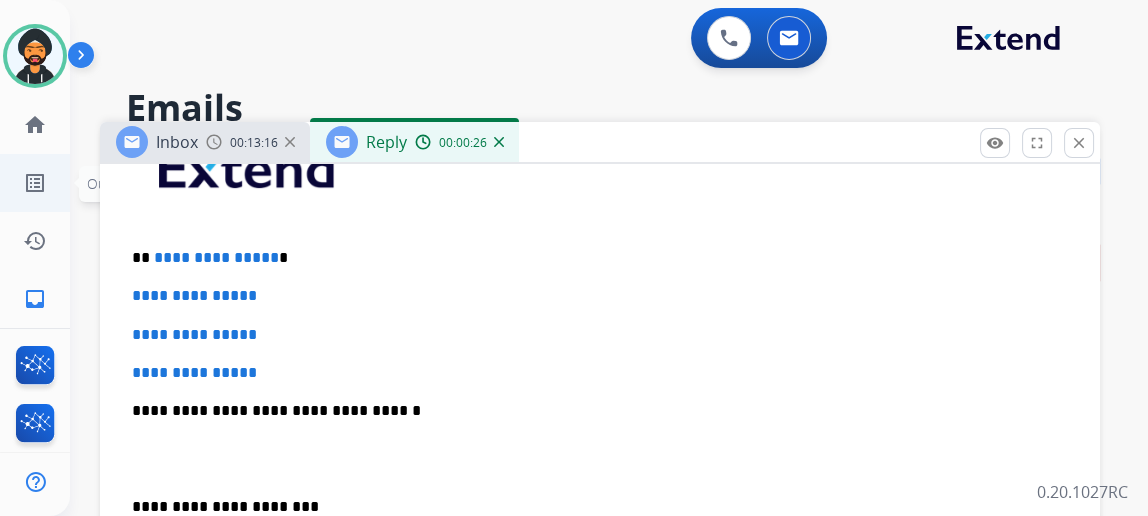 type 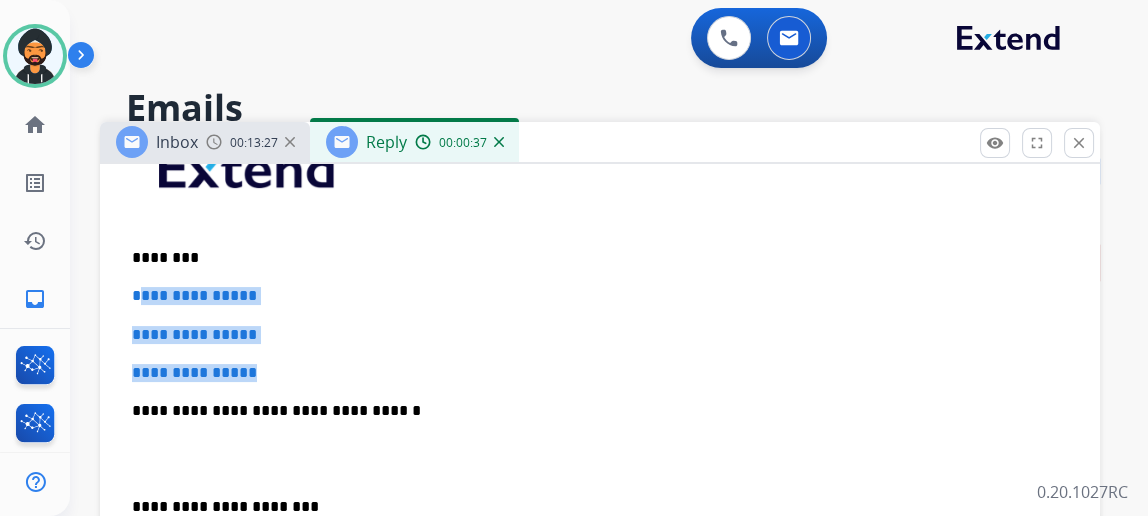 drag, startPoint x: 301, startPoint y: 373, endPoint x: 155, endPoint y: 284, distance: 170.9883 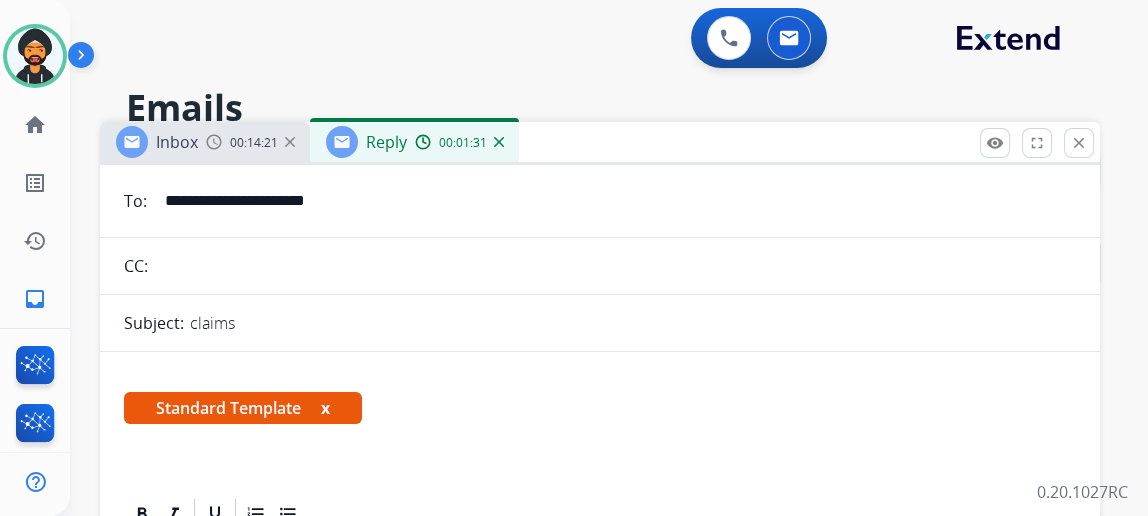 scroll, scrollTop: 0, scrollLeft: 0, axis: both 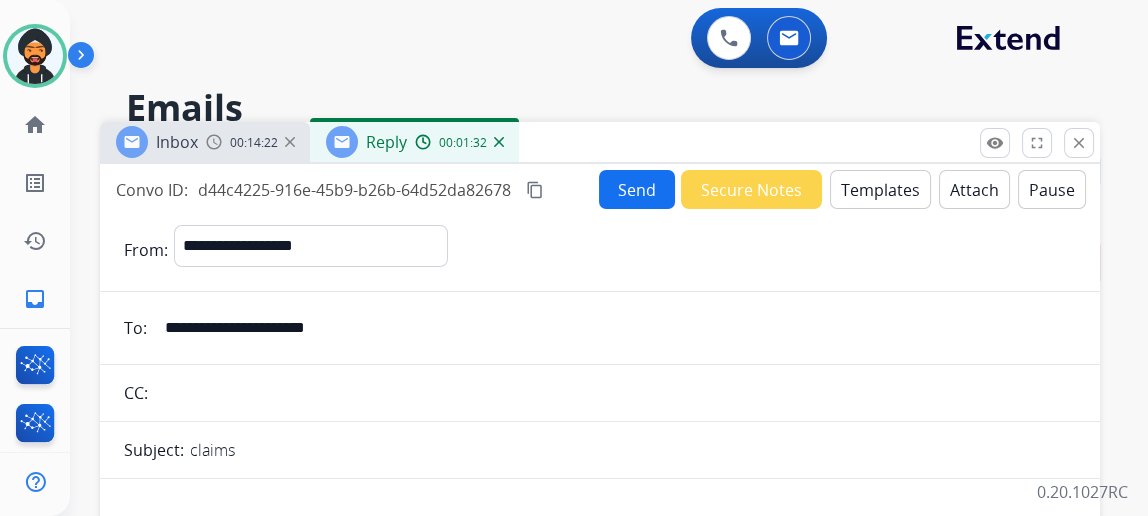 click on "Send" at bounding box center [637, 189] 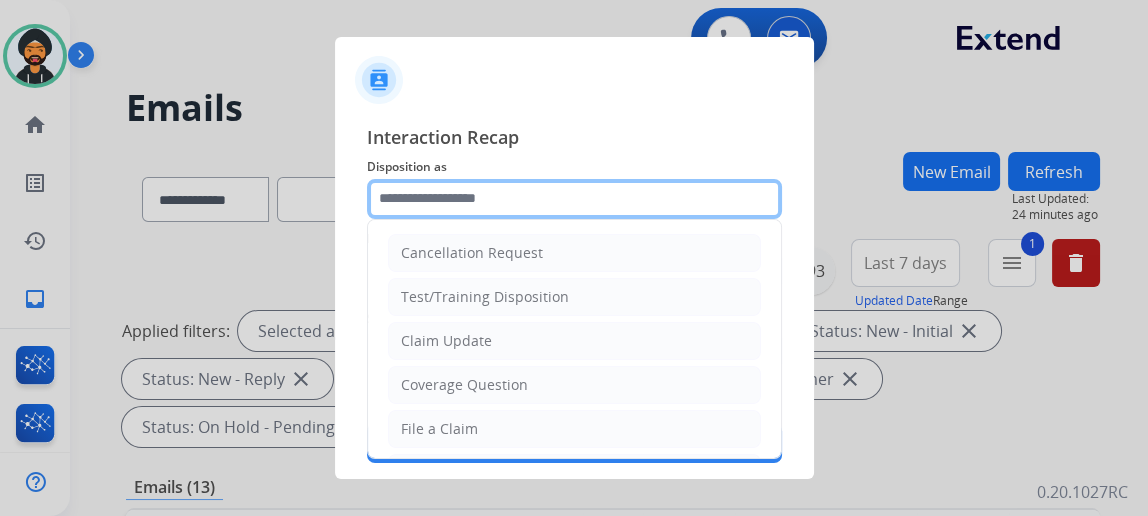 click 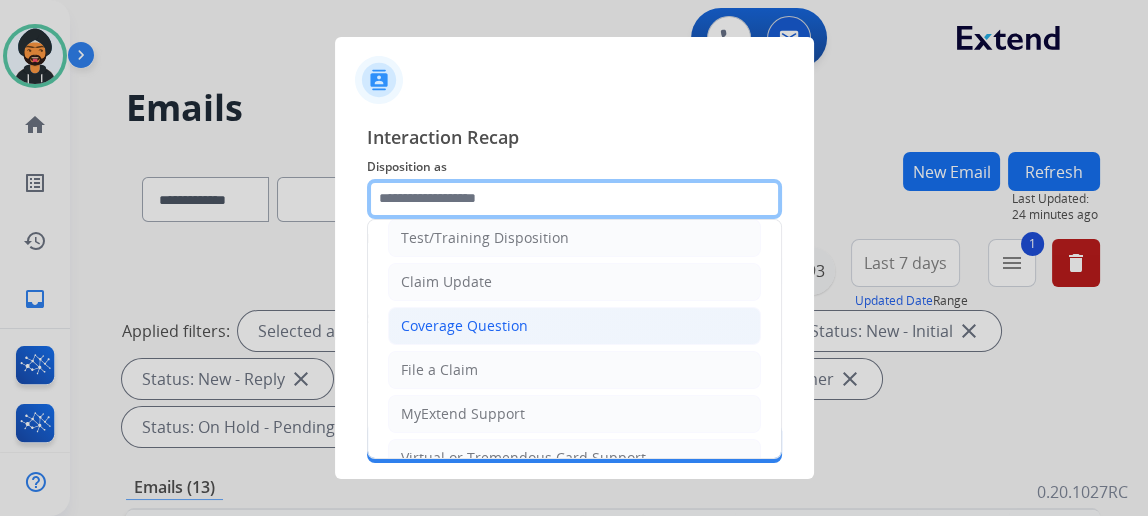 scroll, scrollTop: 0, scrollLeft: 0, axis: both 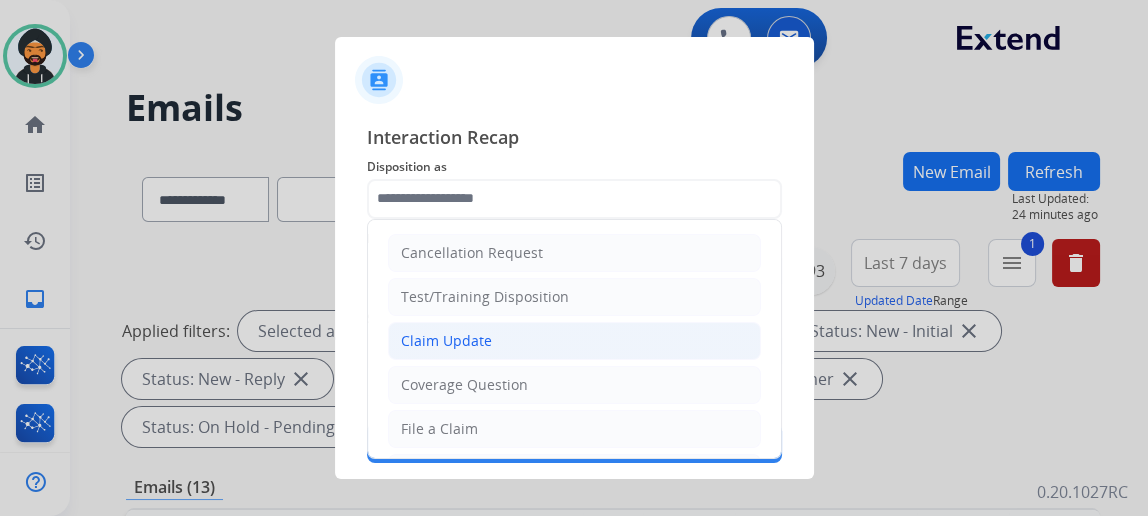 click on "Claim Update" 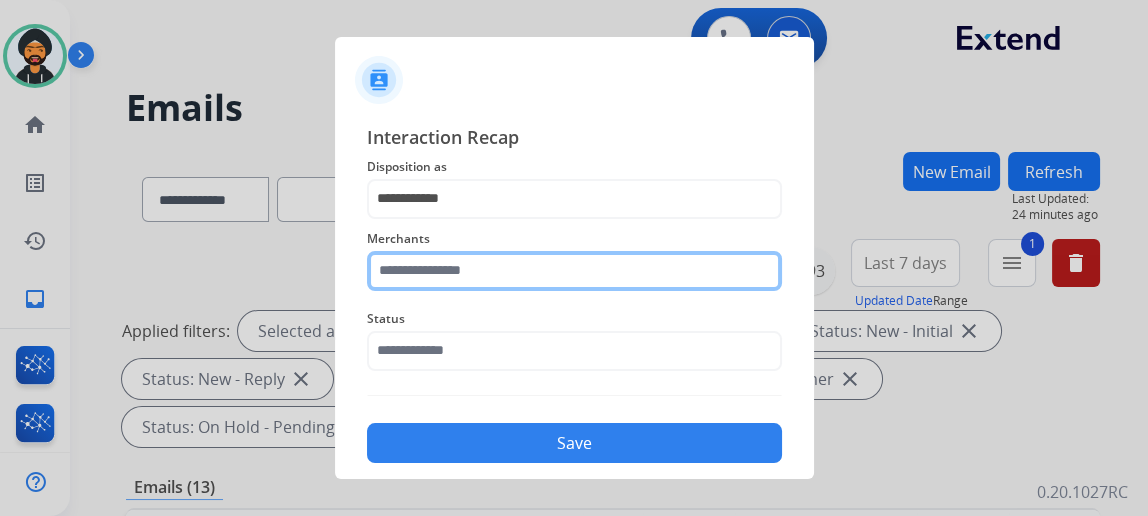 click 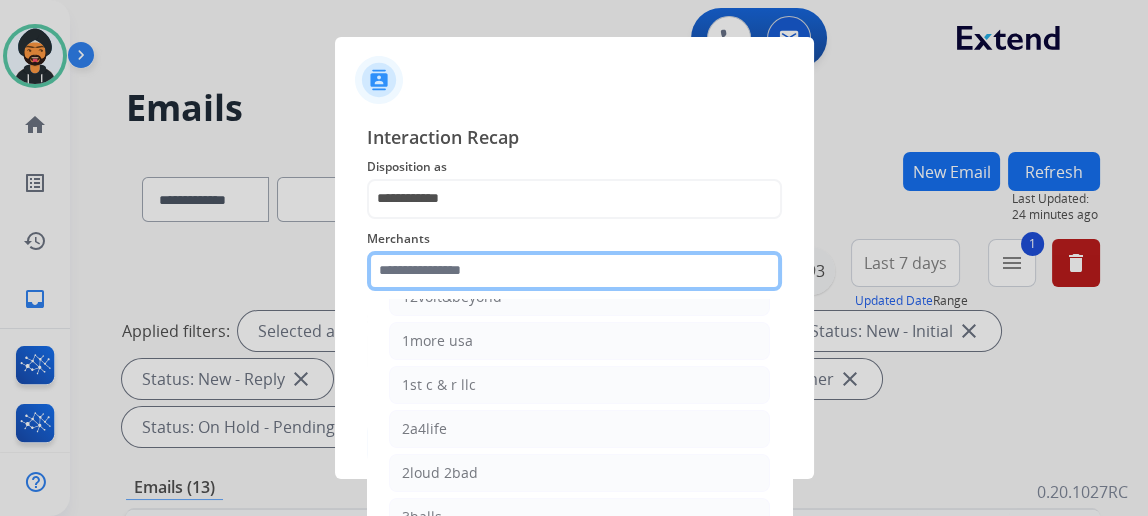 scroll, scrollTop: 0, scrollLeft: 0, axis: both 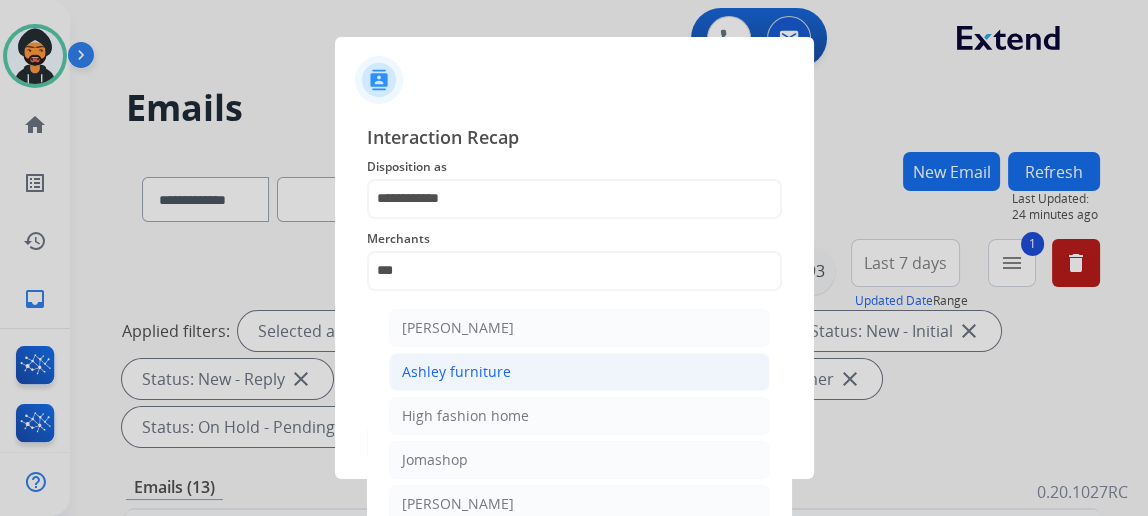 click on "Ashley furniture" 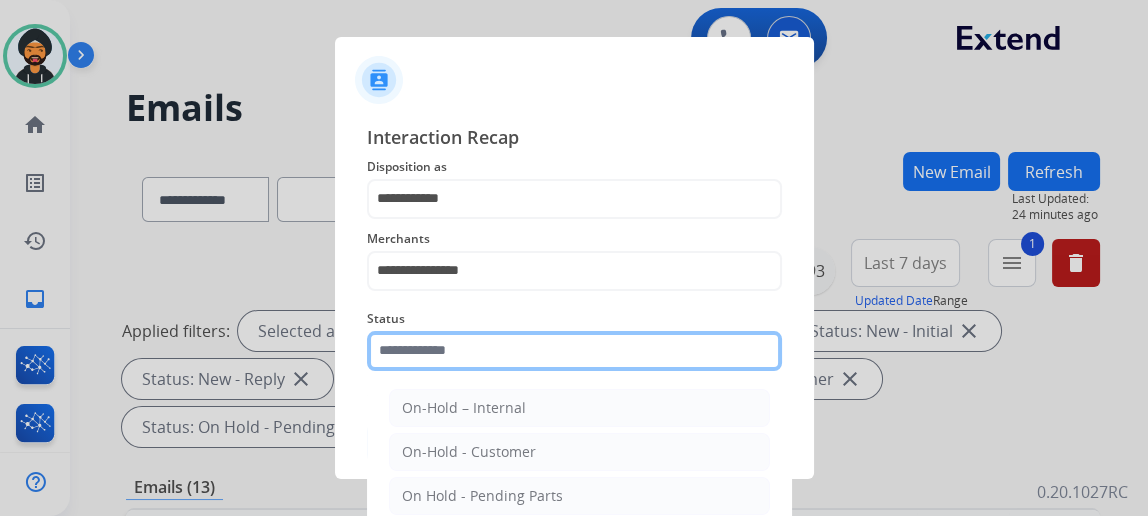 click 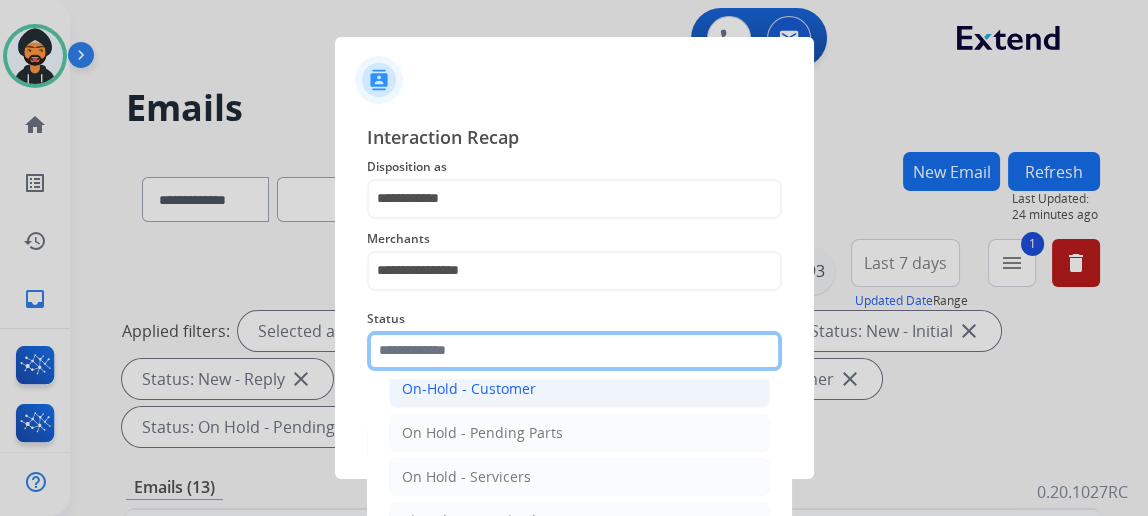 scroll, scrollTop: 112, scrollLeft: 0, axis: vertical 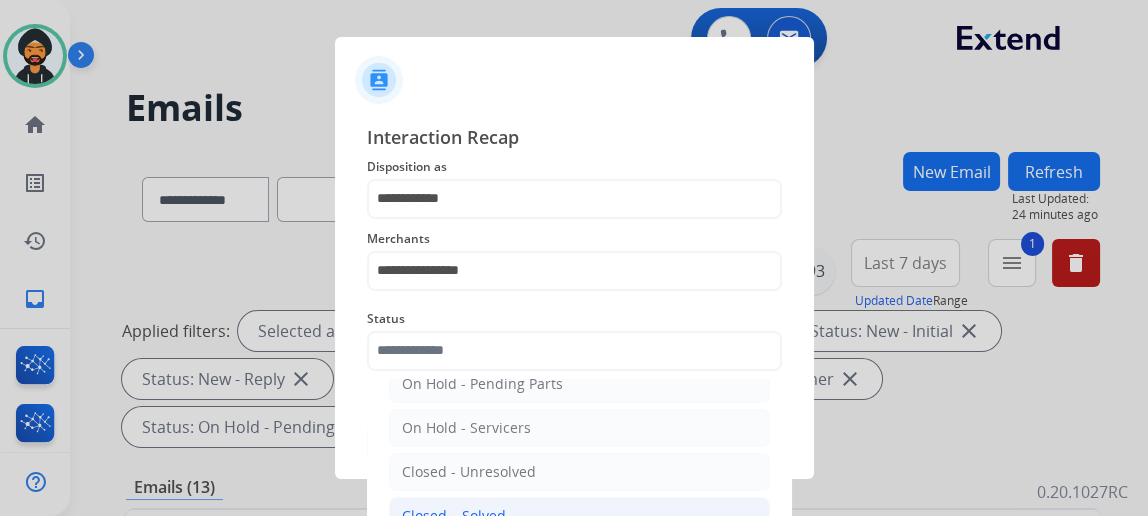 click on "Closed – Solved" 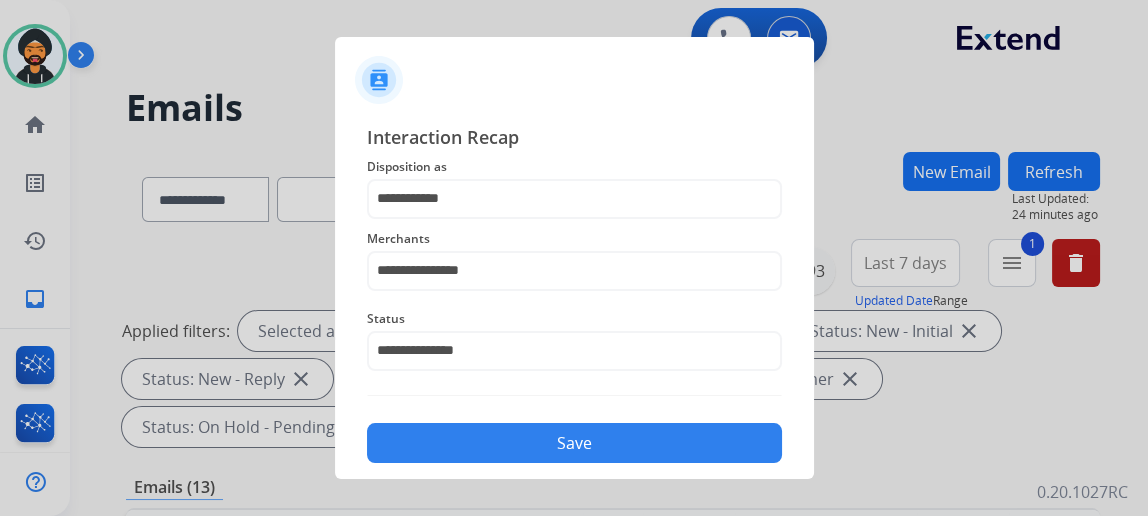 click on "Save" 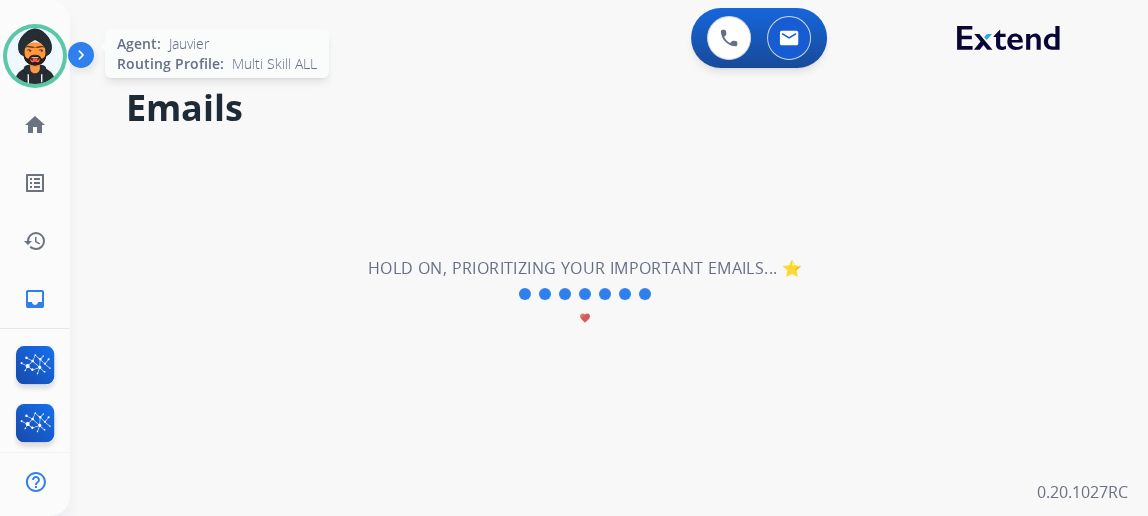 scroll, scrollTop: 66, scrollLeft: 0, axis: vertical 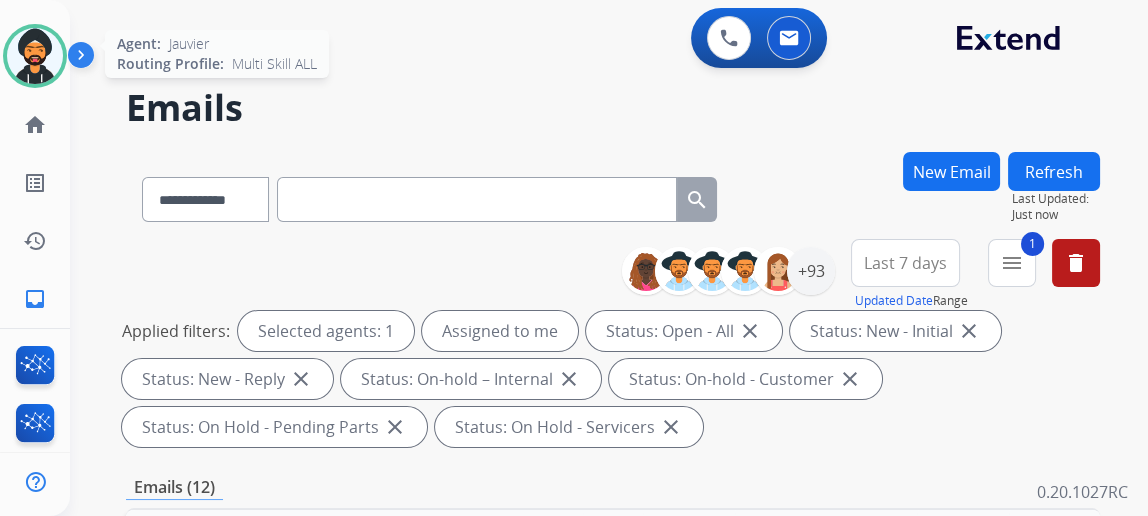 click at bounding box center [35, 56] 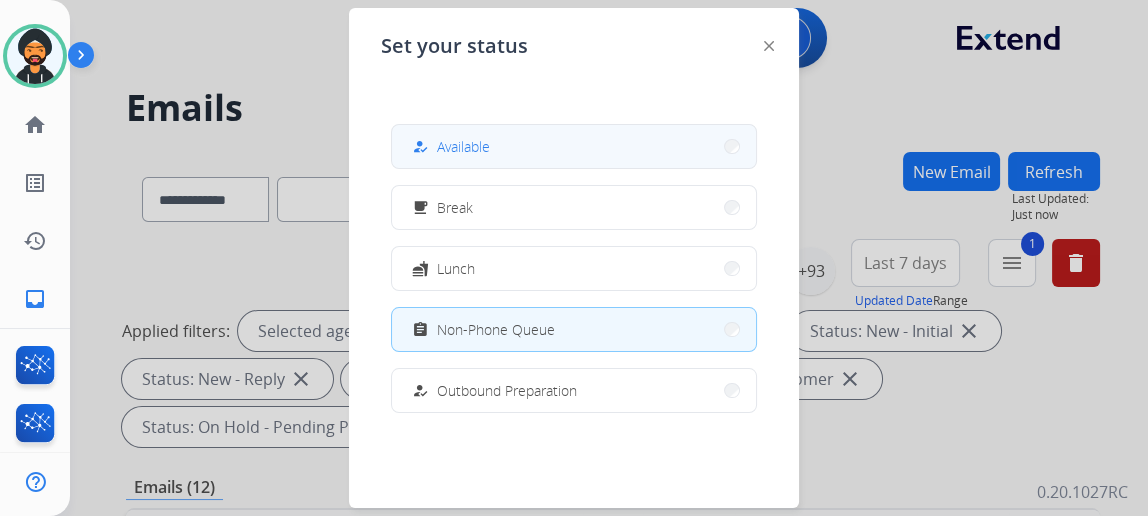 click on "Available" at bounding box center [463, 146] 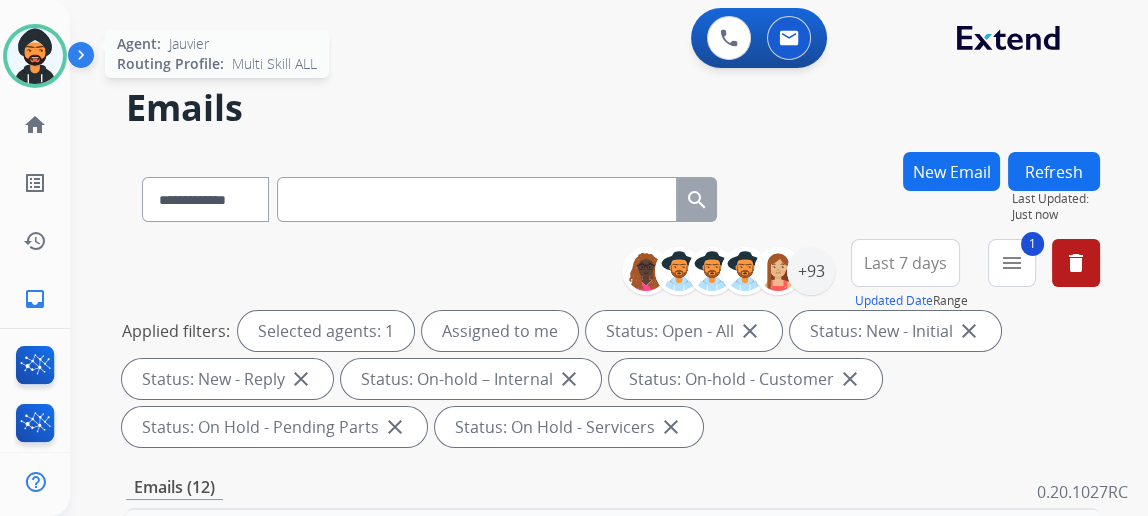 click at bounding box center [35, 56] 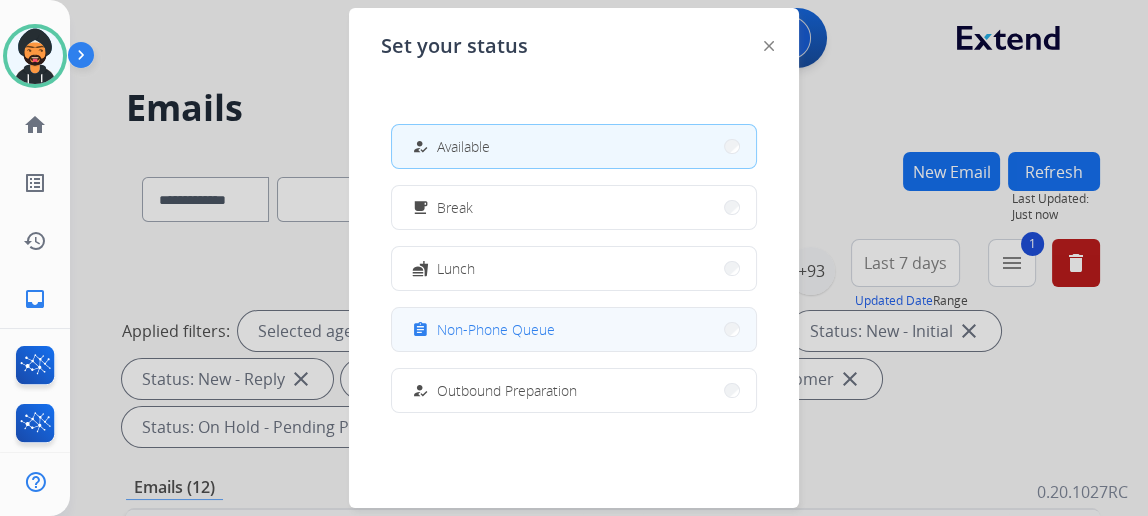 click on "assignment Non-Phone Queue" at bounding box center [574, 329] 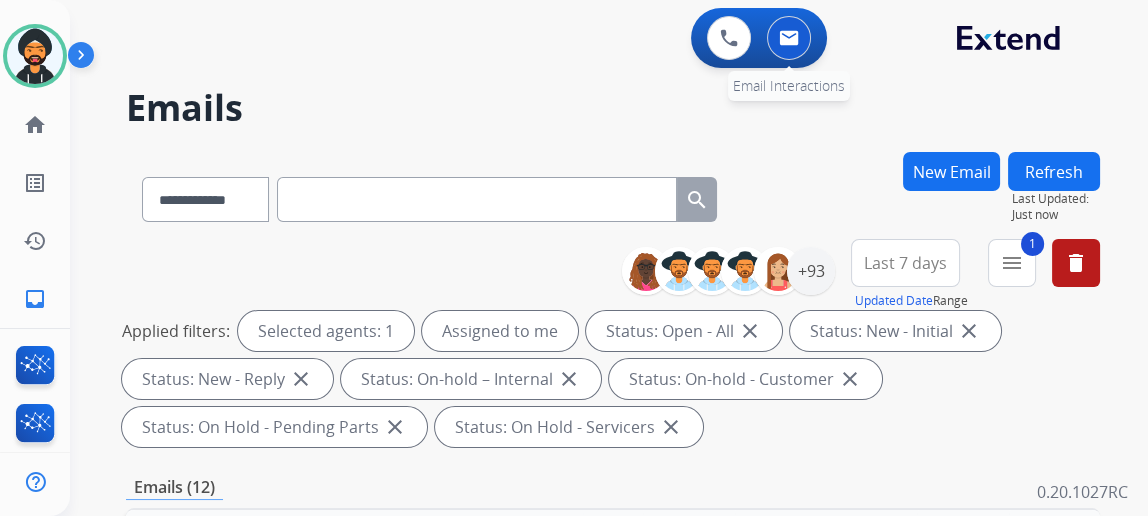 click at bounding box center (789, 38) 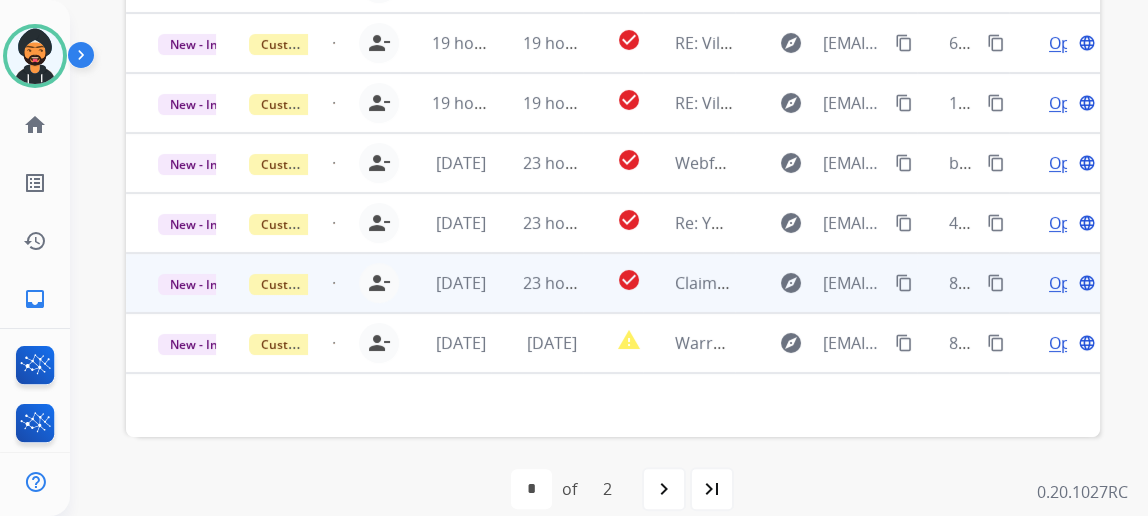 scroll, scrollTop: 749, scrollLeft: 0, axis: vertical 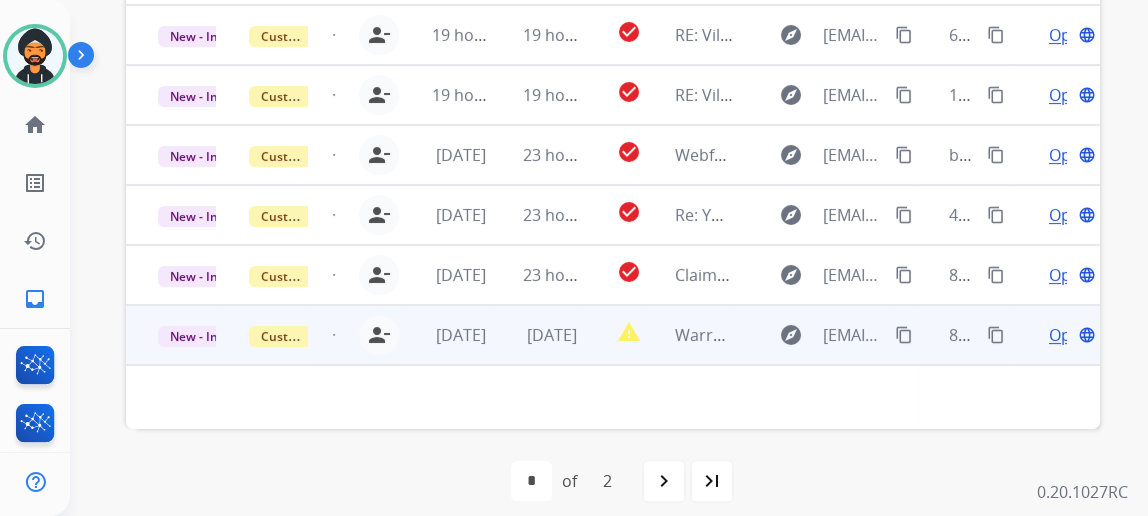 click on "Open" at bounding box center (1069, 335) 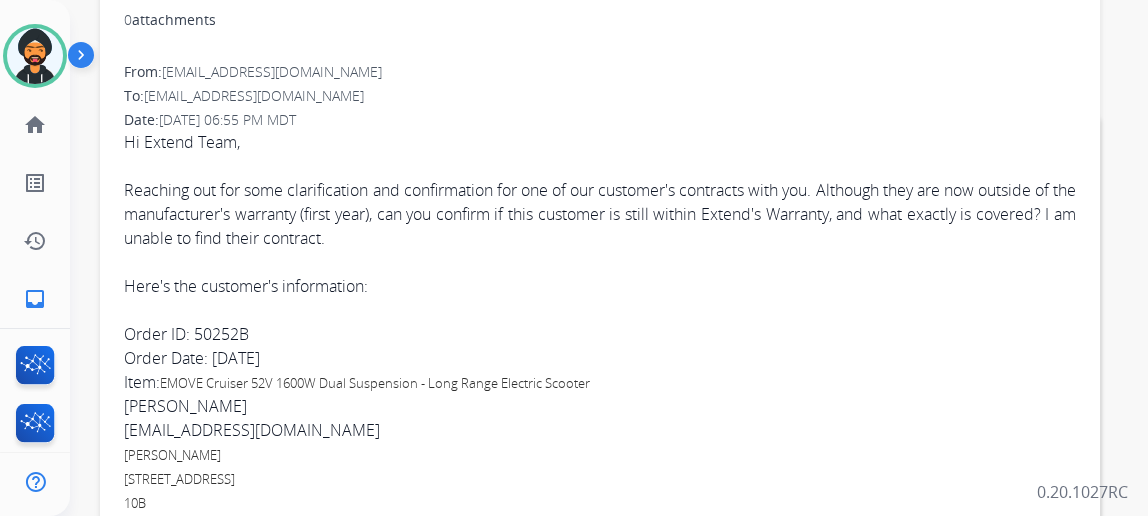 scroll, scrollTop: 386, scrollLeft: 0, axis: vertical 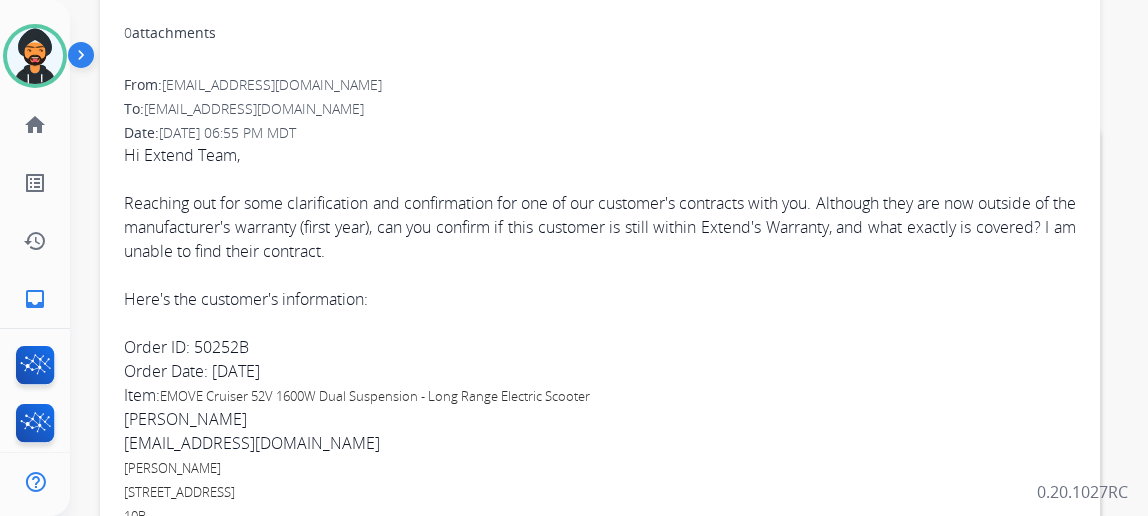 click on "[EMAIL_ADDRESS][DOMAIN_NAME]" at bounding box center [252, 443] 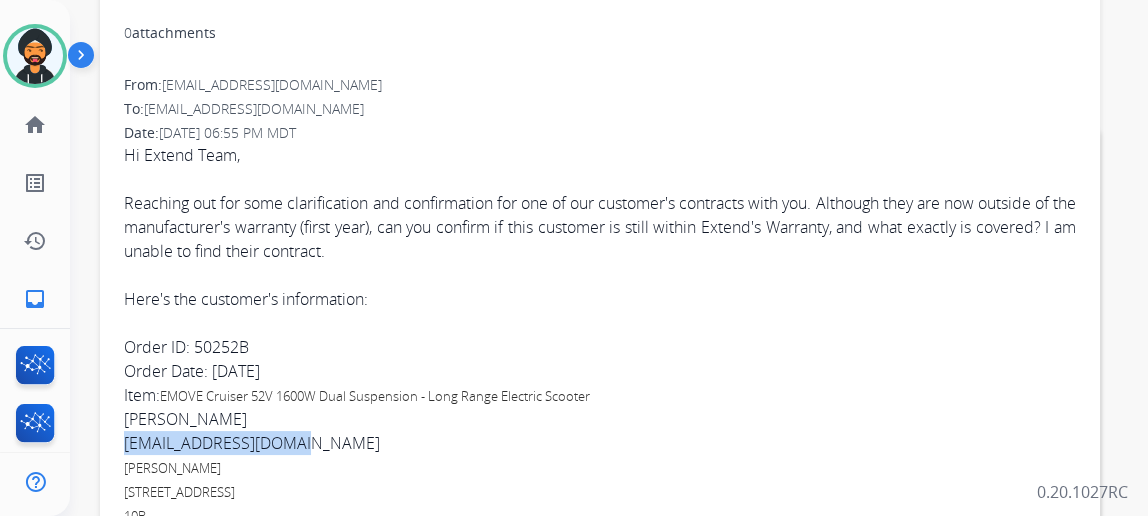 drag, startPoint x: 329, startPoint y: 442, endPoint x: 138, endPoint y: 437, distance: 191.06543 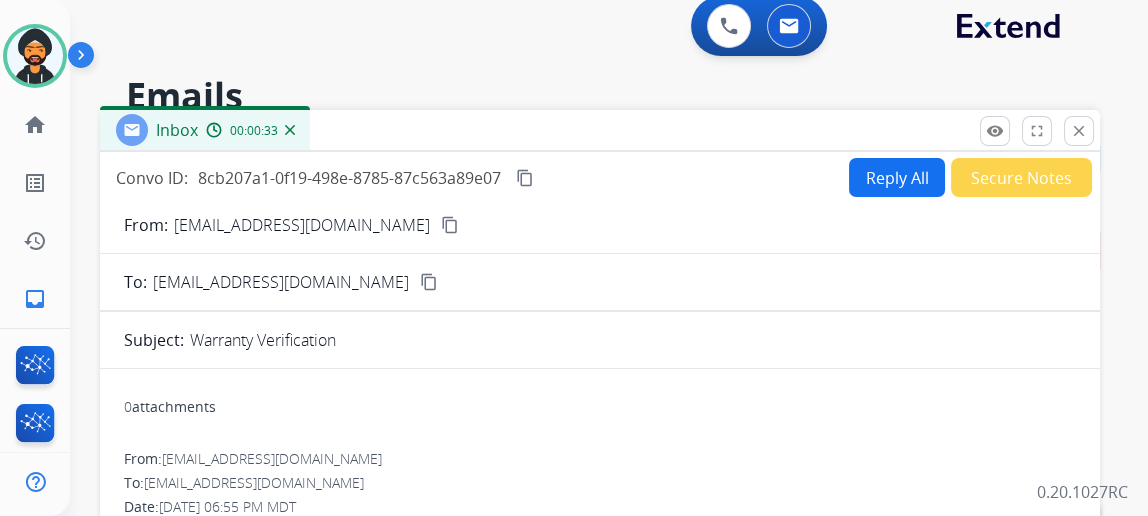 scroll, scrollTop: 0, scrollLeft: 0, axis: both 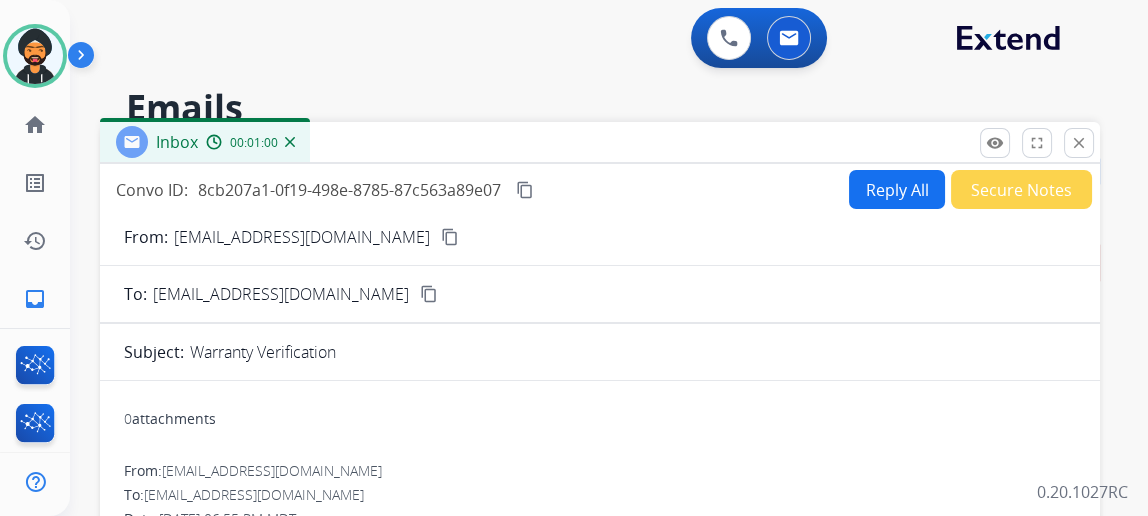 click on "Reply All" at bounding box center [897, 189] 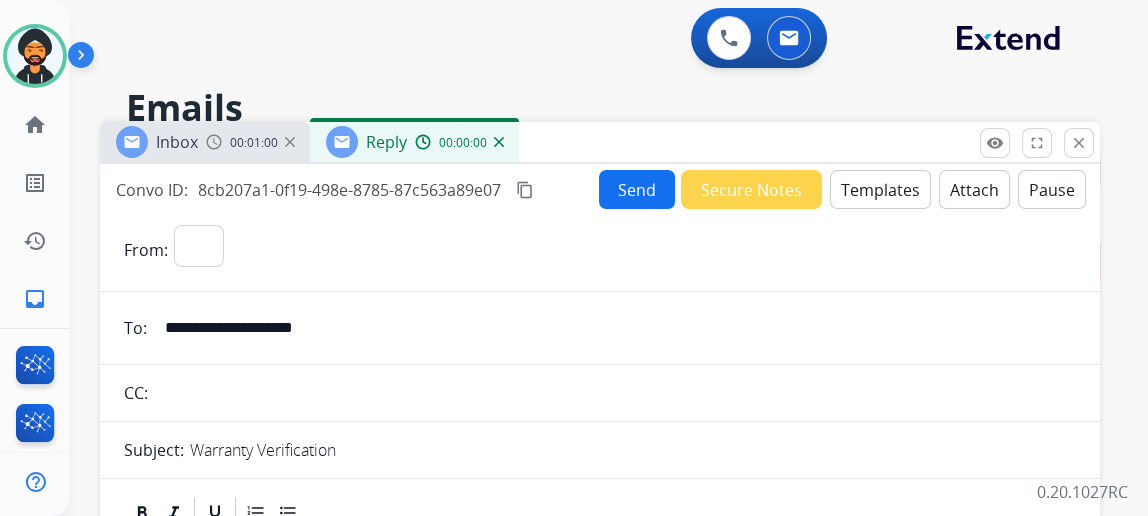 select on "**********" 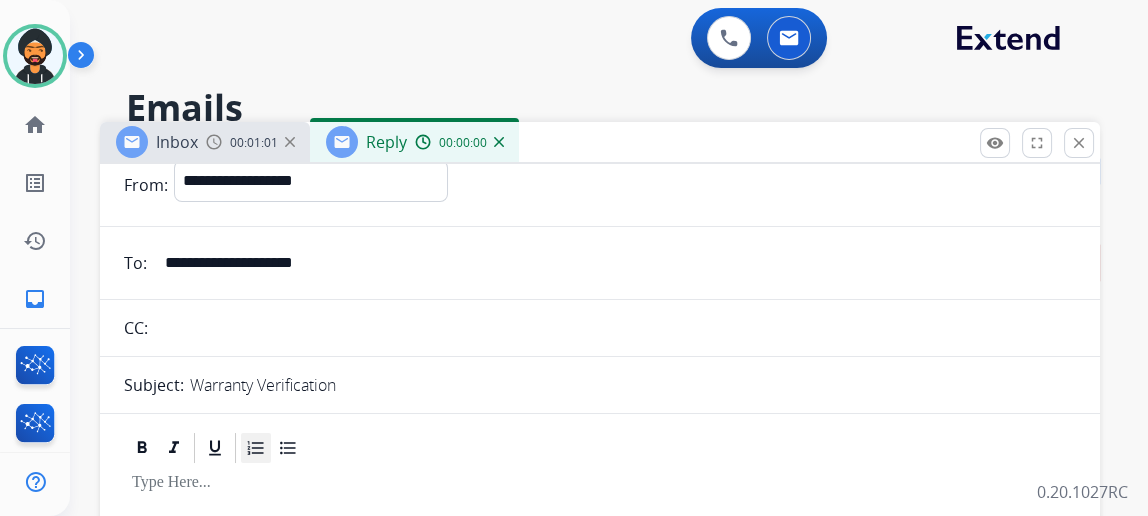 scroll, scrollTop: 181, scrollLeft: 0, axis: vertical 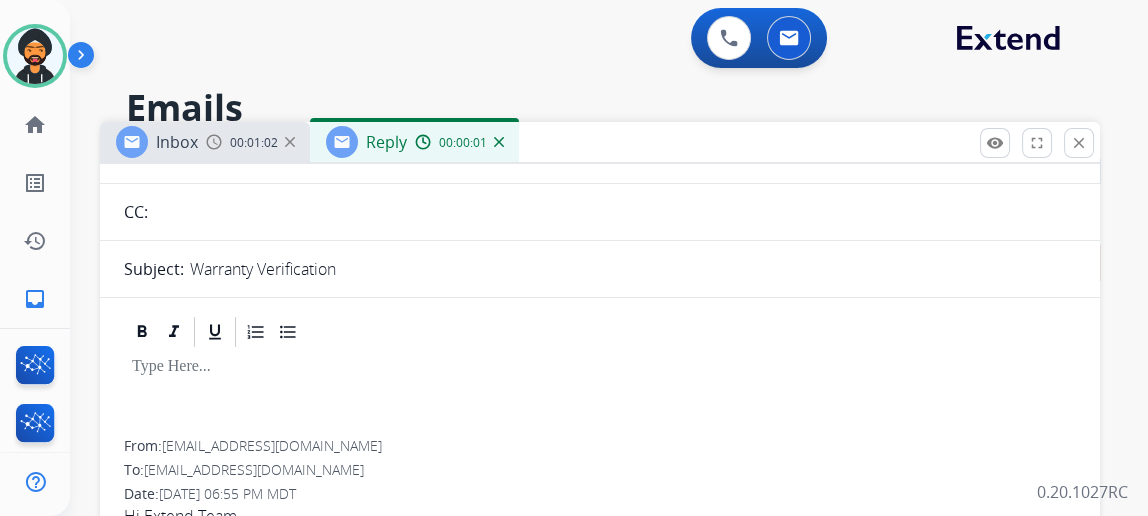 click at bounding box center (600, 395) 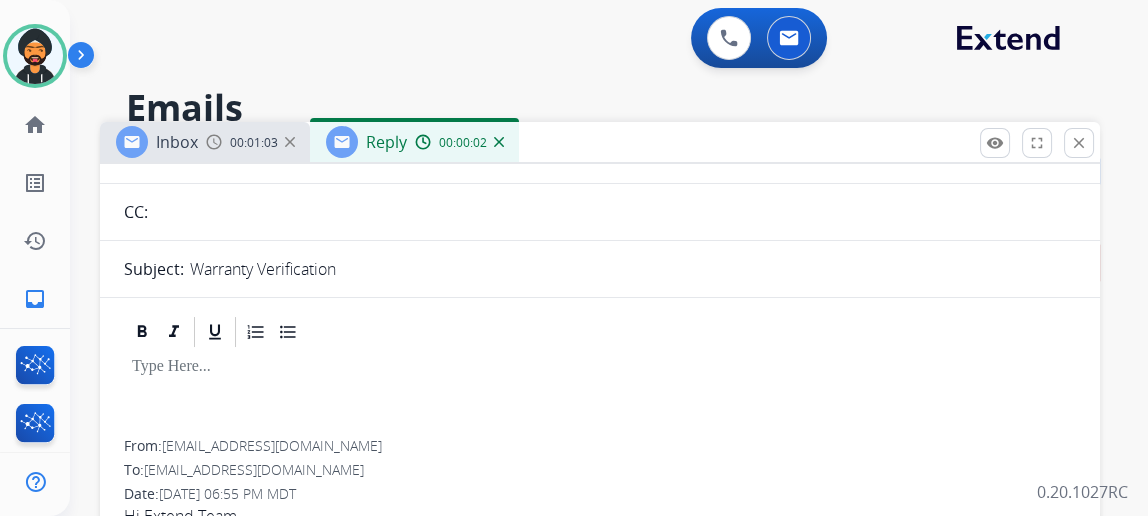 type 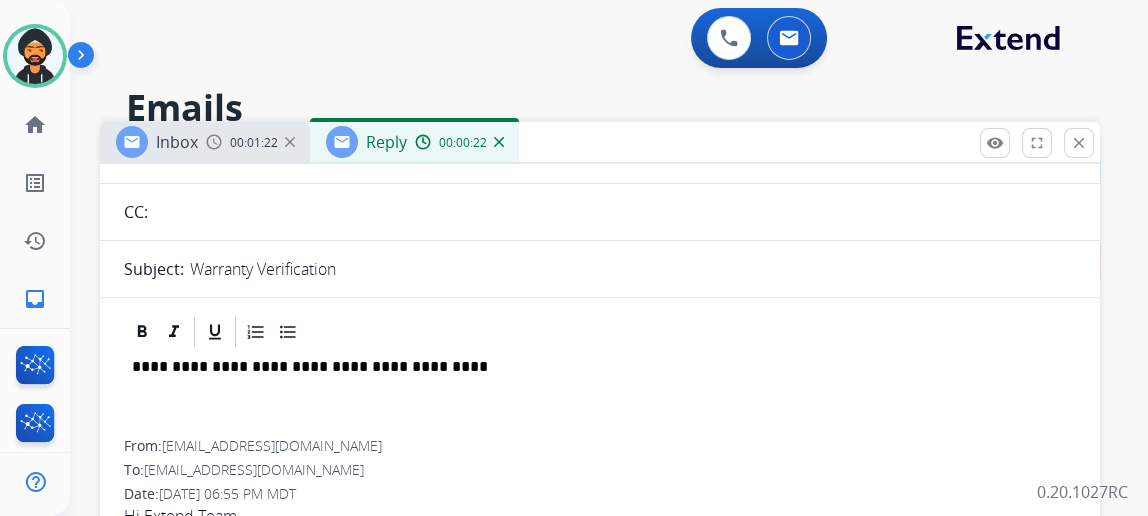 click on "**********" at bounding box center (592, 367) 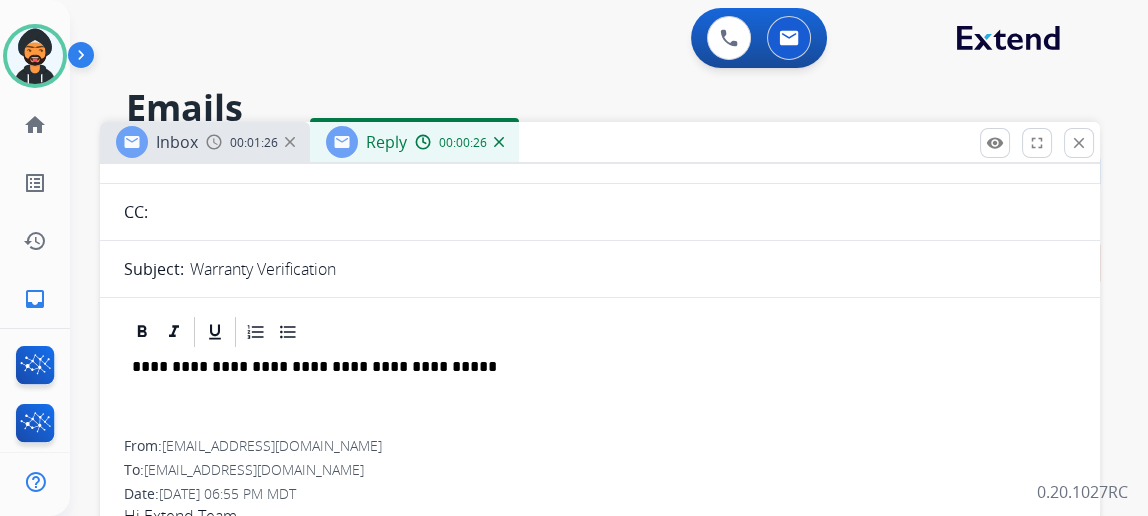 scroll, scrollTop: 0, scrollLeft: 0, axis: both 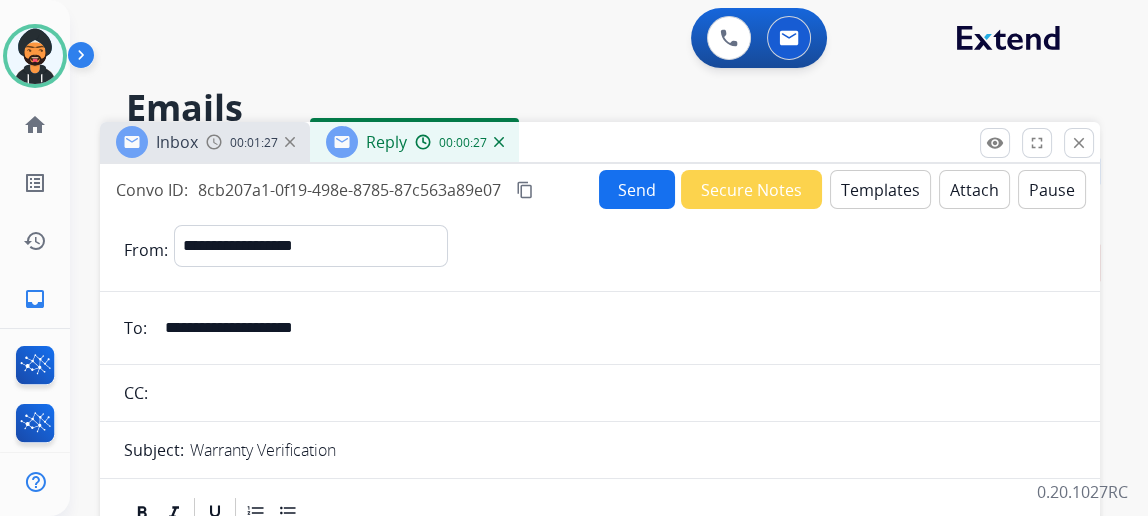 click on "Send" at bounding box center [637, 189] 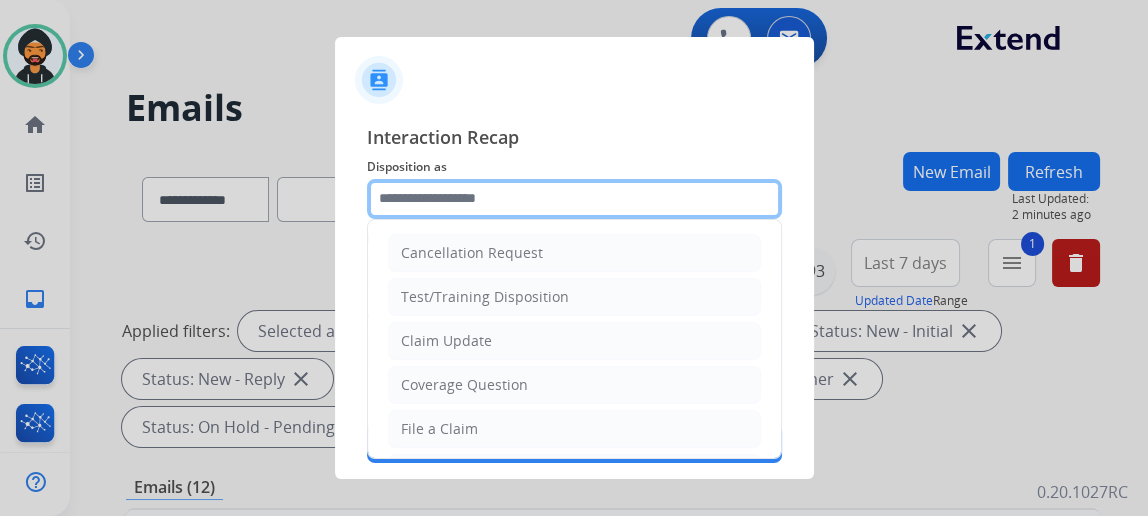 click 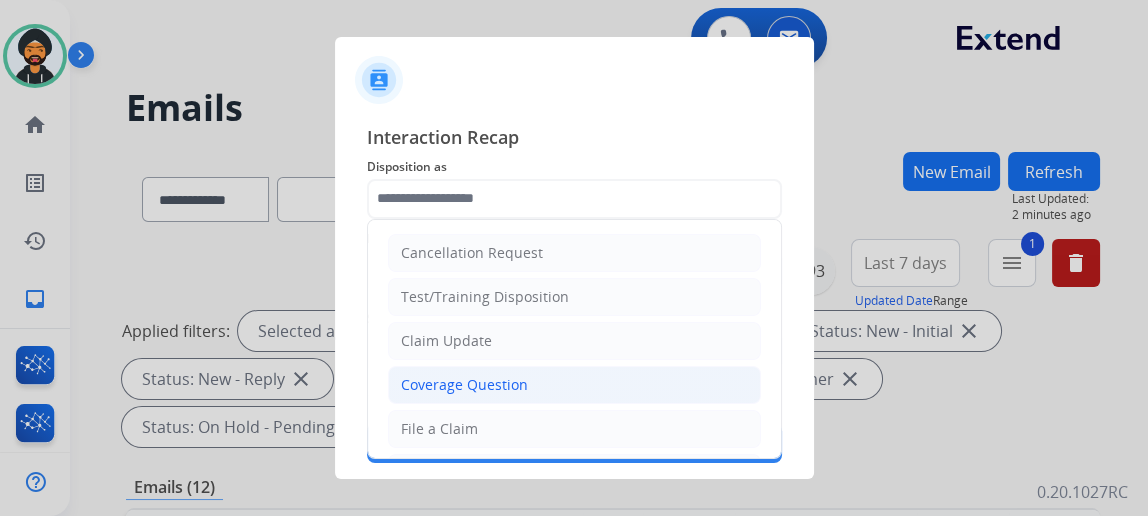 click on "Coverage Question" 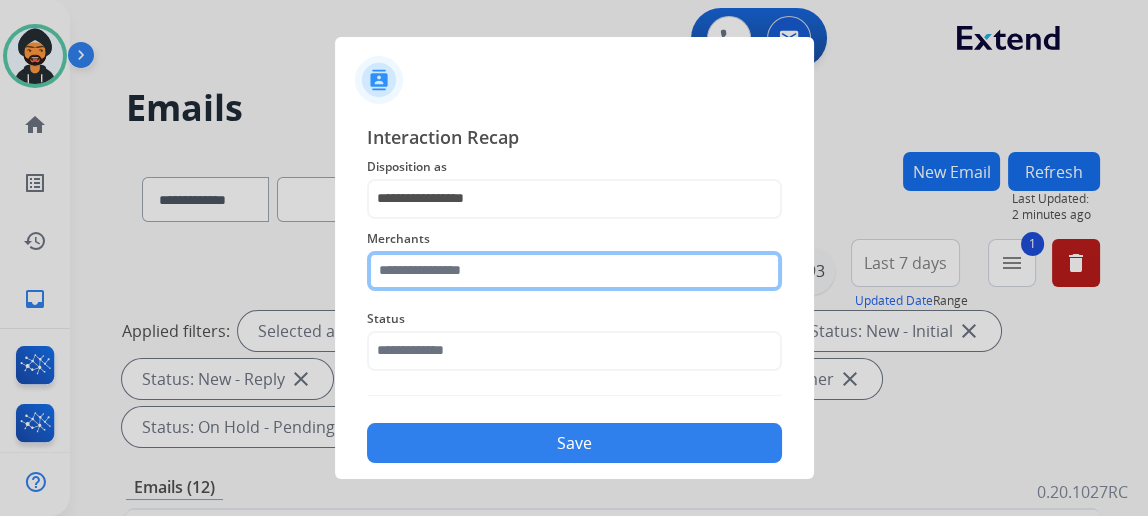 click 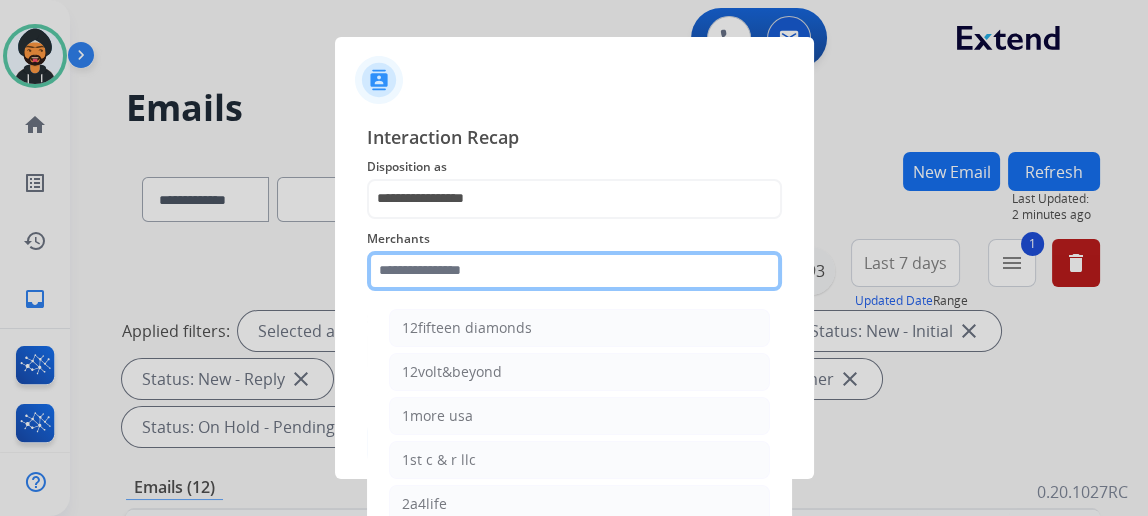 type on "*" 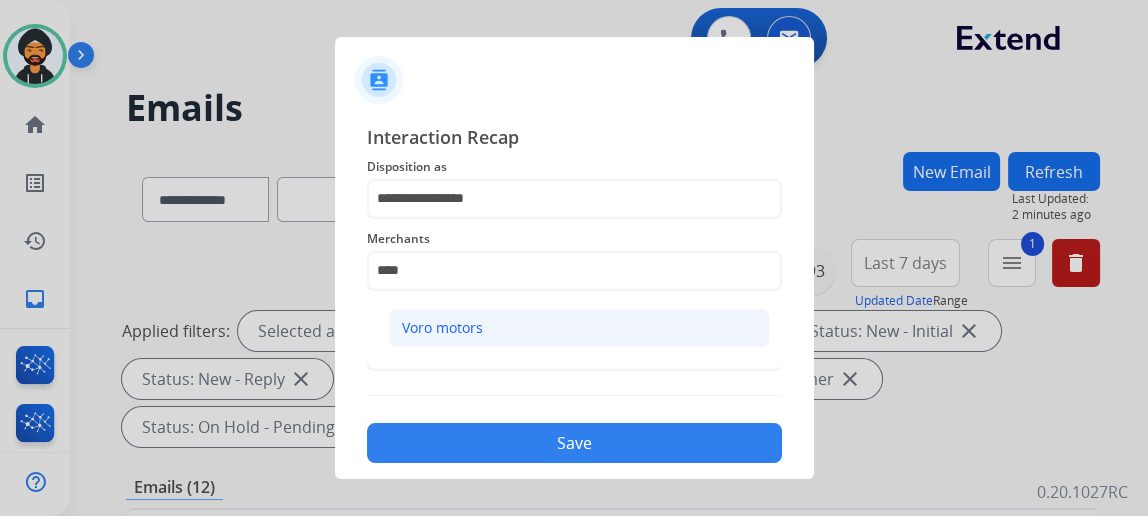 click on "Voro motors" 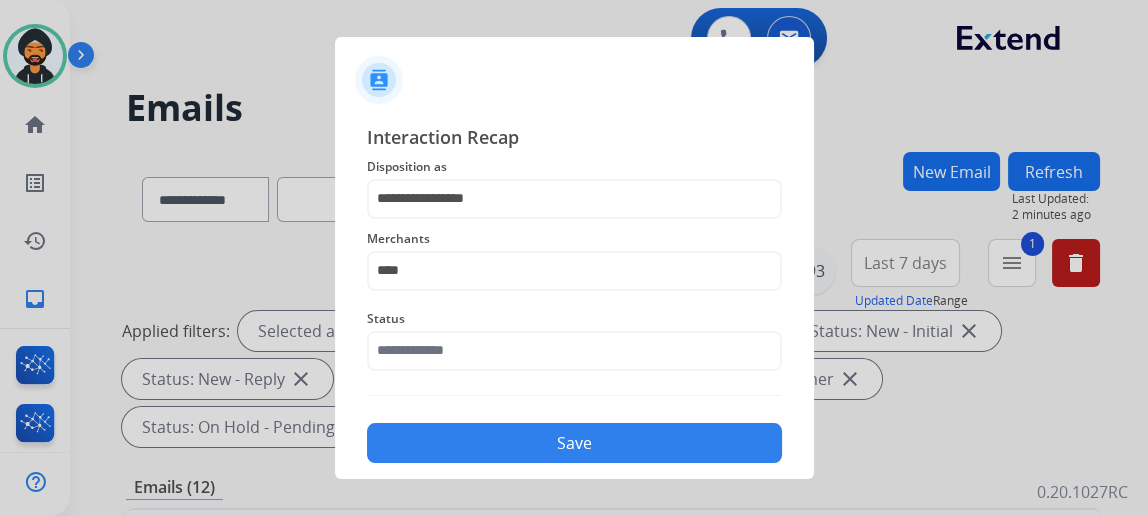 type on "**********" 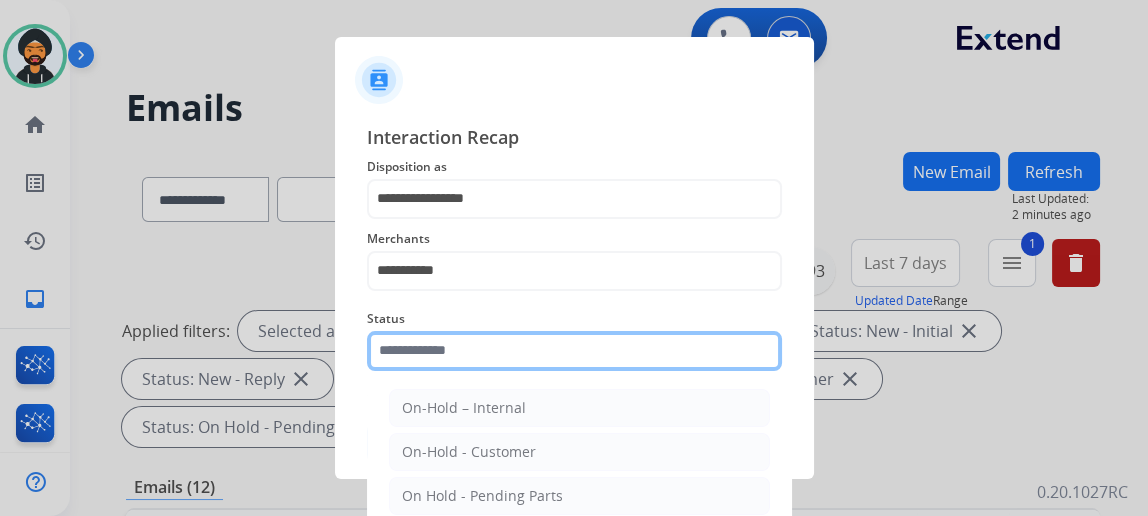 click 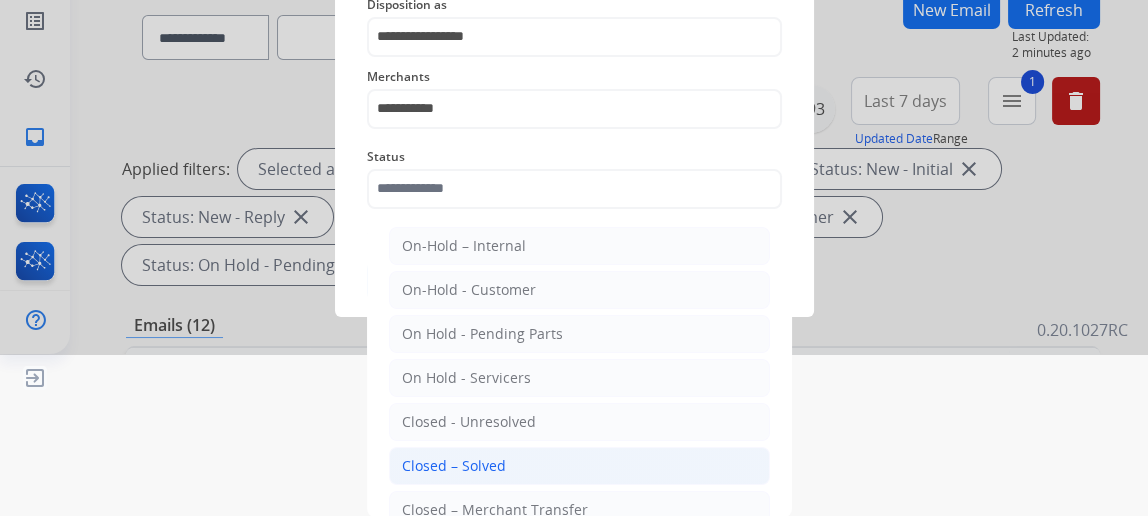 click on "Closed – Solved" 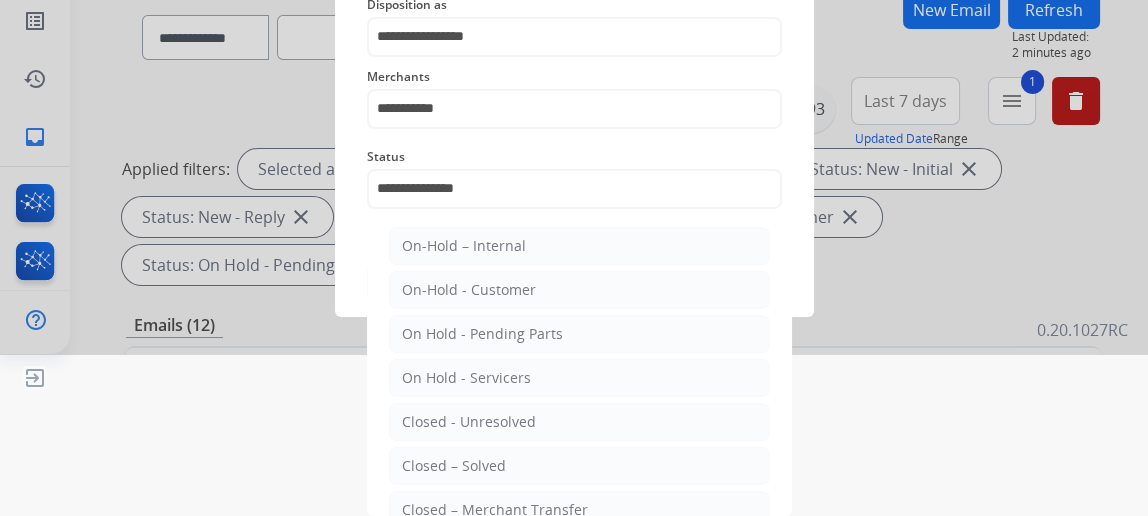 scroll, scrollTop: 43, scrollLeft: 0, axis: vertical 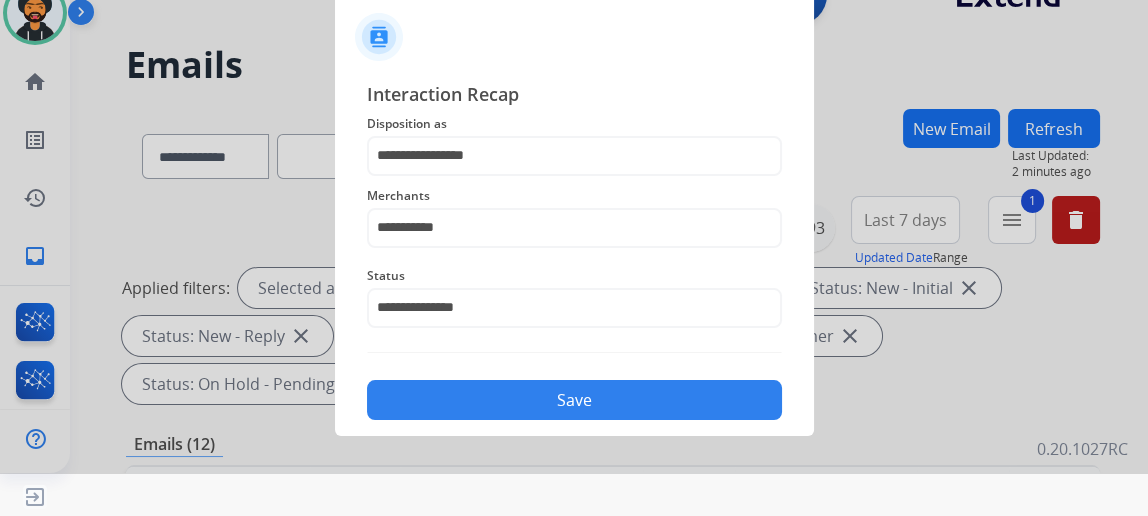 click on "Save" 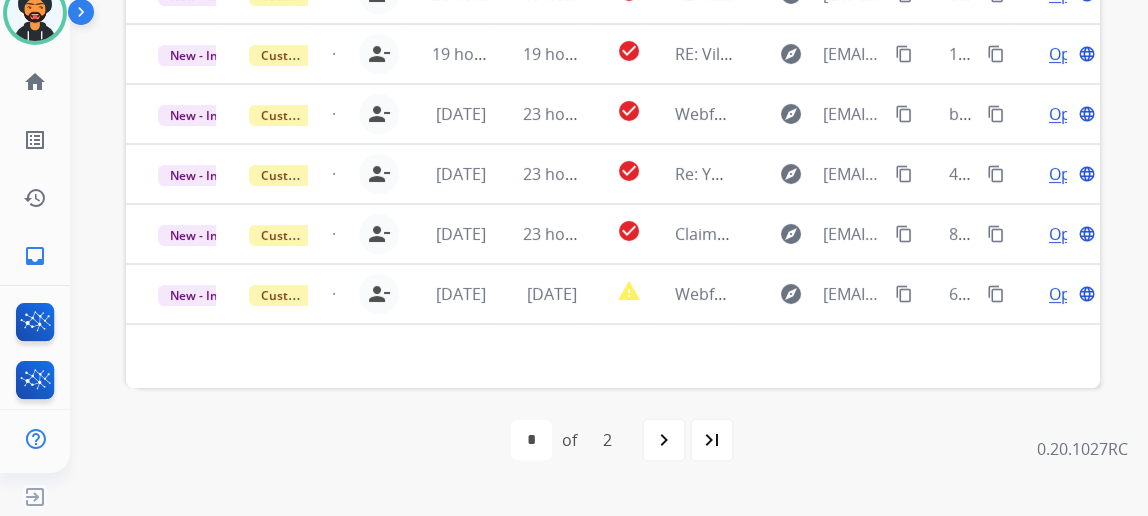 scroll, scrollTop: 749, scrollLeft: 0, axis: vertical 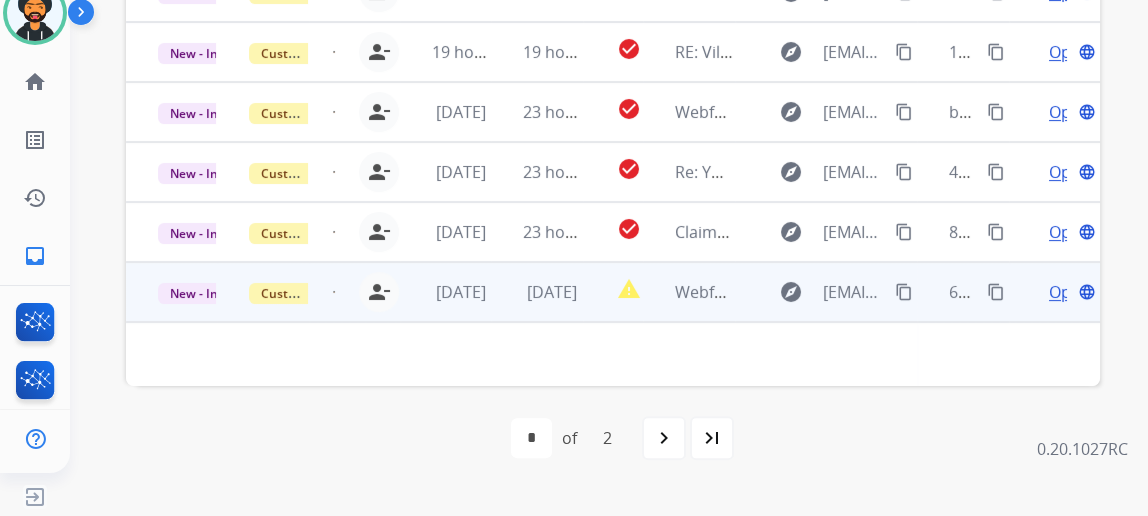 click on "Open" at bounding box center (1069, 292) 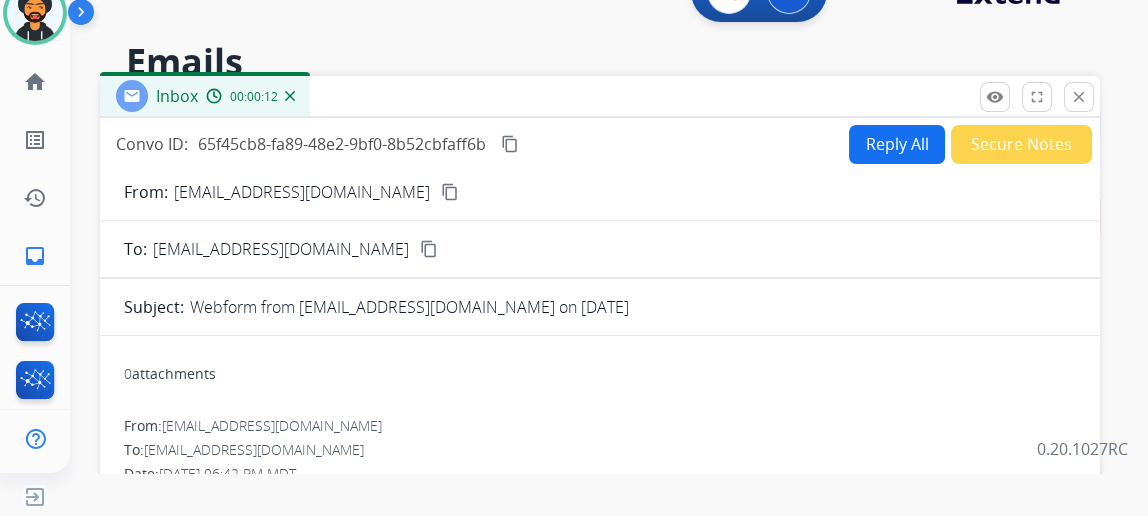 scroll, scrollTop: 0, scrollLeft: 0, axis: both 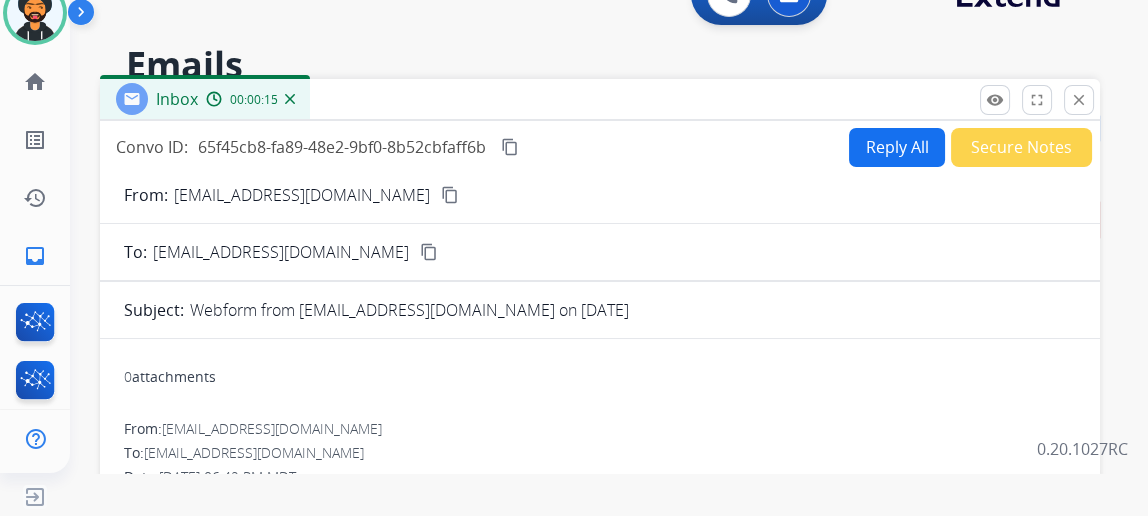 click on "content_copy" at bounding box center (450, 195) 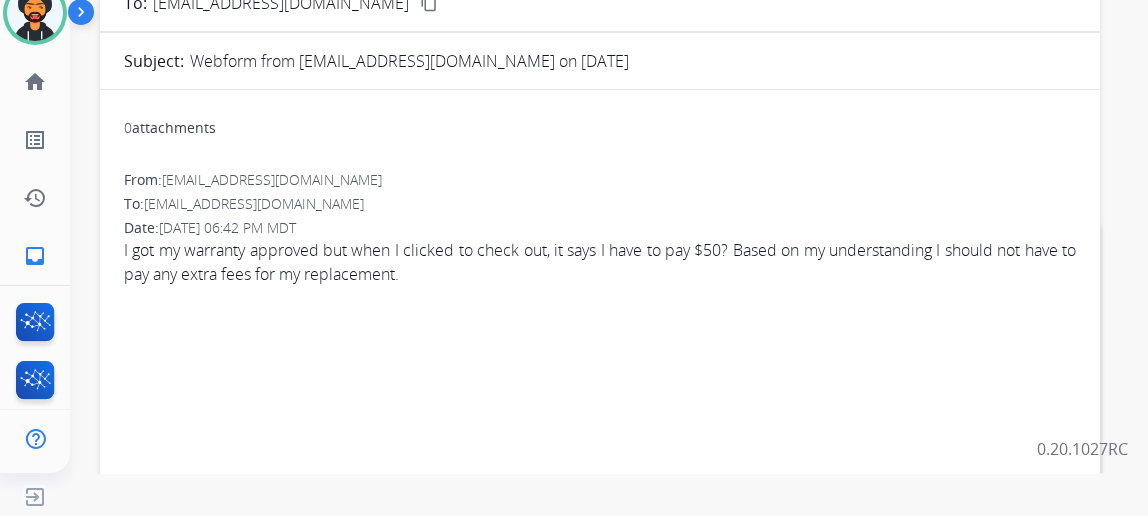 scroll, scrollTop: 0, scrollLeft: 0, axis: both 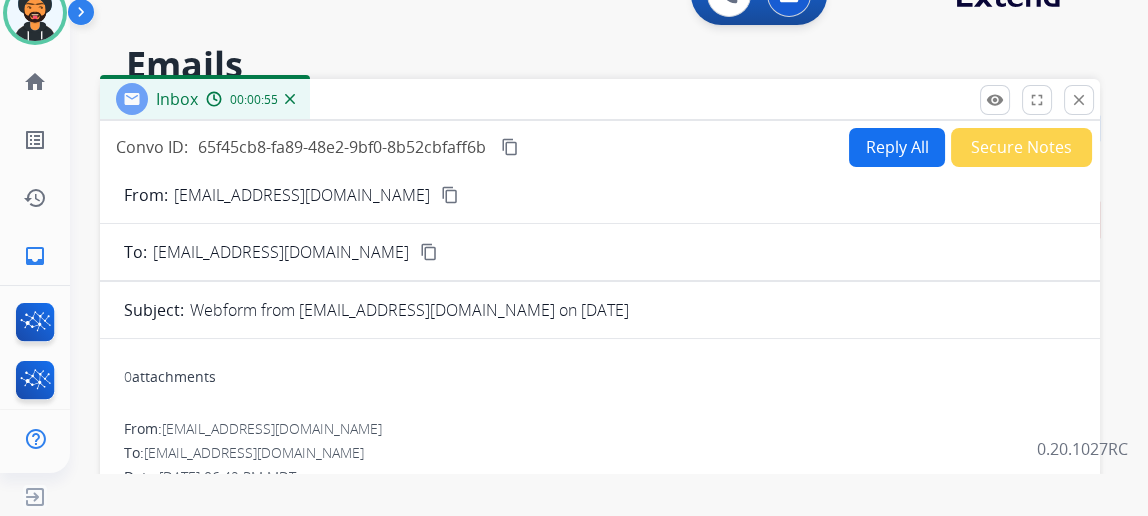 click on "Reply All" at bounding box center [897, 147] 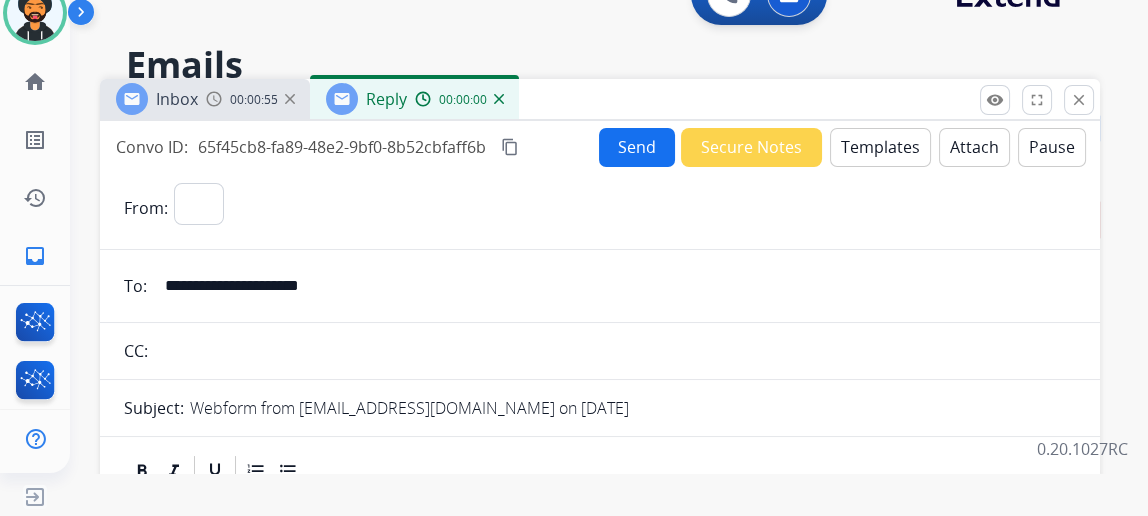 select on "**********" 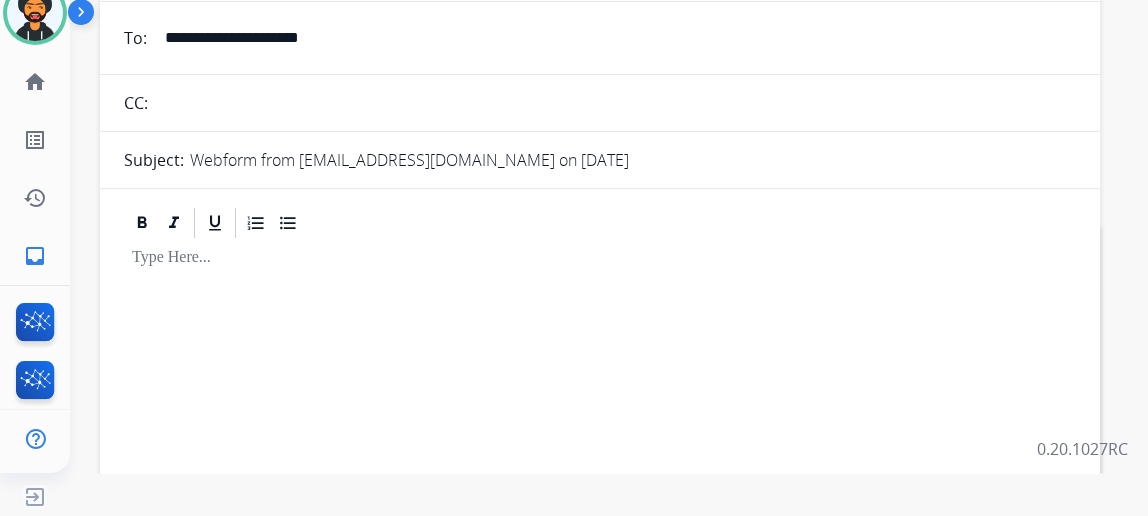 scroll, scrollTop: 272, scrollLeft: 0, axis: vertical 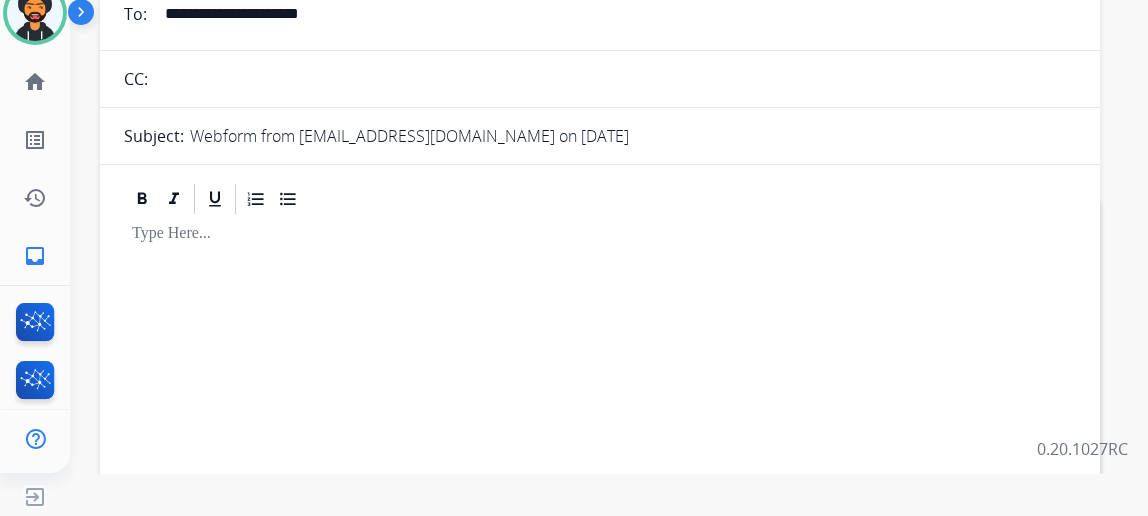 click at bounding box center [600, 388] 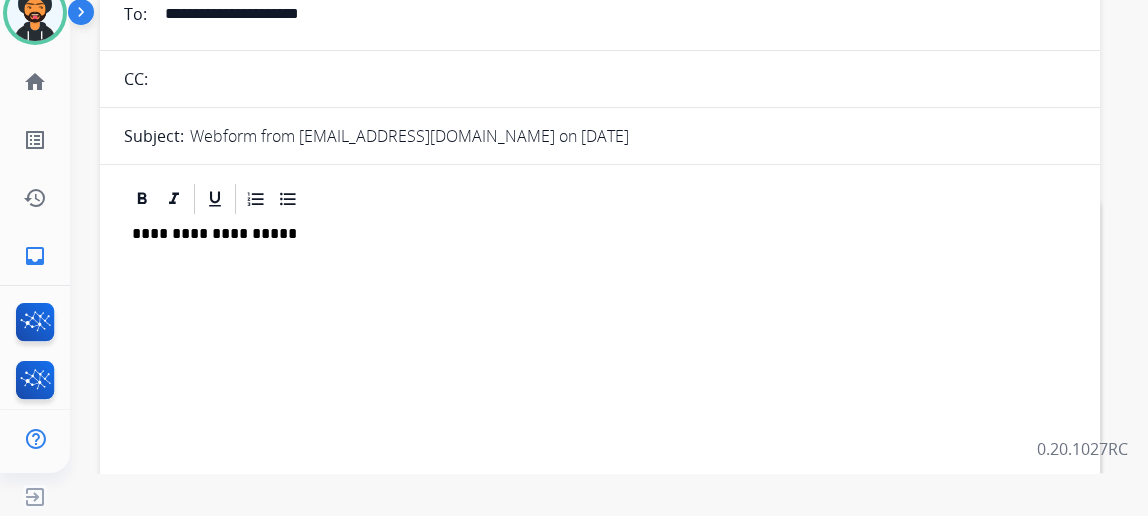 scroll, scrollTop: 0, scrollLeft: 0, axis: both 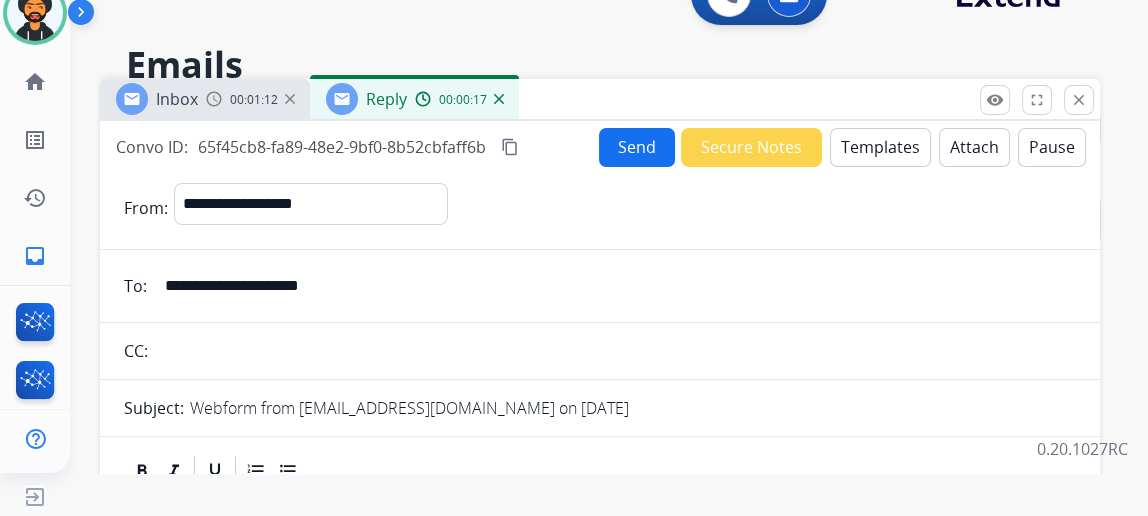 click on "Send" at bounding box center [637, 147] 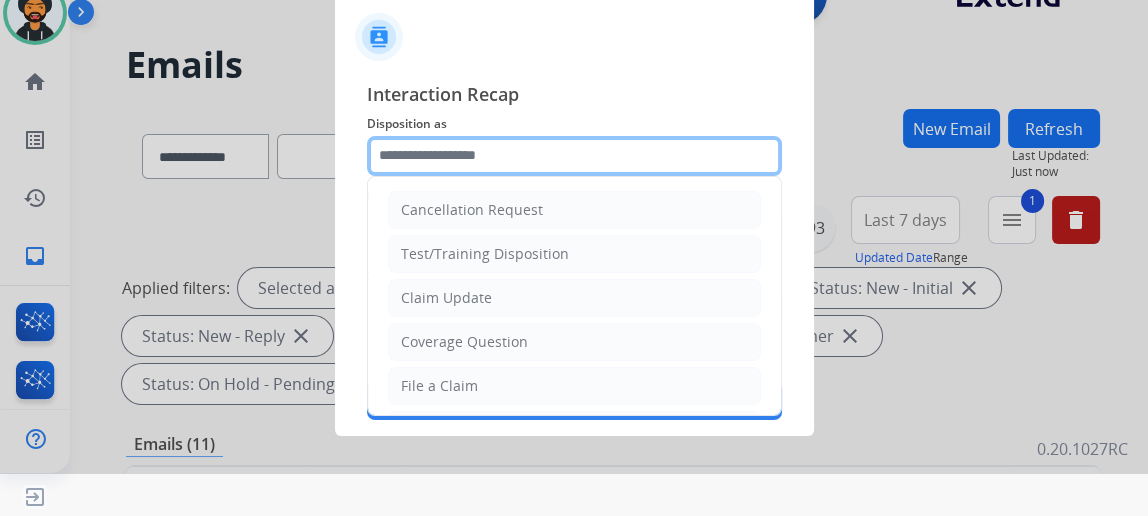 click 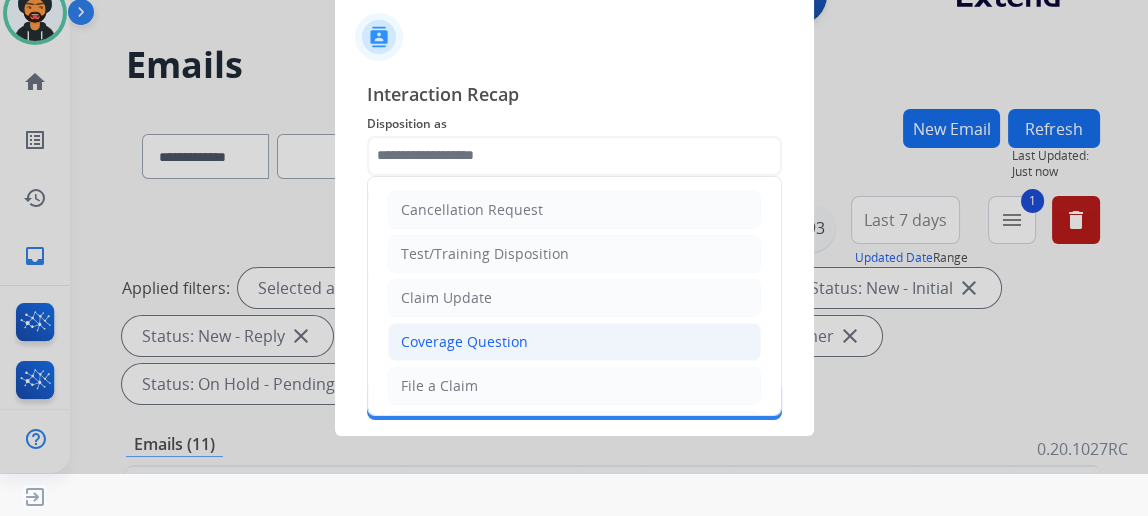 click on "Coverage Question" 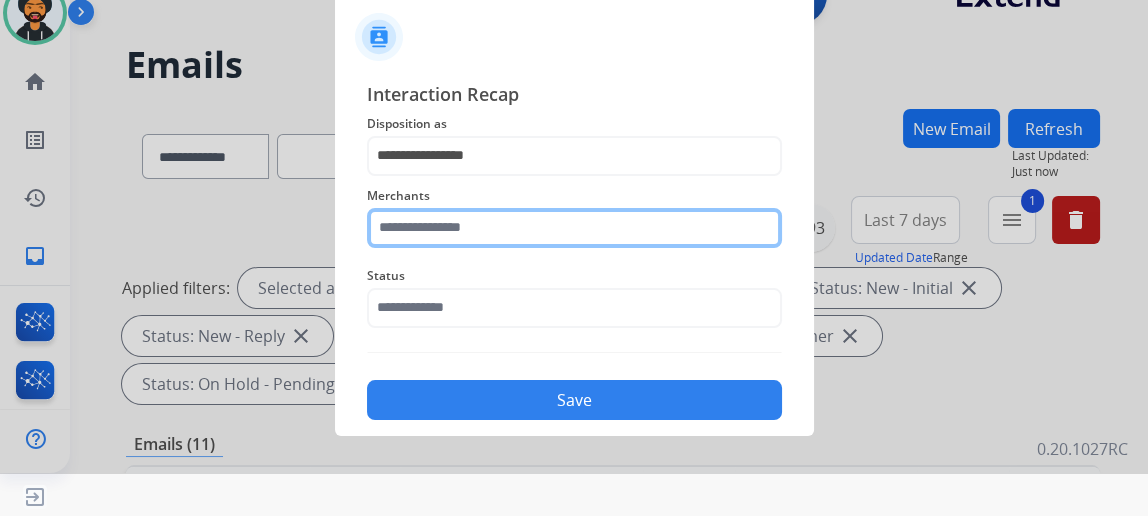 click 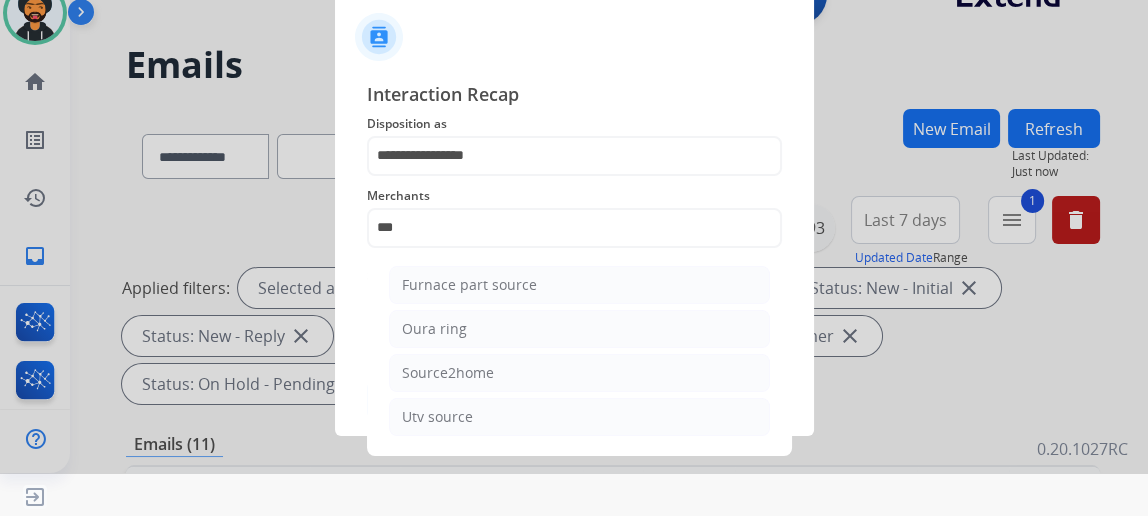 click on "Oura ring" 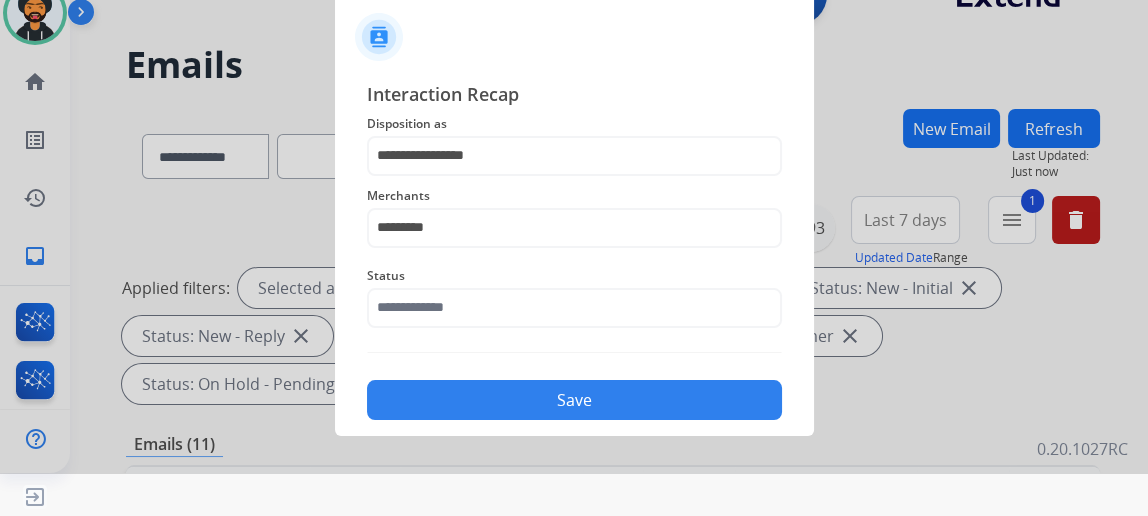 drag, startPoint x: 467, startPoint y: 336, endPoint x: 458, endPoint y: 322, distance: 16.643316 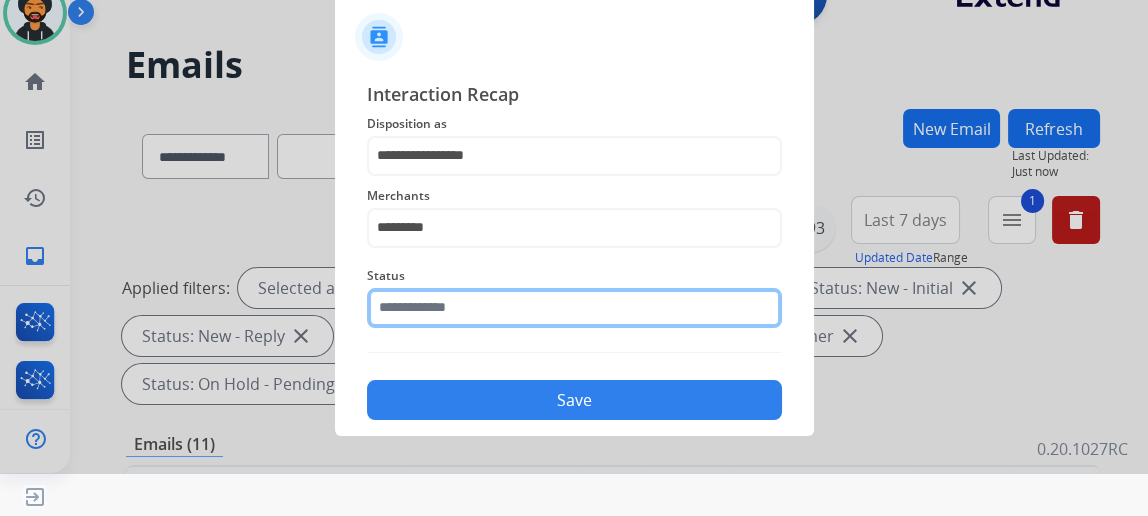 click 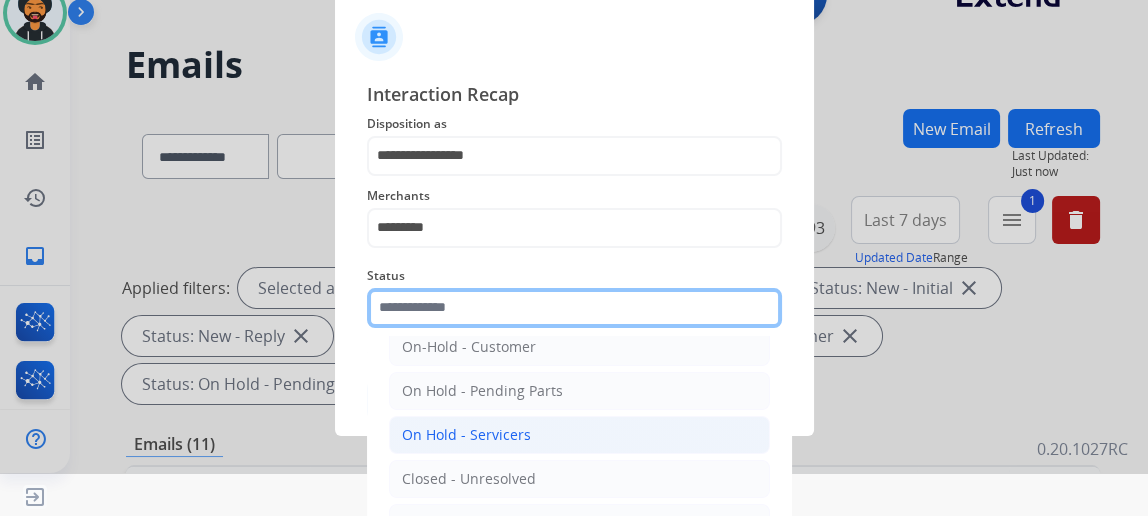 scroll, scrollTop: 112, scrollLeft: 0, axis: vertical 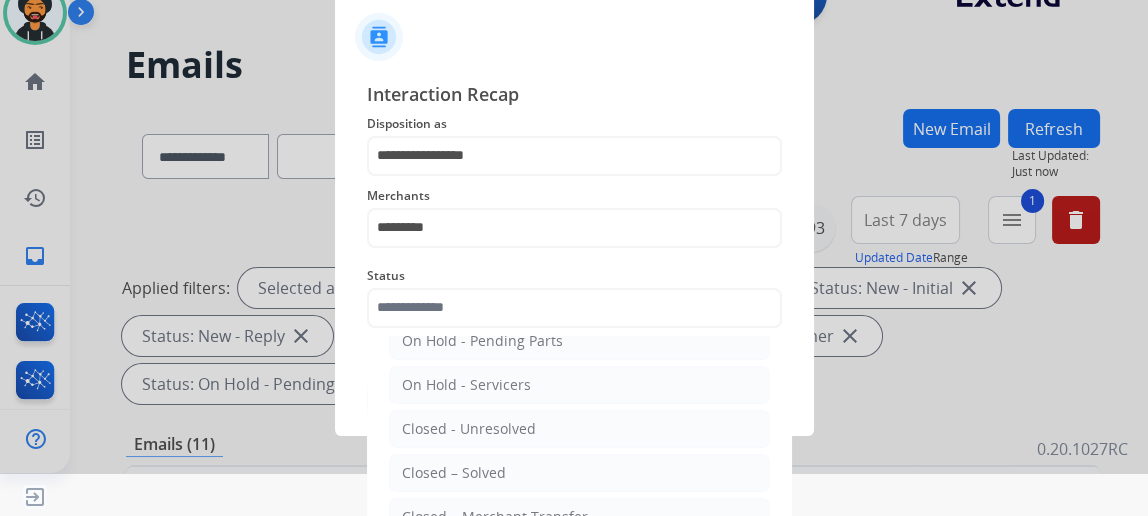 click on "Closed – Solved" 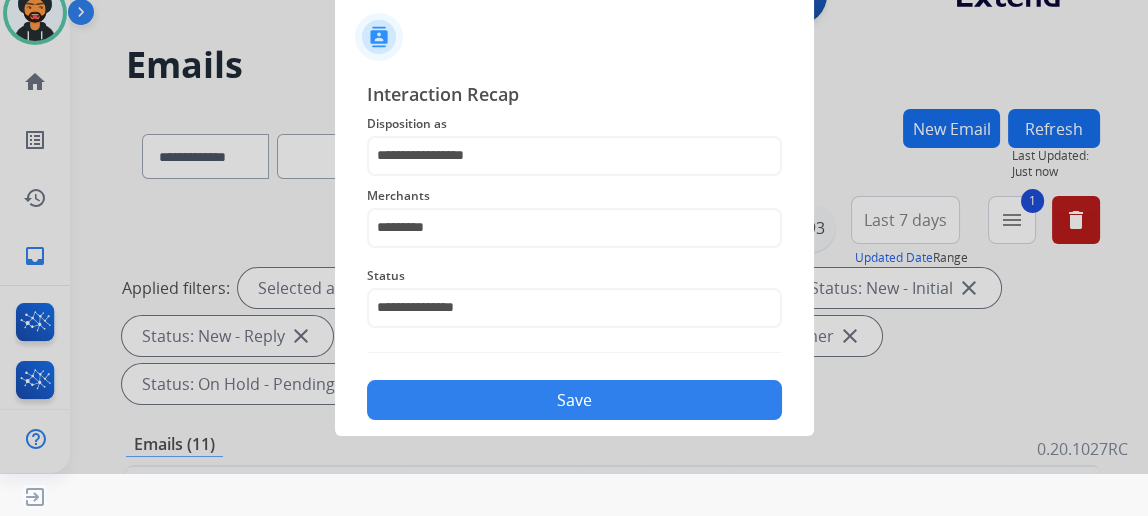 click on "Save" 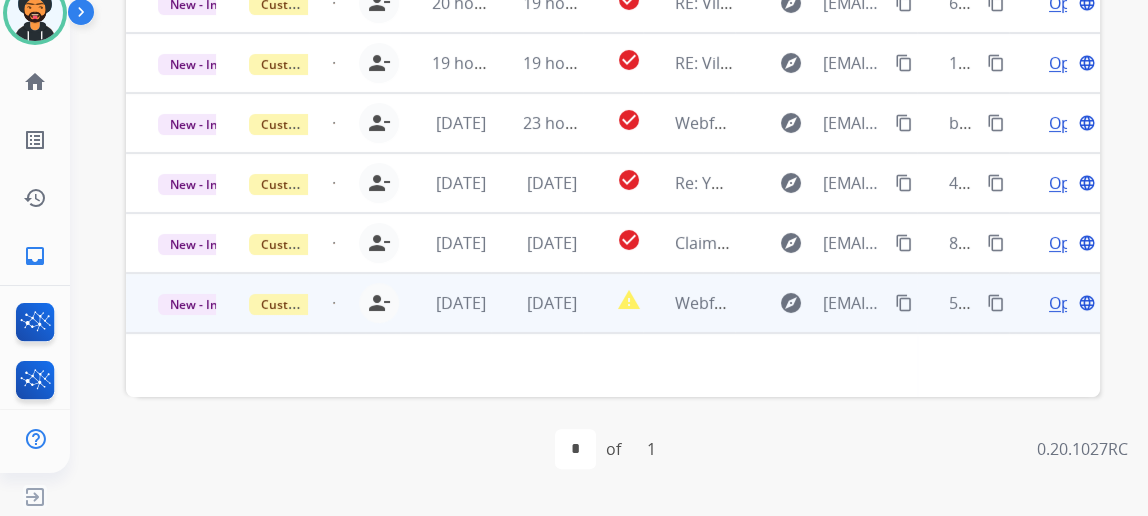 scroll, scrollTop: 749, scrollLeft: 0, axis: vertical 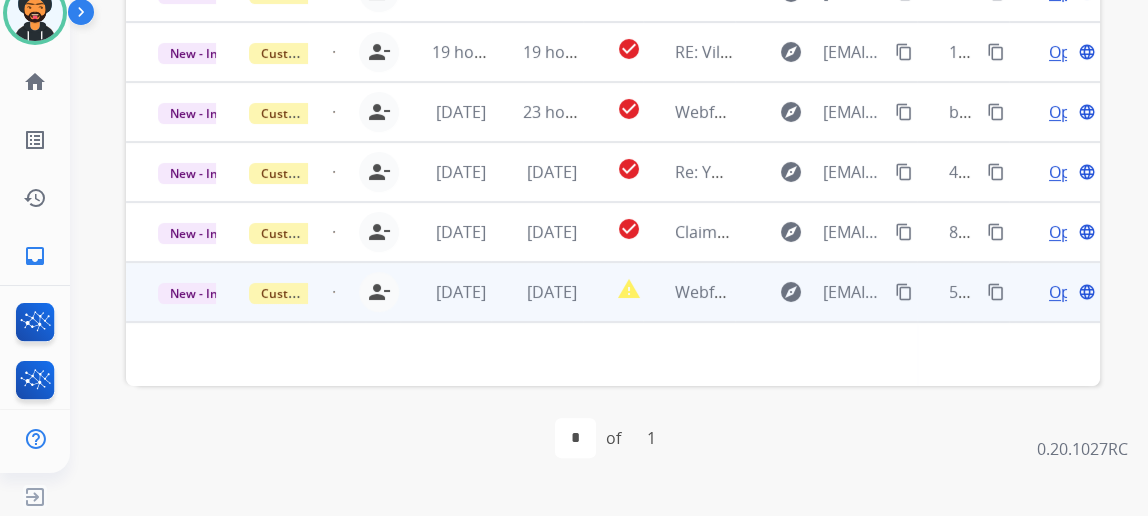 click on "Open" at bounding box center (1069, 292) 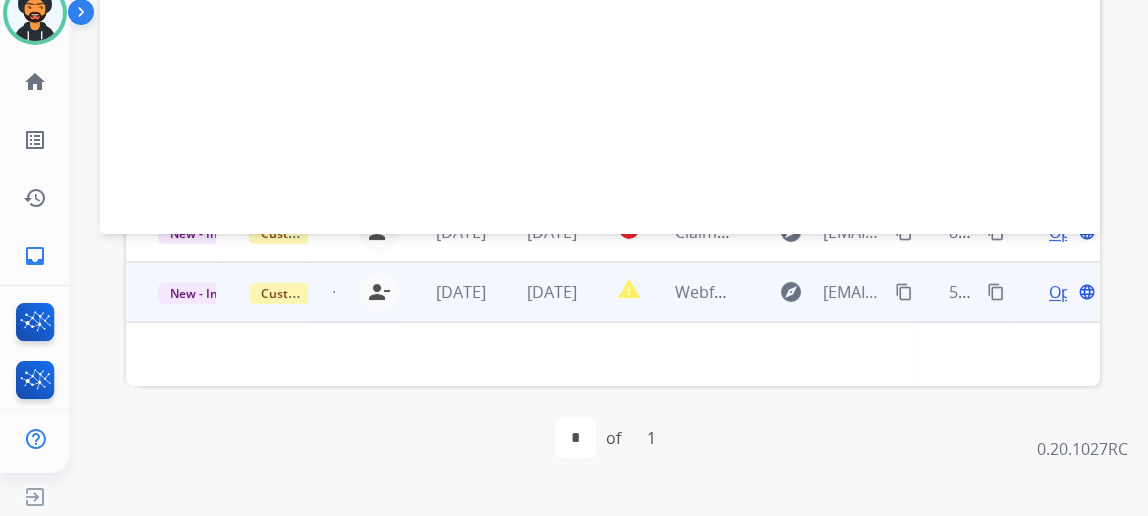 click on "Open" at bounding box center (1069, 292) 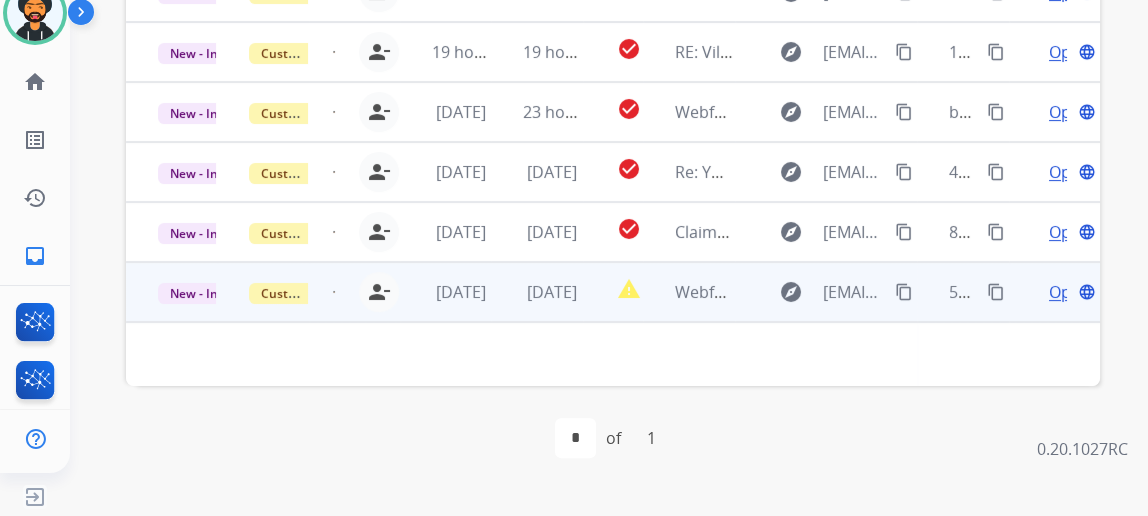 click on "Open" at bounding box center [1069, 292] 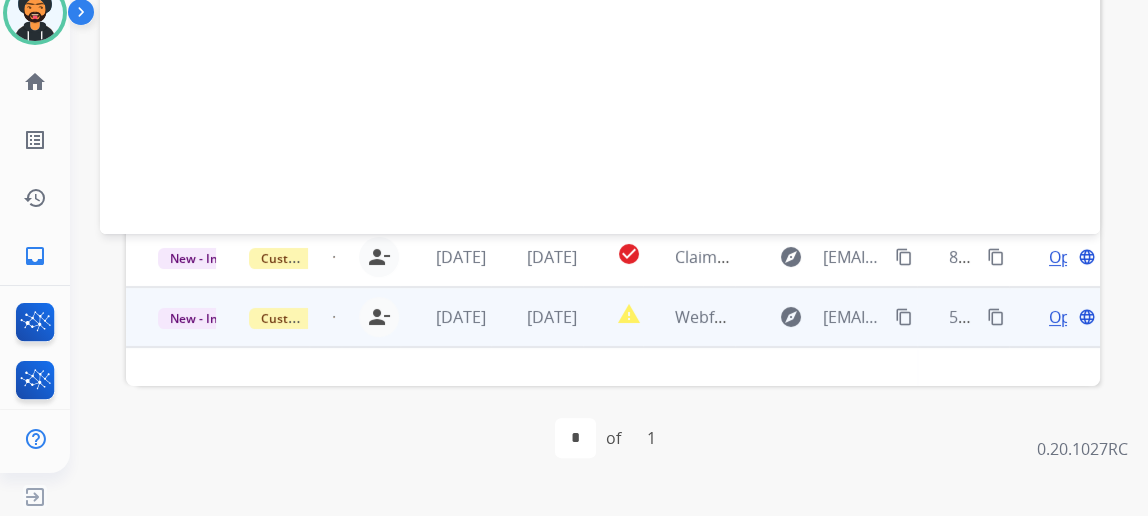 scroll, scrollTop: 0, scrollLeft: 0, axis: both 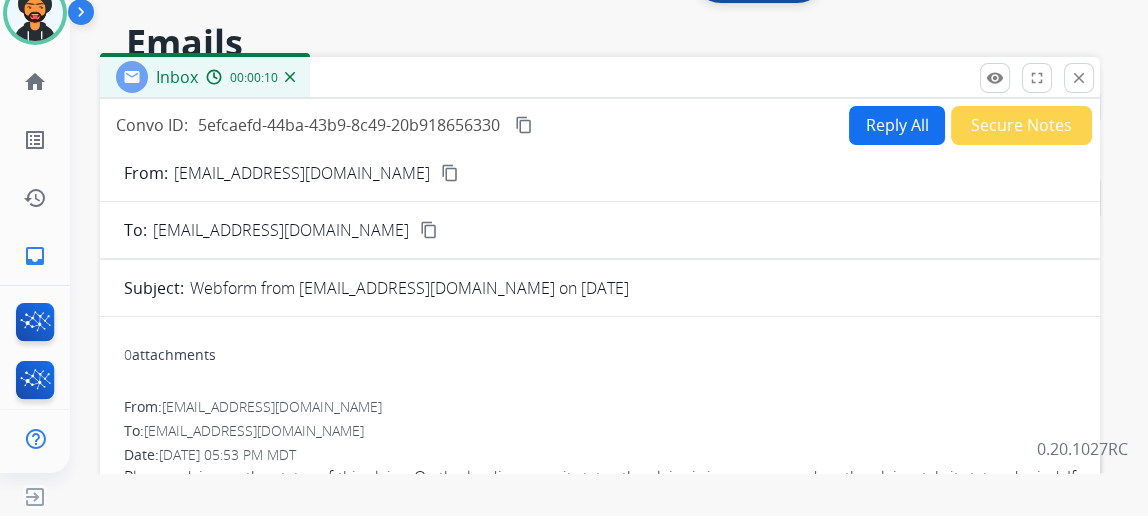 click on "content_copy" at bounding box center [450, 173] 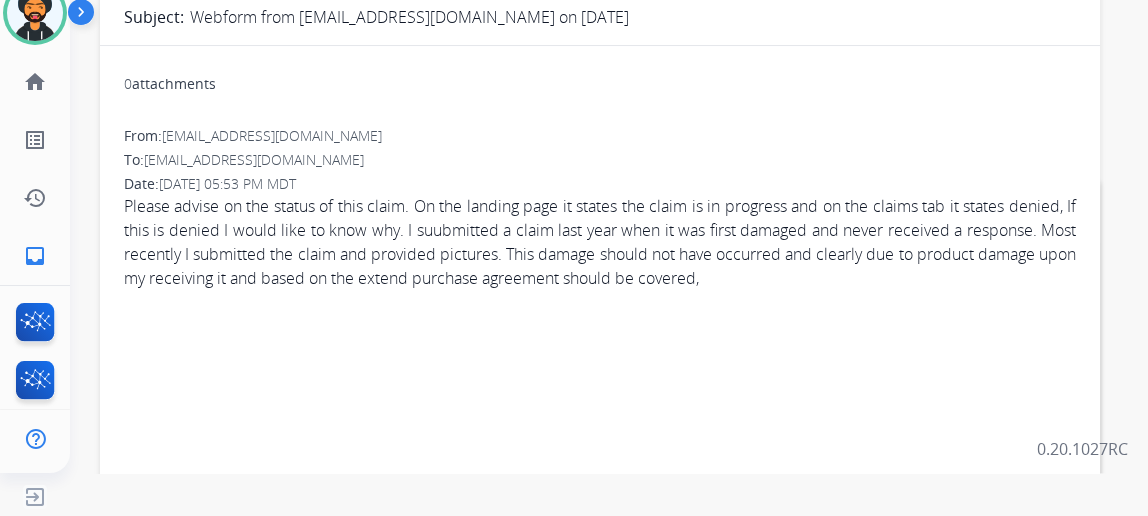 scroll, scrollTop: 22, scrollLeft: 0, axis: vertical 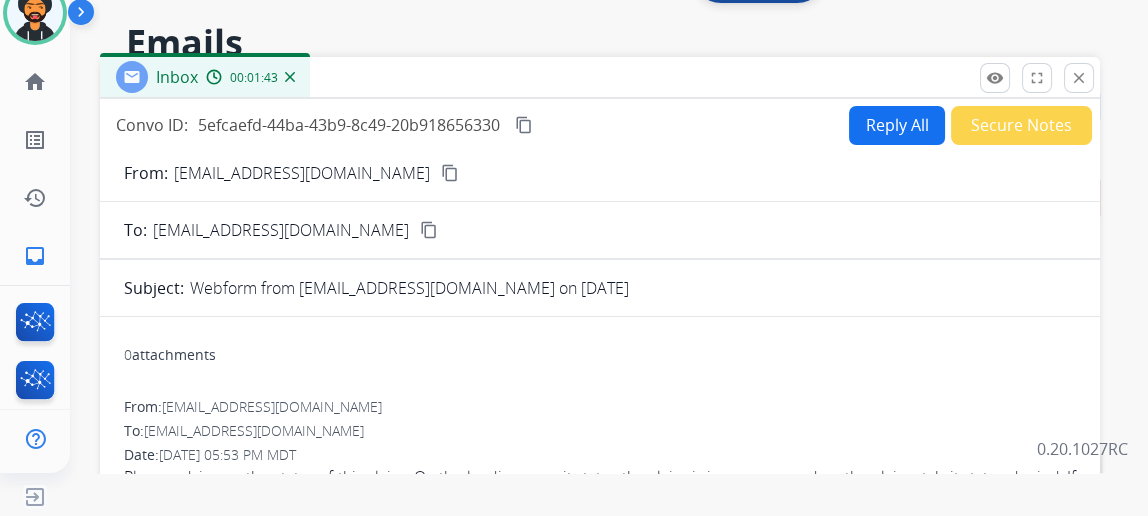 click on "Reply All" at bounding box center [897, 125] 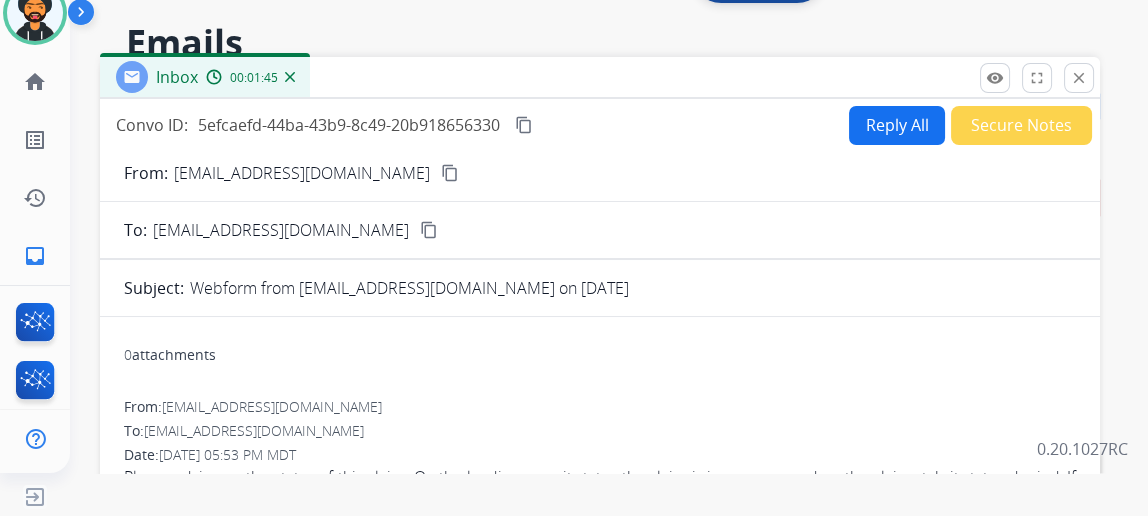 click on "Reply All" at bounding box center (897, 125) 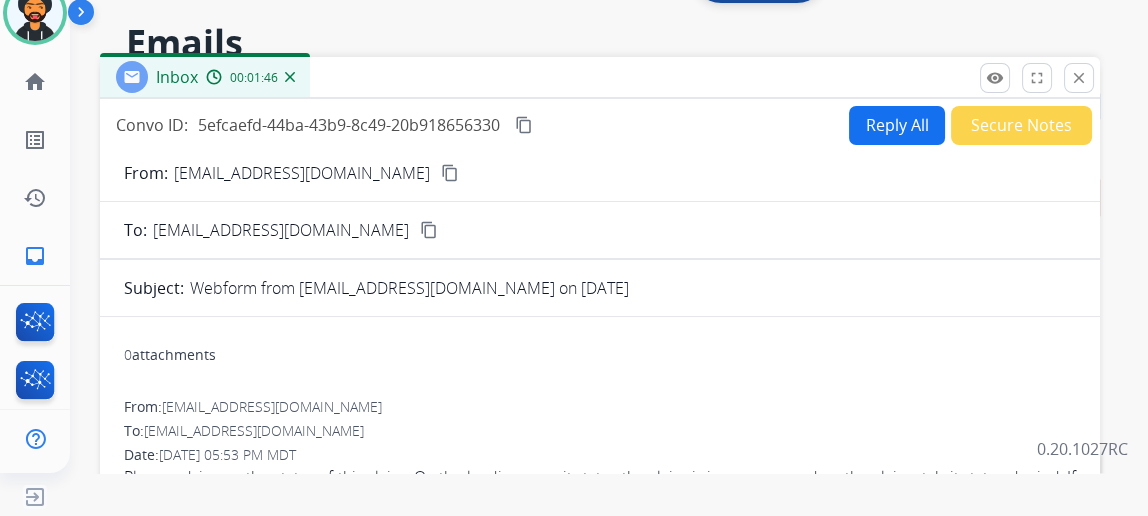 click on "Reply All" at bounding box center [897, 125] 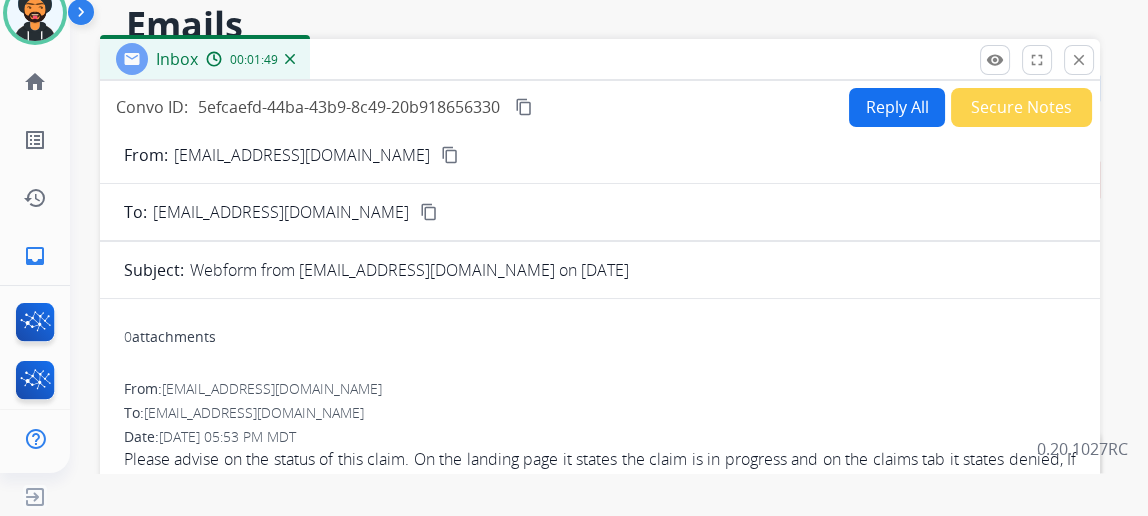 scroll, scrollTop: 0, scrollLeft: 0, axis: both 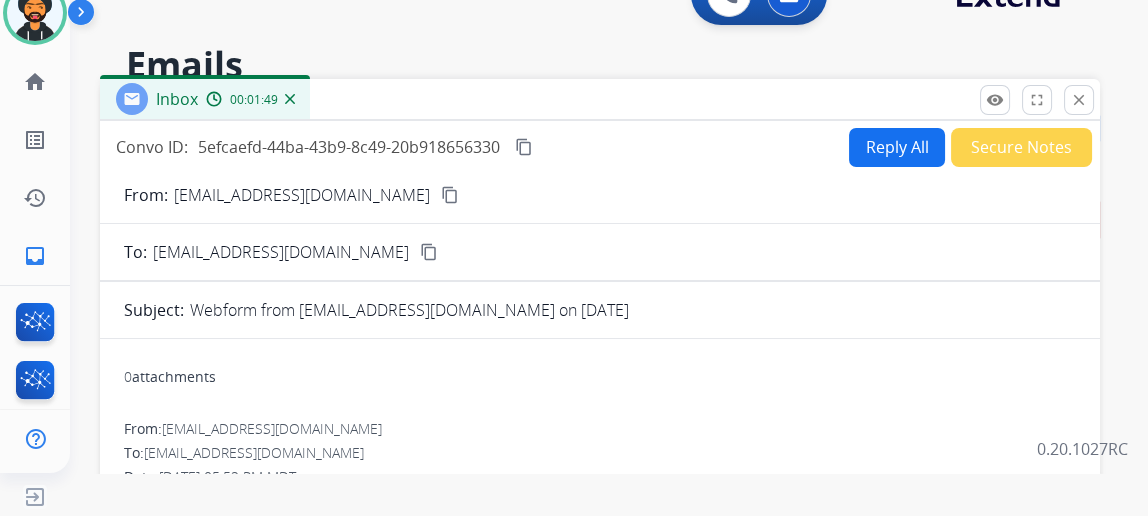 click on "Reply All" at bounding box center [897, 147] 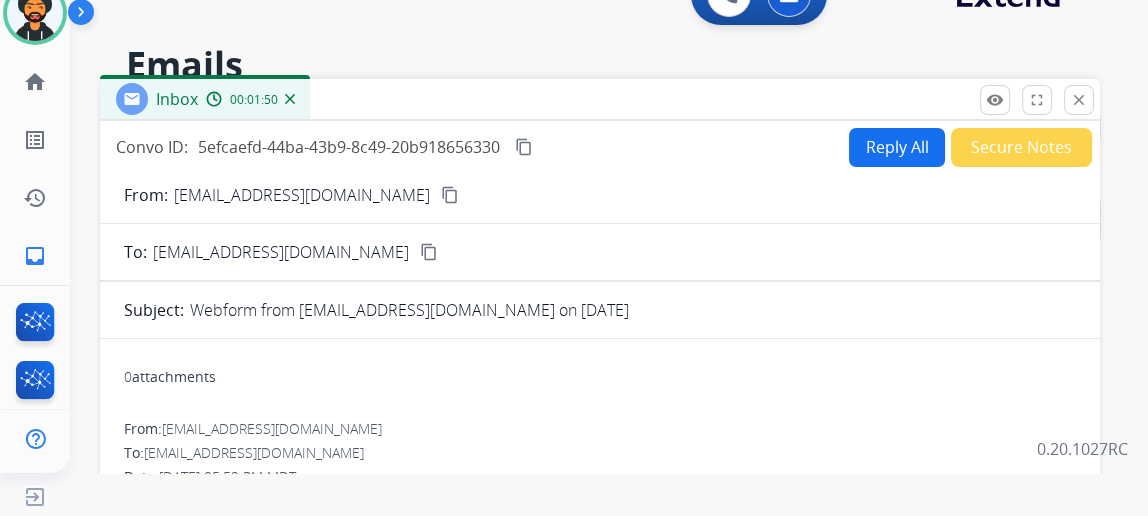 click on "Reply All" at bounding box center [897, 147] 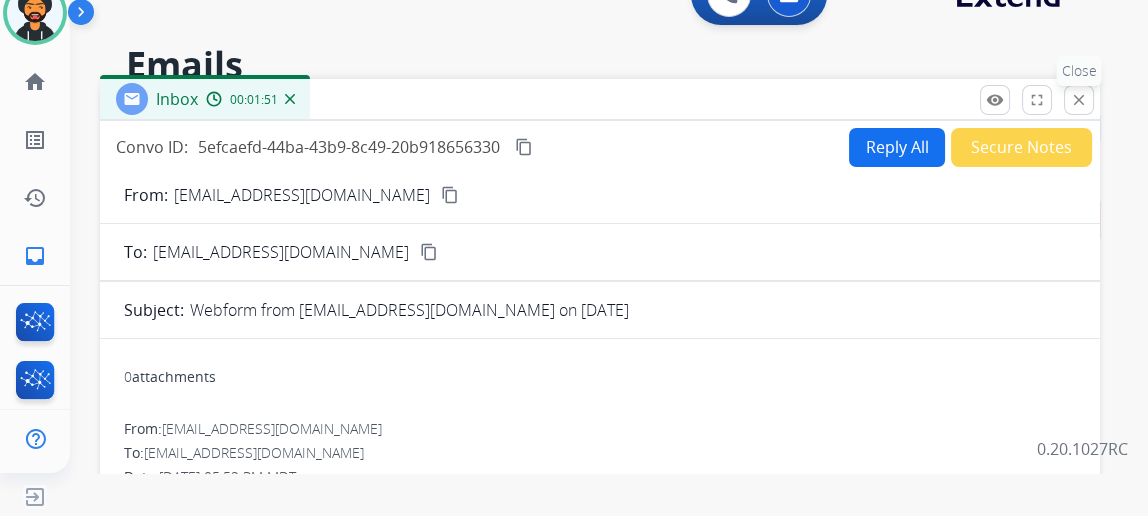 click on "close Close" at bounding box center (1079, 100) 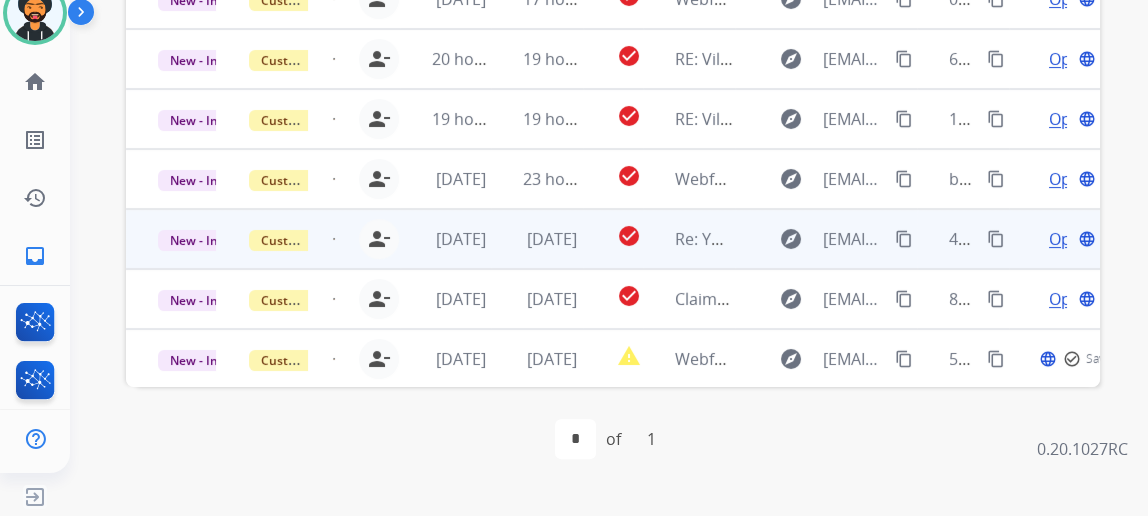 scroll, scrollTop: 749, scrollLeft: 0, axis: vertical 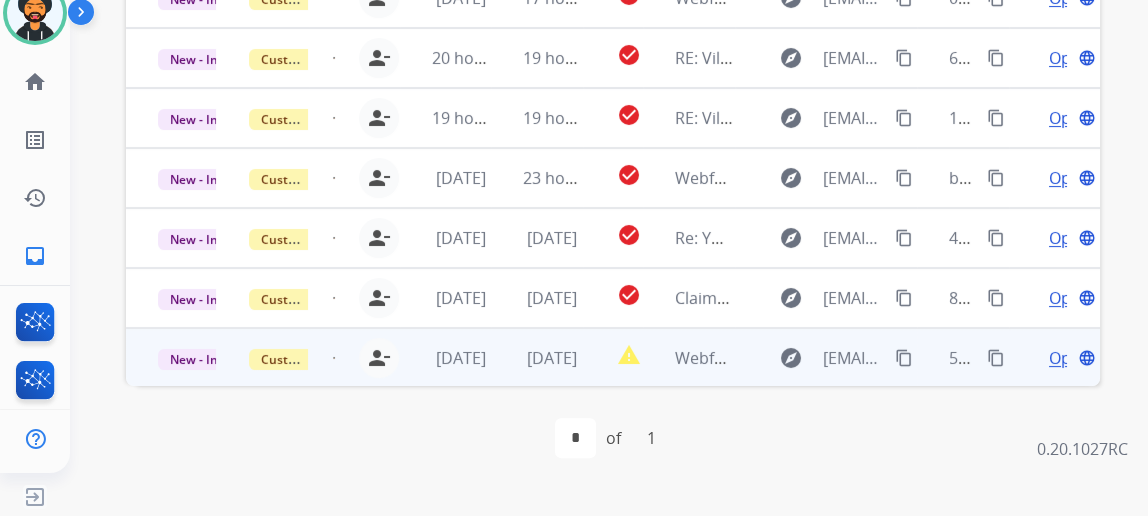 click on "Open language" at bounding box center [1070, 358] 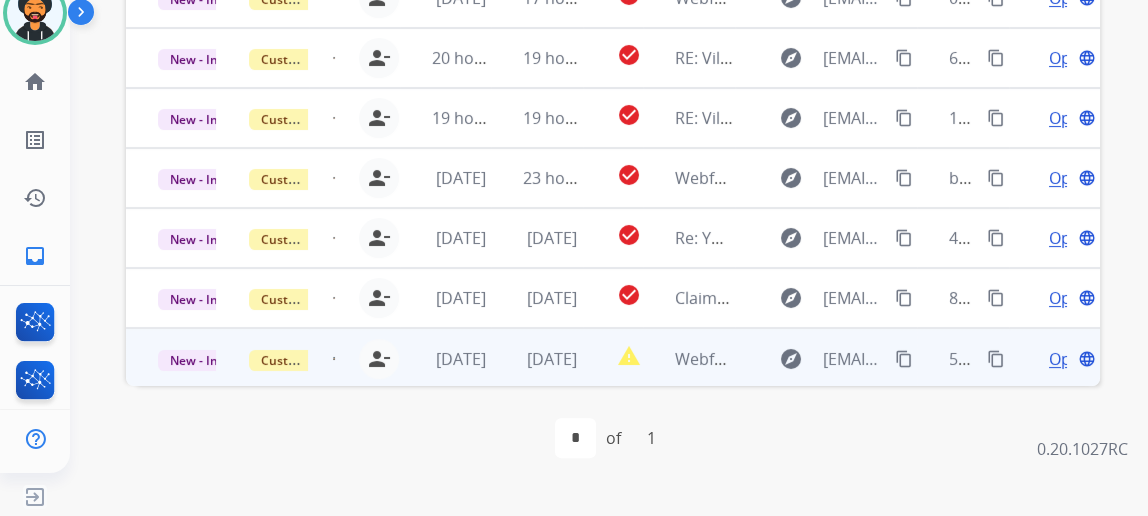 click on "Open" at bounding box center (1069, 359) 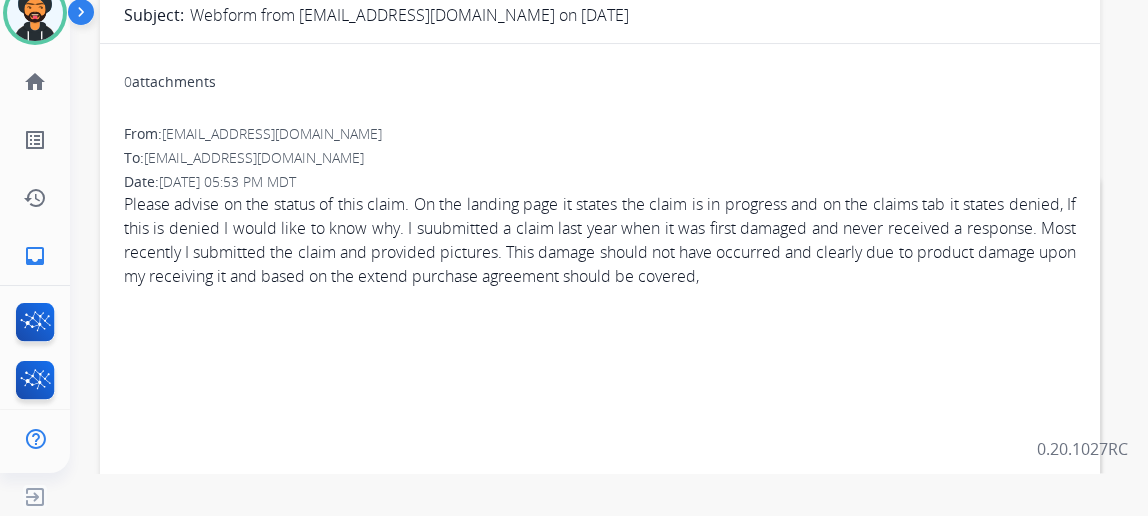 scroll, scrollTop: 22, scrollLeft: 0, axis: vertical 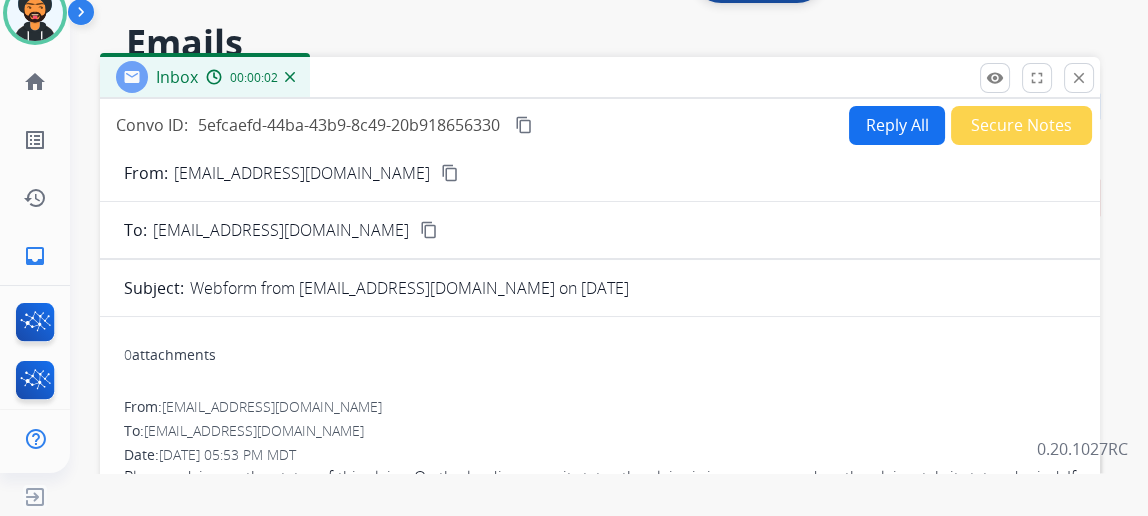 click on "Reply All" at bounding box center [897, 125] 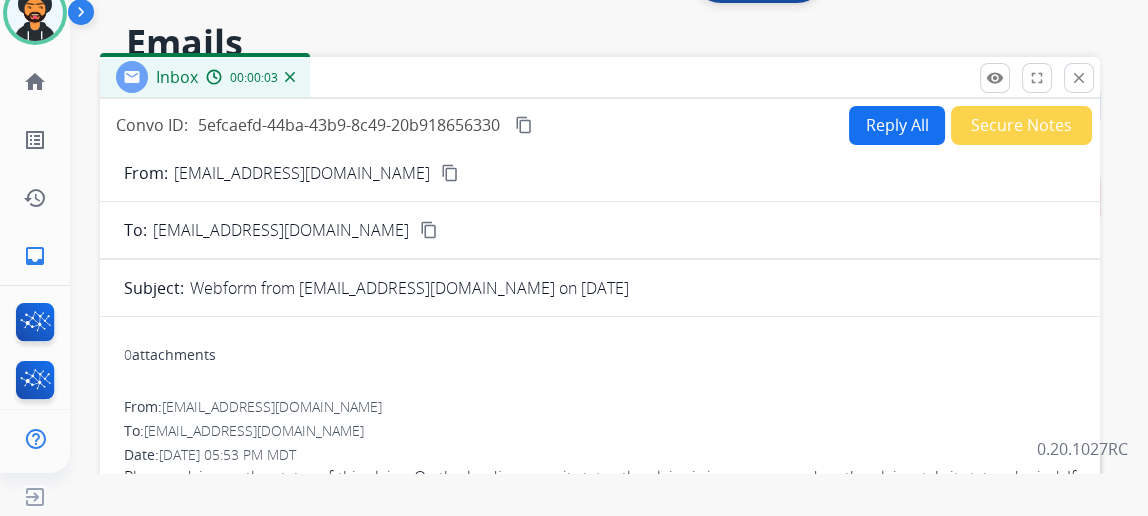click on "Reply All" at bounding box center [897, 125] 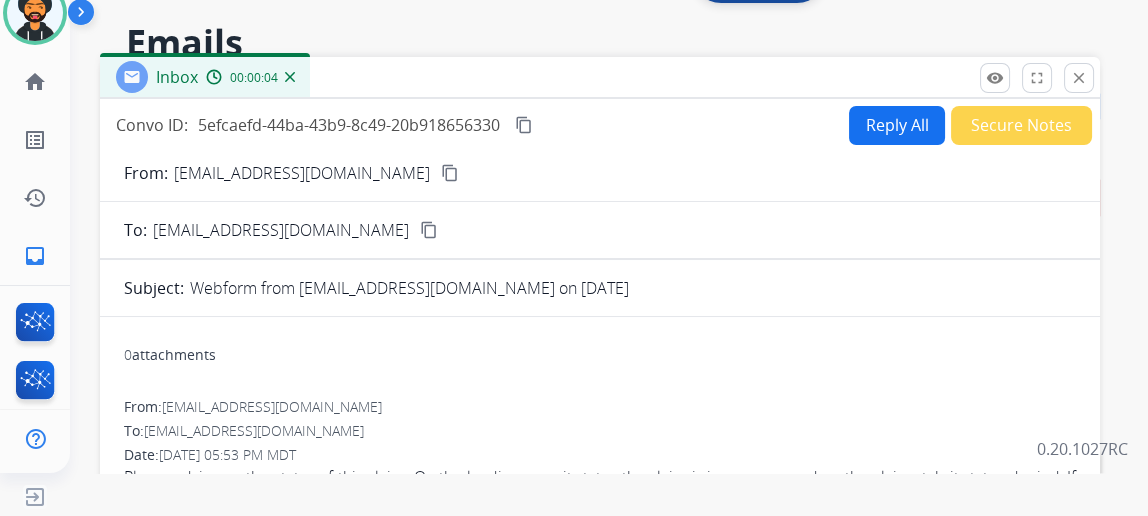 click on "Reply All" at bounding box center [897, 125] 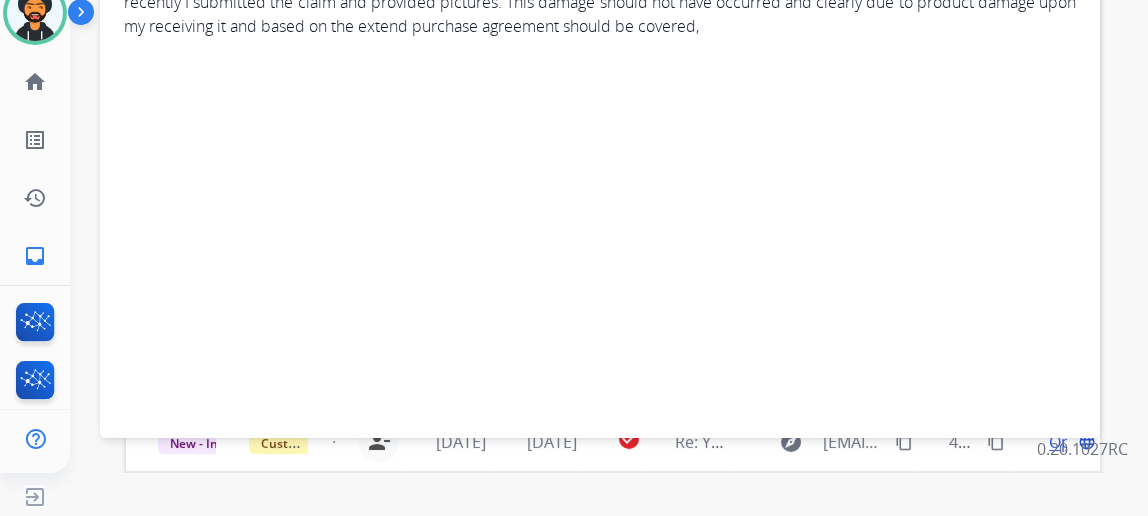 scroll, scrollTop: 181, scrollLeft: 0, axis: vertical 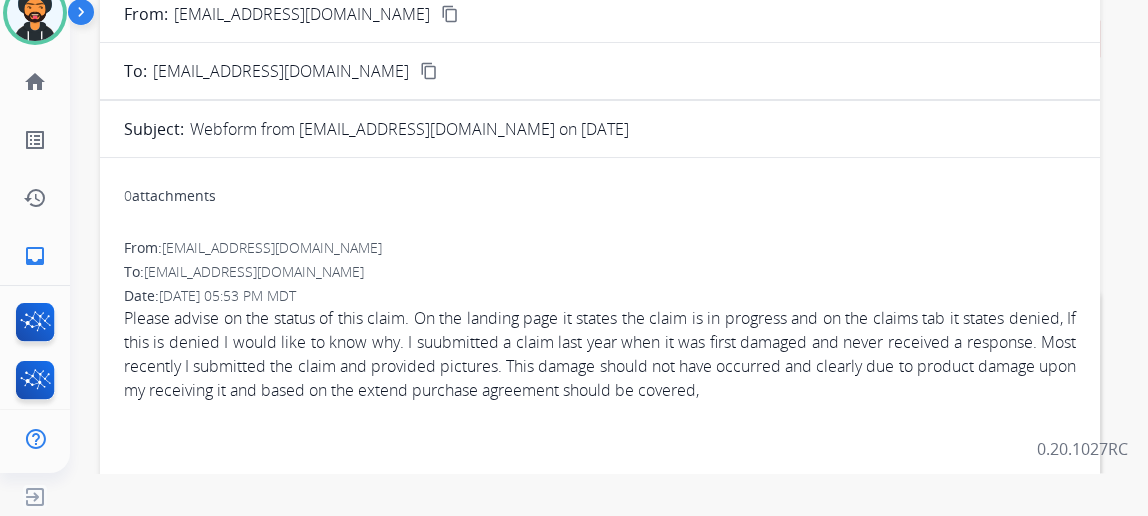 click on "0  attachments  From:  dlsrecruiting@yahoo.com   To:  support@extend.com  Date:  07/16/2025 - 05:53 PM MDT Please advise on the status of this claim.  On the landing page it states the claim is in progress and on the claims tab it states denied,  If this is denied I would like to know why.  I suubmitted a claim last year when it was first damaged and never received a response.  Most recently I submitted the claim and provided pictures.  This damage should not have occurred and clearly due to product damage upon my receiving it and based on the extend purchase agreement should be covered," at bounding box center [600, 476] 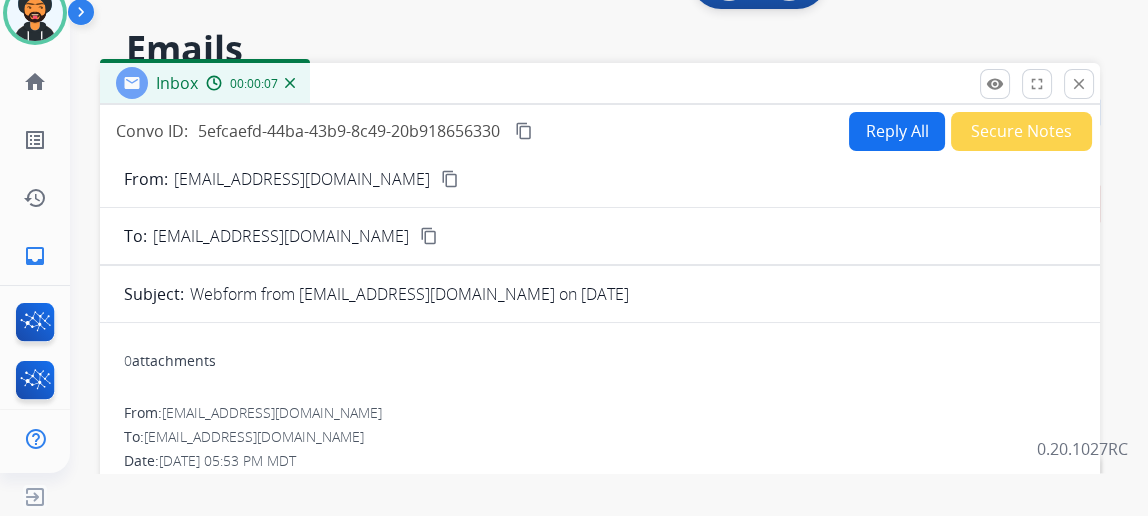 scroll, scrollTop: 0, scrollLeft: 0, axis: both 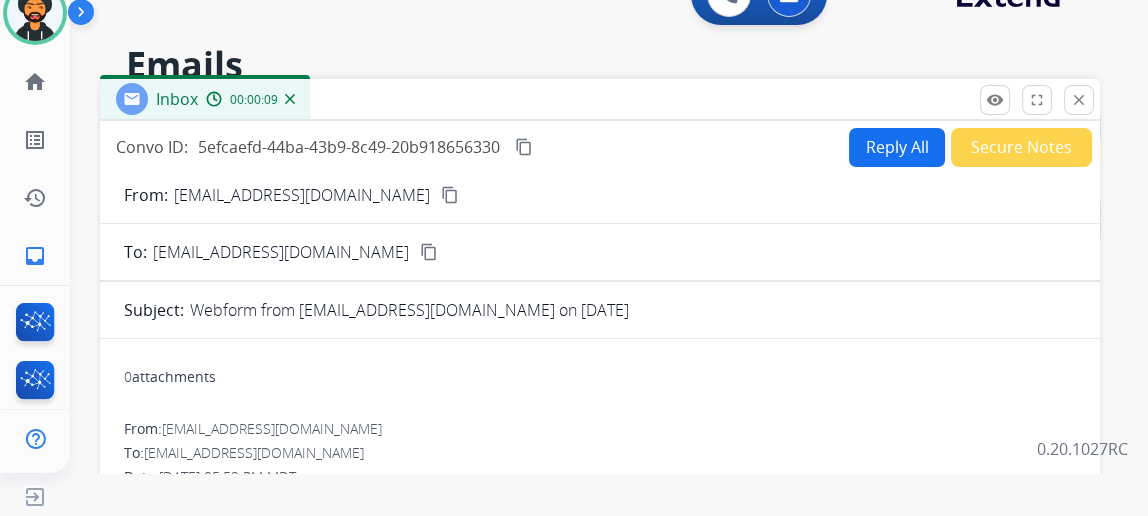 click on "Reply All" at bounding box center (897, 147) 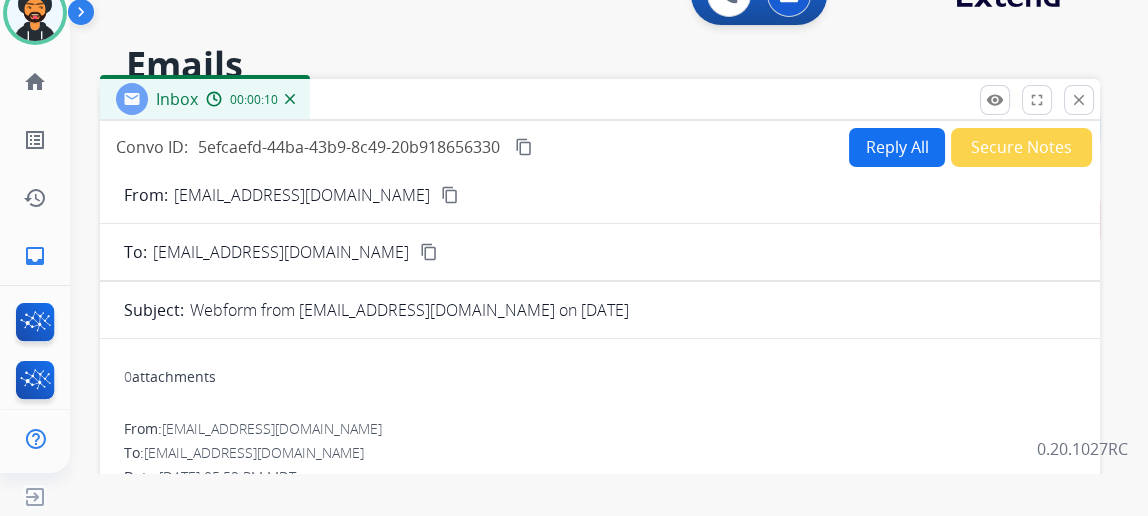 click on "Reply All" at bounding box center (897, 147) 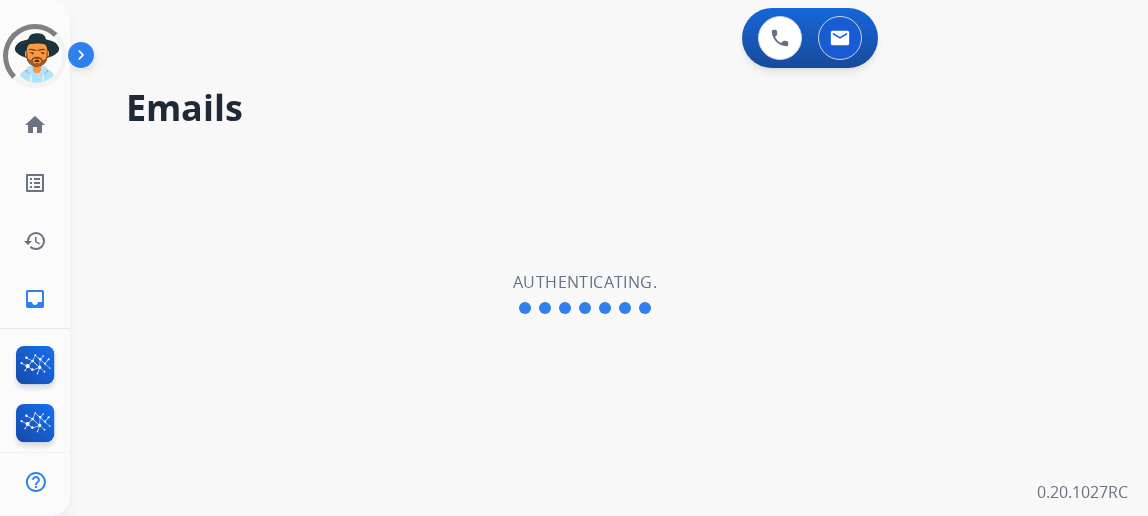 scroll, scrollTop: 43, scrollLeft: 0, axis: vertical 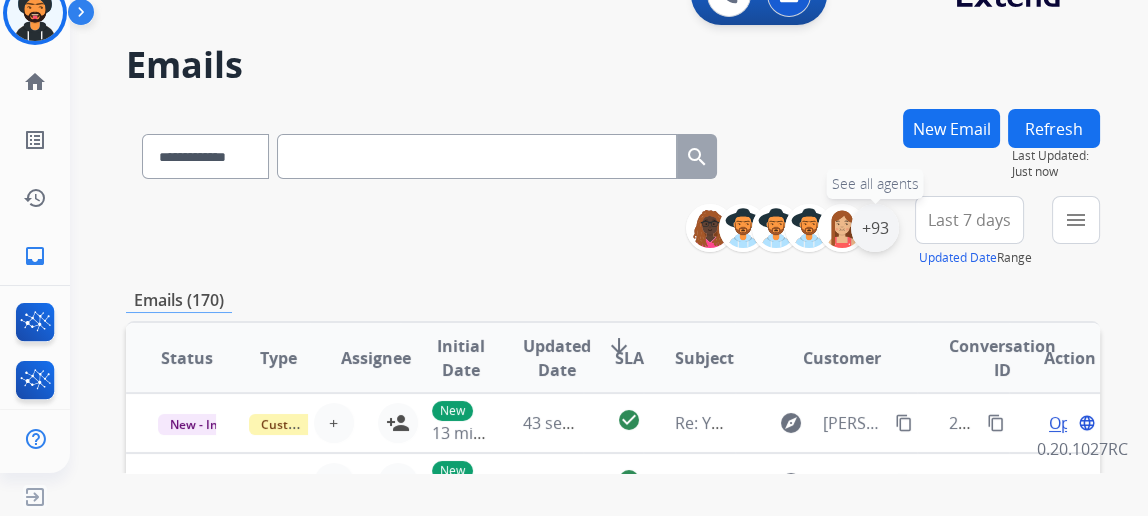 click on "+93" at bounding box center [875, 228] 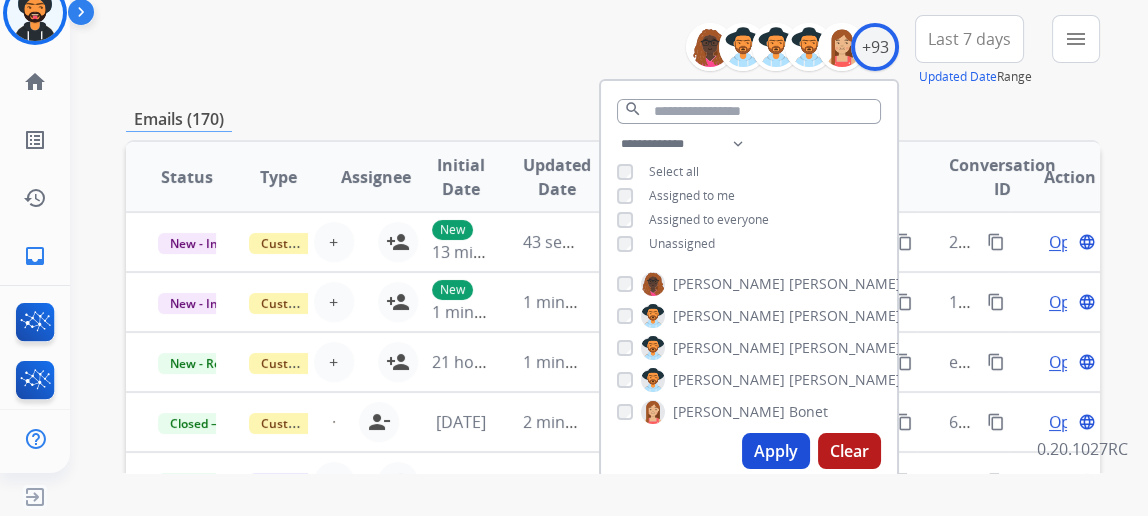 scroll, scrollTop: 272, scrollLeft: 0, axis: vertical 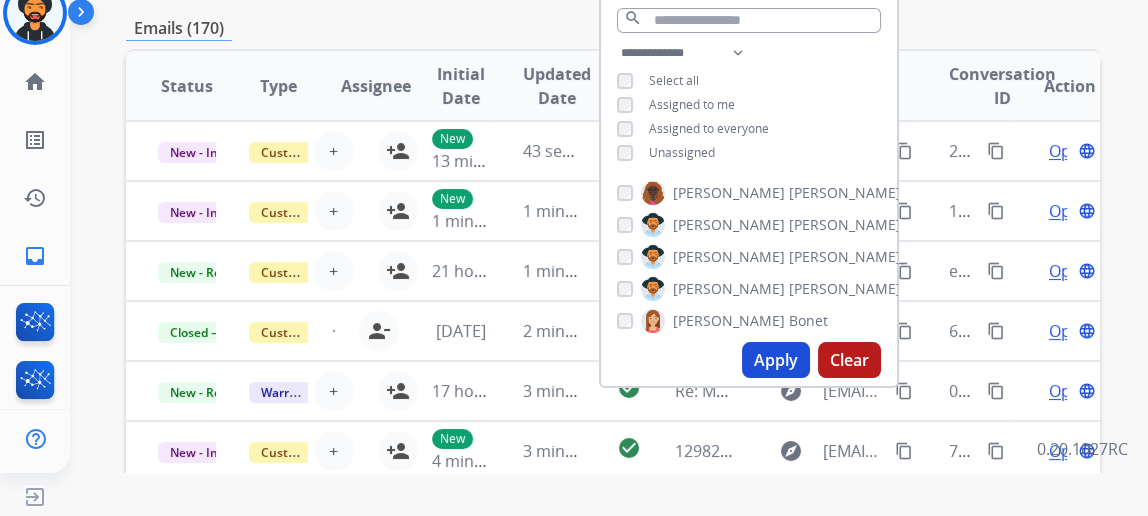 click on "Apply" at bounding box center [776, 360] 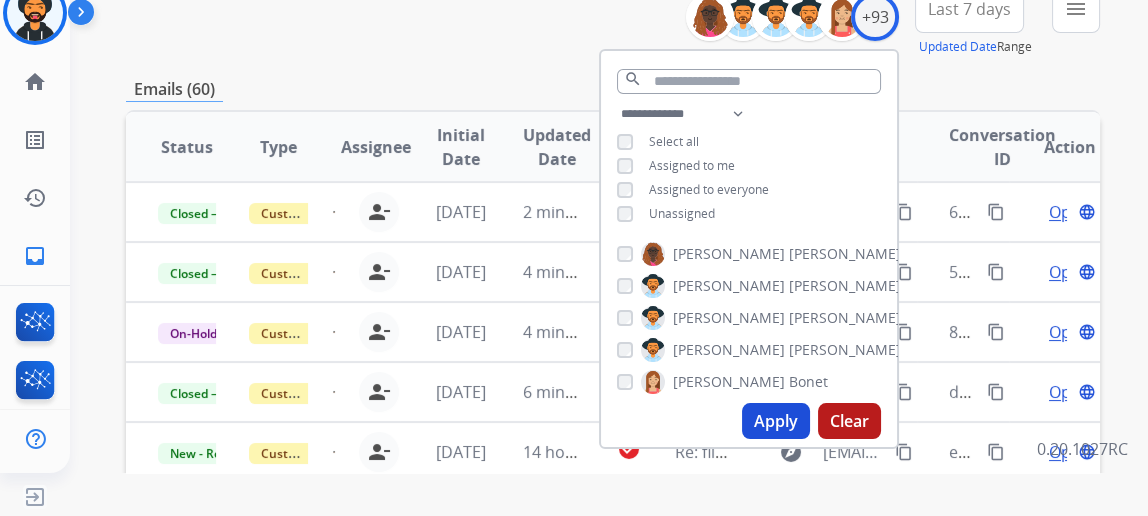 scroll, scrollTop: 454, scrollLeft: 0, axis: vertical 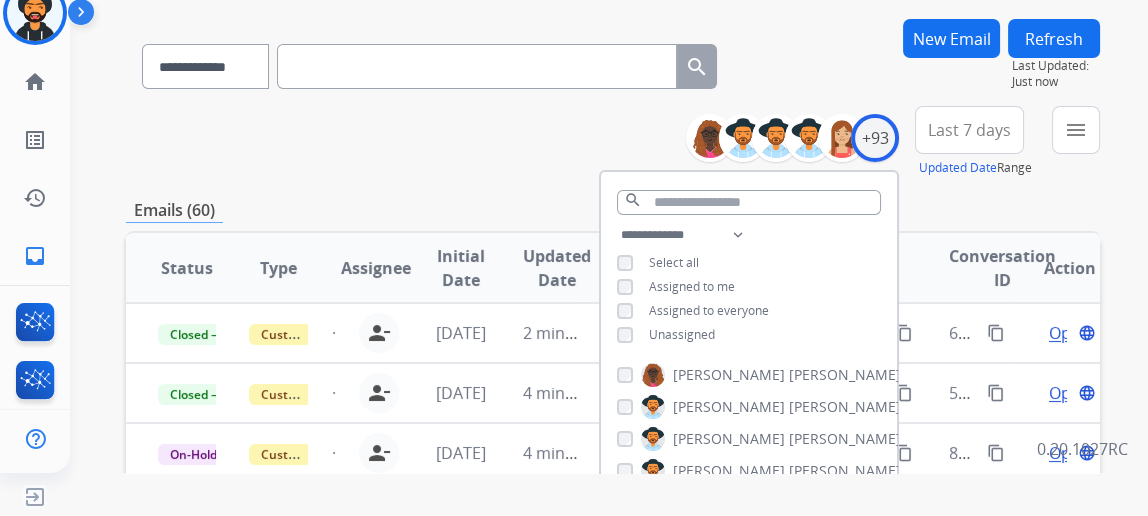 click on "**********" at bounding box center [613, 142] 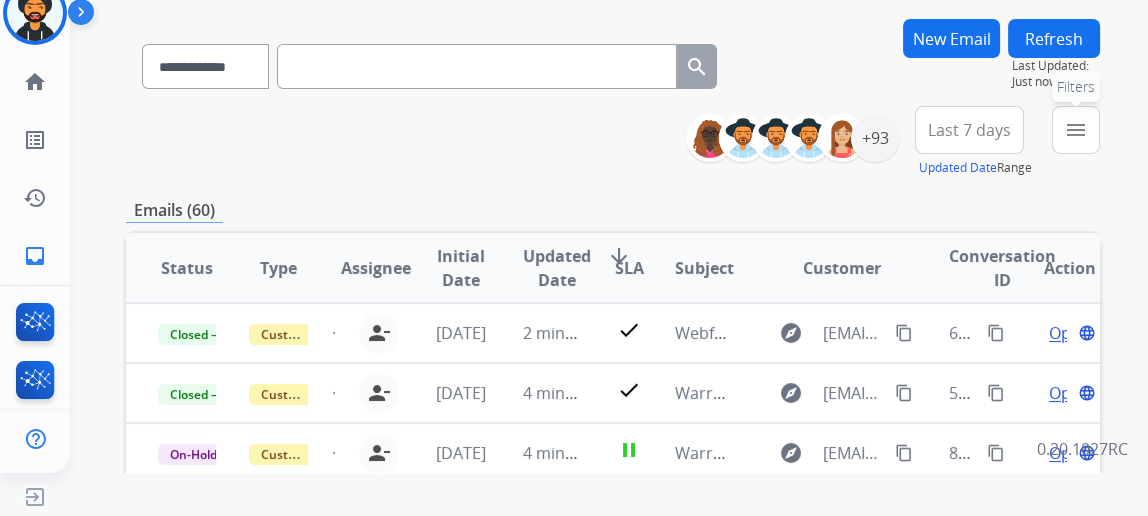 click on "menu" at bounding box center [1076, 130] 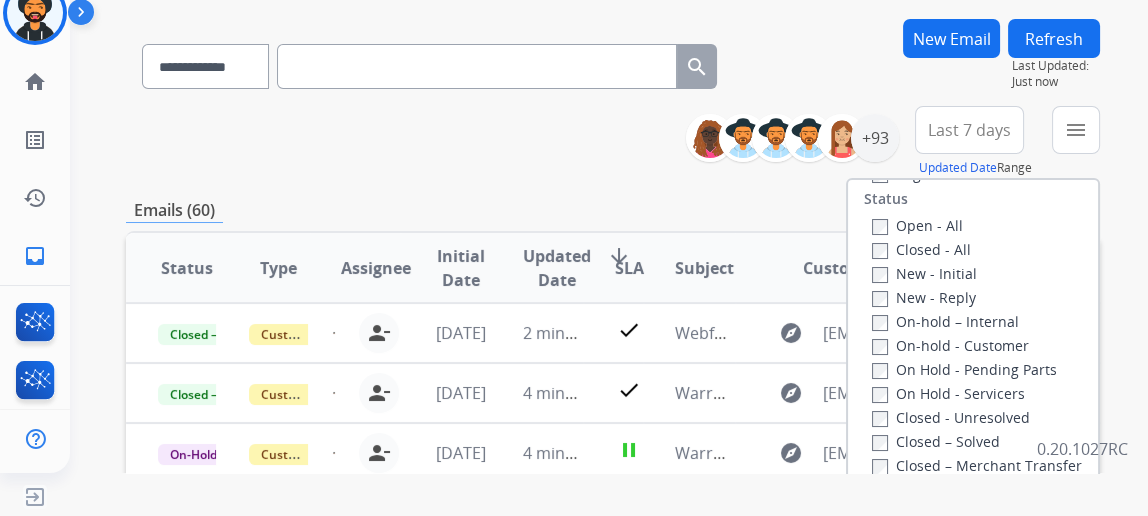 scroll, scrollTop: 255, scrollLeft: 0, axis: vertical 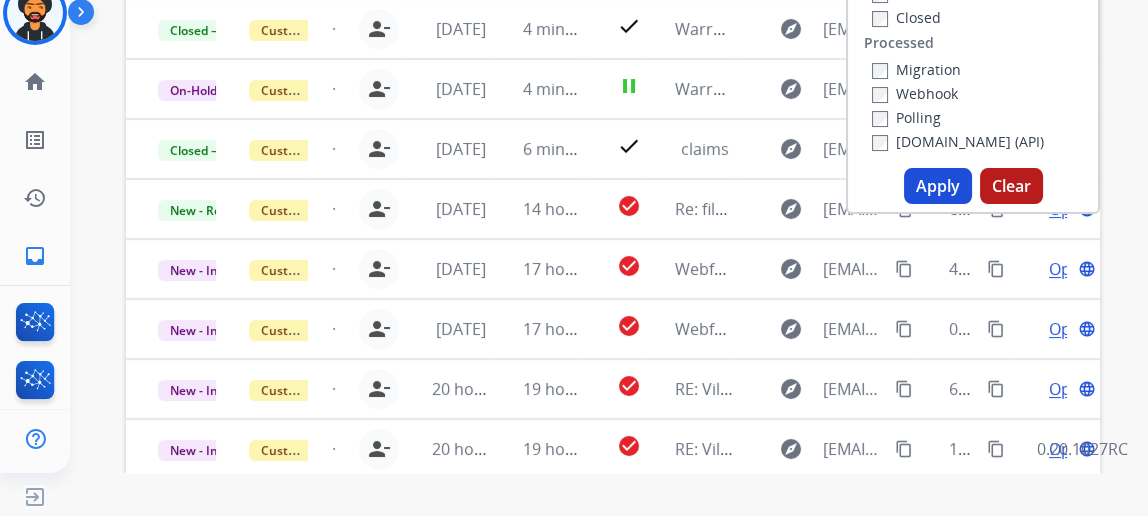 click on "Apply" at bounding box center (938, 186) 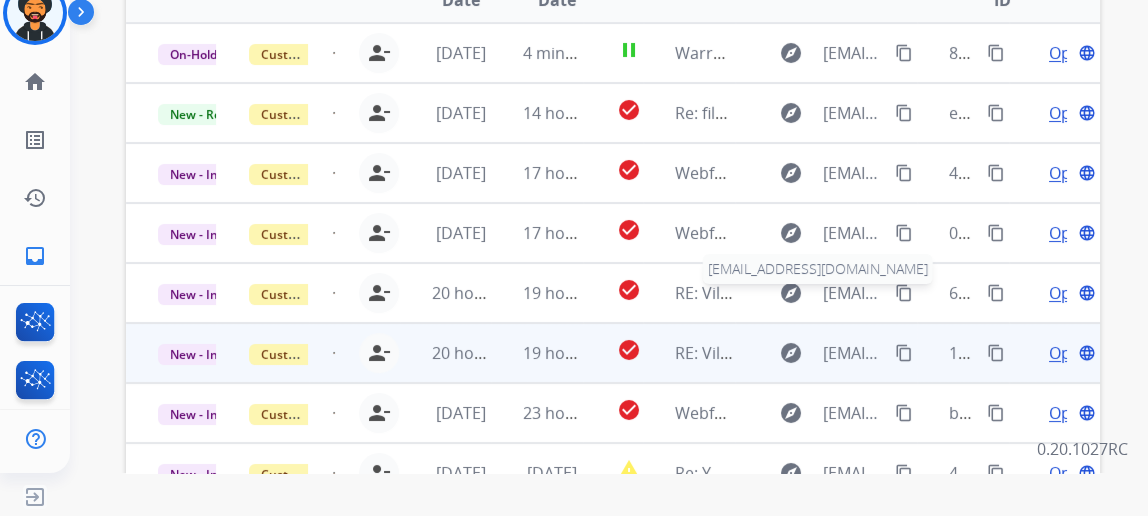 scroll, scrollTop: 636, scrollLeft: 0, axis: vertical 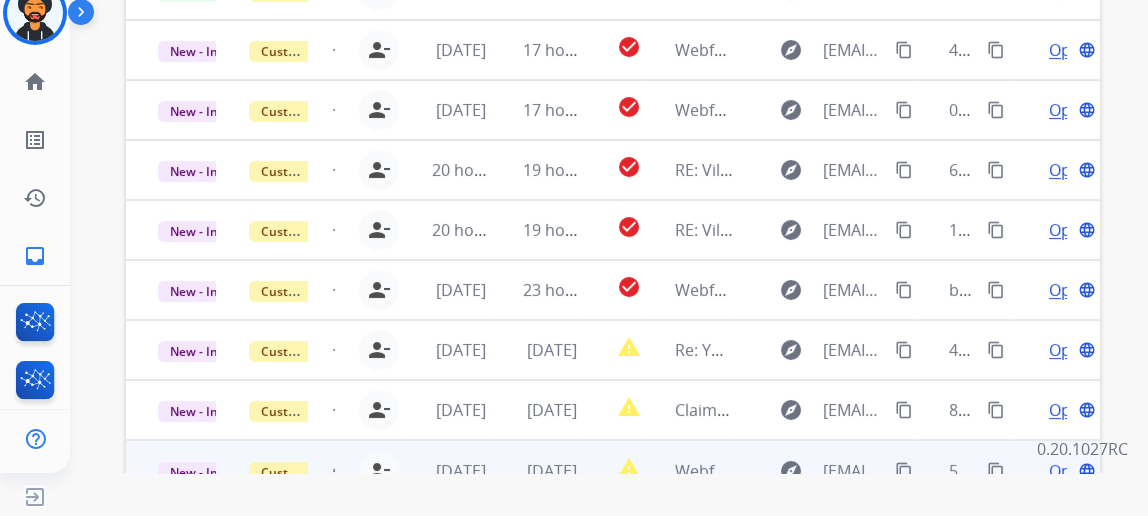 click on "Open" at bounding box center [1069, 471] 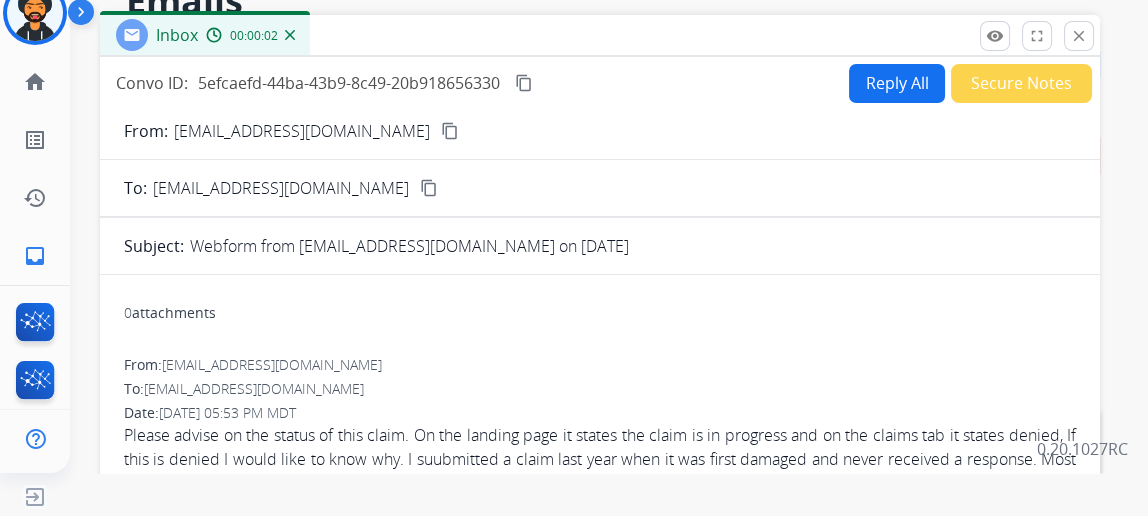 scroll, scrollTop: 0, scrollLeft: 0, axis: both 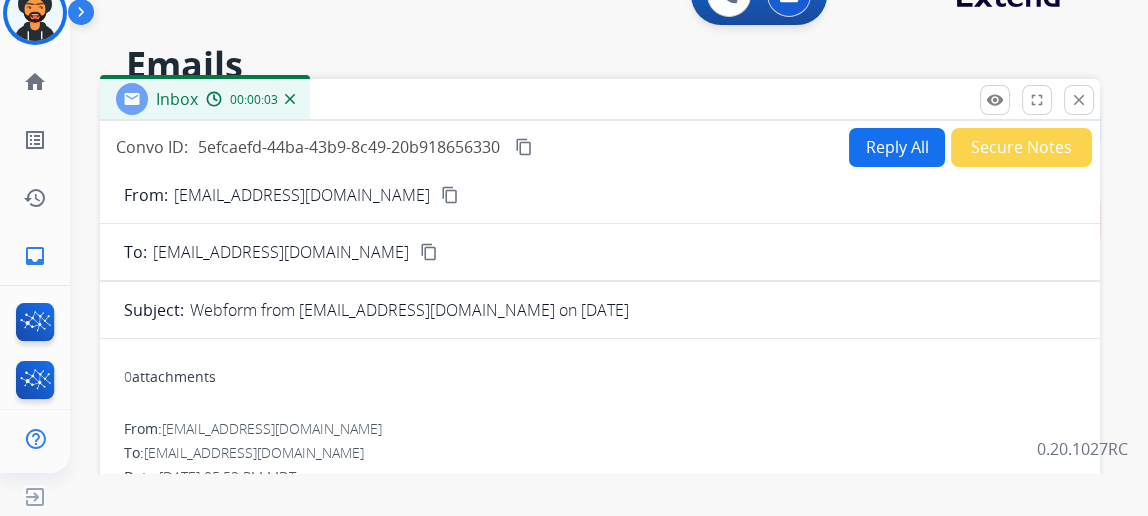 click on "Reply All" at bounding box center [897, 147] 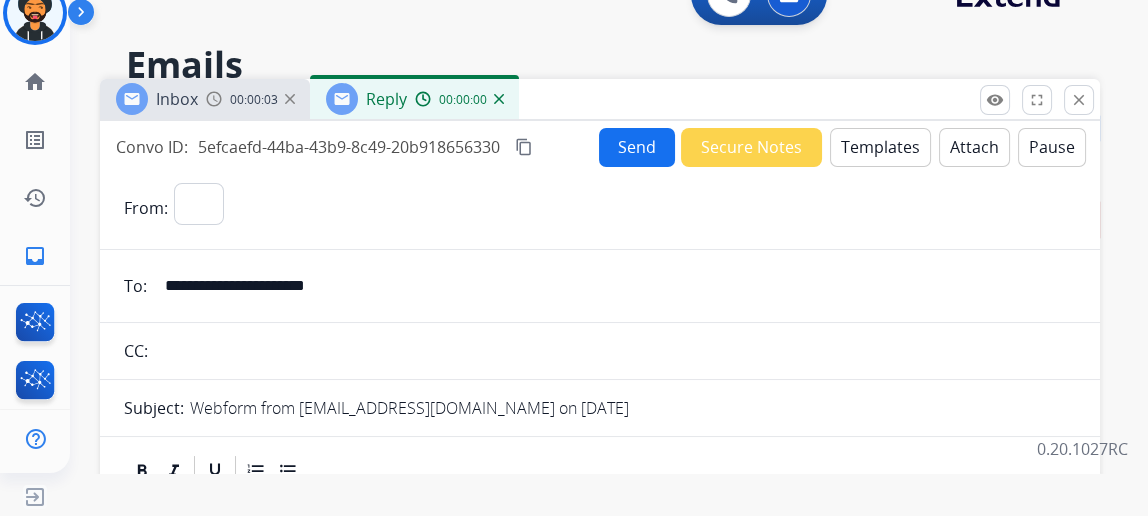 select on "**********" 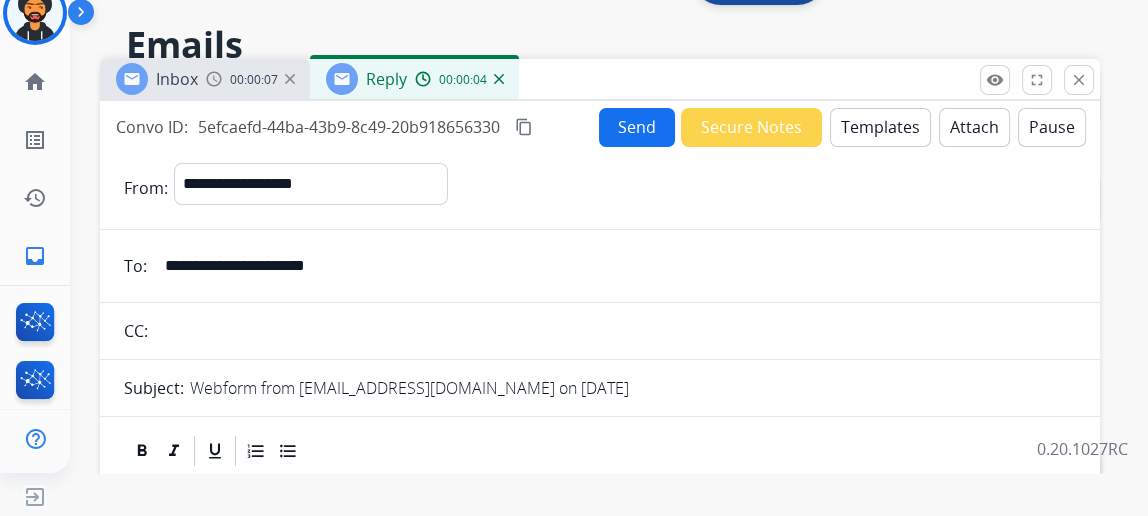 scroll, scrollTop: 0, scrollLeft: 0, axis: both 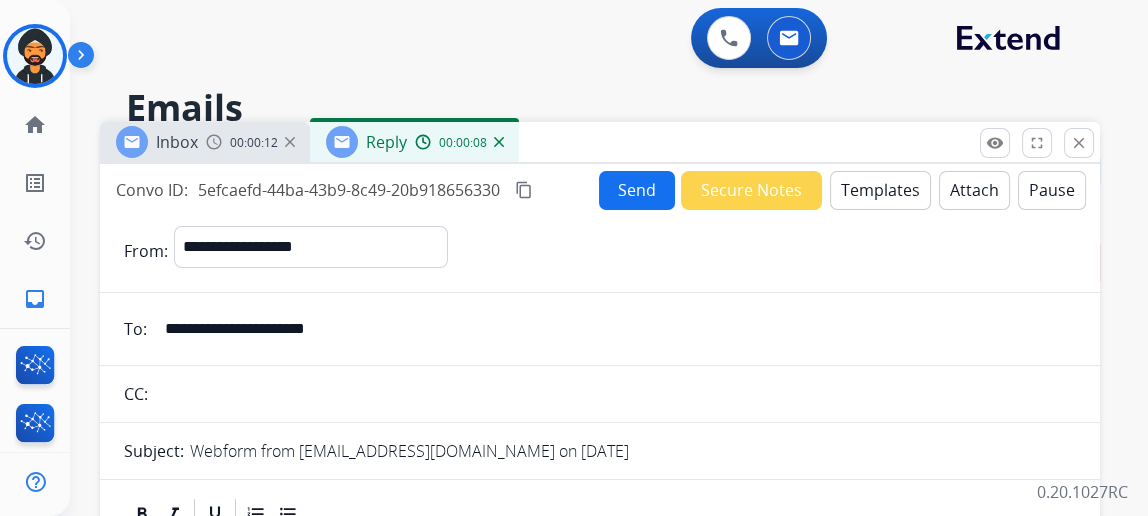click on "Templates" at bounding box center (880, 190) 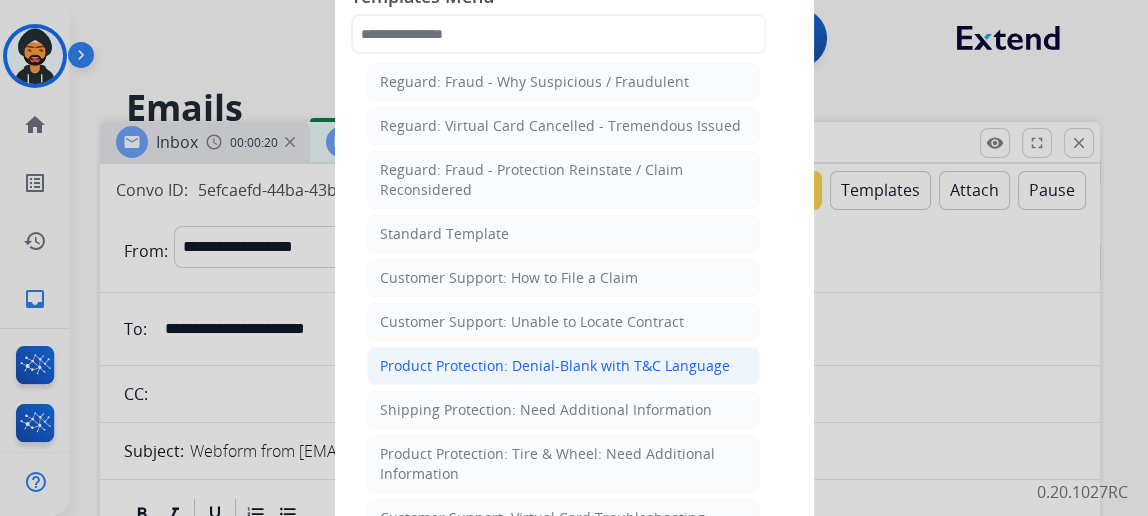 click on "Product Protection: Denial-Blank with T&C Language" 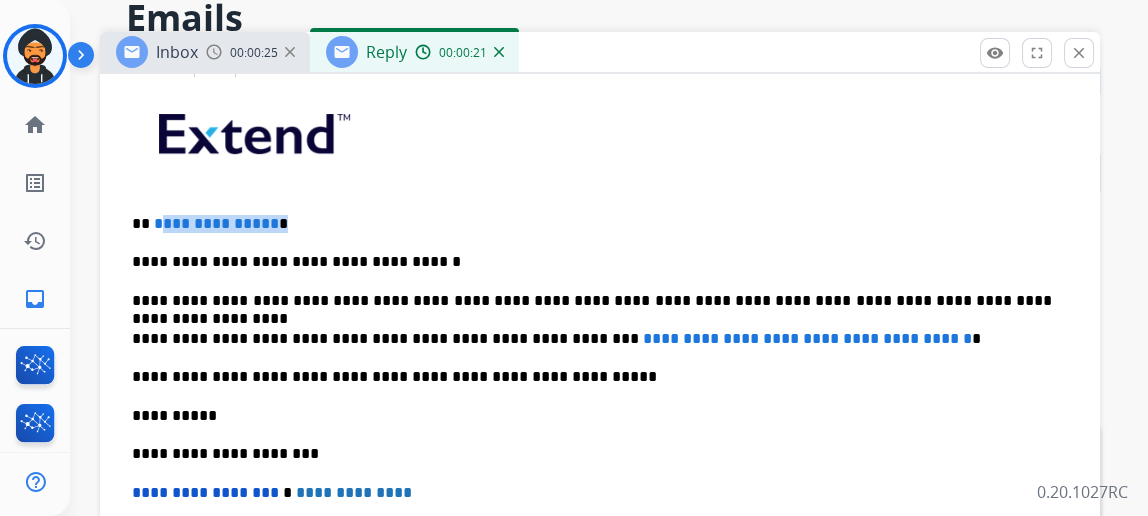 drag, startPoint x: 288, startPoint y: 215, endPoint x: 170, endPoint y: 226, distance: 118.511604 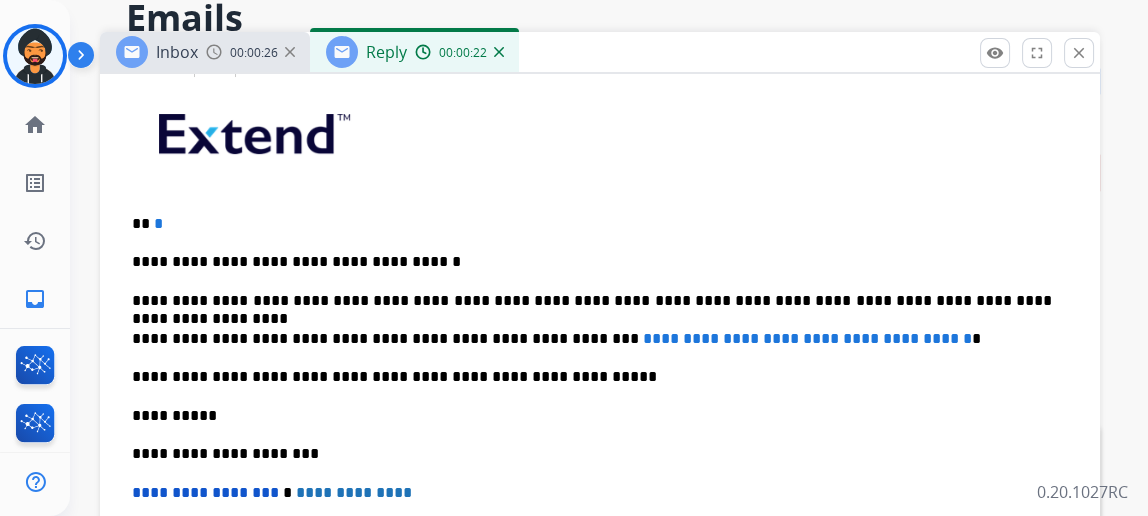 type 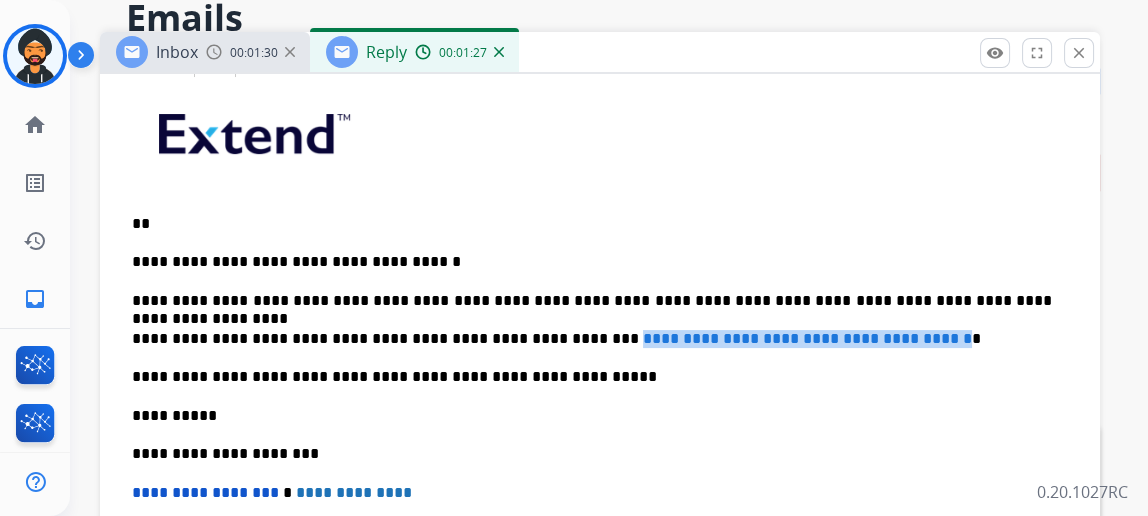 drag, startPoint x: 555, startPoint y: 332, endPoint x: 949, endPoint y: 331, distance: 394.00128 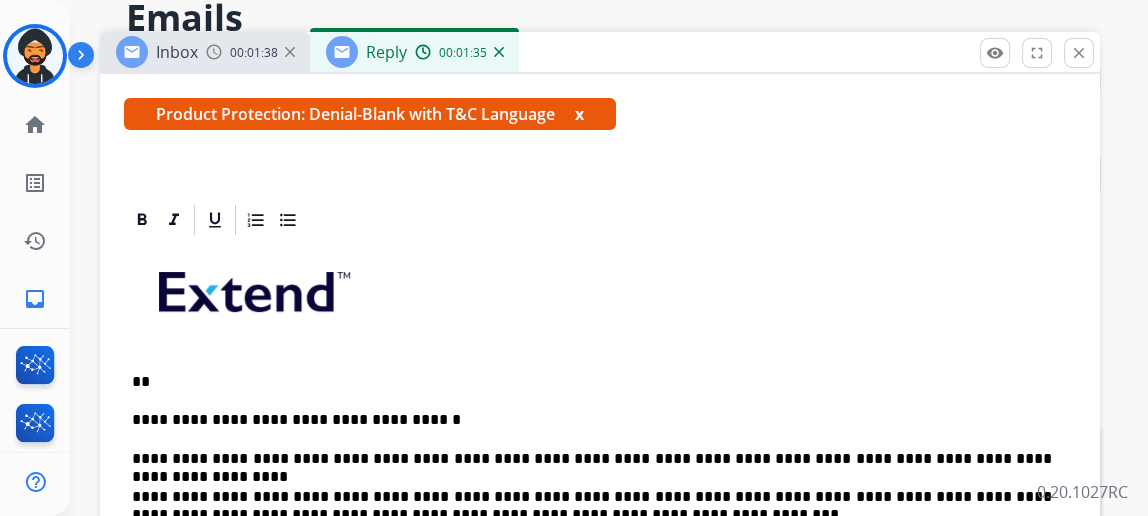 scroll, scrollTop: 0, scrollLeft: 0, axis: both 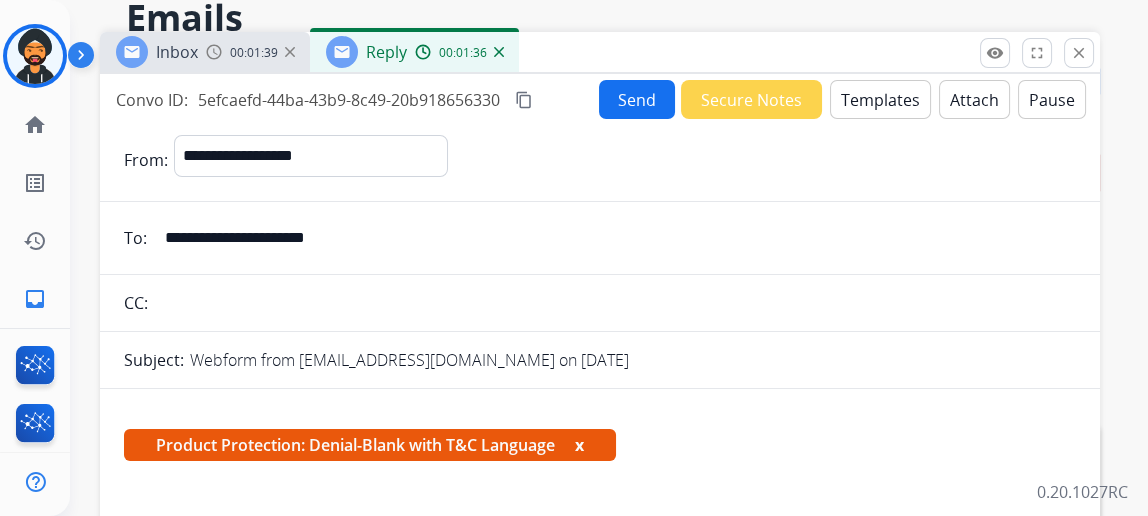 click on "Send" at bounding box center [637, 99] 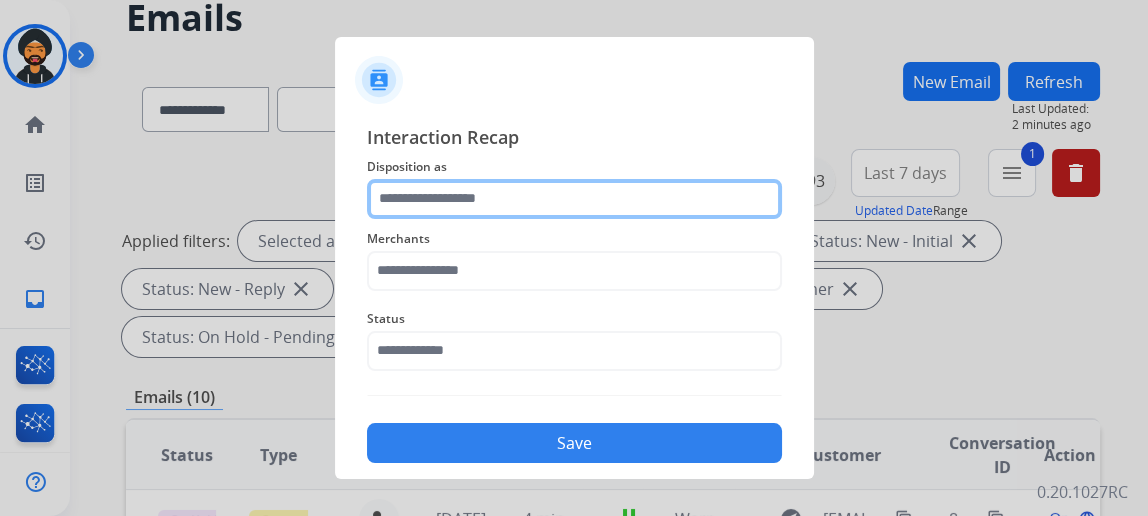click 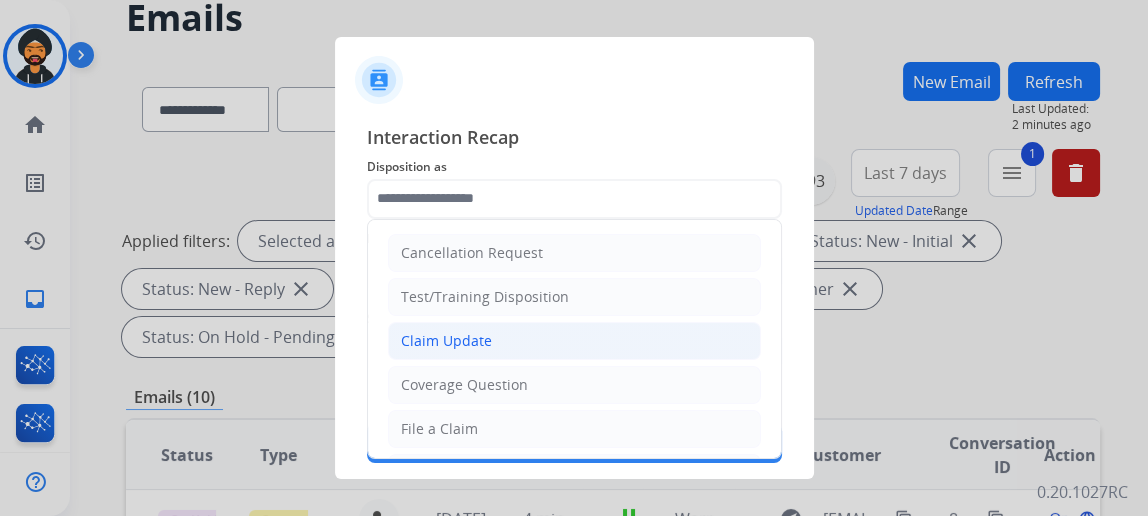 click on "Claim Update" 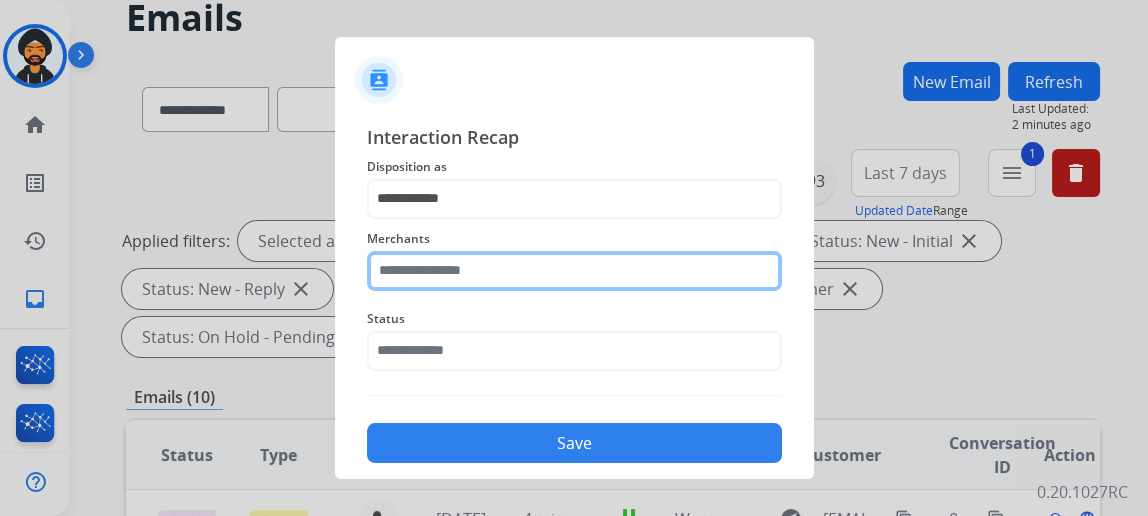 click 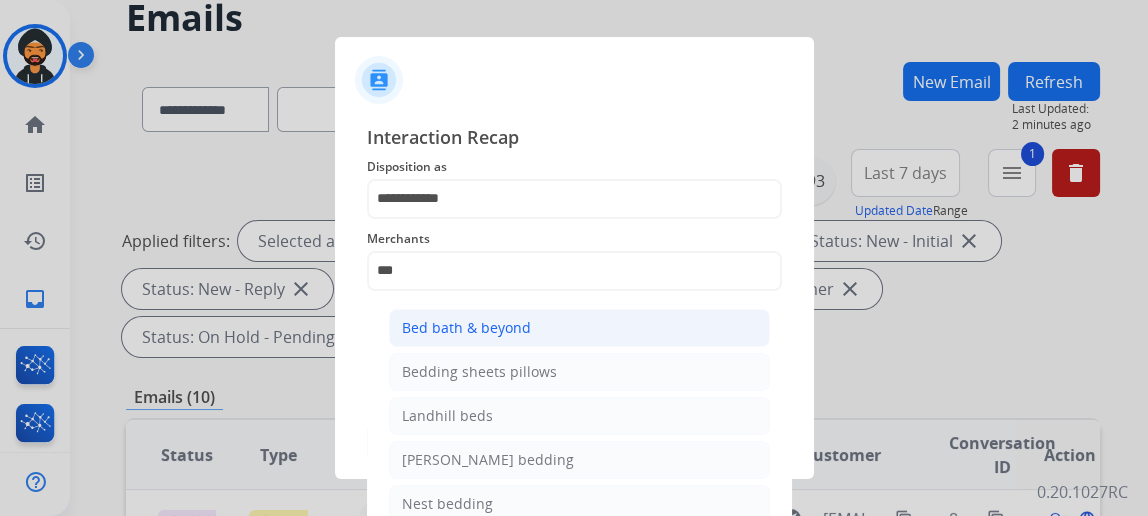 click on "Bed bath & beyond" 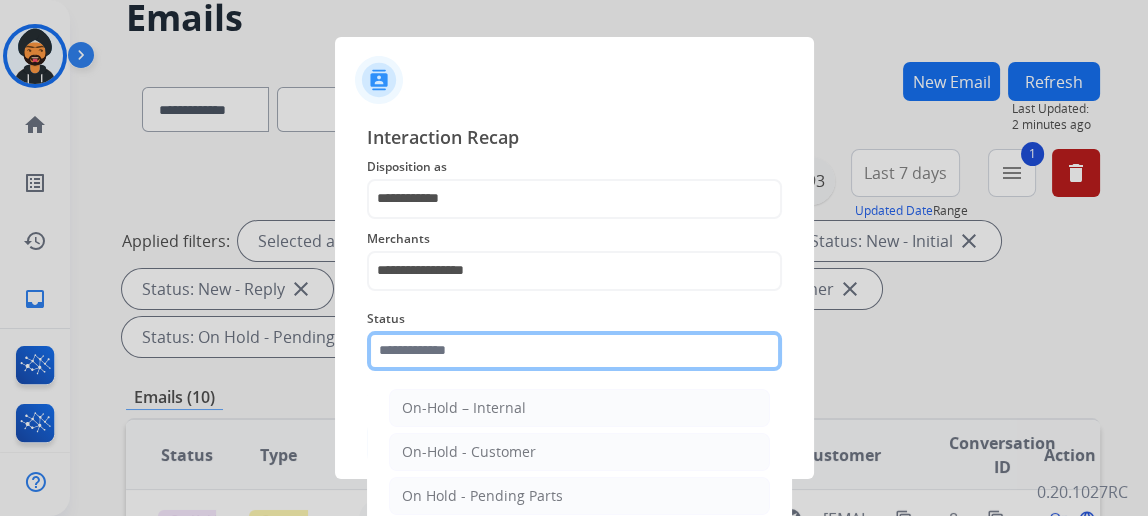 click 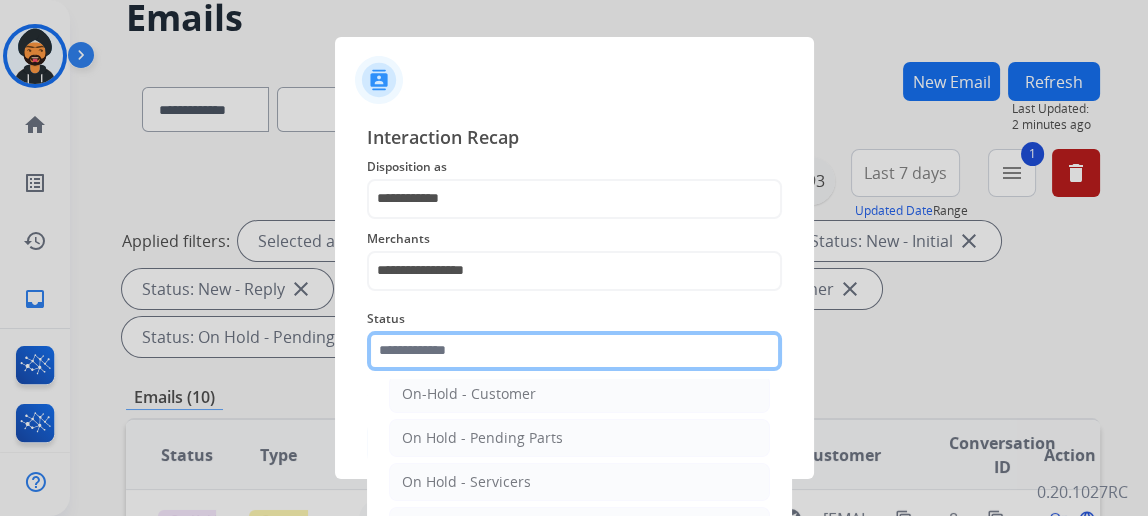 scroll, scrollTop: 112, scrollLeft: 0, axis: vertical 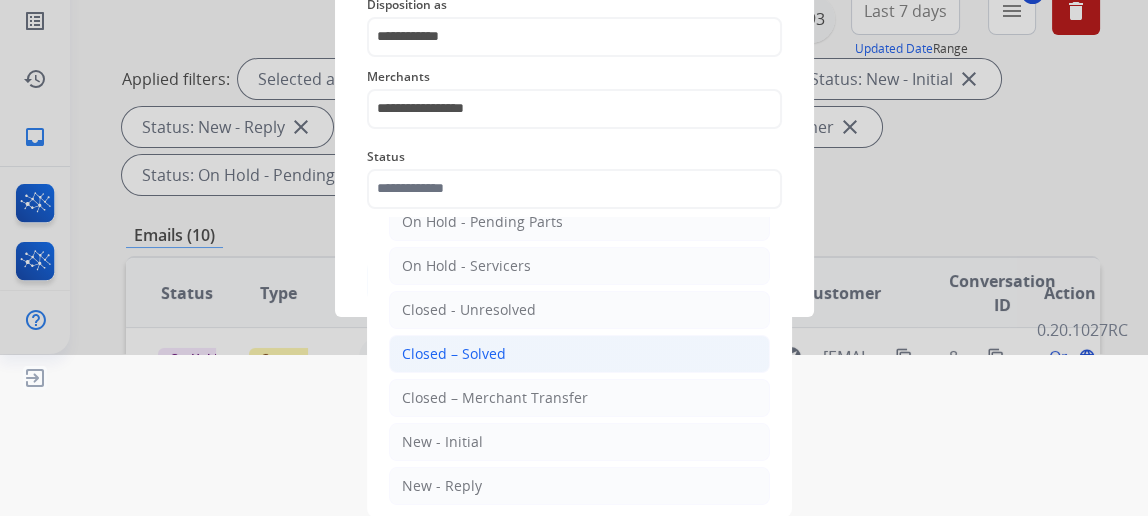 click on "Closed – Solved" 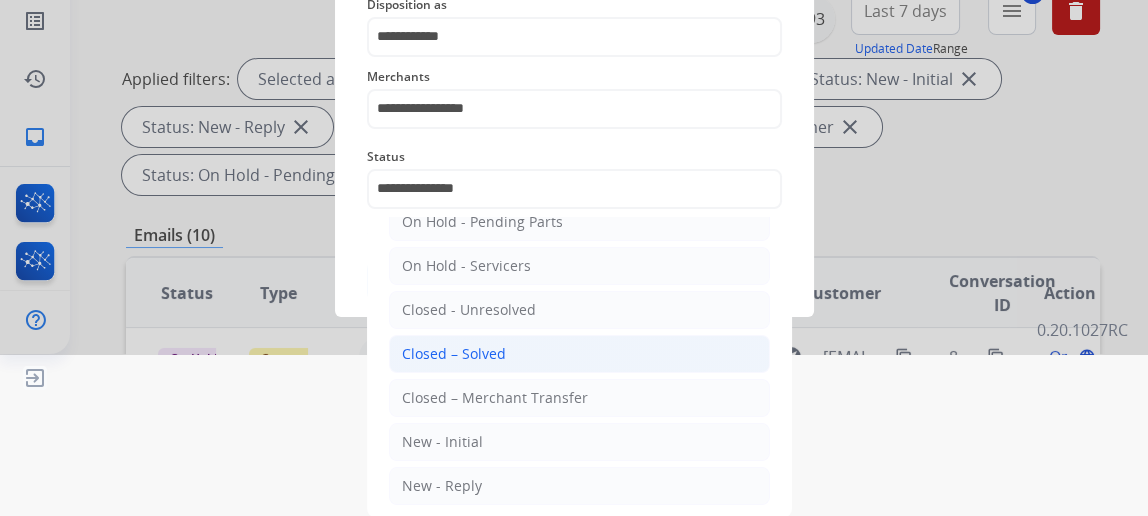 scroll, scrollTop: 43, scrollLeft: 0, axis: vertical 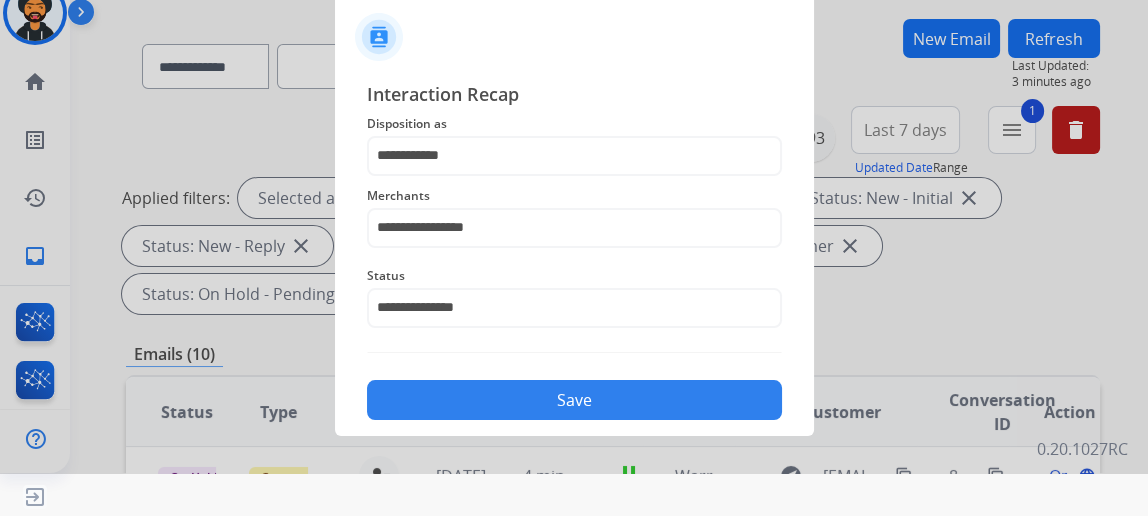 click on "Save" 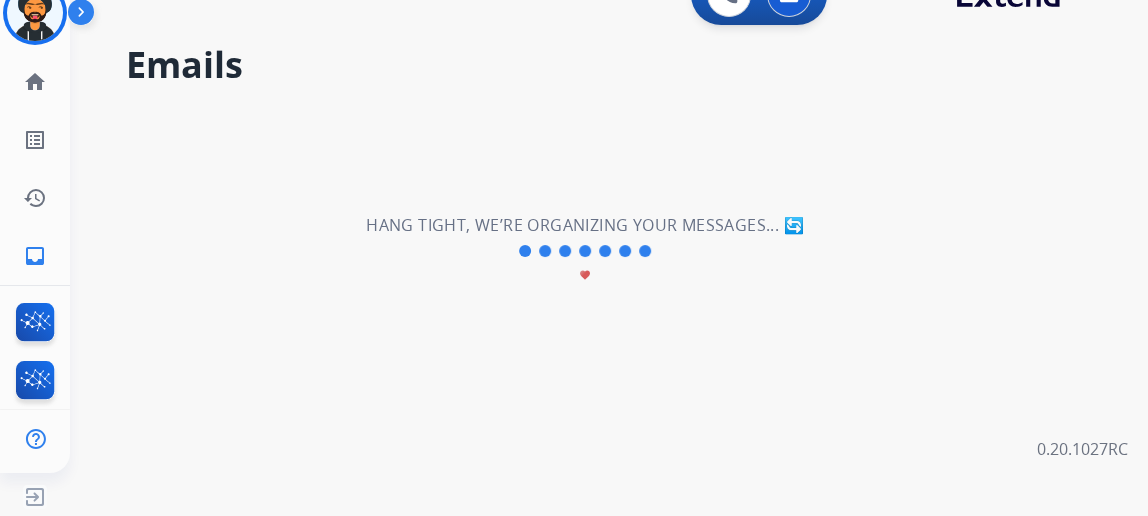 scroll, scrollTop: 0, scrollLeft: 0, axis: both 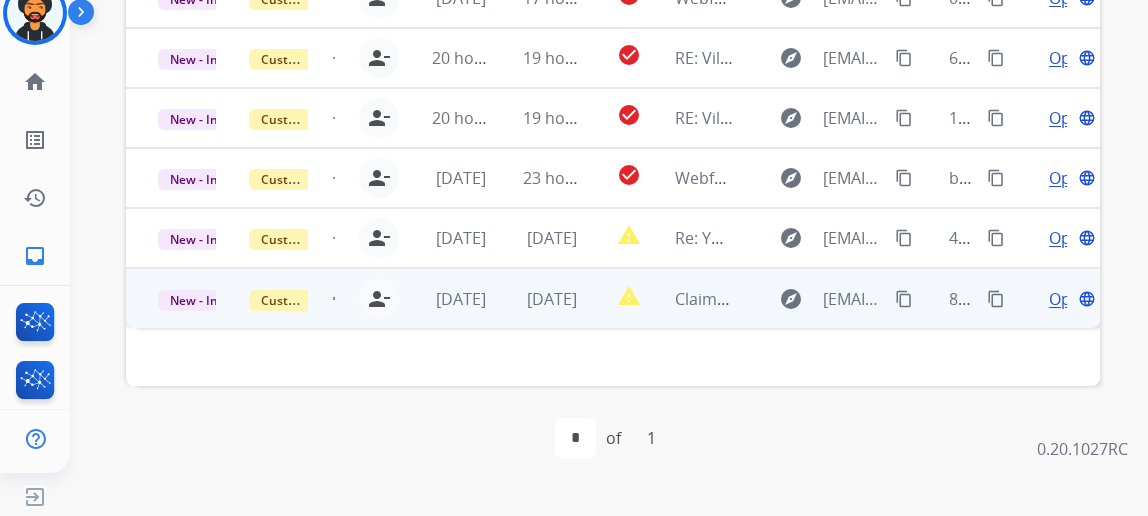 click on "Open" at bounding box center (1069, 299) 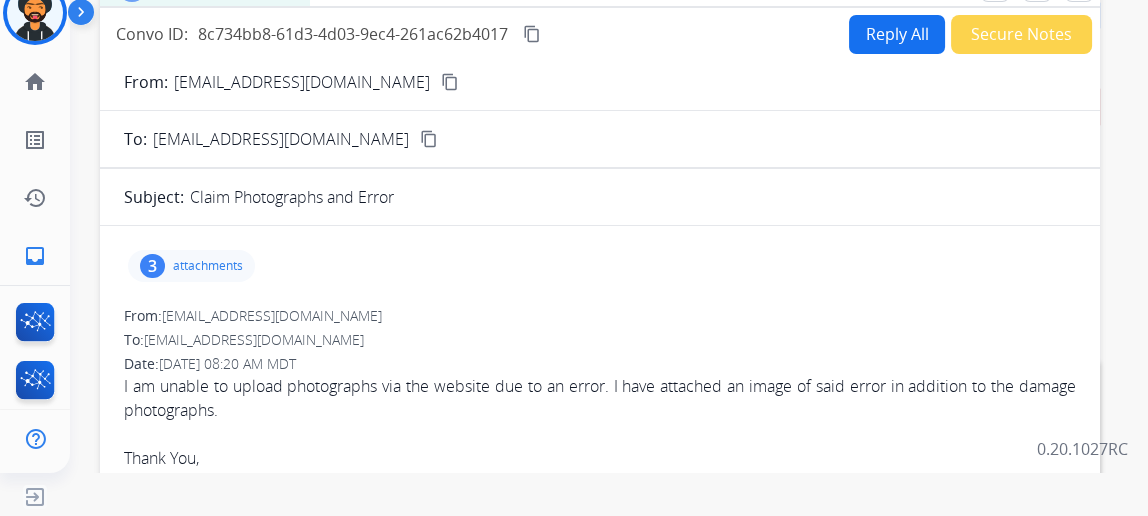 scroll, scrollTop: 204, scrollLeft: 0, axis: vertical 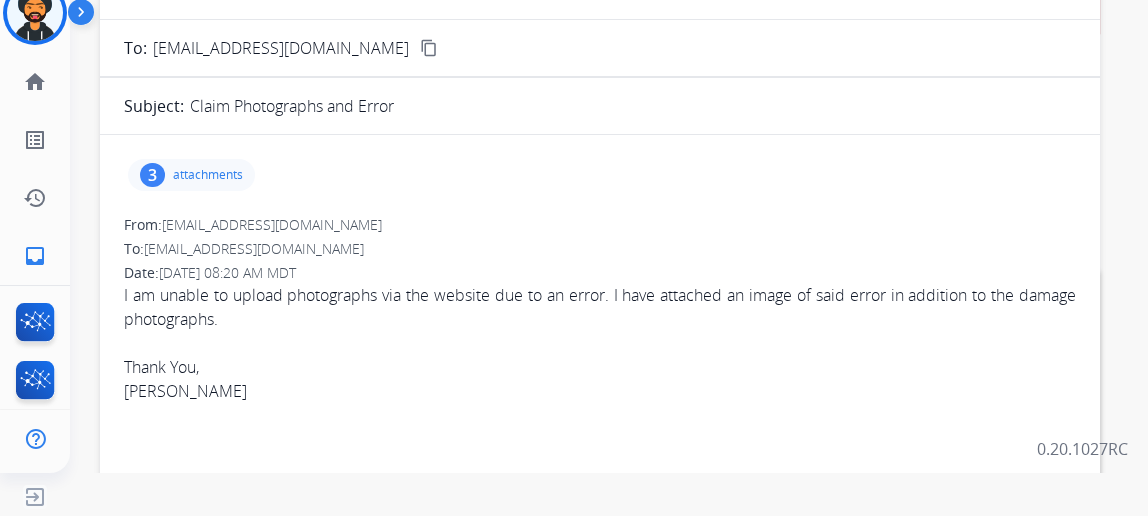 click on "attachments" at bounding box center [208, 175] 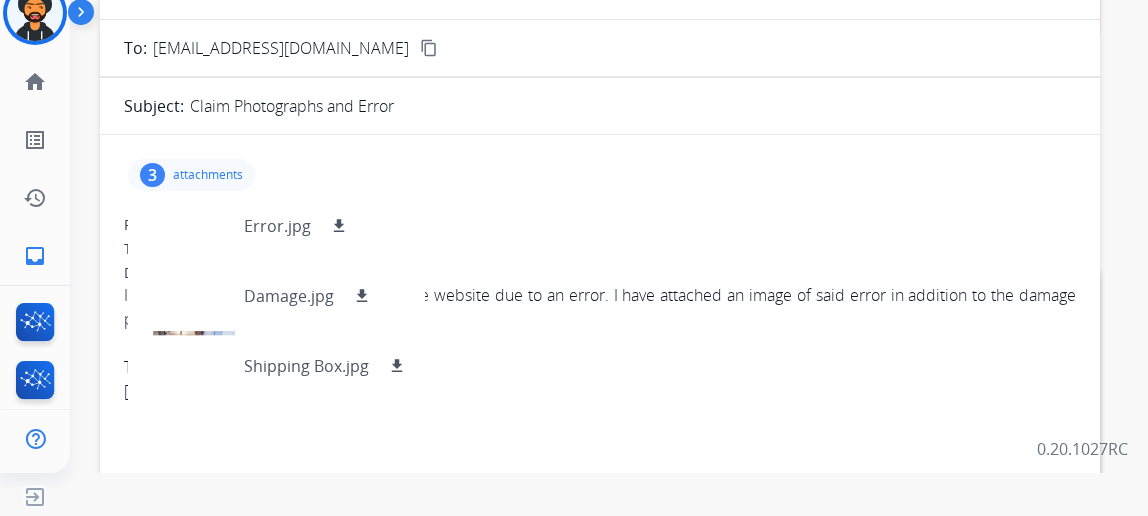 scroll, scrollTop: 0, scrollLeft: 0, axis: both 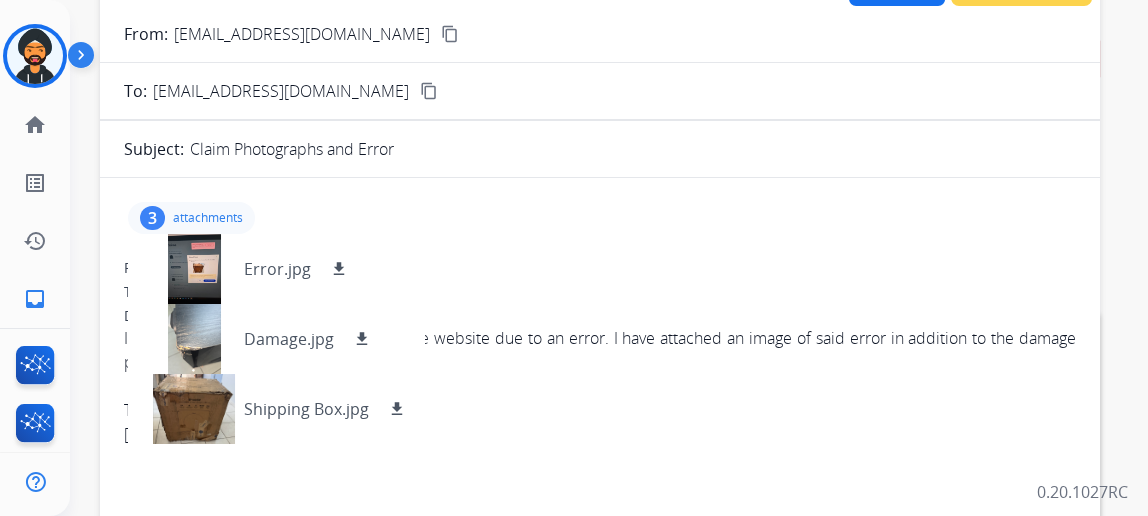 click on "content_copy" at bounding box center (450, 34) 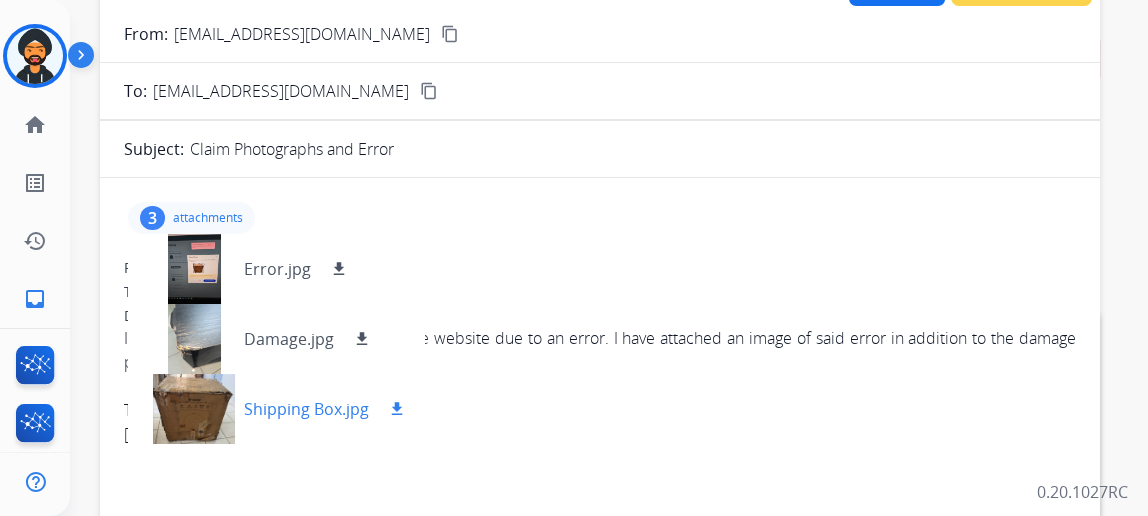 click on "download" at bounding box center [397, 409] 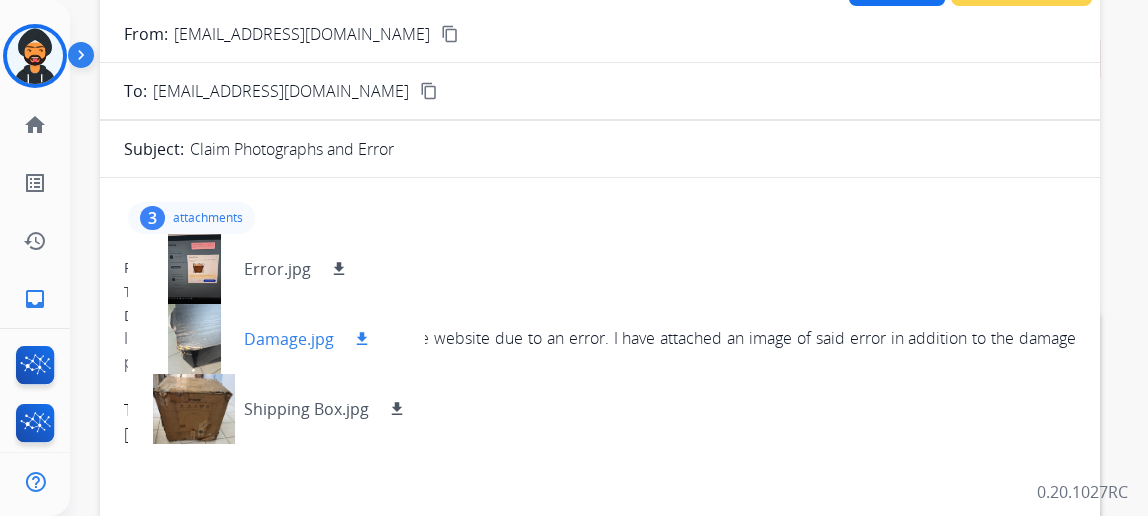 click on "download" at bounding box center [362, 339] 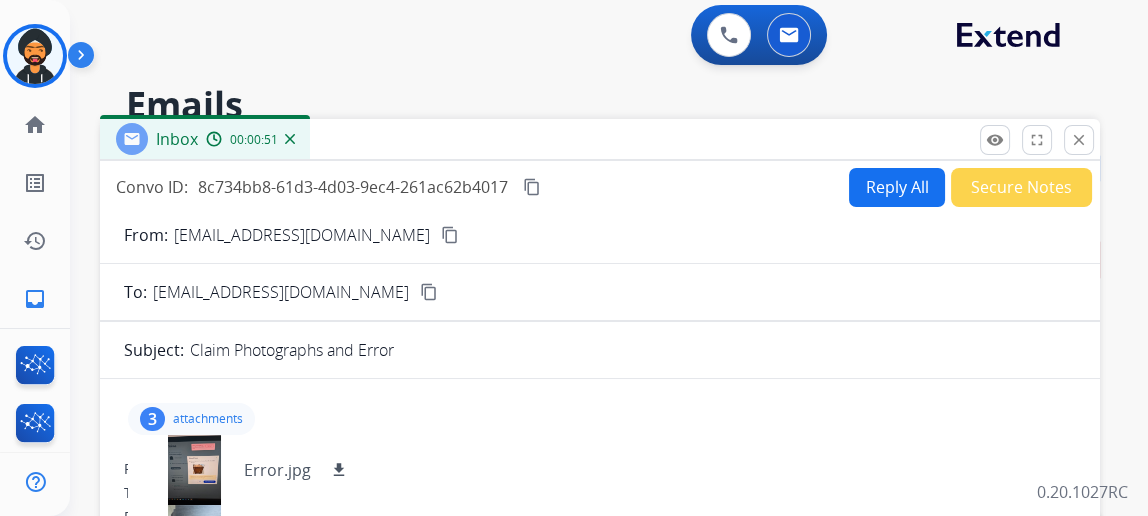 scroll, scrollTop: 0, scrollLeft: 0, axis: both 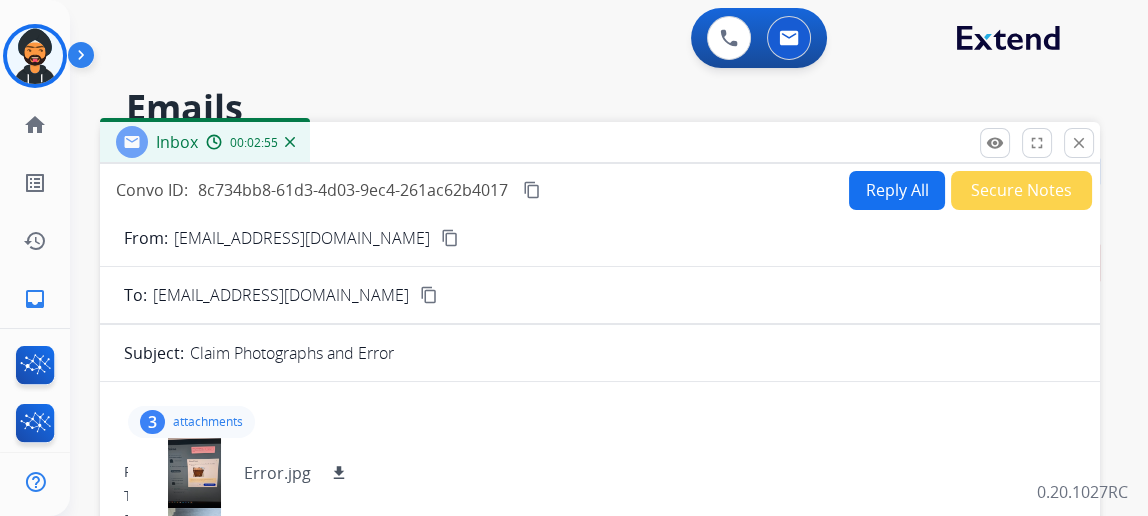 click on "content_copy" at bounding box center [532, 190] 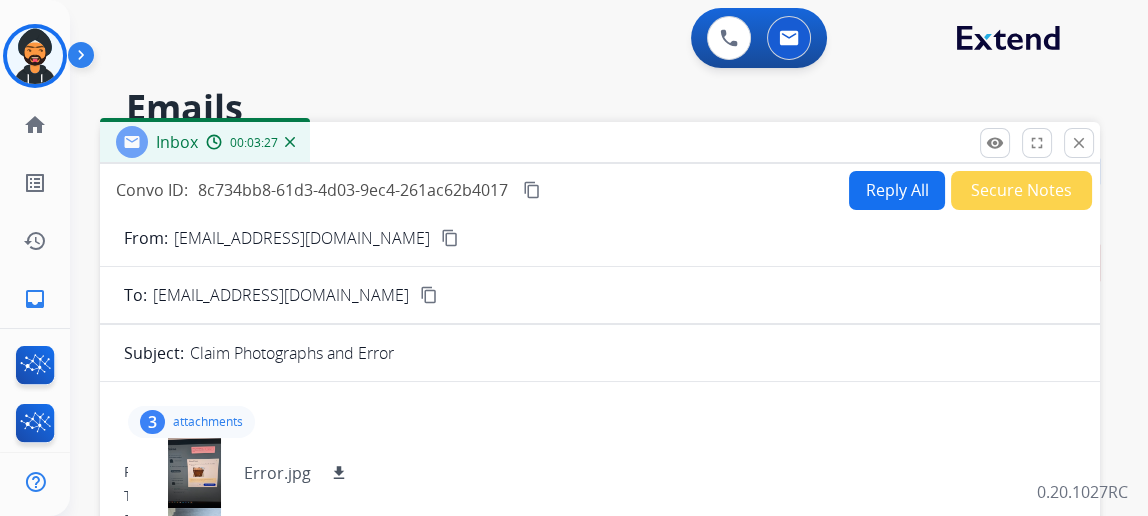 click on "Reply All" at bounding box center [897, 190] 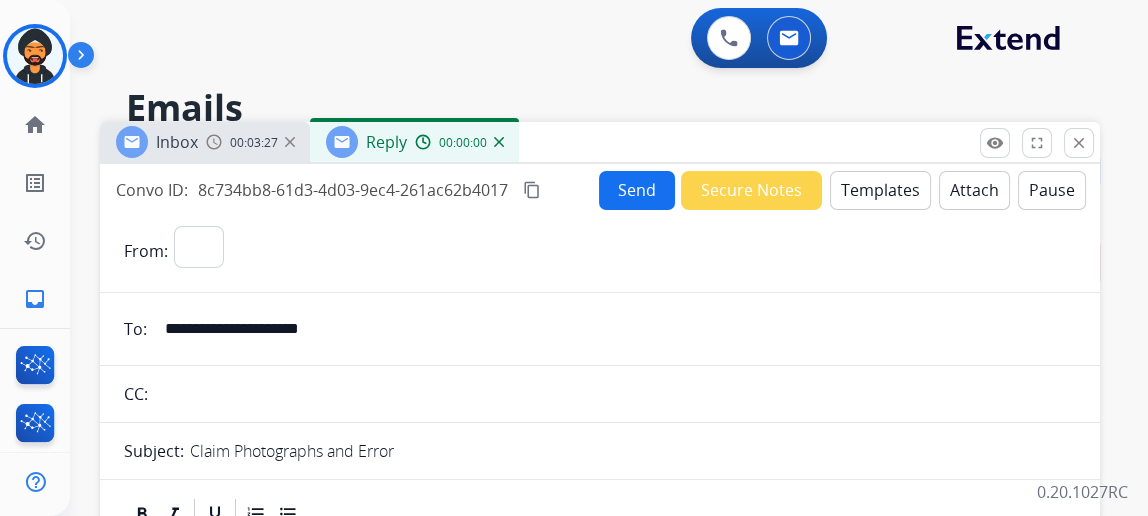 select on "**********" 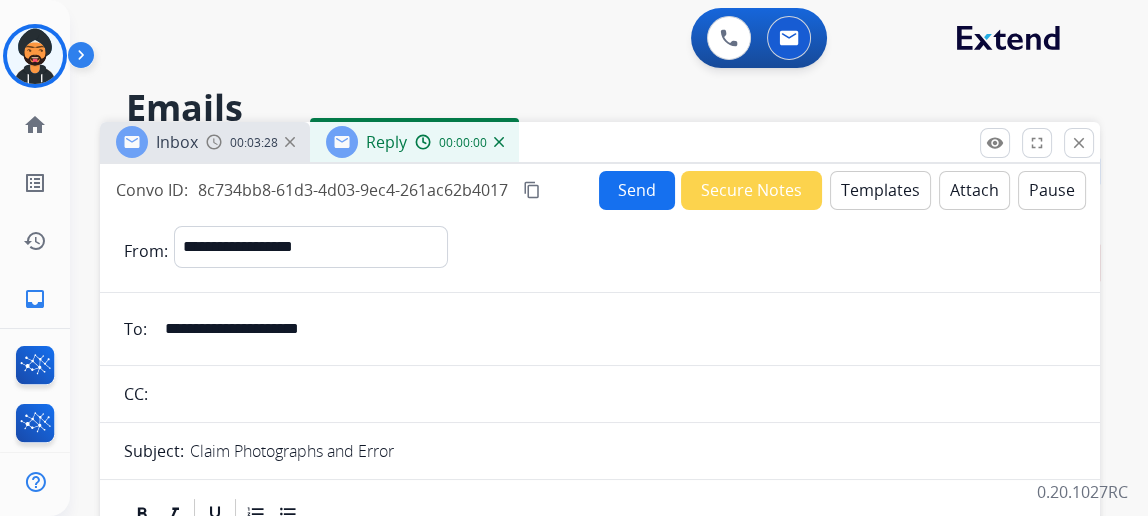 scroll, scrollTop: 181, scrollLeft: 0, axis: vertical 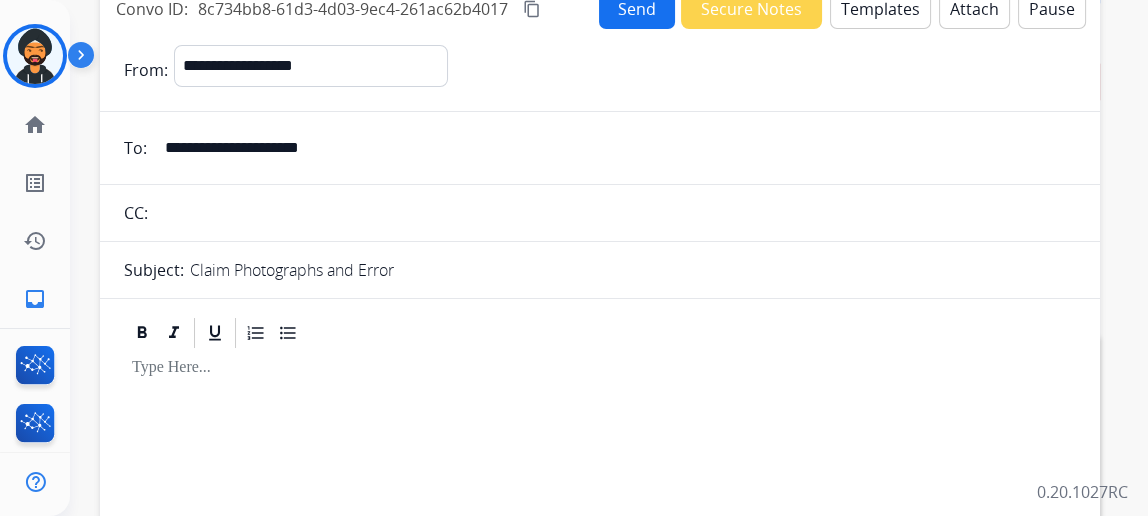 click on "Templates" at bounding box center (880, 9) 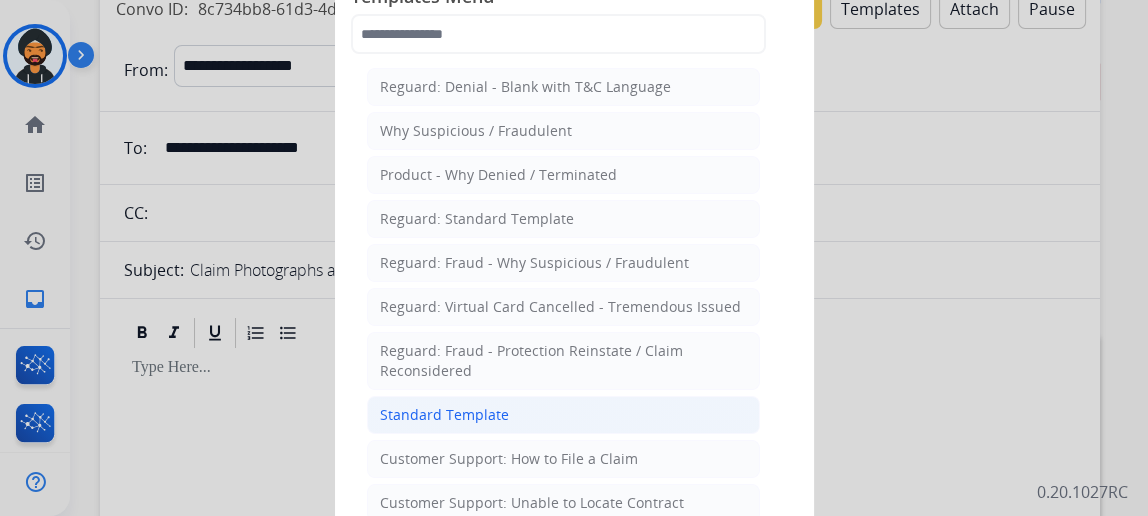click on "Standard Template" 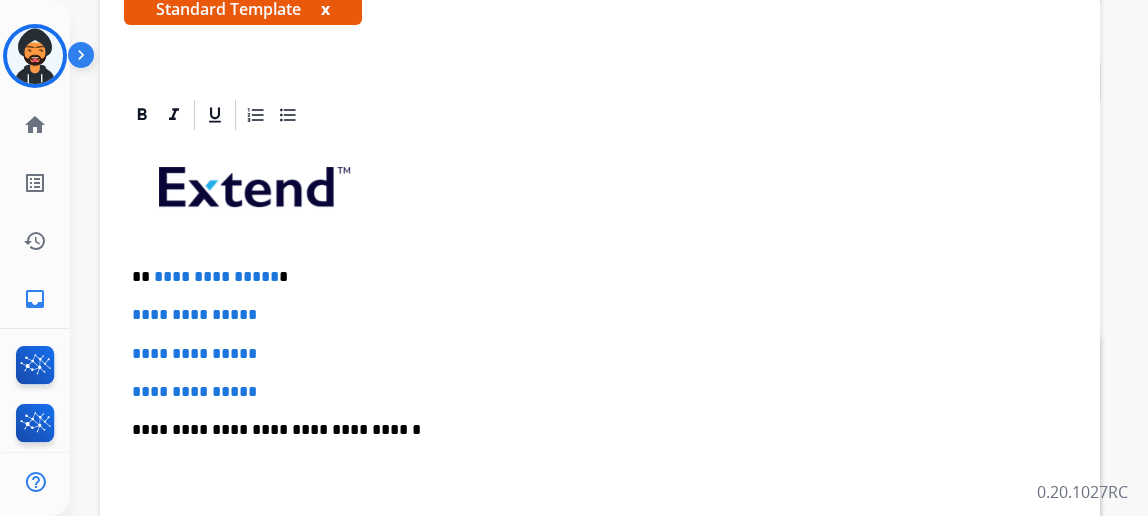 scroll, scrollTop: 454, scrollLeft: 0, axis: vertical 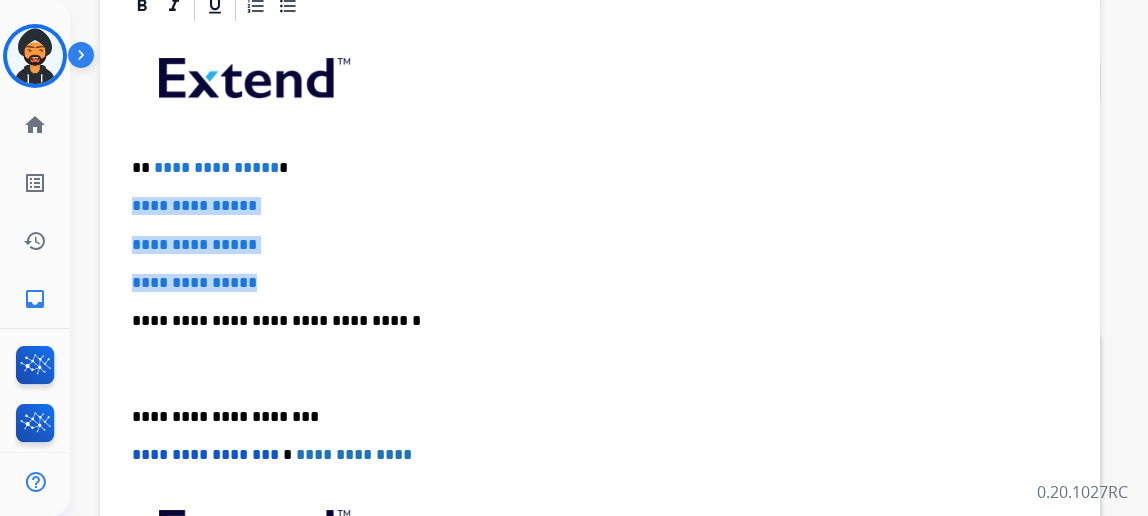 drag, startPoint x: 313, startPoint y: 285, endPoint x: 139, endPoint y: 206, distance: 191.09422 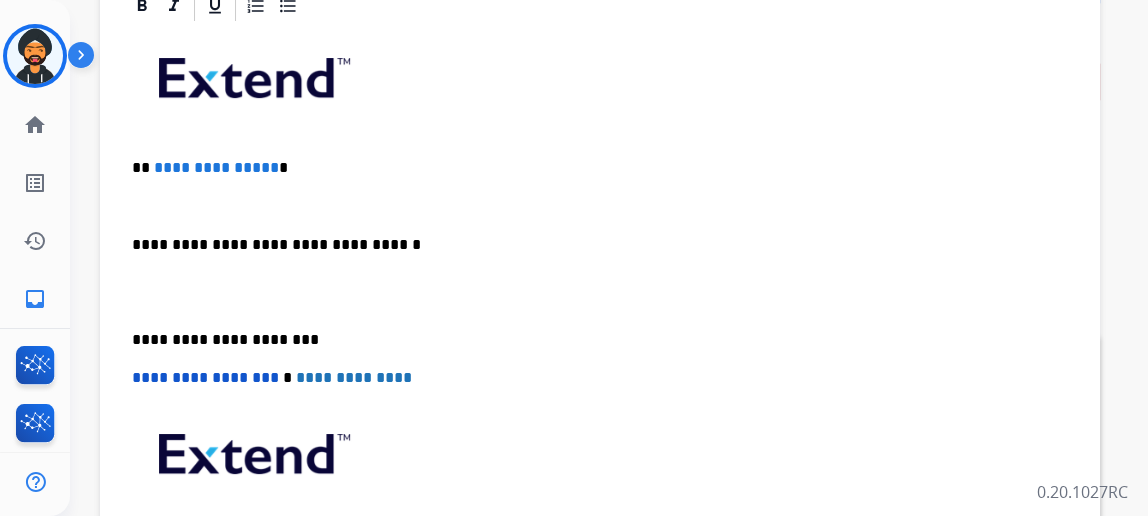 type 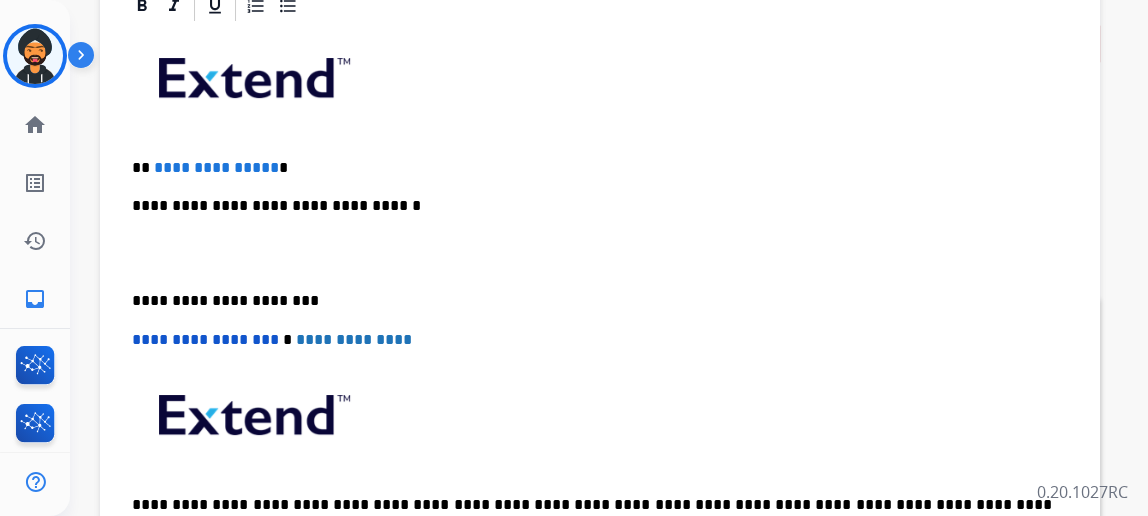 scroll, scrollTop: 454, scrollLeft: 0, axis: vertical 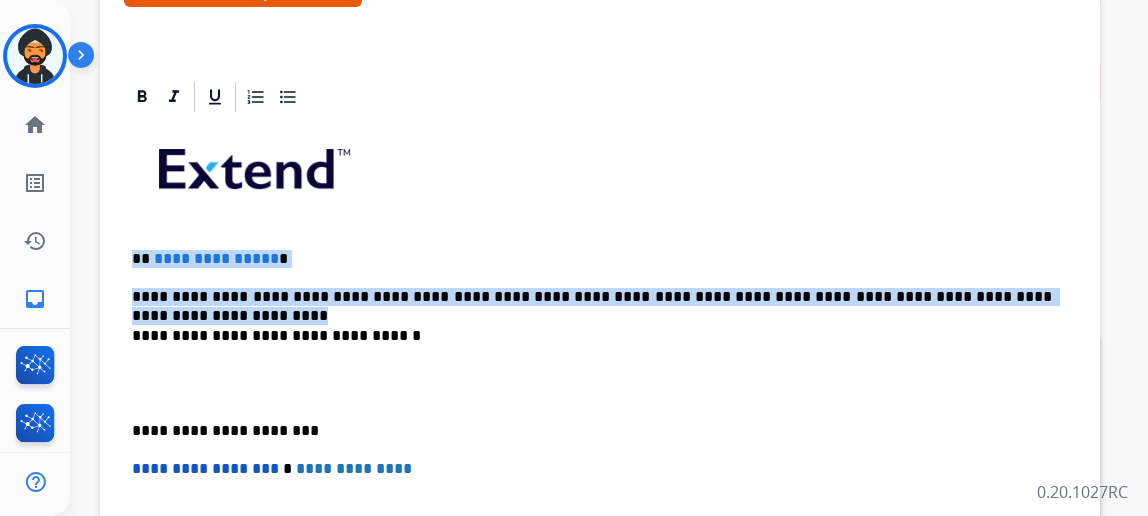 drag, startPoint x: 147, startPoint y: 248, endPoint x: 1079, endPoint y: 279, distance: 932.51544 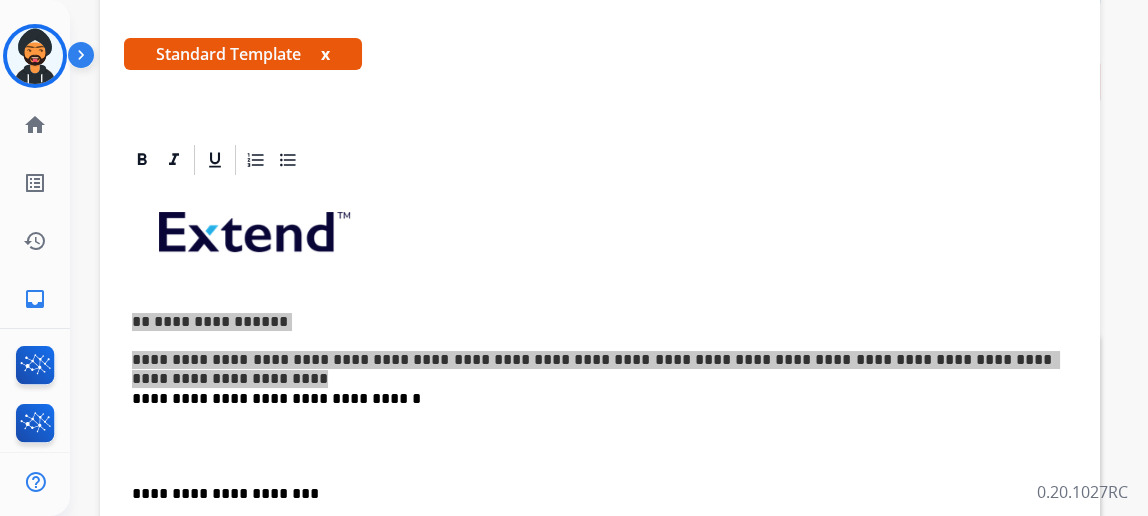 scroll, scrollTop: 272, scrollLeft: 0, axis: vertical 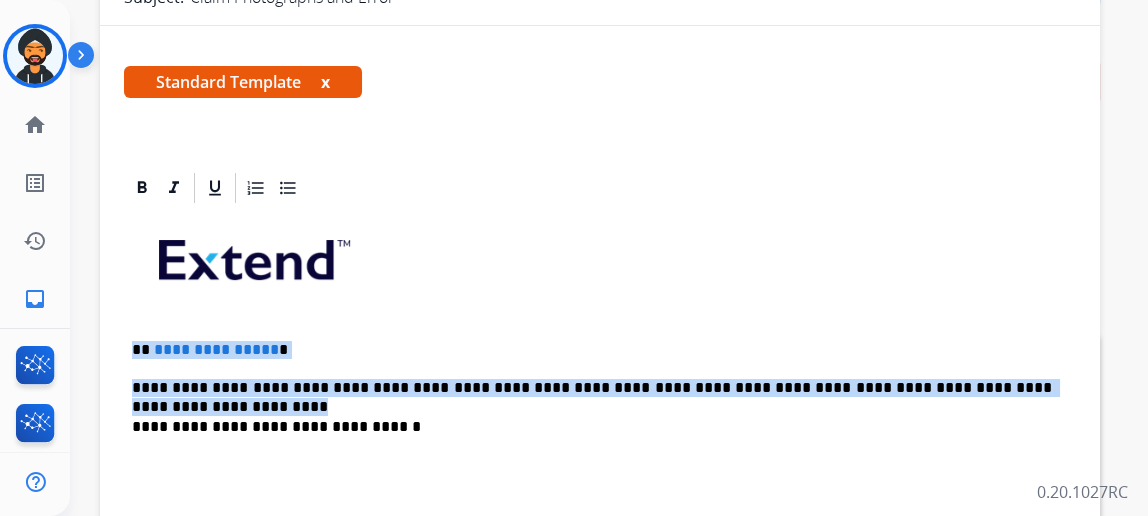 click on "**********" at bounding box center [592, 350] 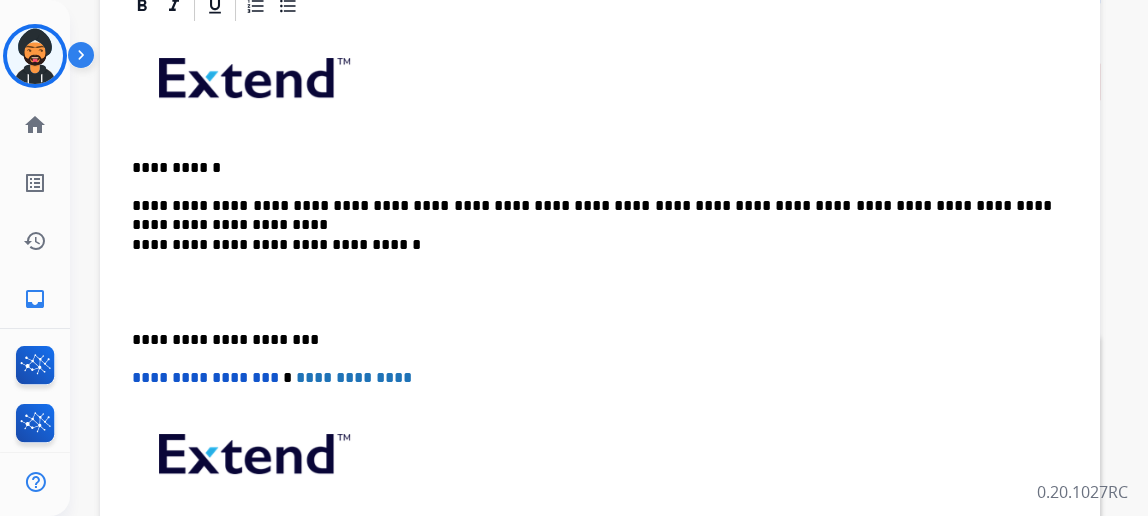 scroll, scrollTop: 0, scrollLeft: 0, axis: both 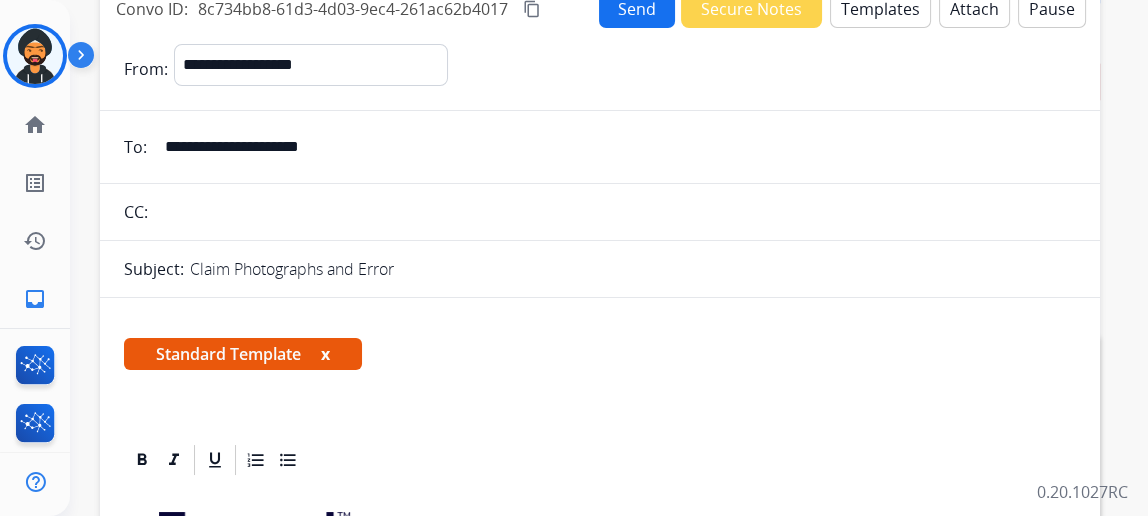 click on "Send" at bounding box center (637, 8) 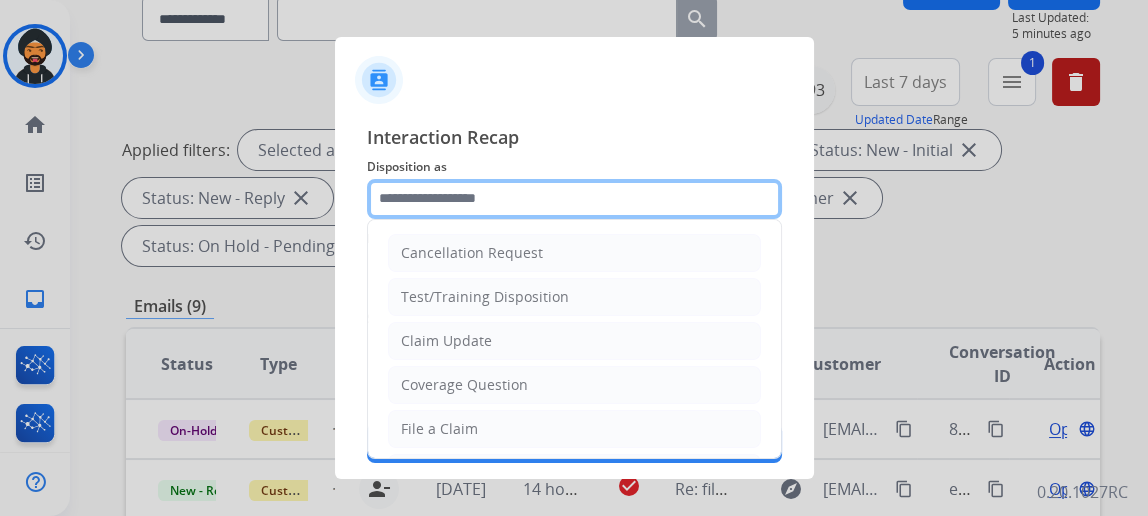 click 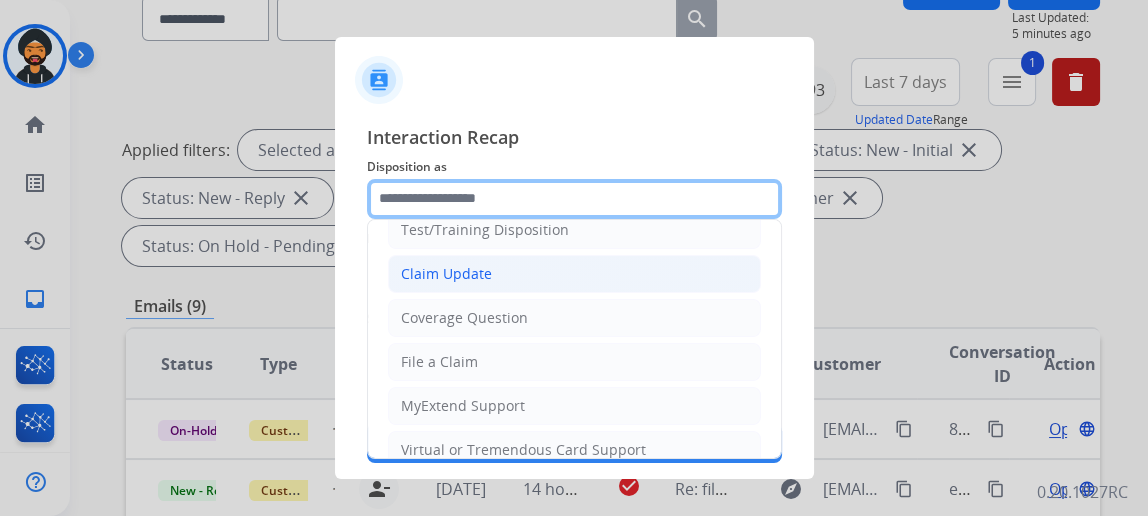 scroll, scrollTop: 90, scrollLeft: 0, axis: vertical 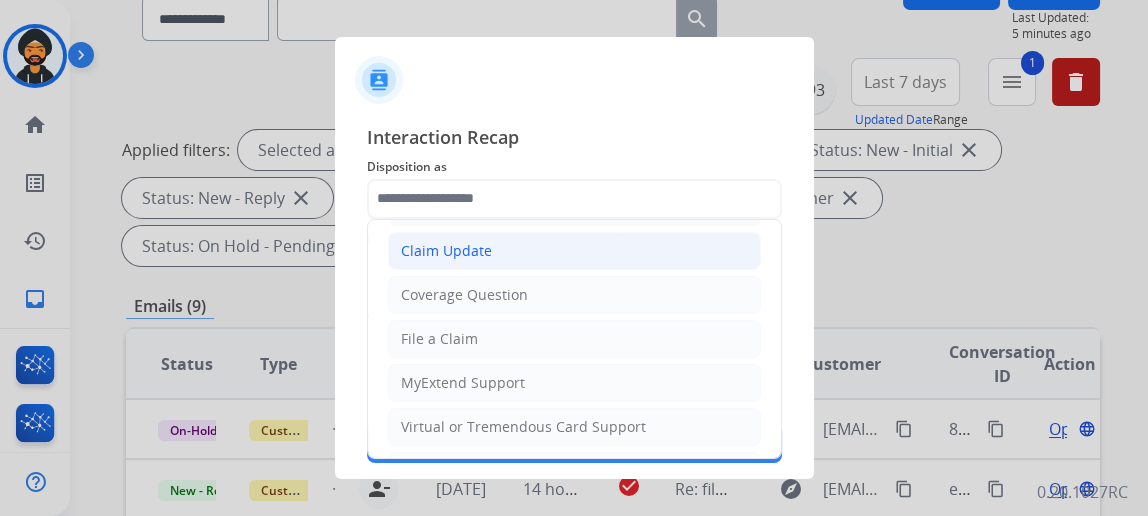 click on "Claim Update" 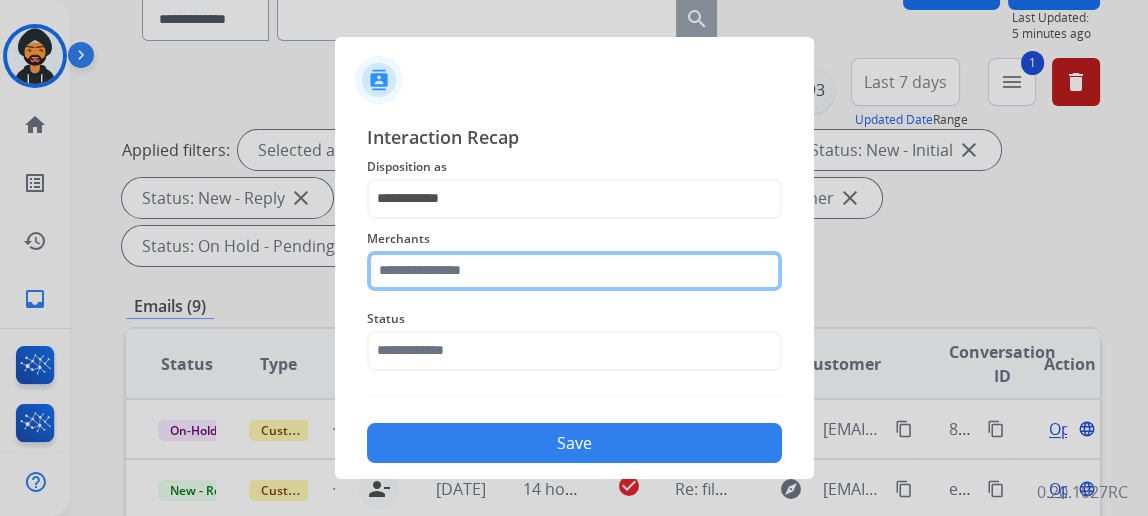 click 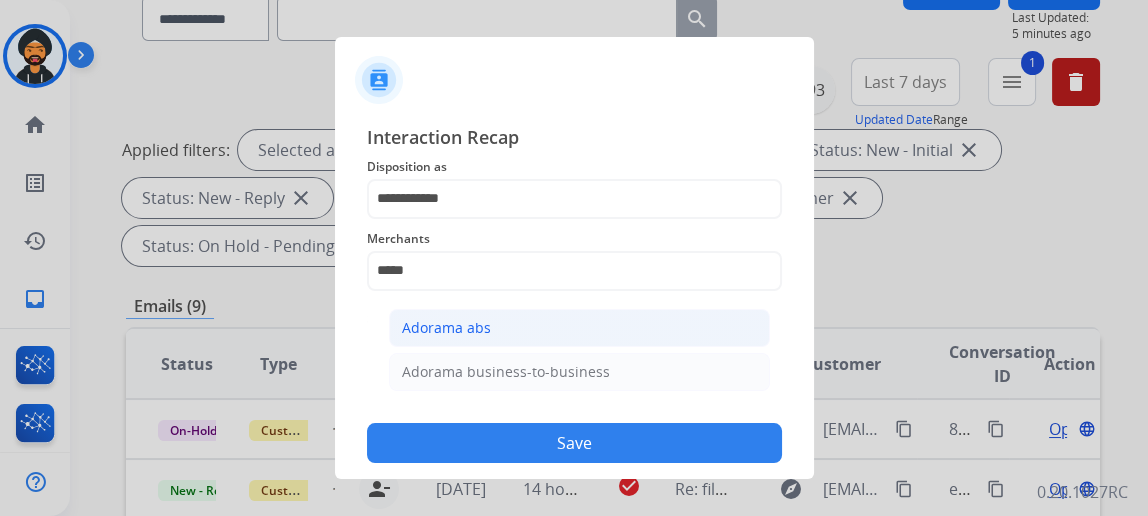 click on "Adorama abs" 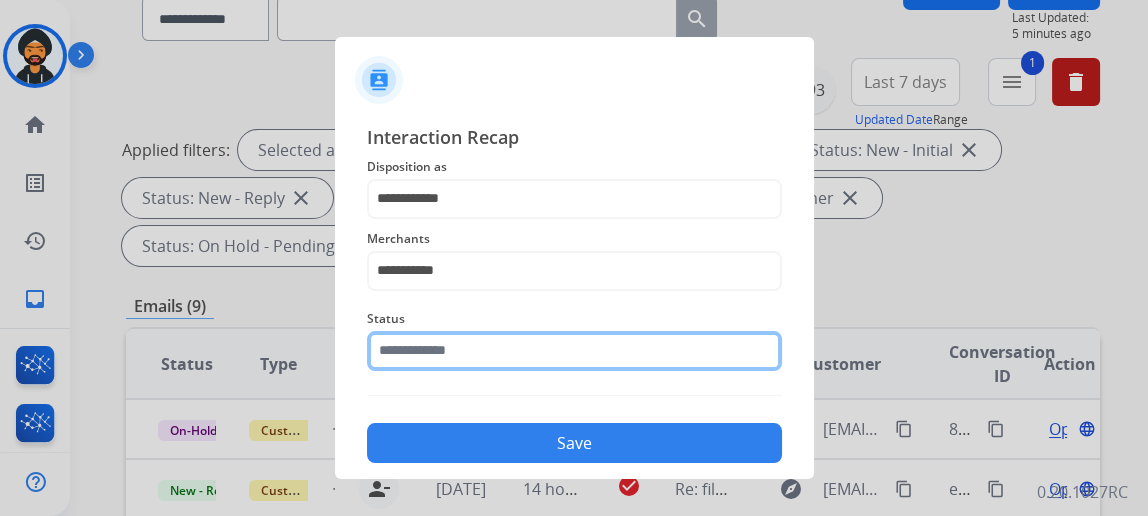 click 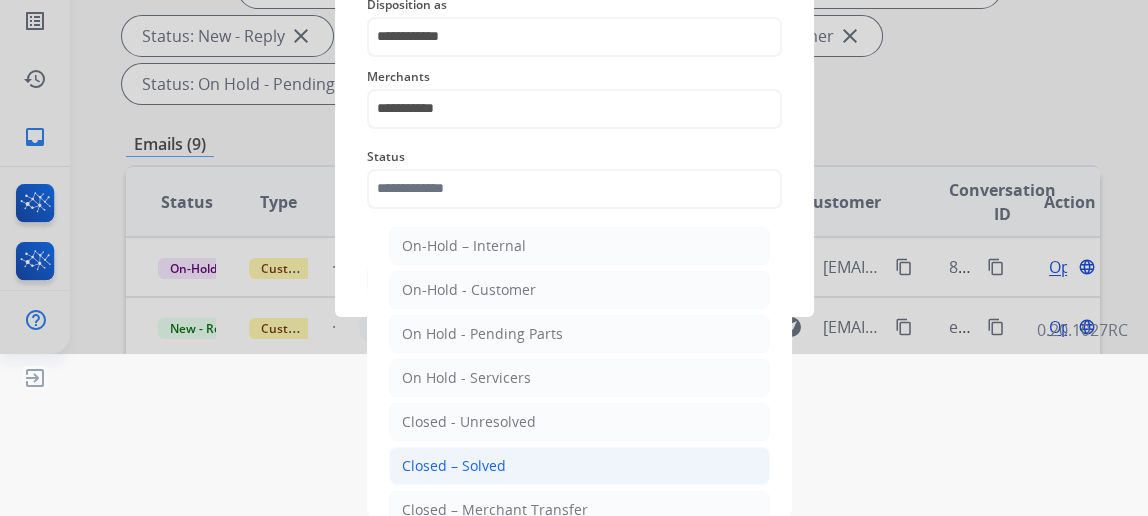 click on "Closed – Solved" 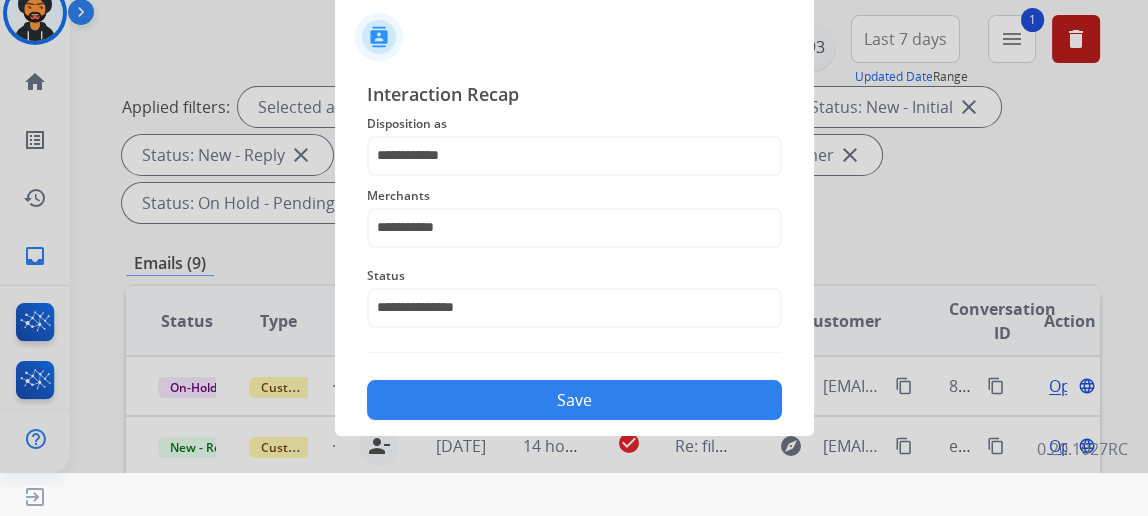 scroll, scrollTop: 43, scrollLeft: 0, axis: vertical 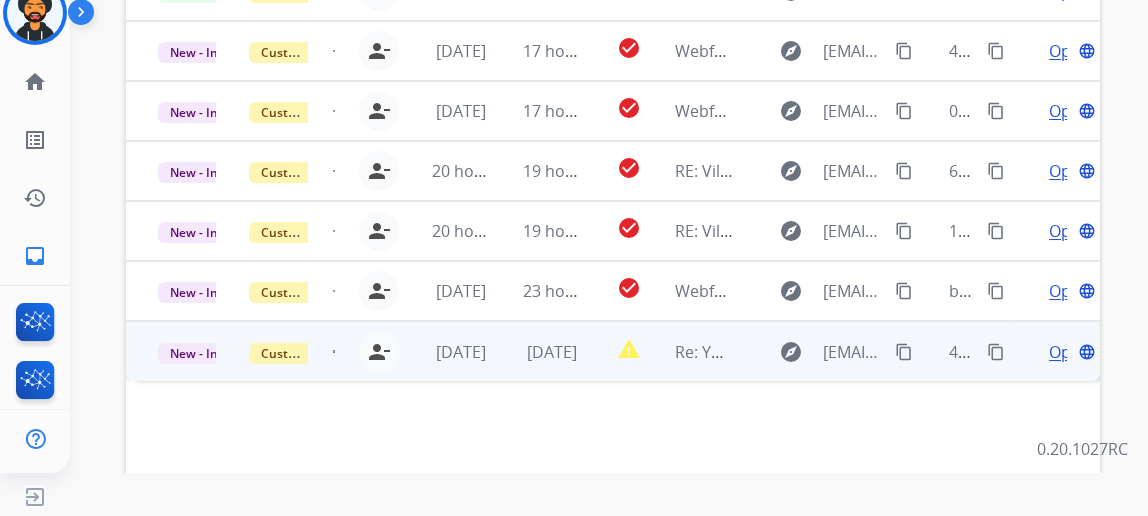 click on "Open" at bounding box center (1069, 352) 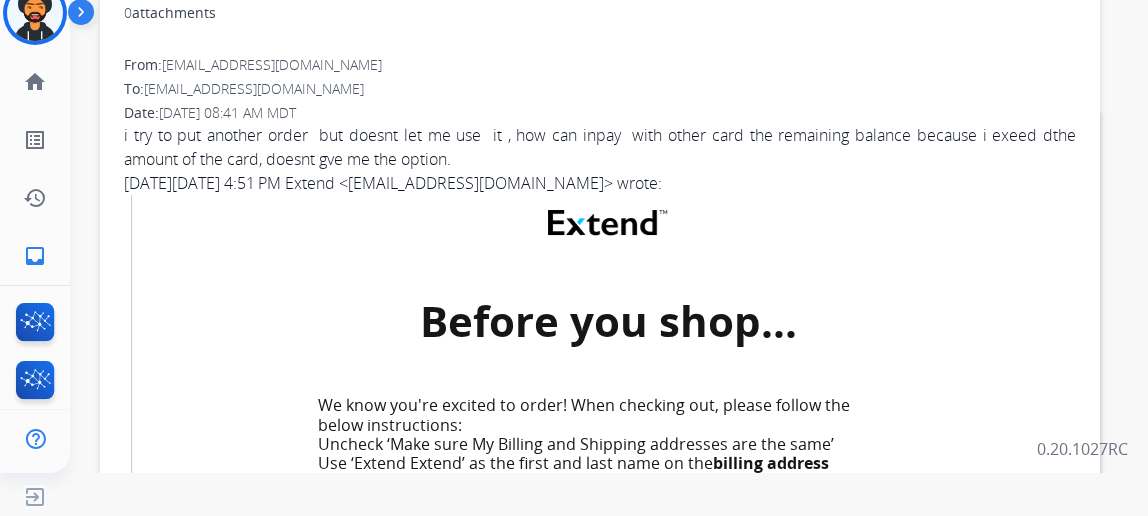 scroll, scrollTop: 272, scrollLeft: 0, axis: vertical 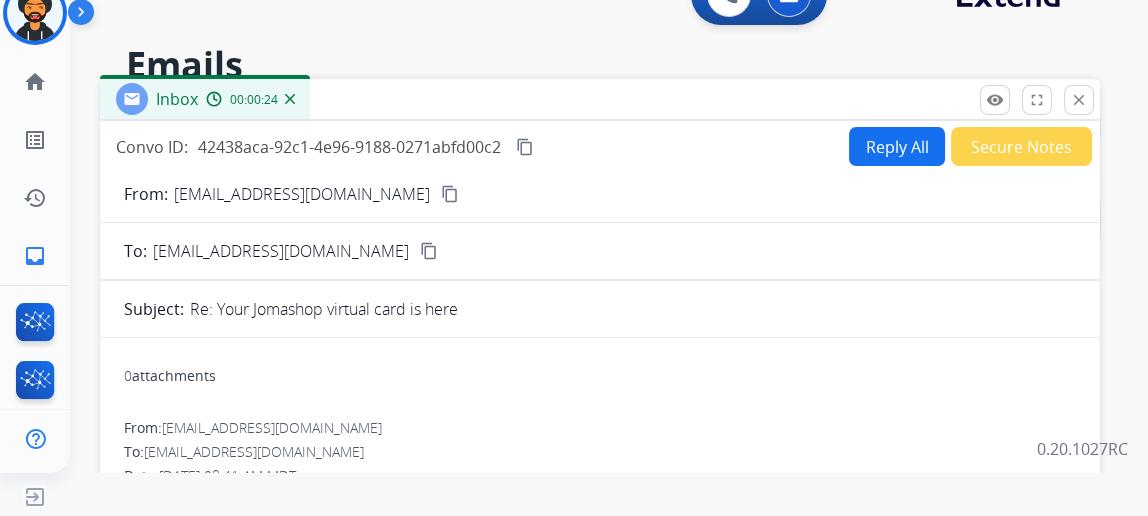 click on "Reply All" at bounding box center [897, 146] 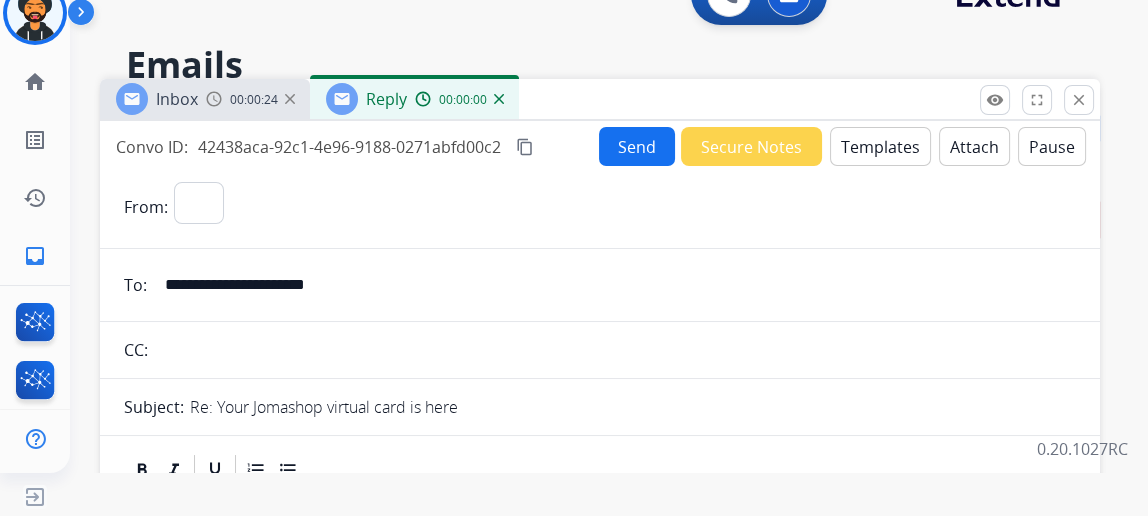 select on "**********" 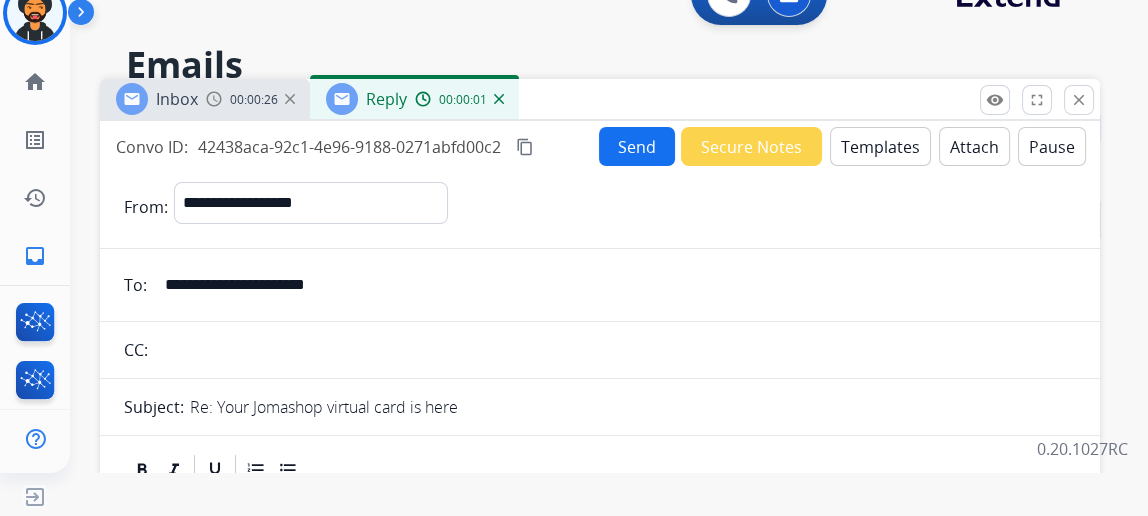 click on "Templates" at bounding box center [880, 146] 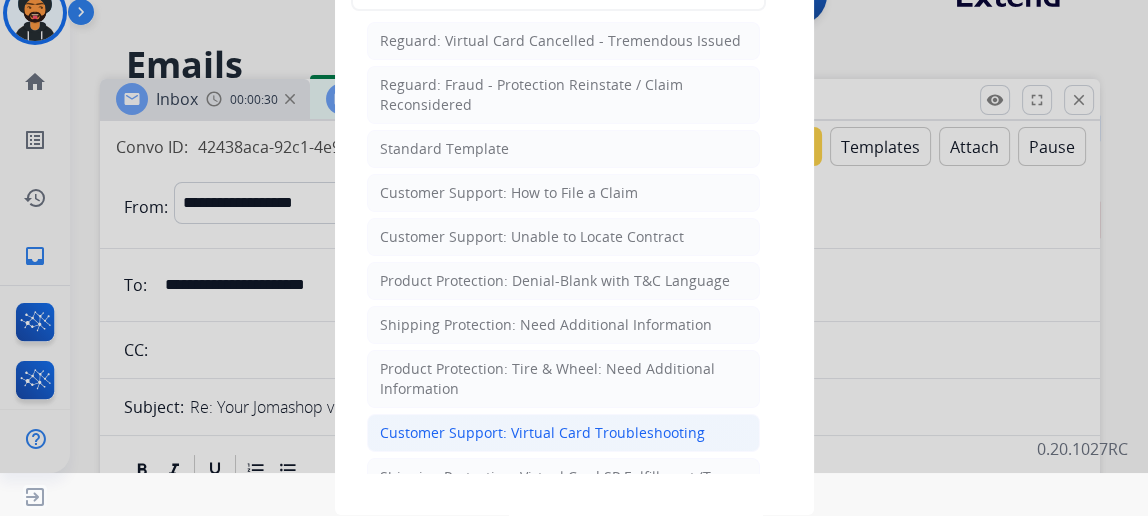 scroll, scrollTop: 272, scrollLeft: 0, axis: vertical 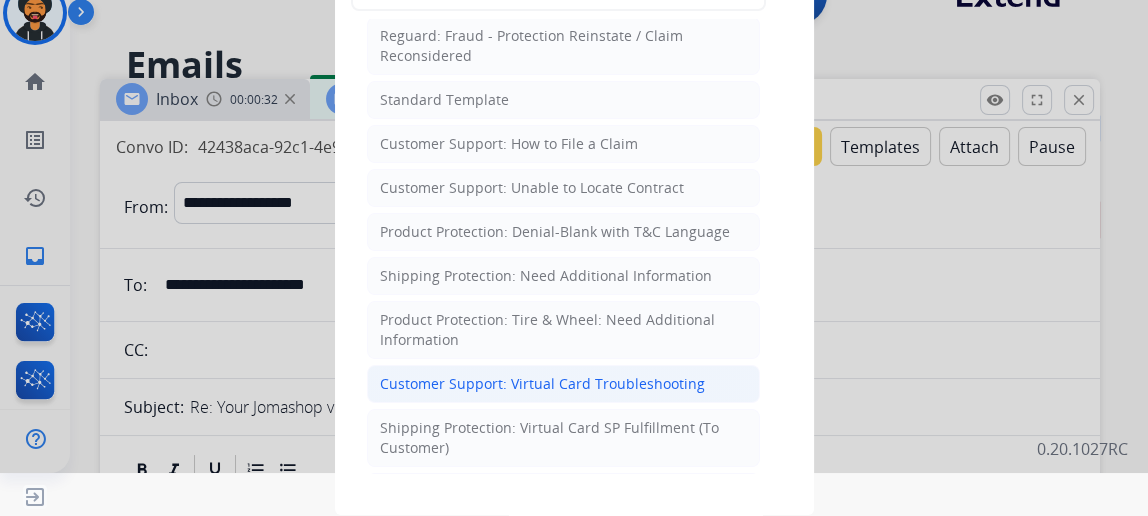 click on "Customer Support: Virtual Card Troubleshooting" 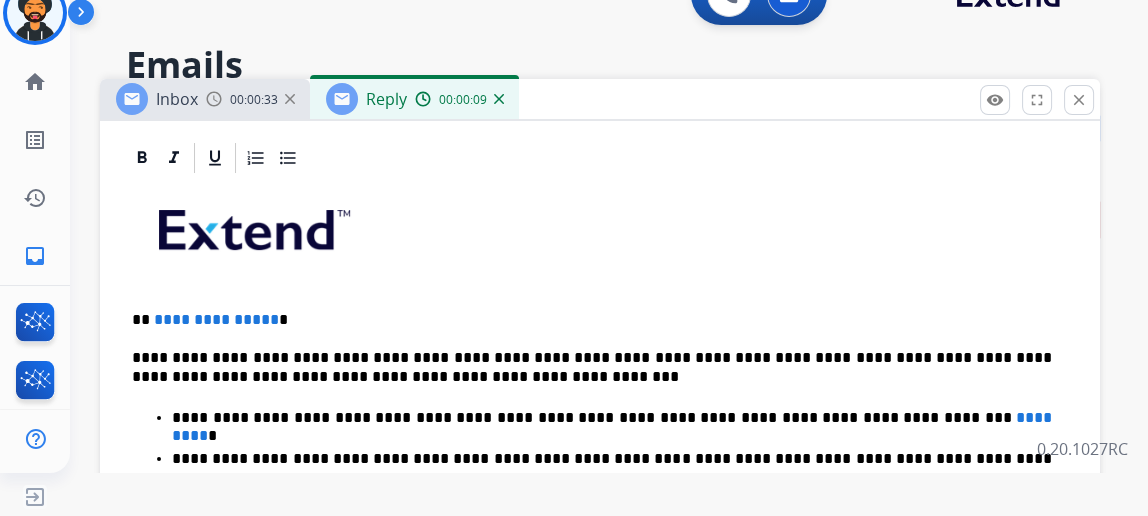scroll, scrollTop: 545, scrollLeft: 0, axis: vertical 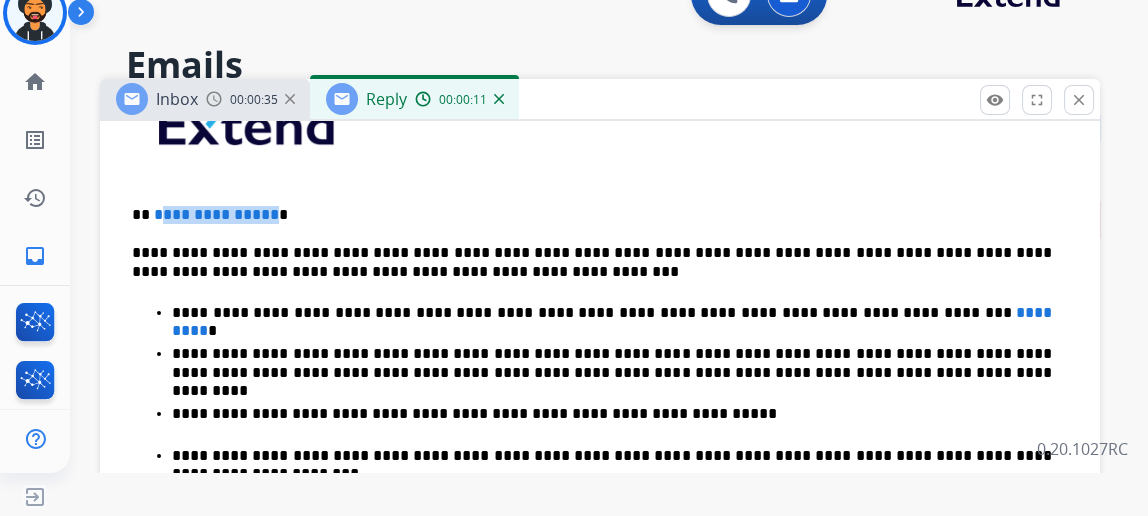 drag, startPoint x: 283, startPoint y: 209, endPoint x: 175, endPoint y: 202, distance: 108.226616 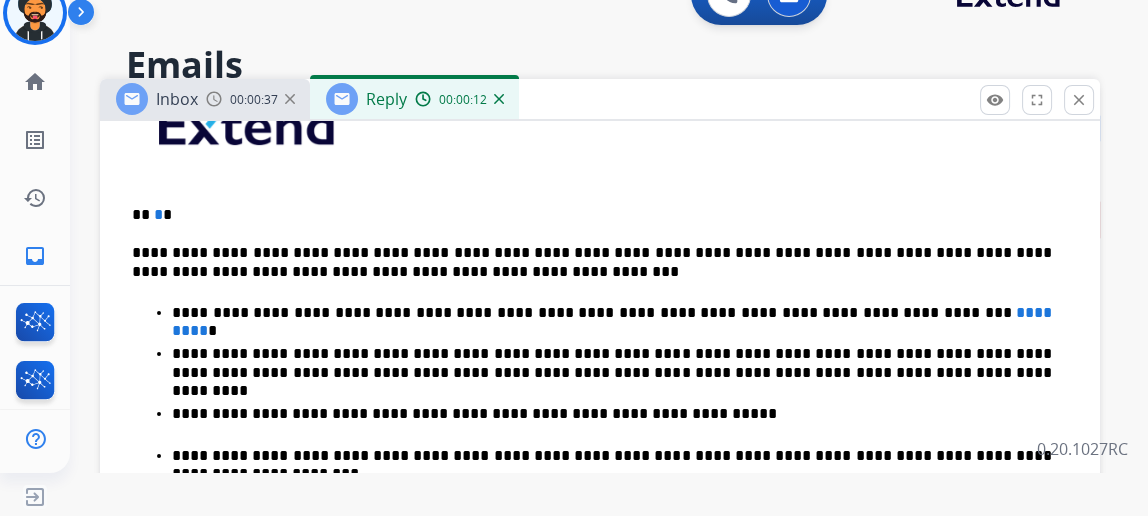 type 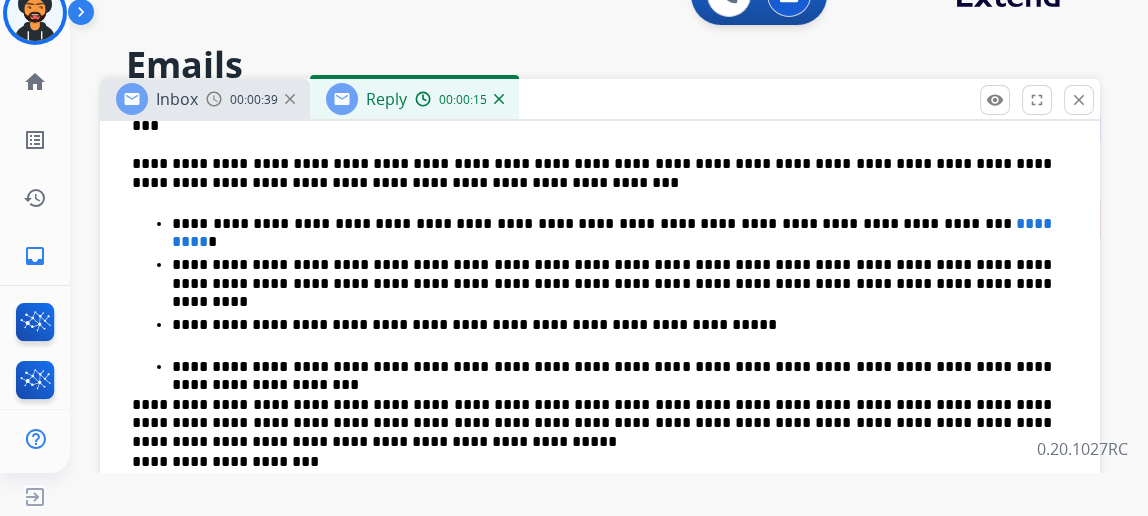 scroll, scrollTop: 636, scrollLeft: 0, axis: vertical 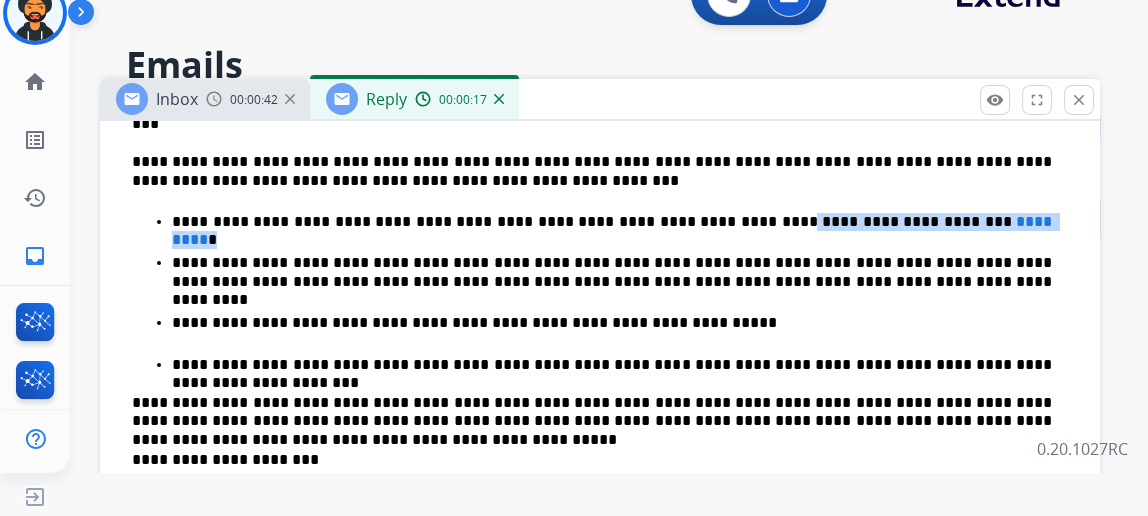 drag, startPoint x: 914, startPoint y: 216, endPoint x: 693, endPoint y: 219, distance: 221.02036 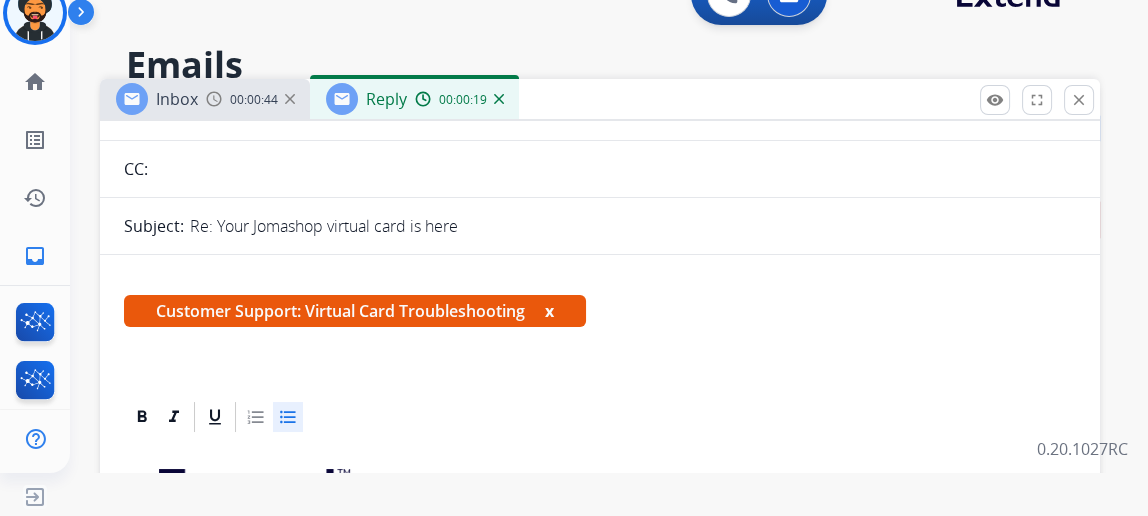 scroll, scrollTop: 0, scrollLeft: 0, axis: both 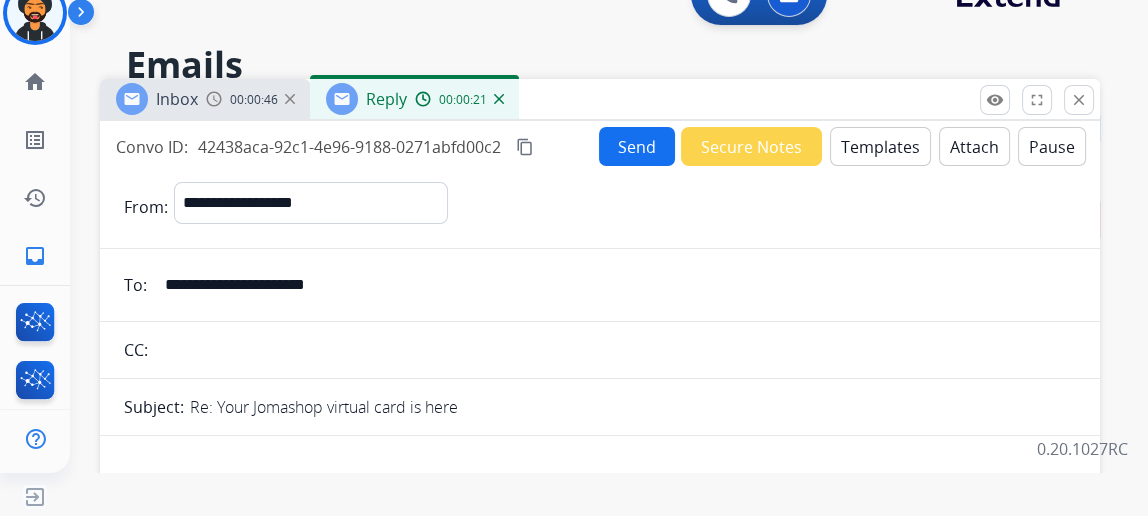 click on "Send" at bounding box center (637, 146) 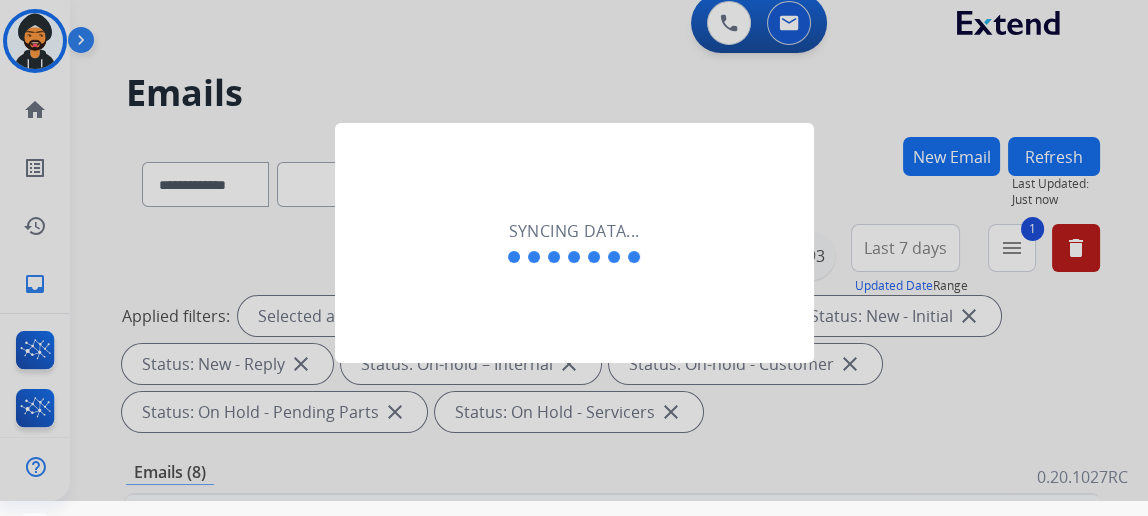 scroll, scrollTop: 0, scrollLeft: 0, axis: both 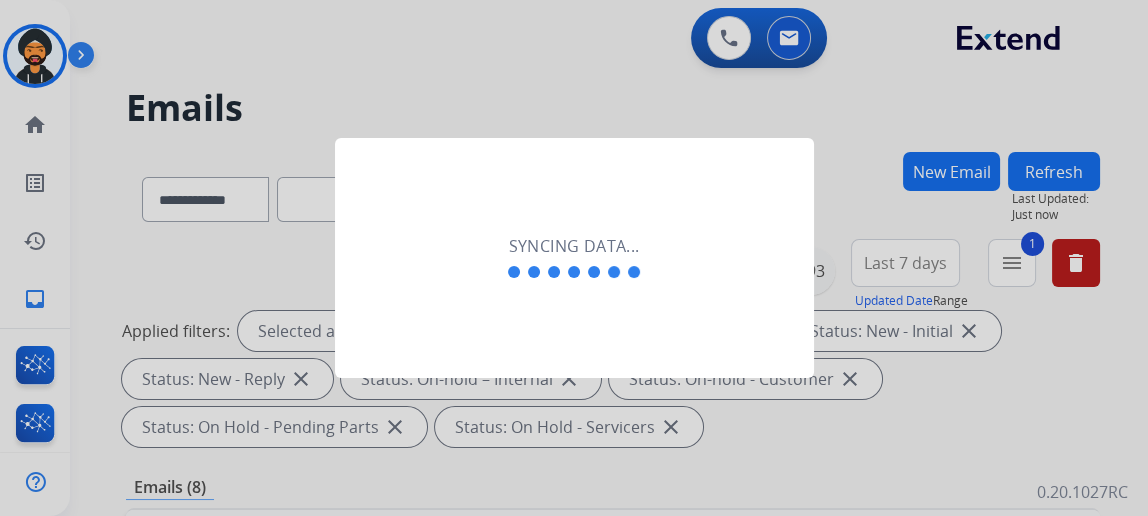 click on "Syncing data..." 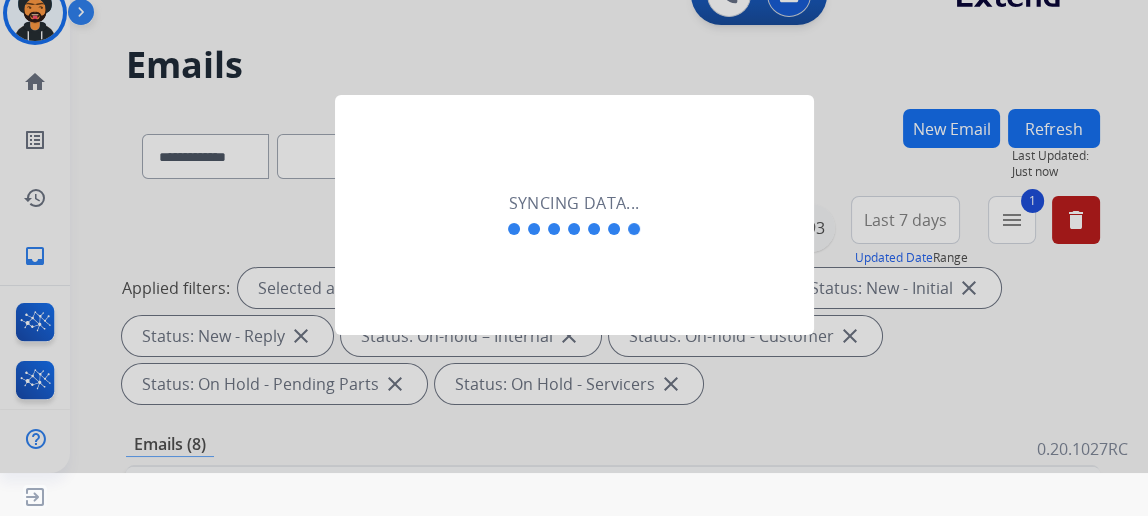 scroll, scrollTop: 0, scrollLeft: 0, axis: both 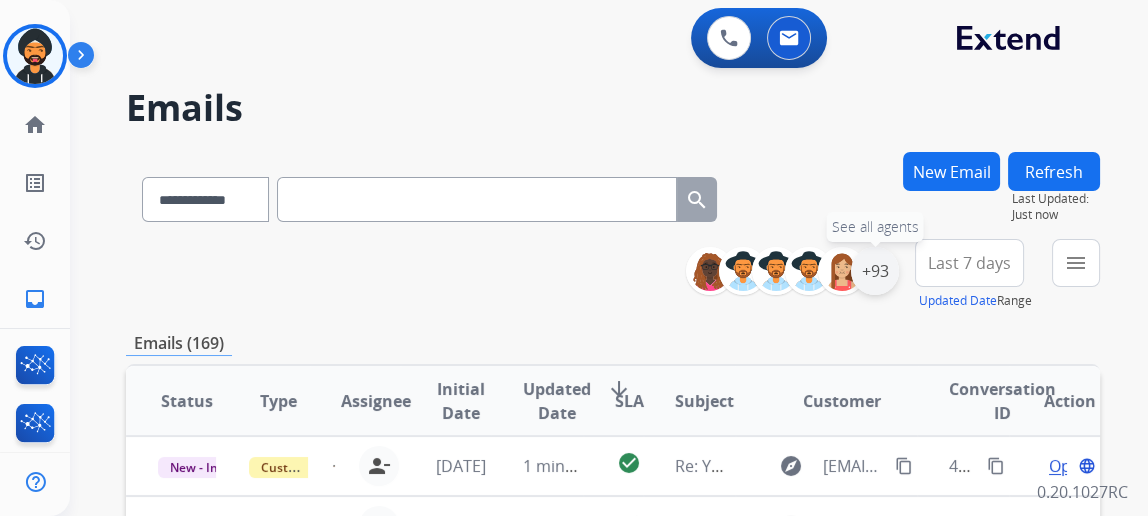 click on "+93" at bounding box center [875, 271] 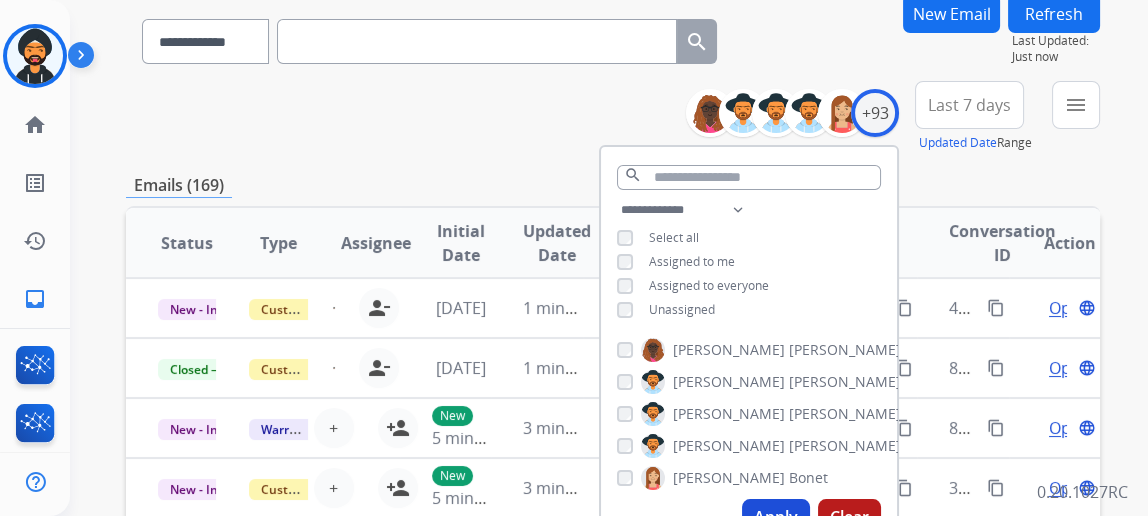 scroll, scrollTop: 181, scrollLeft: 0, axis: vertical 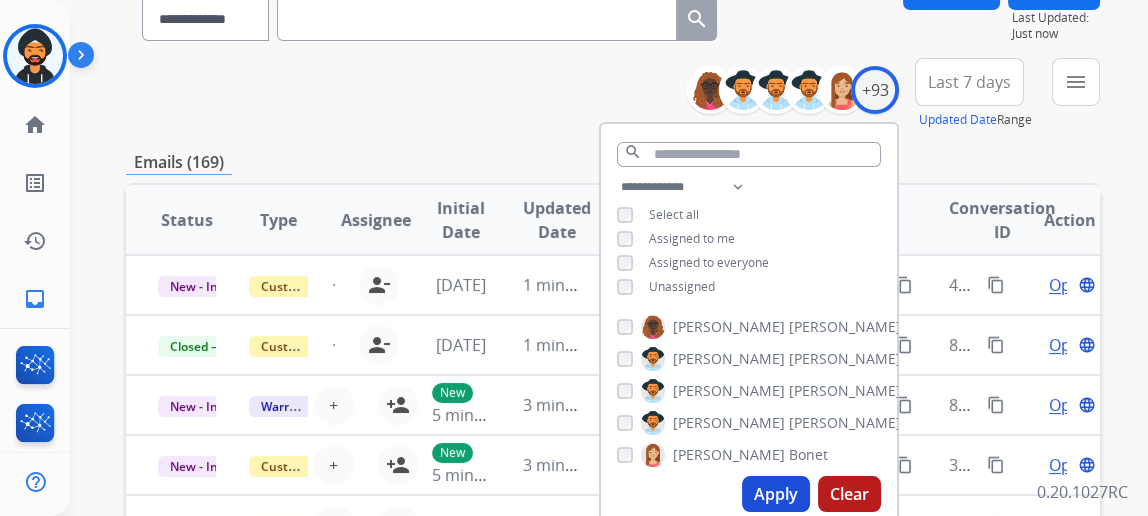 click on "Apply" at bounding box center (776, 494) 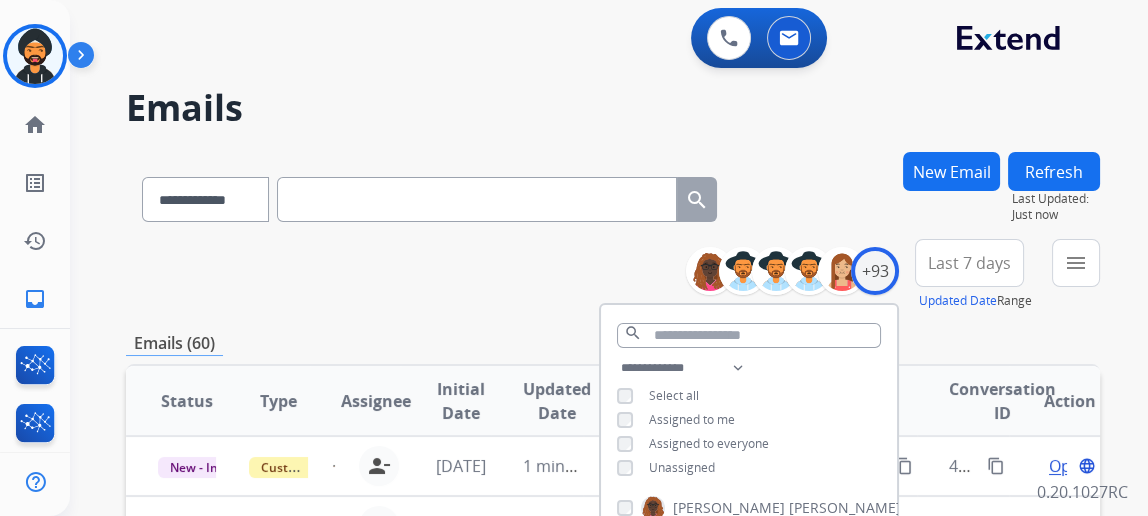 click on "**********" at bounding box center [613, 275] 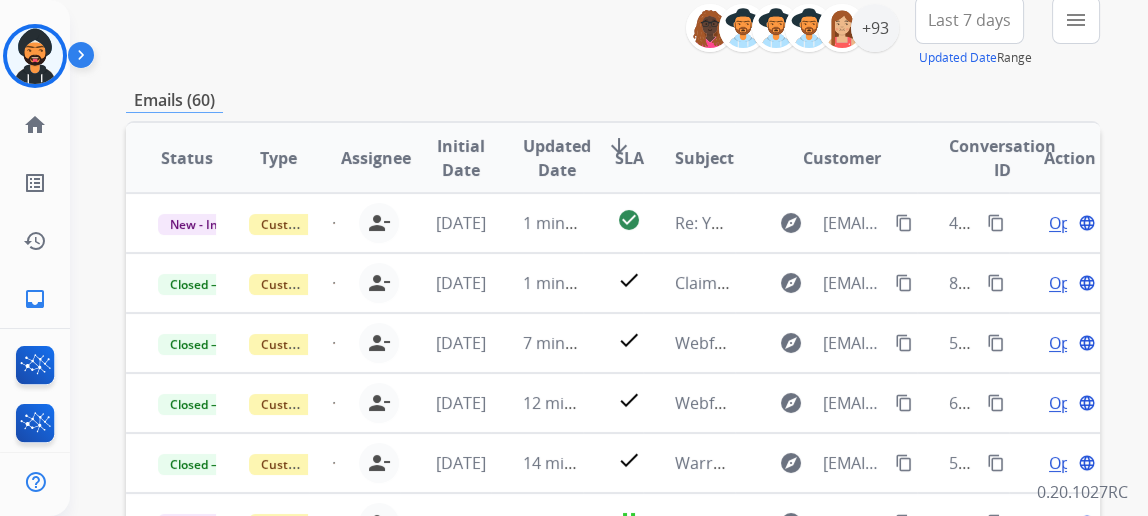 scroll, scrollTop: 272, scrollLeft: 0, axis: vertical 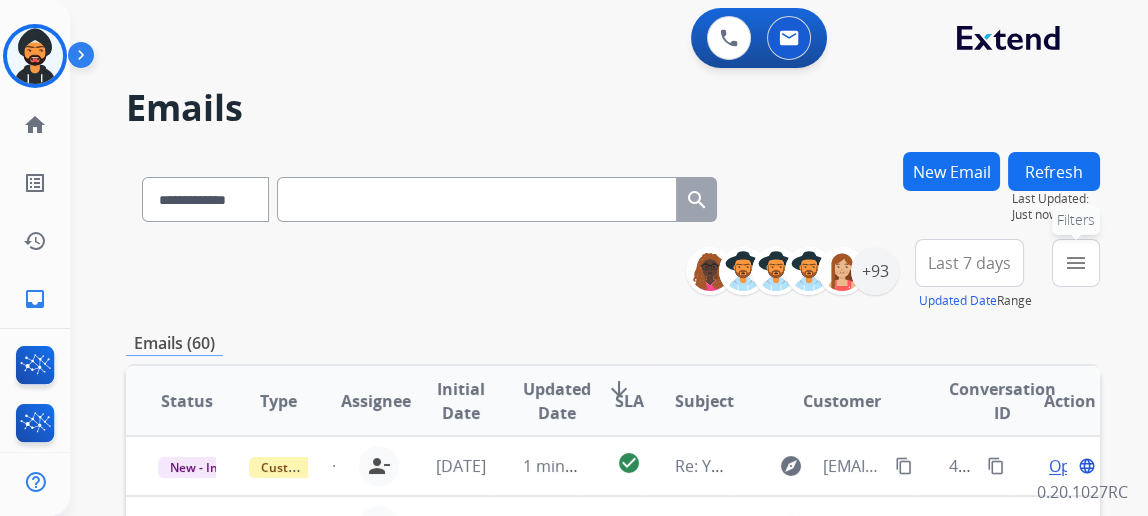 click on "menu" at bounding box center [1076, 263] 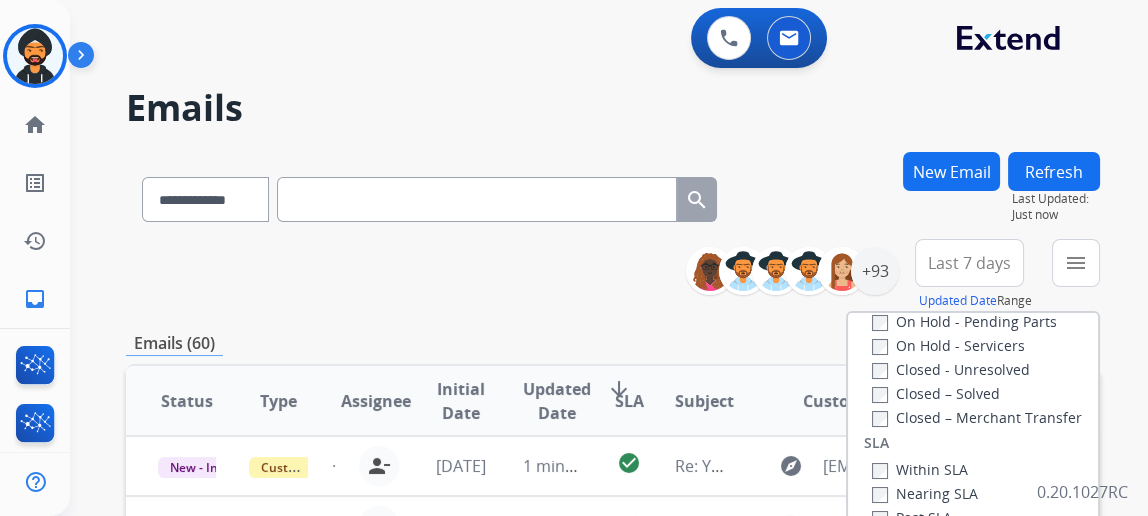 scroll, scrollTop: 527, scrollLeft: 0, axis: vertical 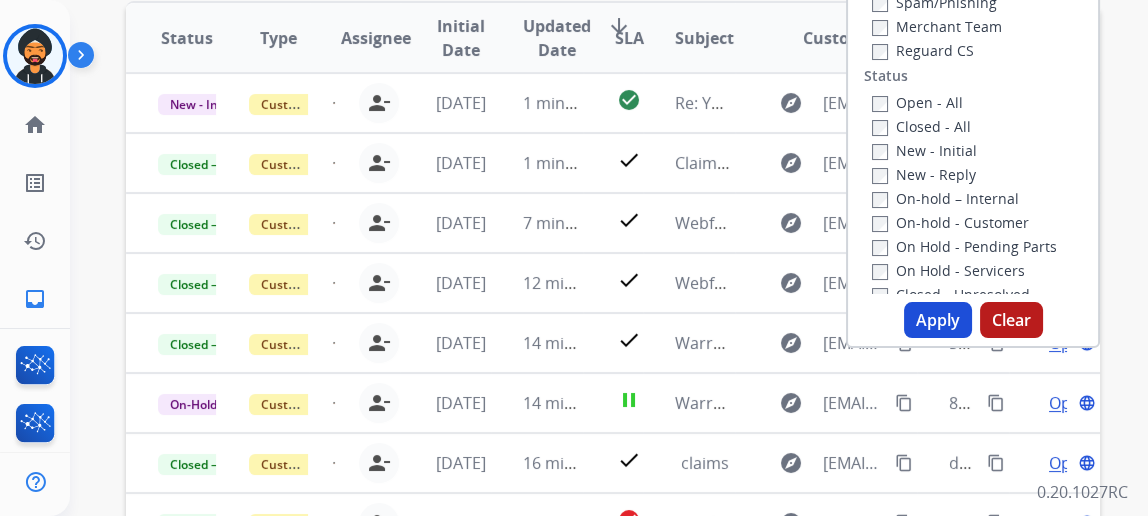 click on "Apply" at bounding box center (938, 320) 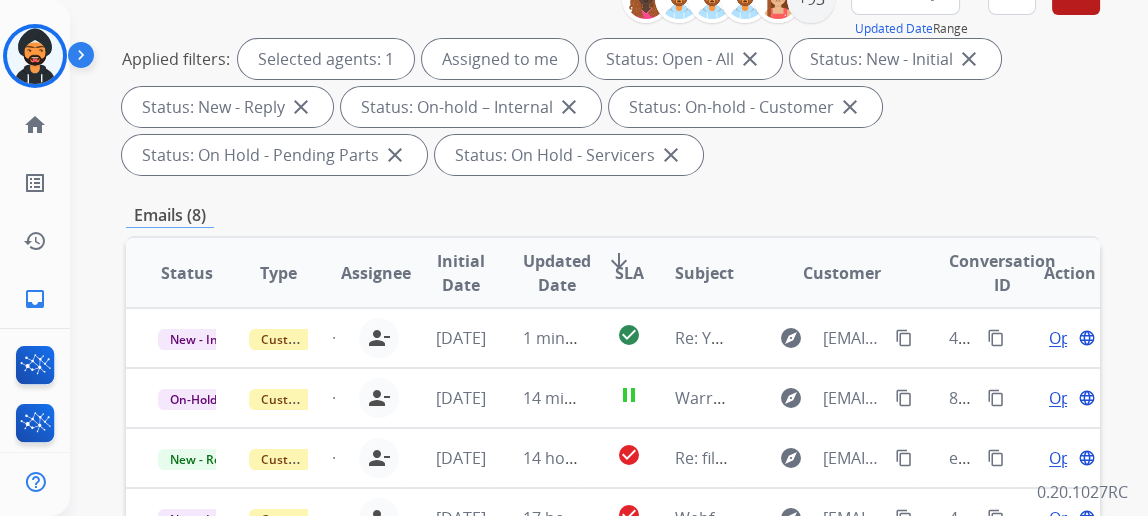 scroll, scrollTop: 363, scrollLeft: 0, axis: vertical 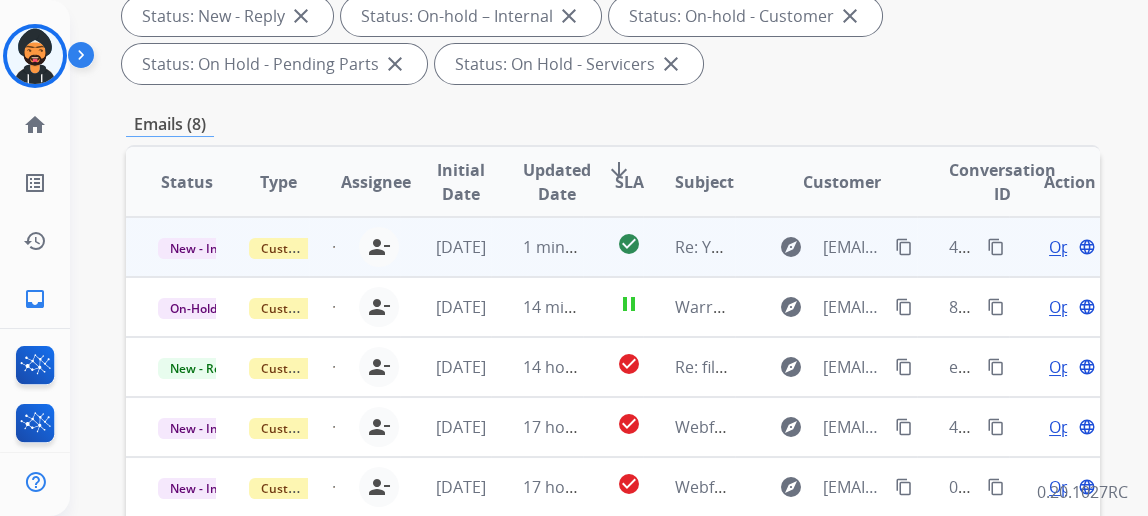 click on "Open" at bounding box center (1069, 247) 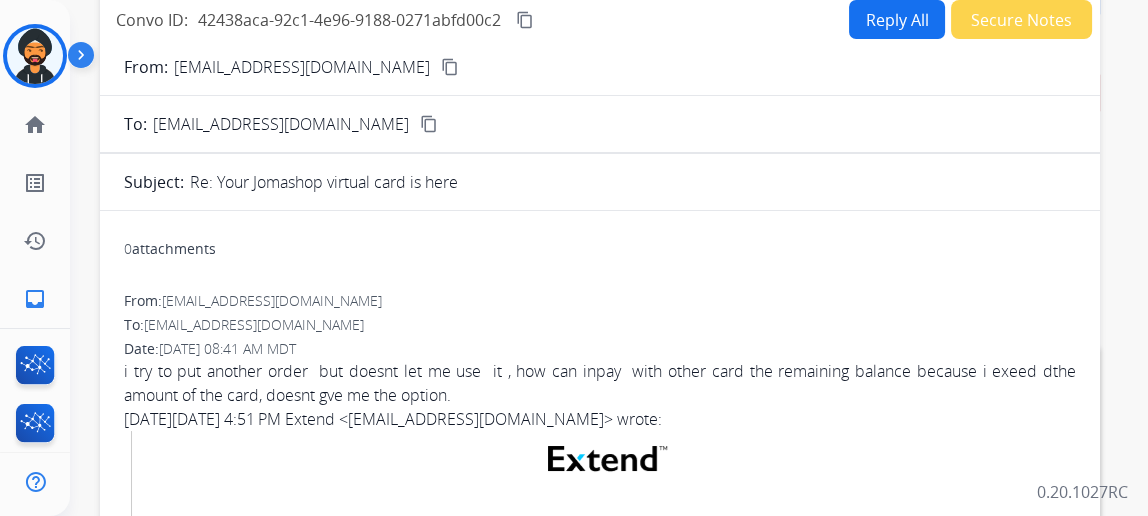 scroll, scrollTop: 0, scrollLeft: 0, axis: both 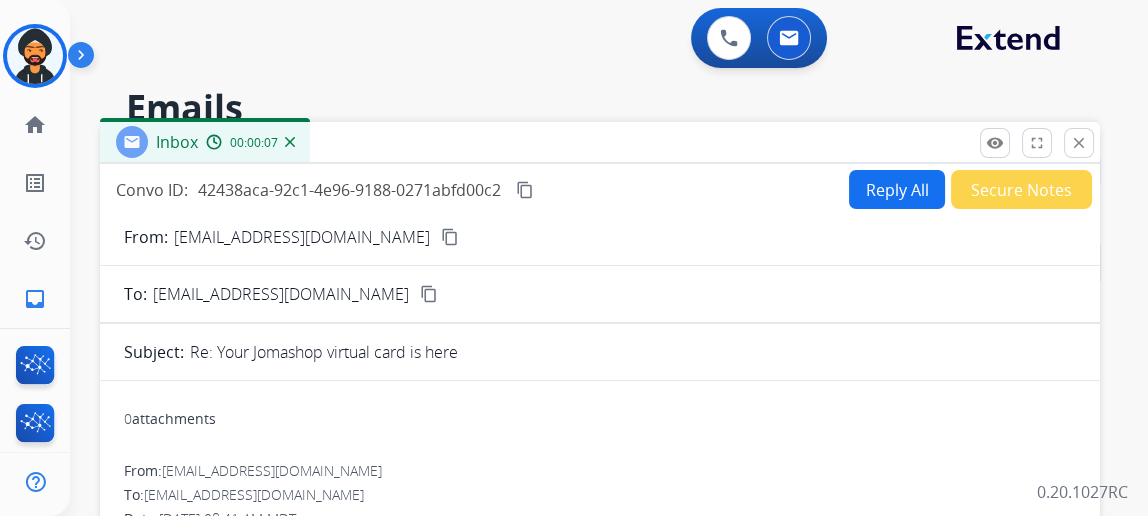 click on "Reply All" at bounding box center (897, 189) 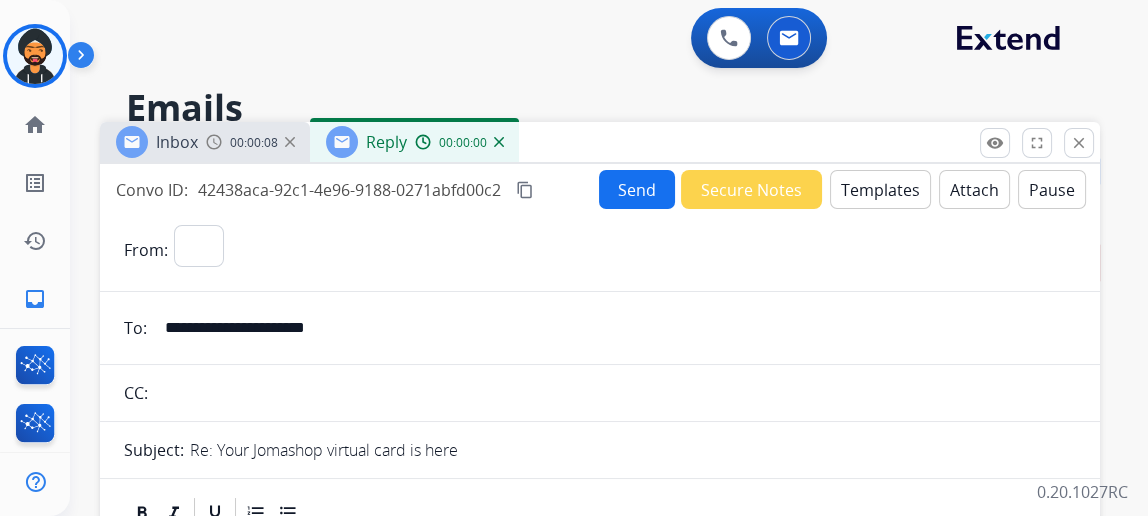 select on "**********" 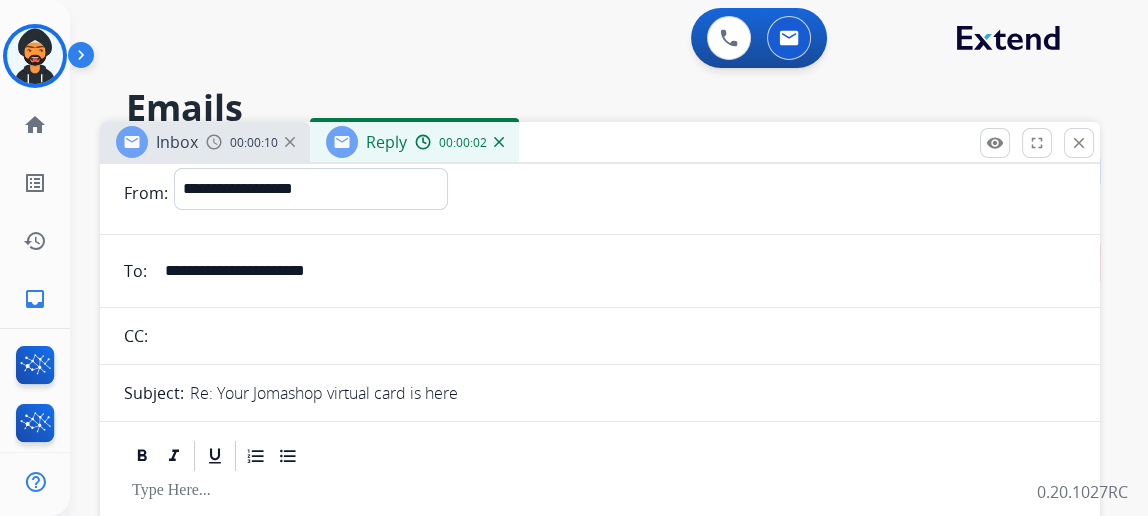 scroll, scrollTop: 0, scrollLeft: 0, axis: both 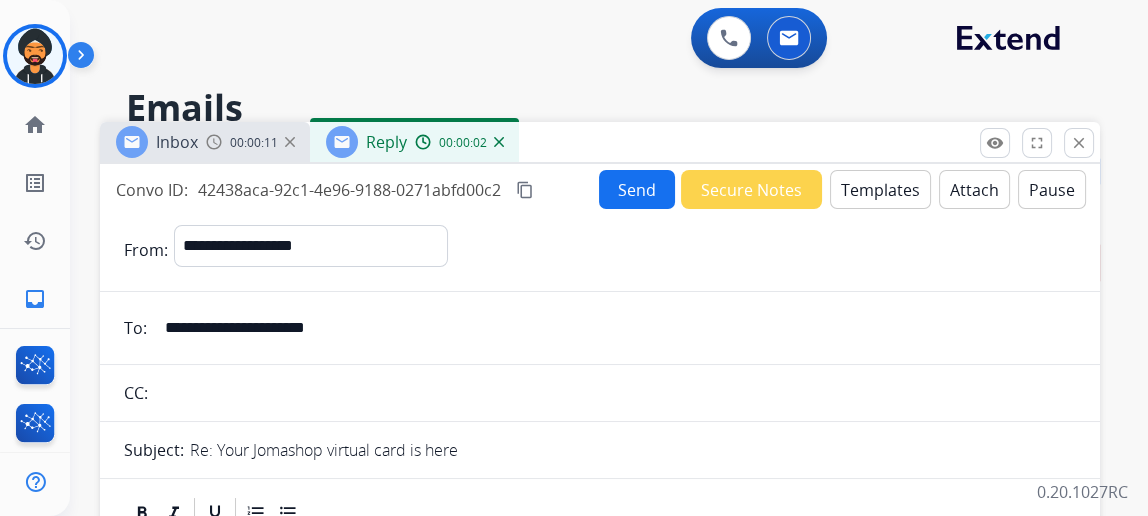 click on "Templates" at bounding box center [880, 189] 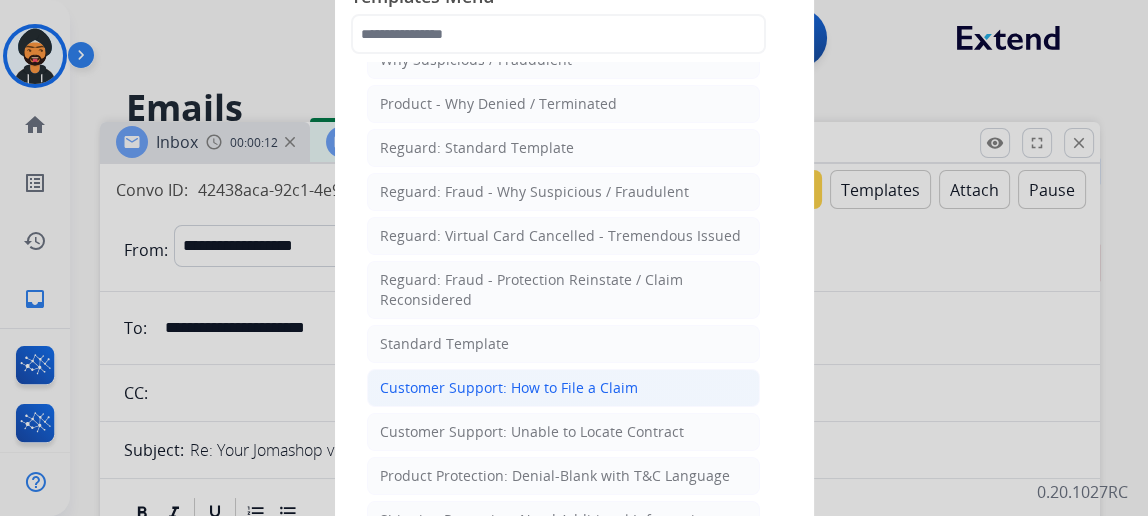 scroll 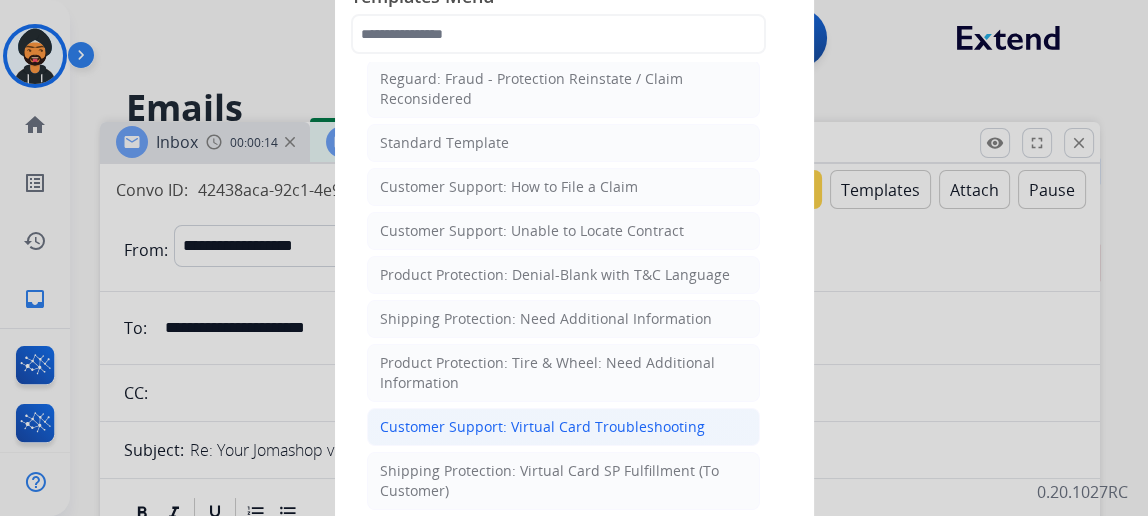 click on "Customer Support: Virtual Card Troubleshooting" 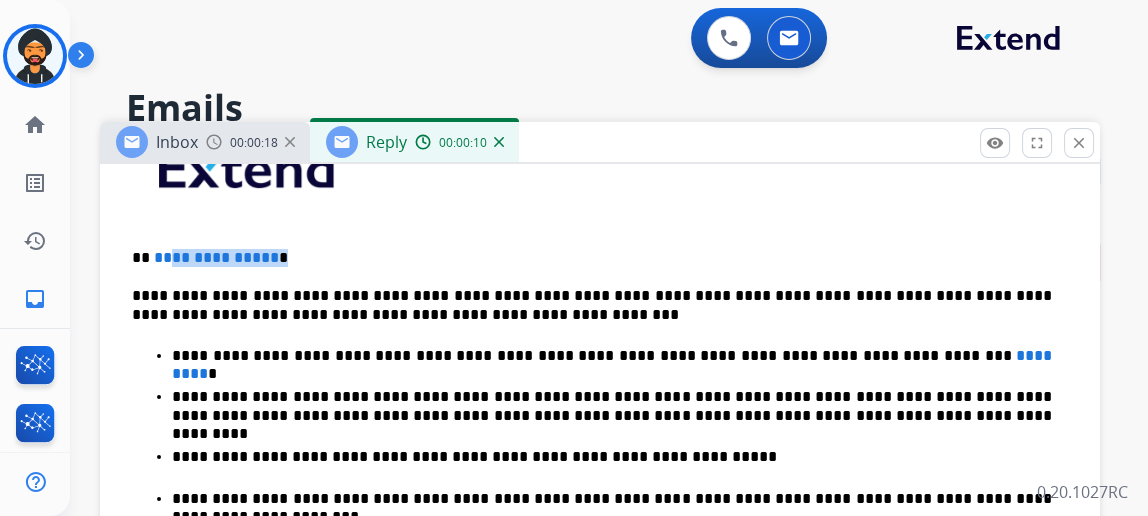 drag, startPoint x: 284, startPoint y: 249, endPoint x: 178, endPoint y: 250, distance: 106.004715 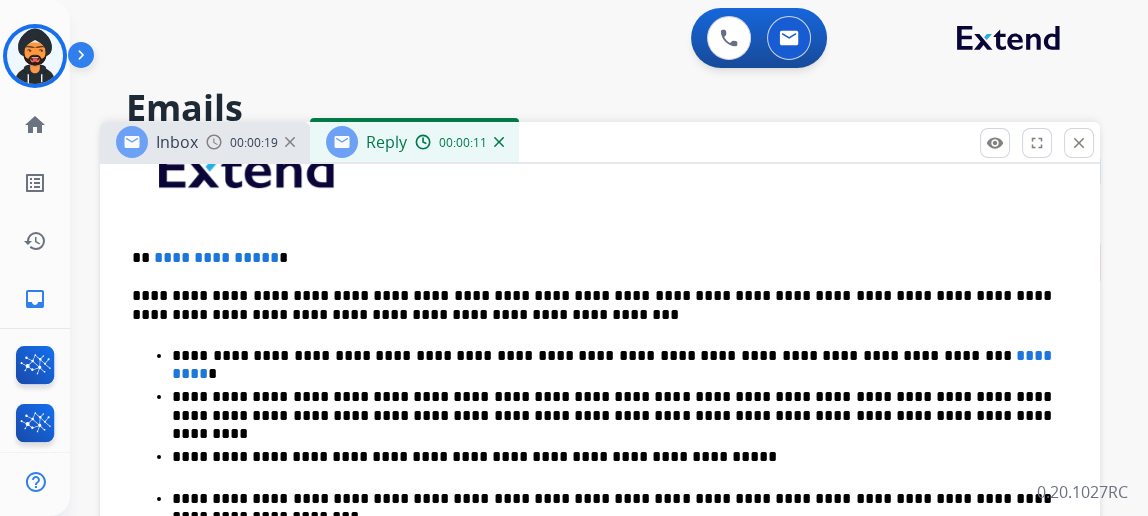 type 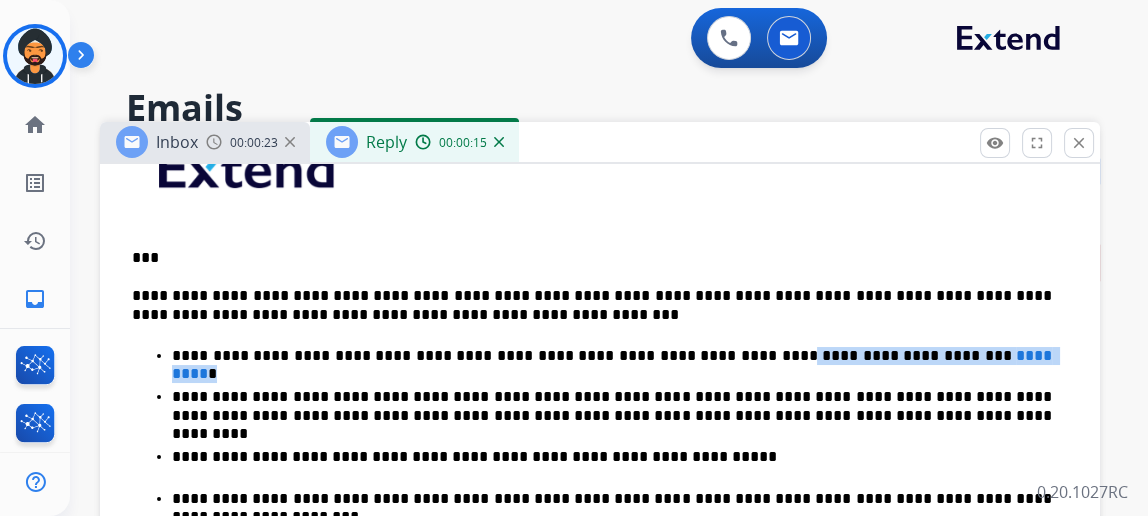 drag, startPoint x: 870, startPoint y: 362, endPoint x: 695, endPoint y: 346, distance: 175.7299 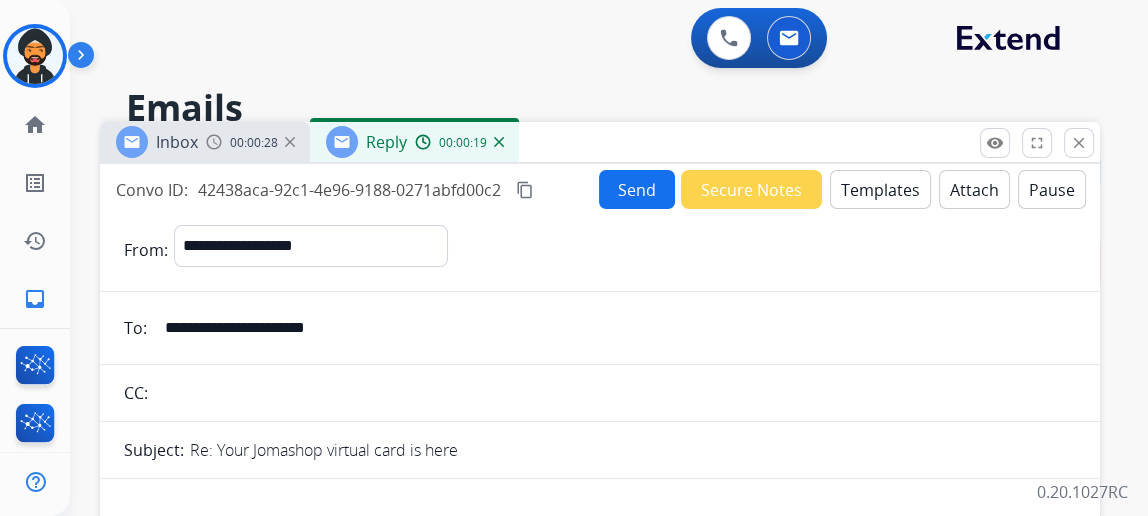 click on "Send" at bounding box center [637, 189] 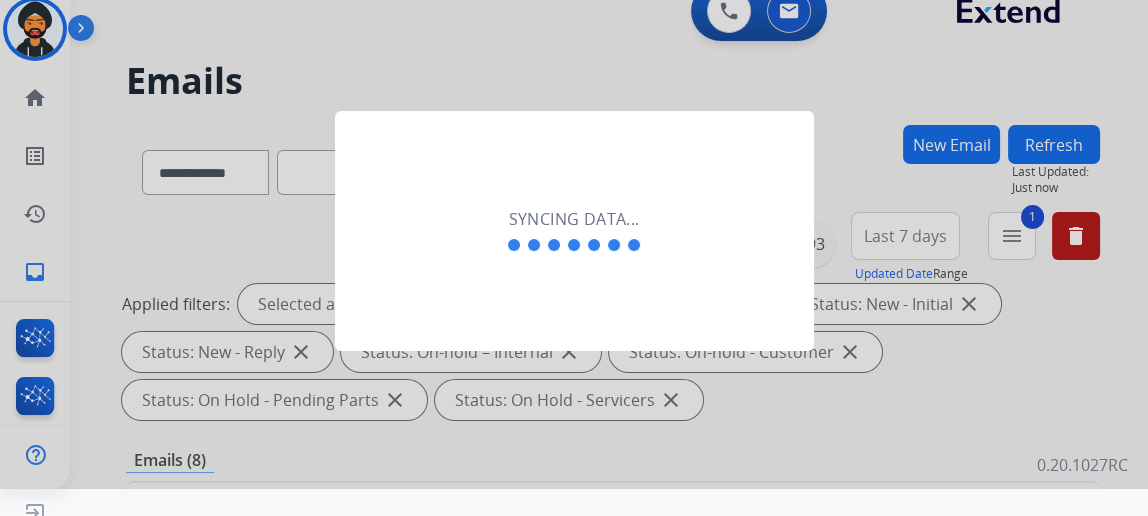 scroll, scrollTop: 43, scrollLeft: 0, axis: vertical 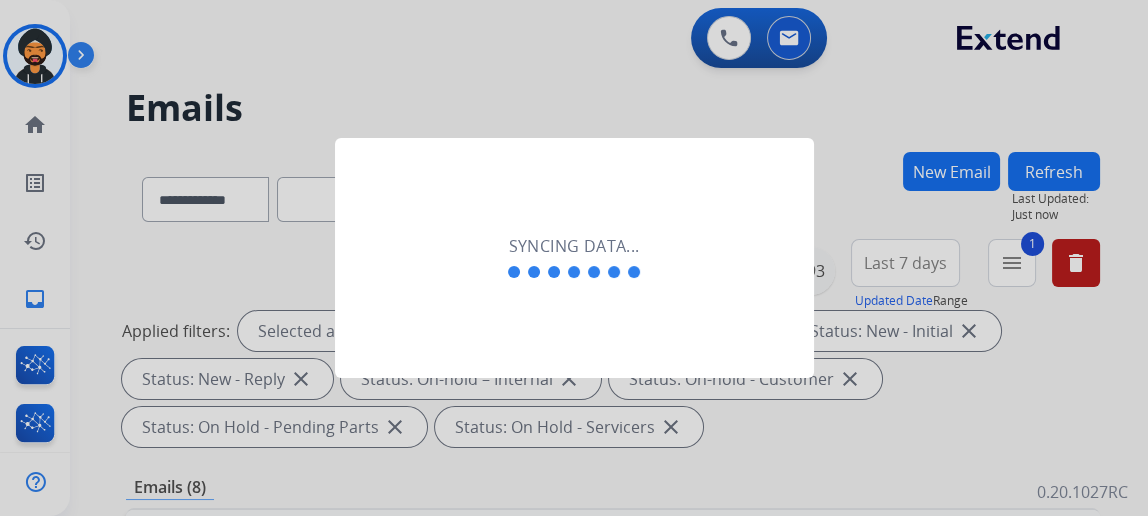 drag, startPoint x: 197, startPoint y: 84, endPoint x: 499, endPoint y: 122, distance: 304.38135 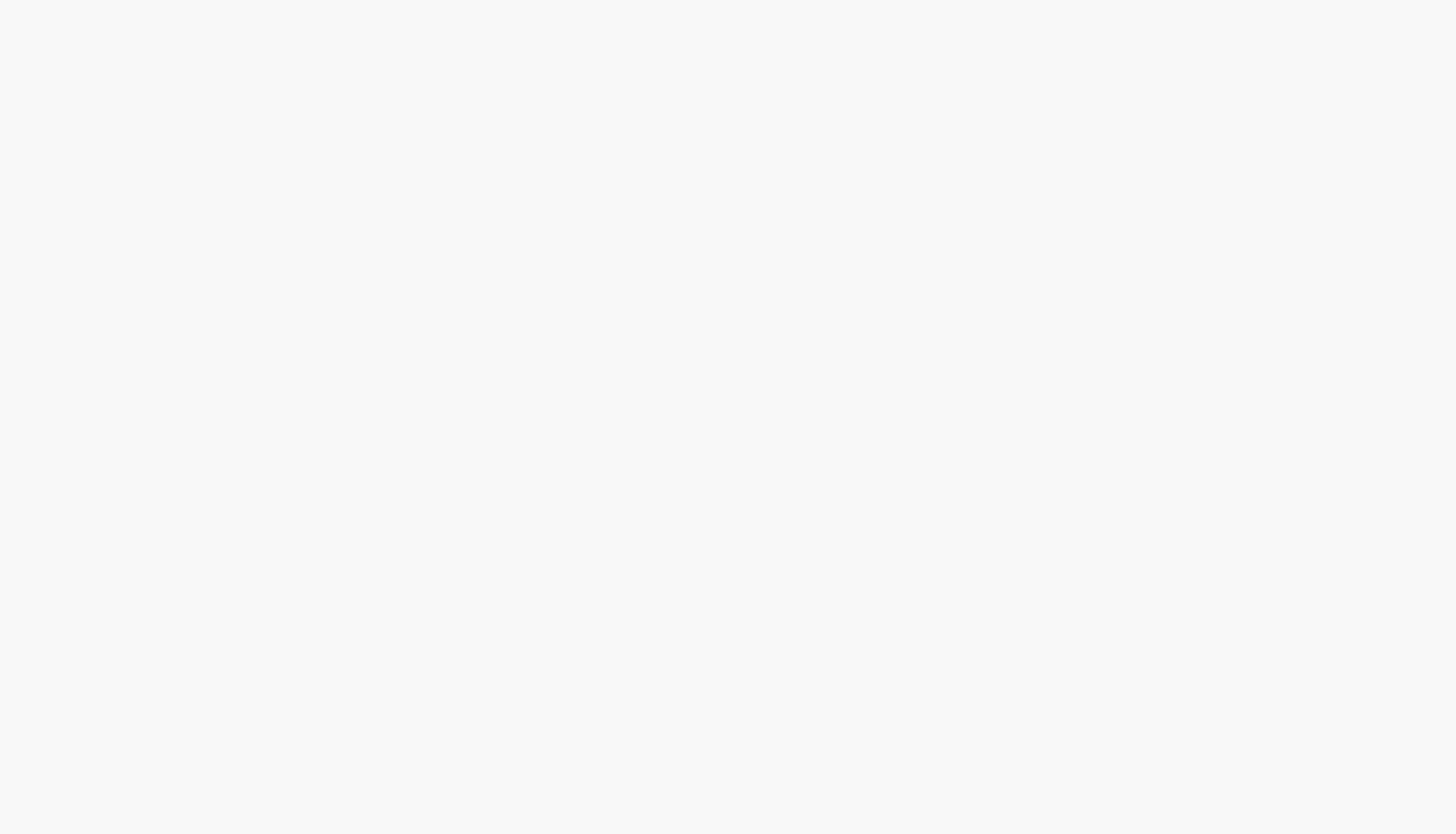 scroll, scrollTop: 0, scrollLeft: 0, axis: both 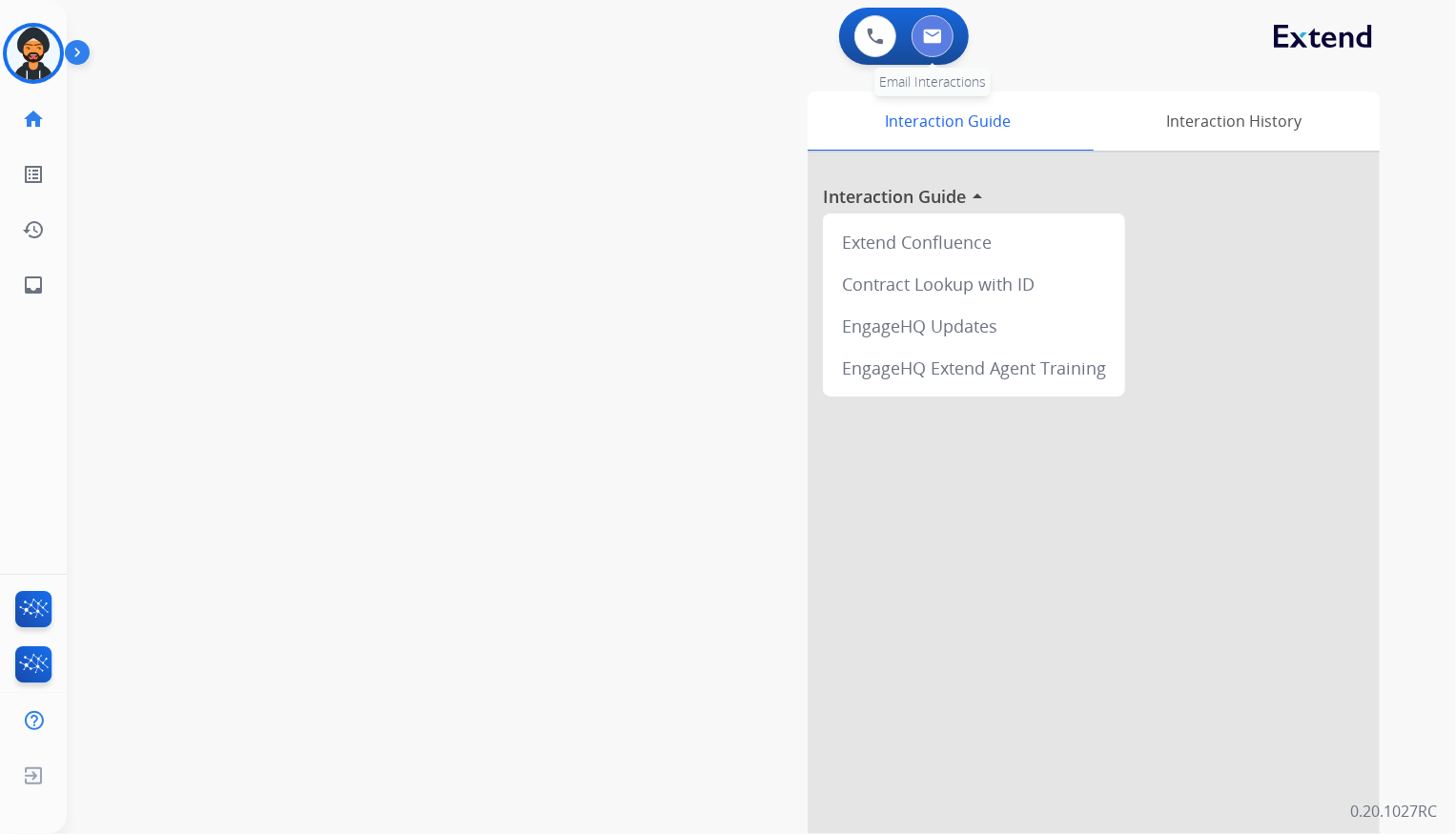 click at bounding box center [933, 36] 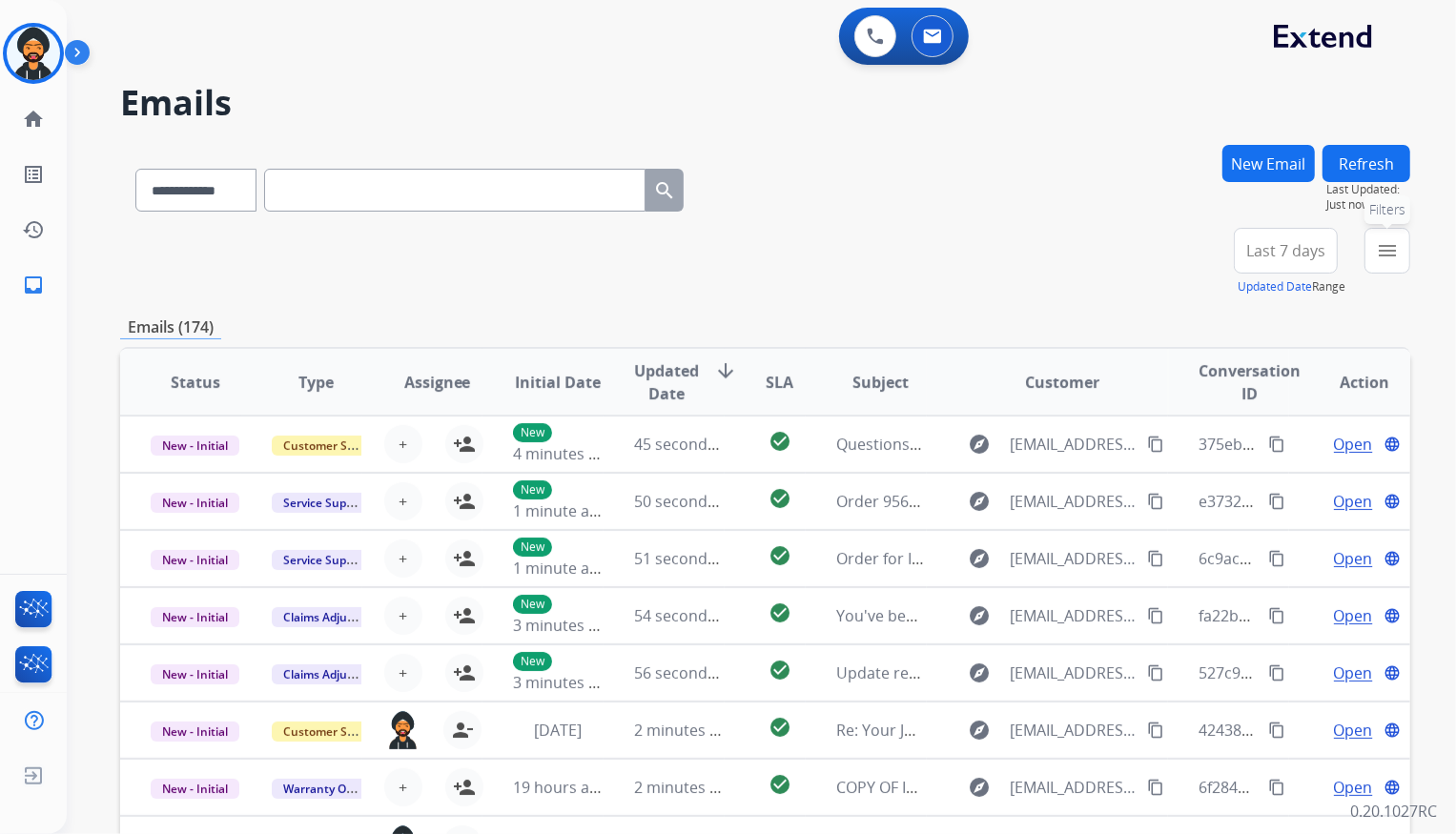 click on "menu" at bounding box center [1387, 251] 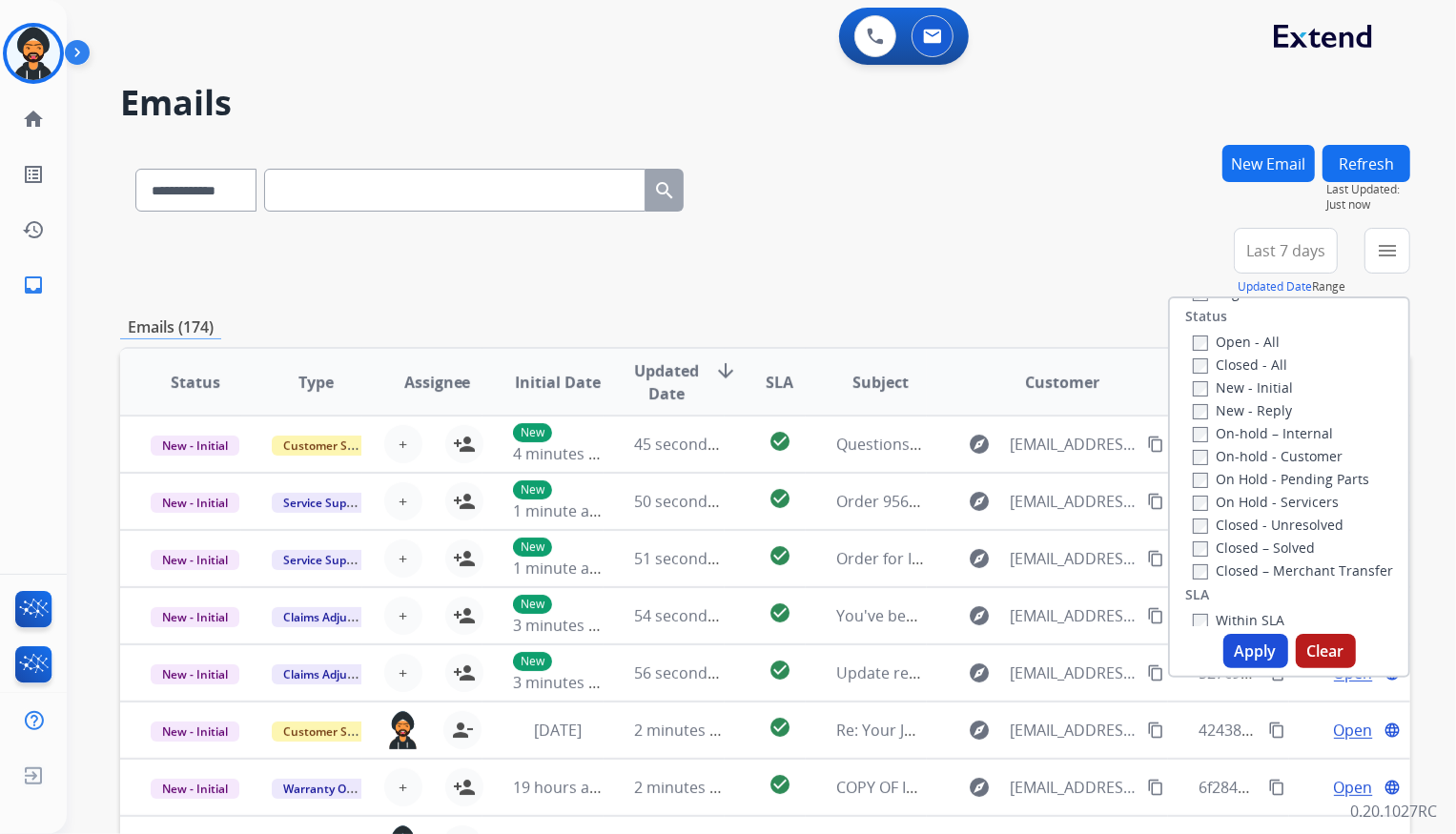 scroll, scrollTop: 259, scrollLeft: 0, axis: vertical 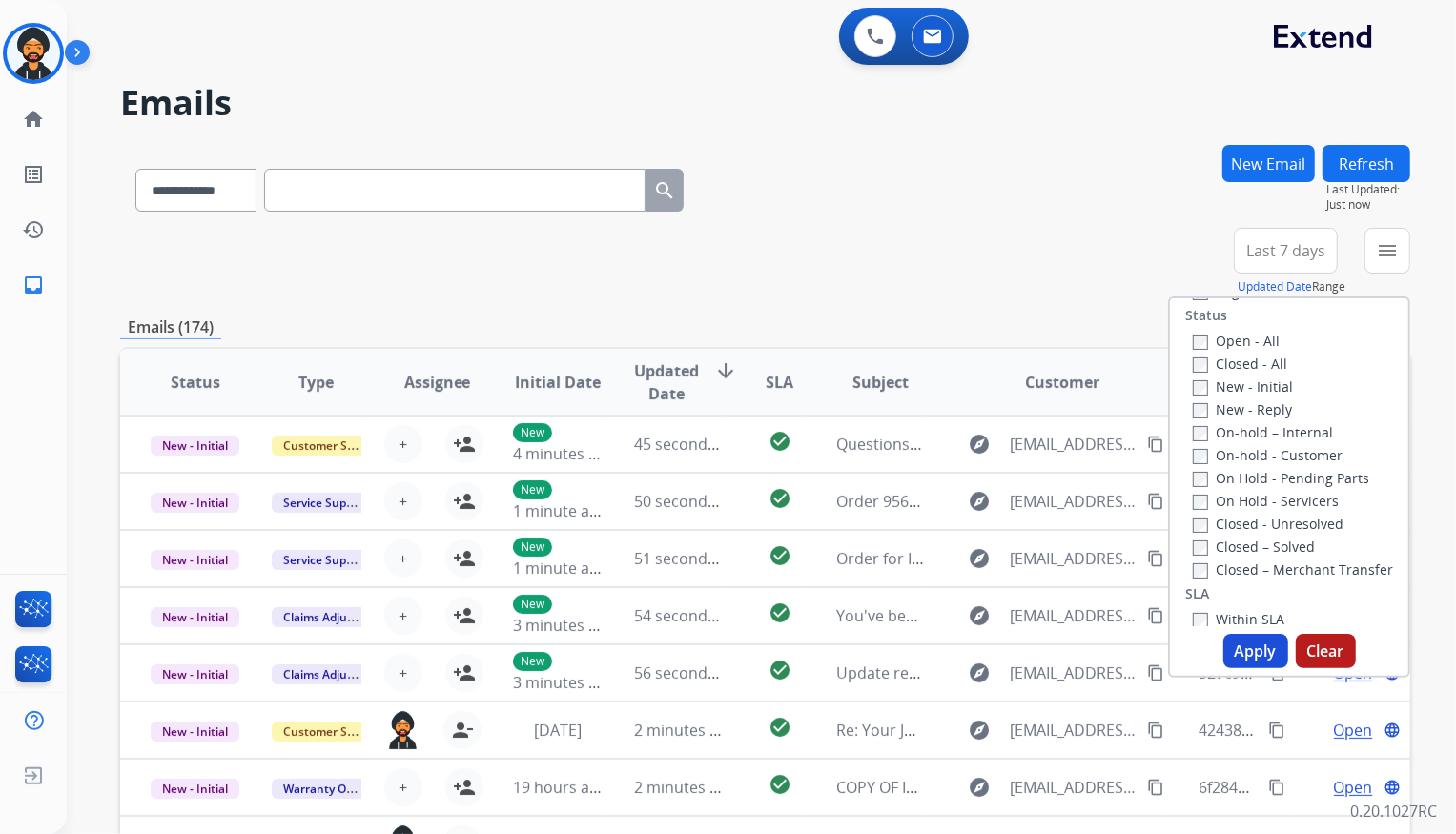 click on "Open - All" at bounding box center [1236, 340] 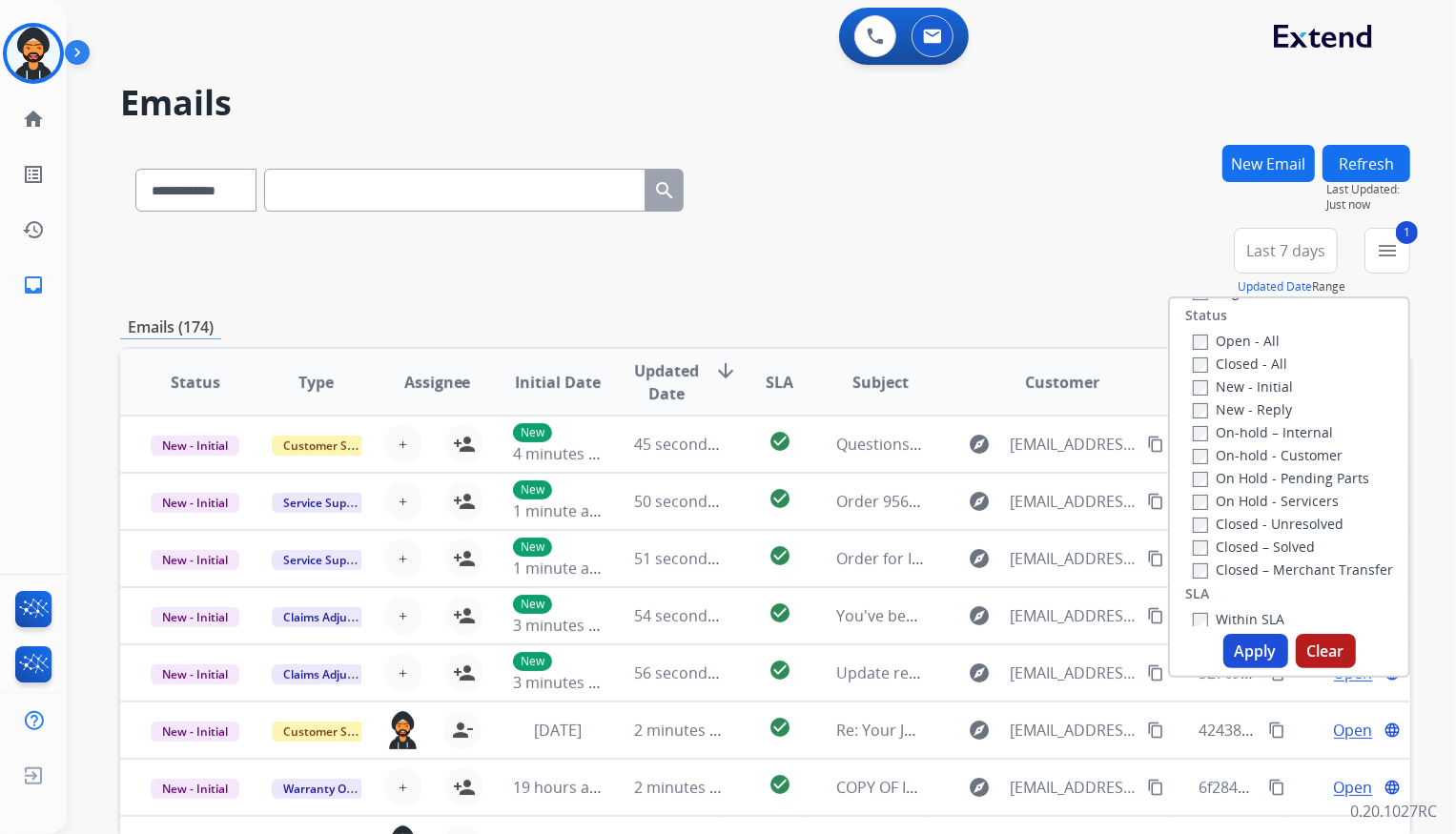 click on "Apply" at bounding box center (1256, 651) 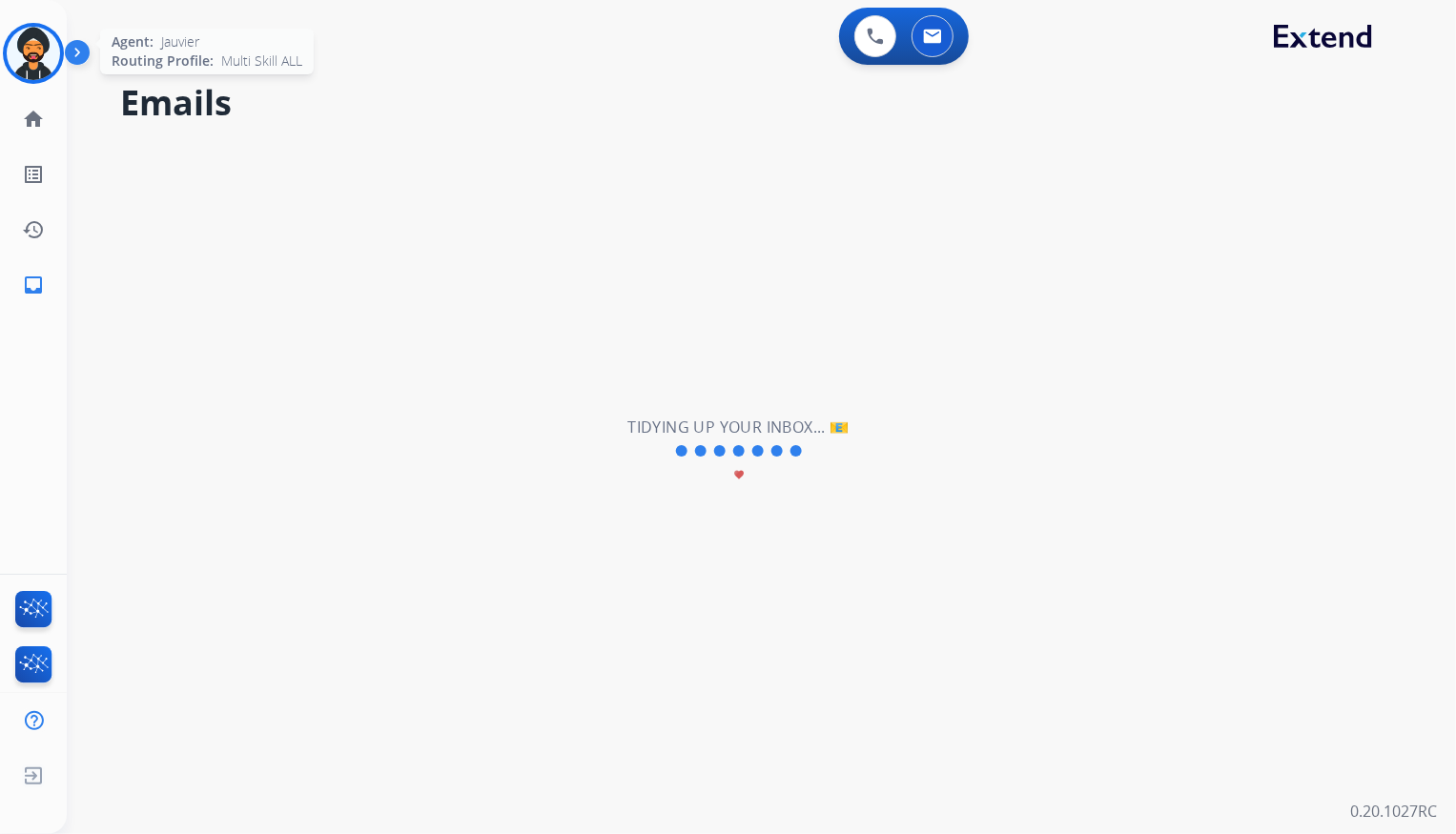click at bounding box center [33, 53] 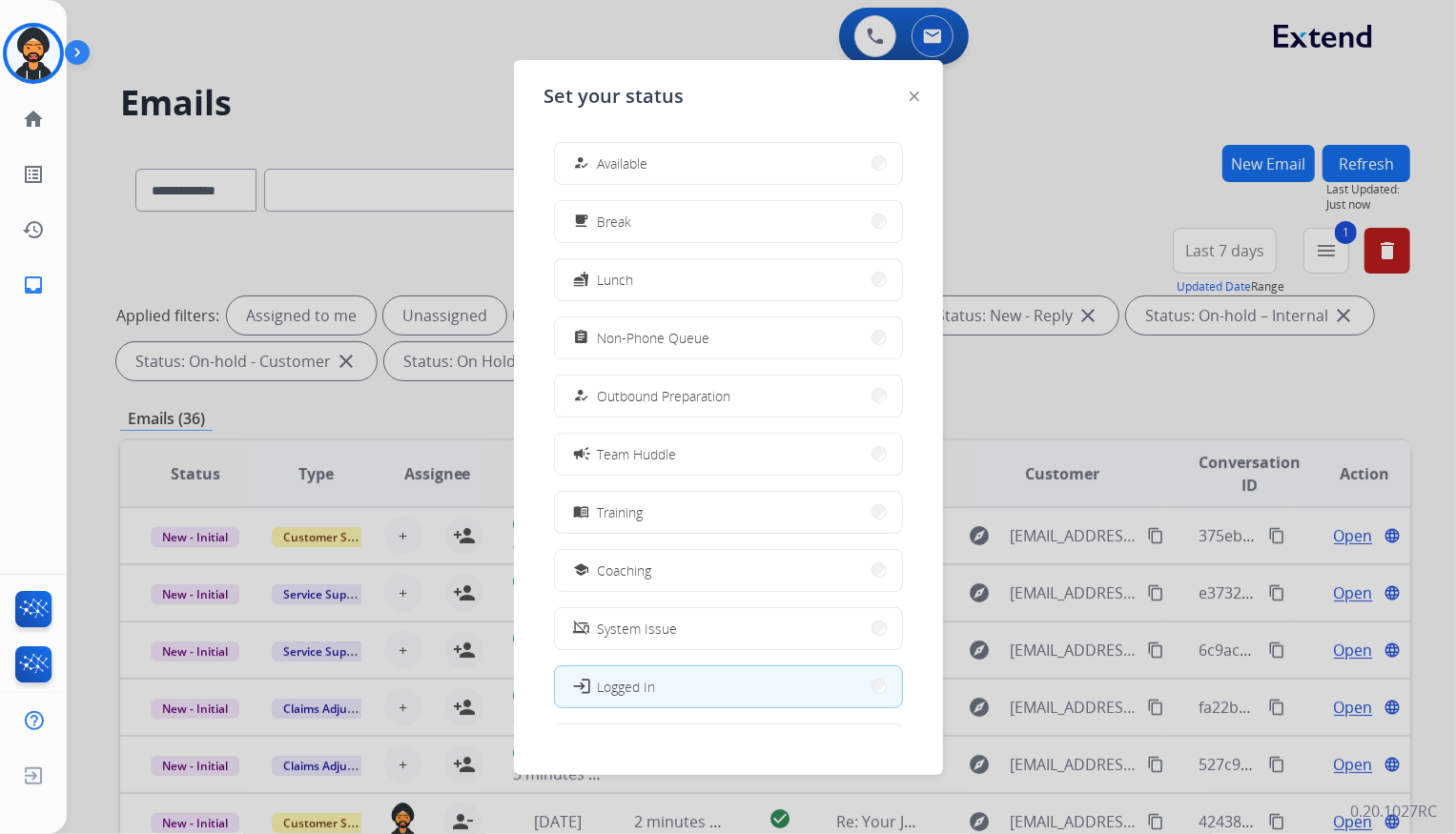 click at bounding box center [728, 417] 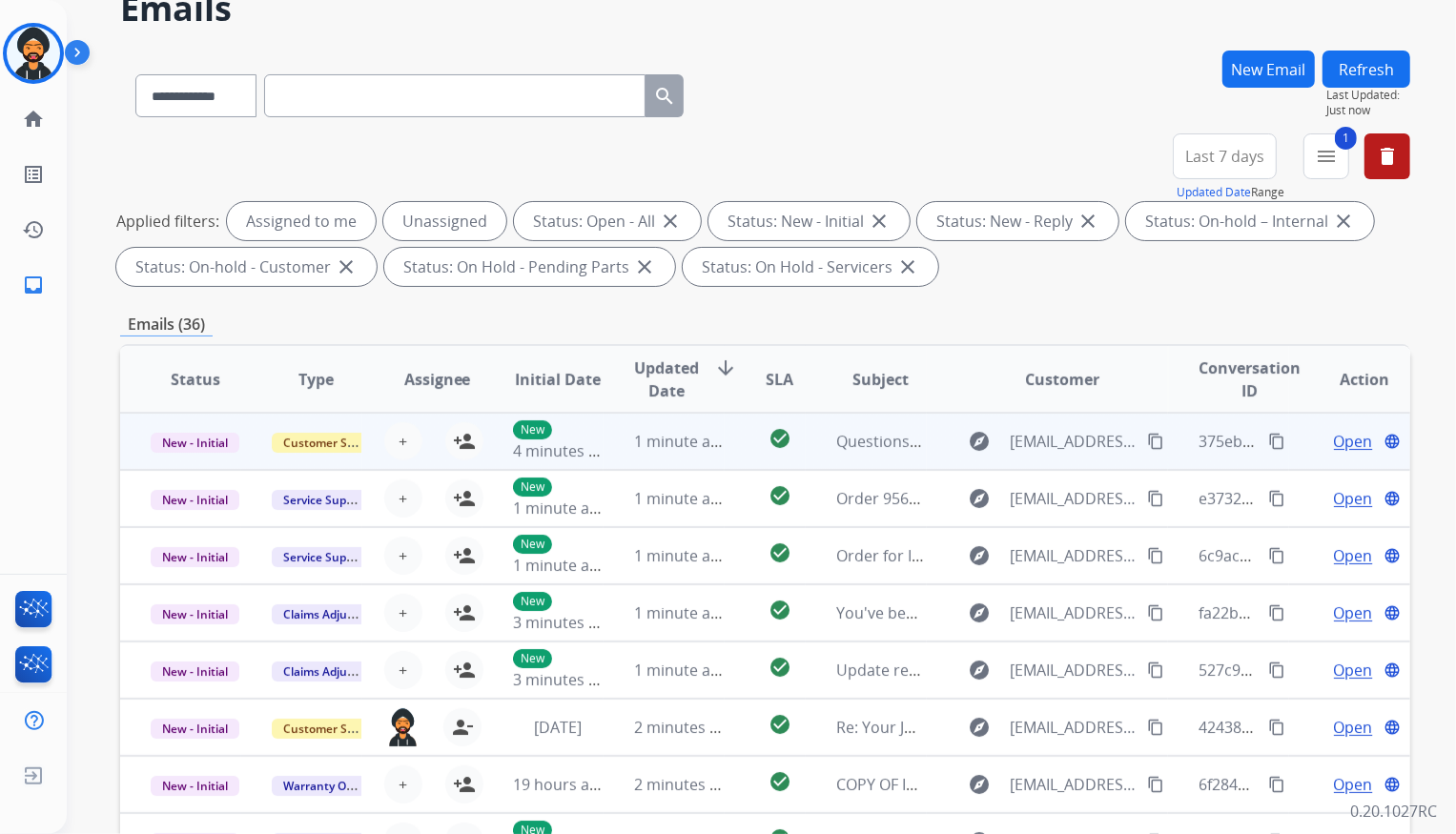 scroll, scrollTop: 0, scrollLeft: 0, axis: both 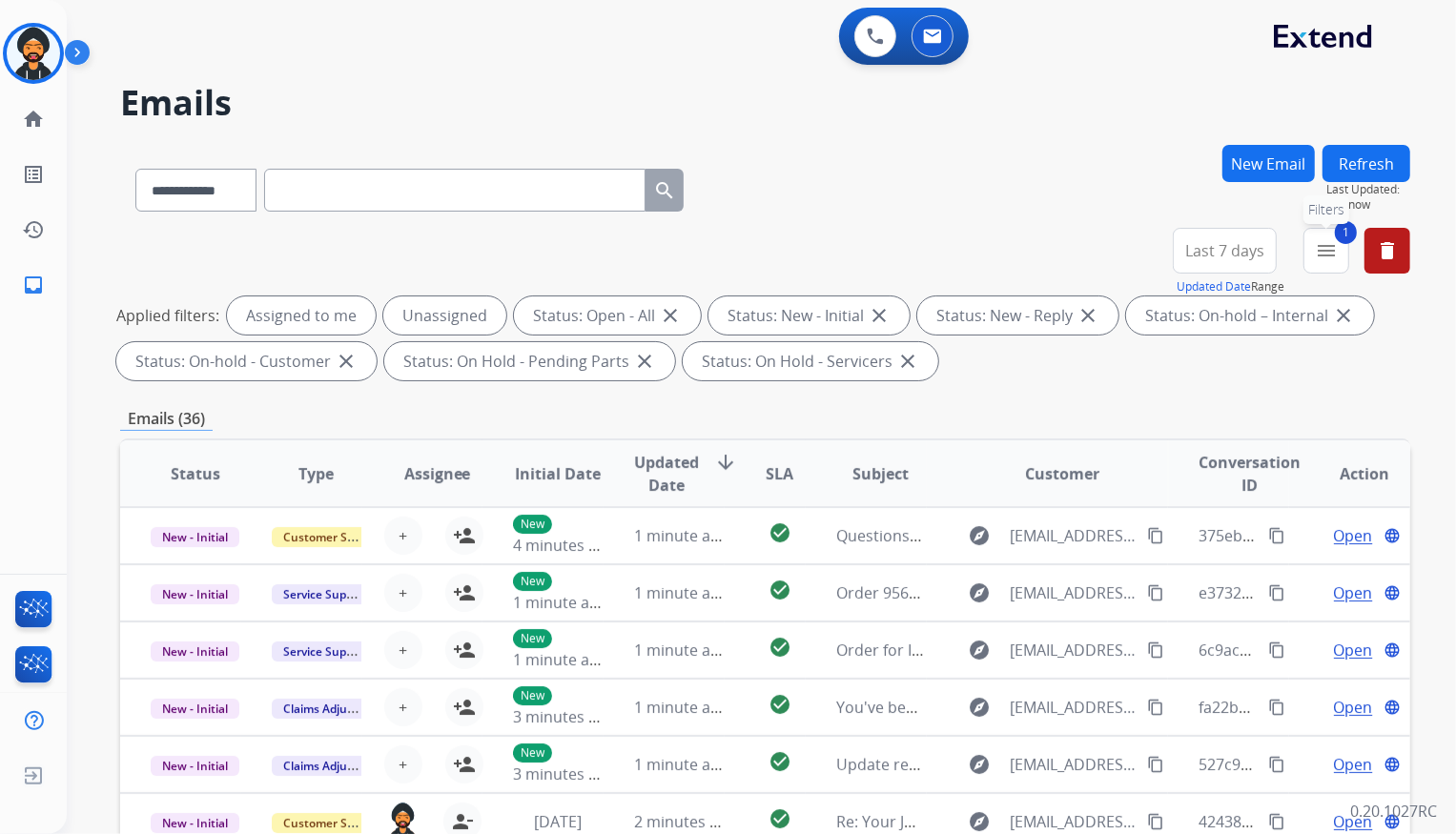 click on "1 menu  Filters" at bounding box center (1326, 251) 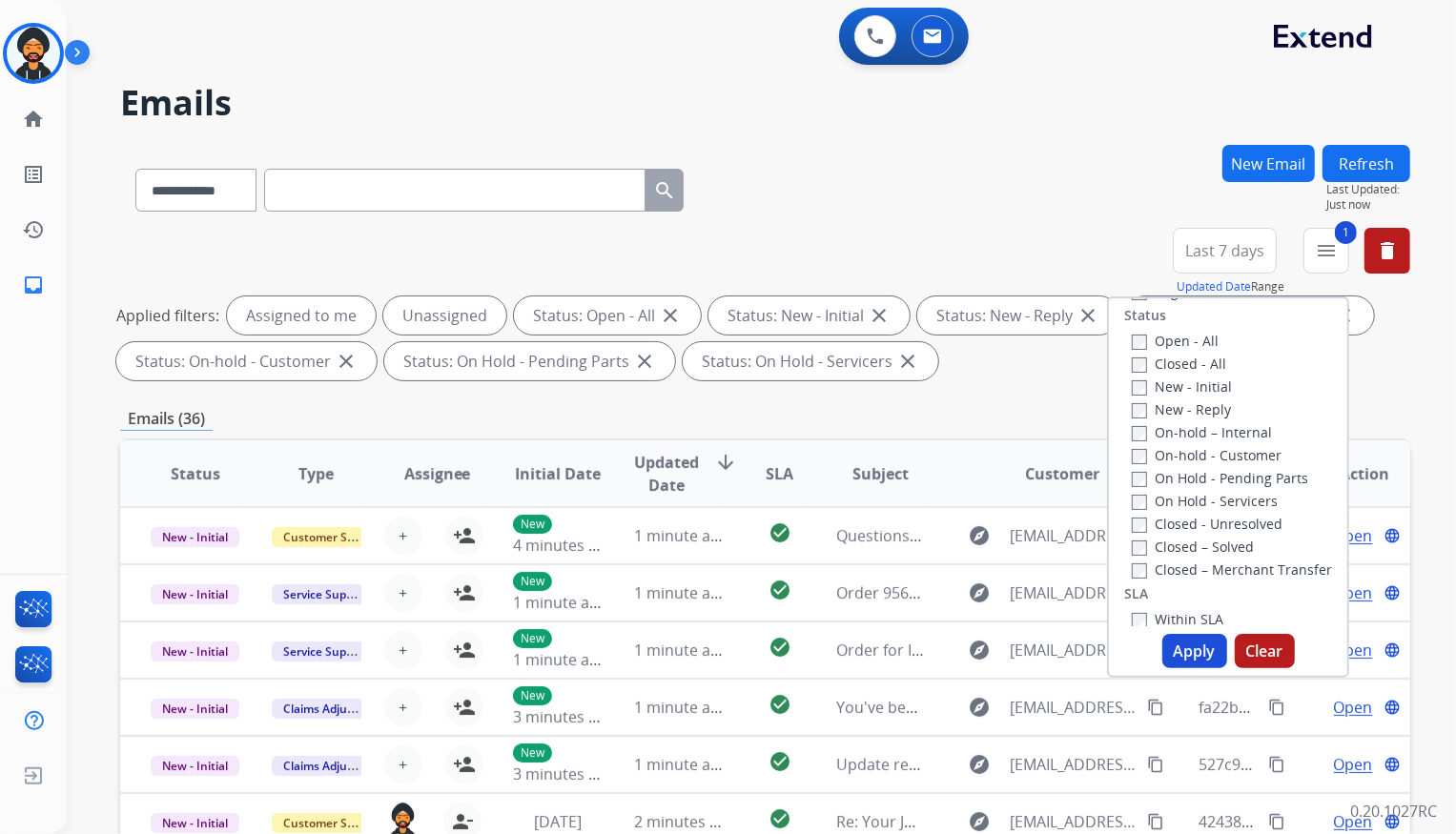 drag, startPoint x: 1009, startPoint y: 434, endPoint x: 1000, endPoint y: 383, distance: 51.78803 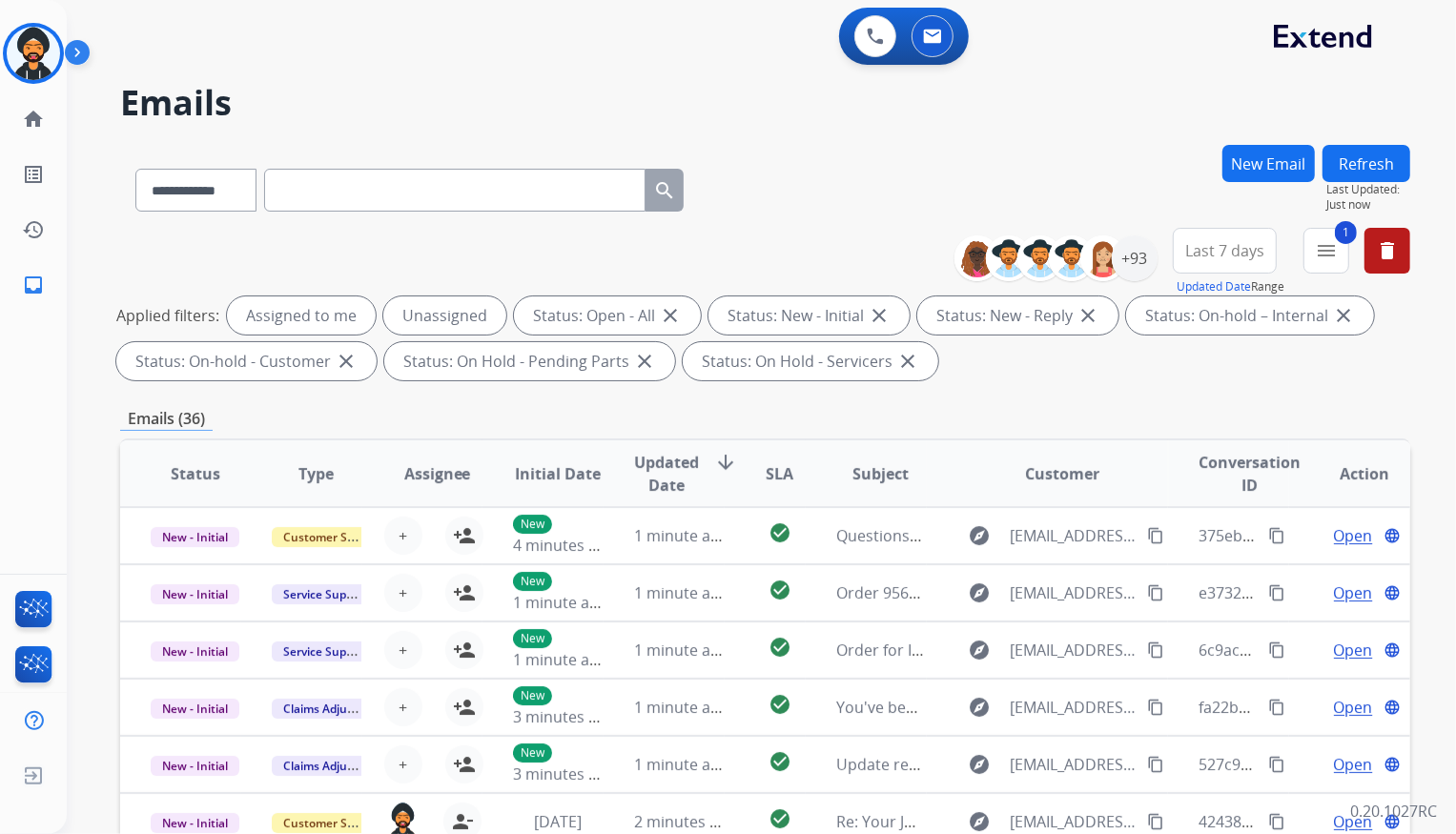 click on "**********" at bounding box center (765, 661) 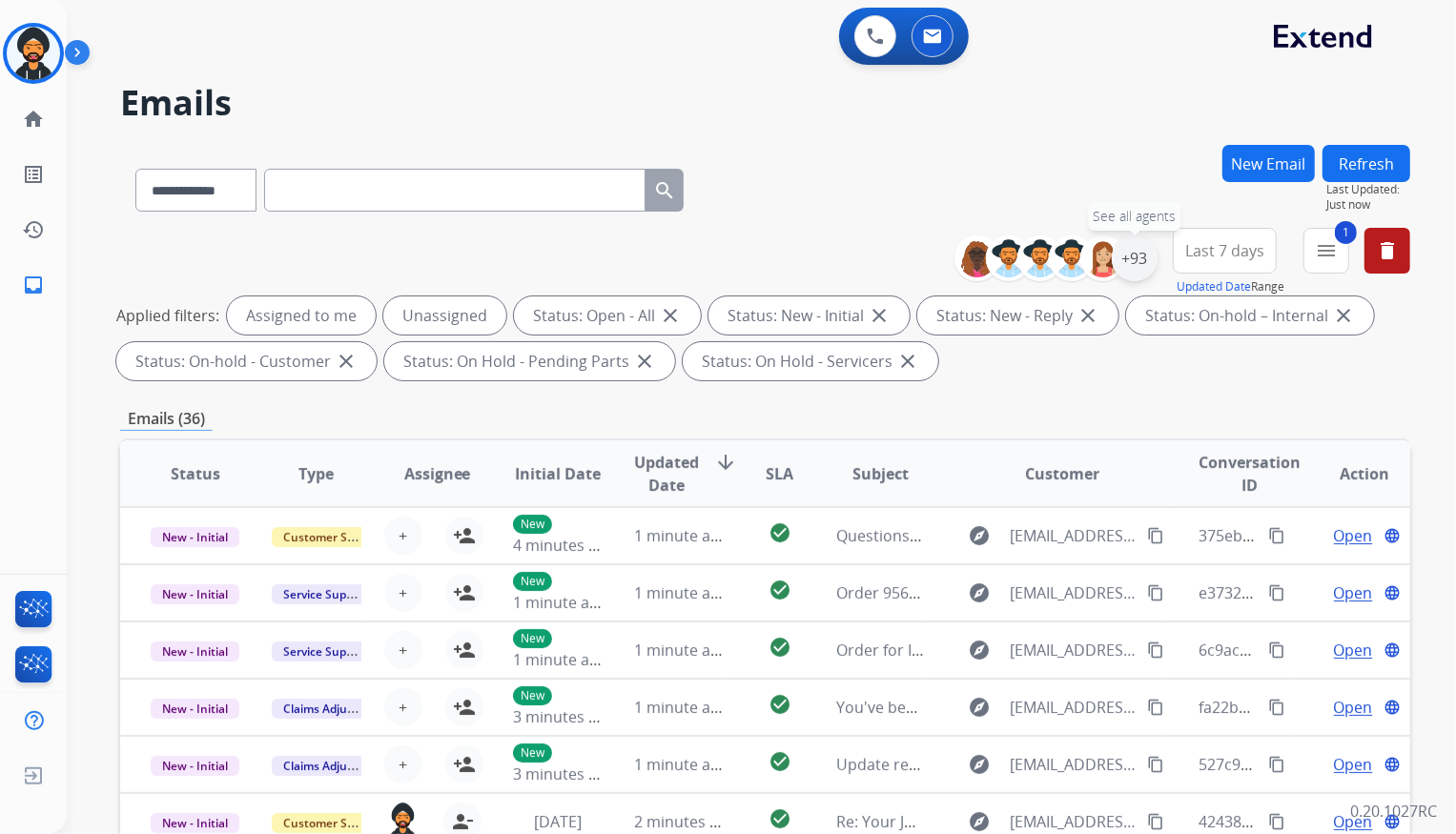 click on "+93" at bounding box center [1135, 258] 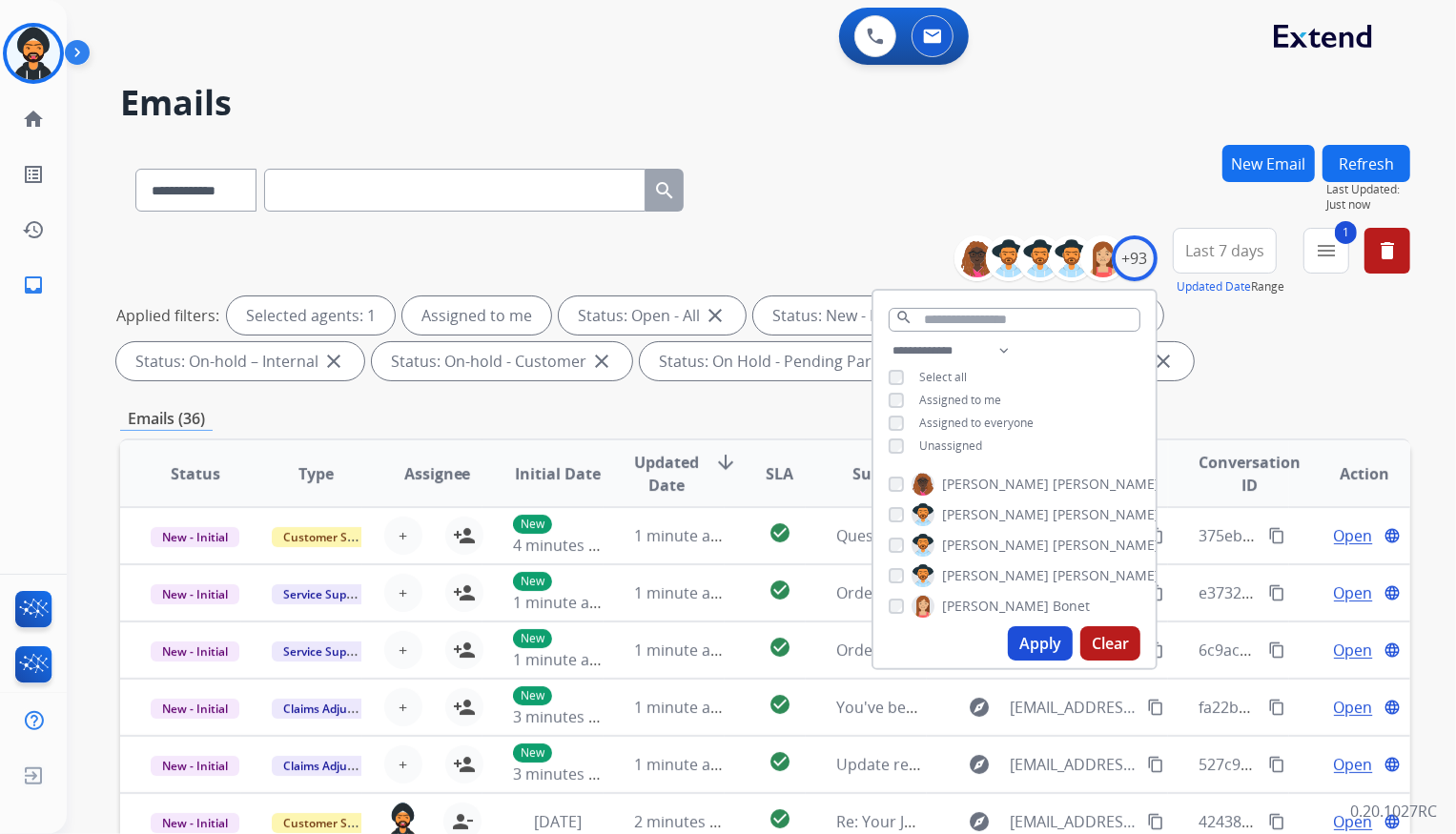click on "Apply" at bounding box center (1040, 643) 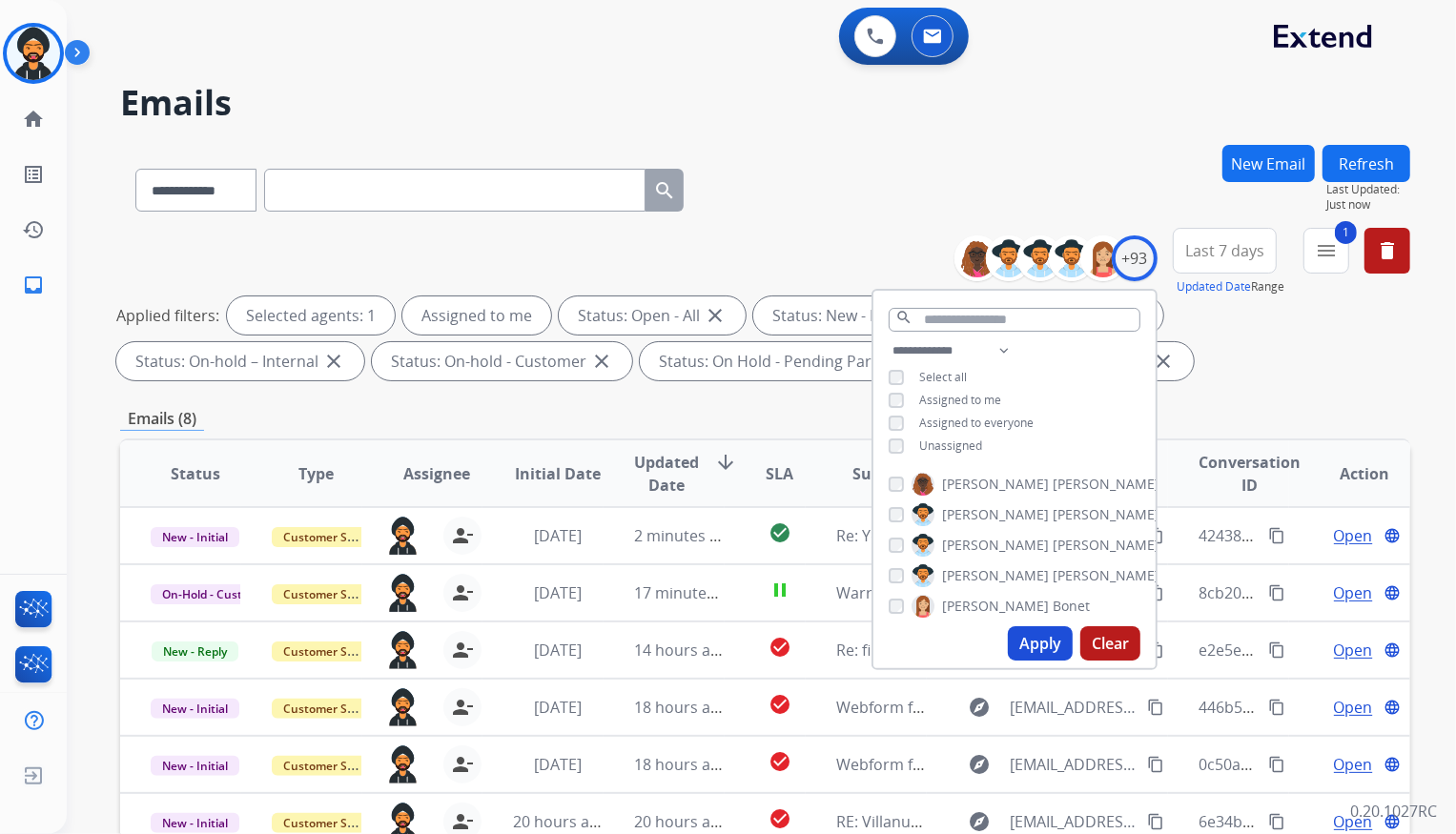 click on "Apply" at bounding box center [1040, 643] 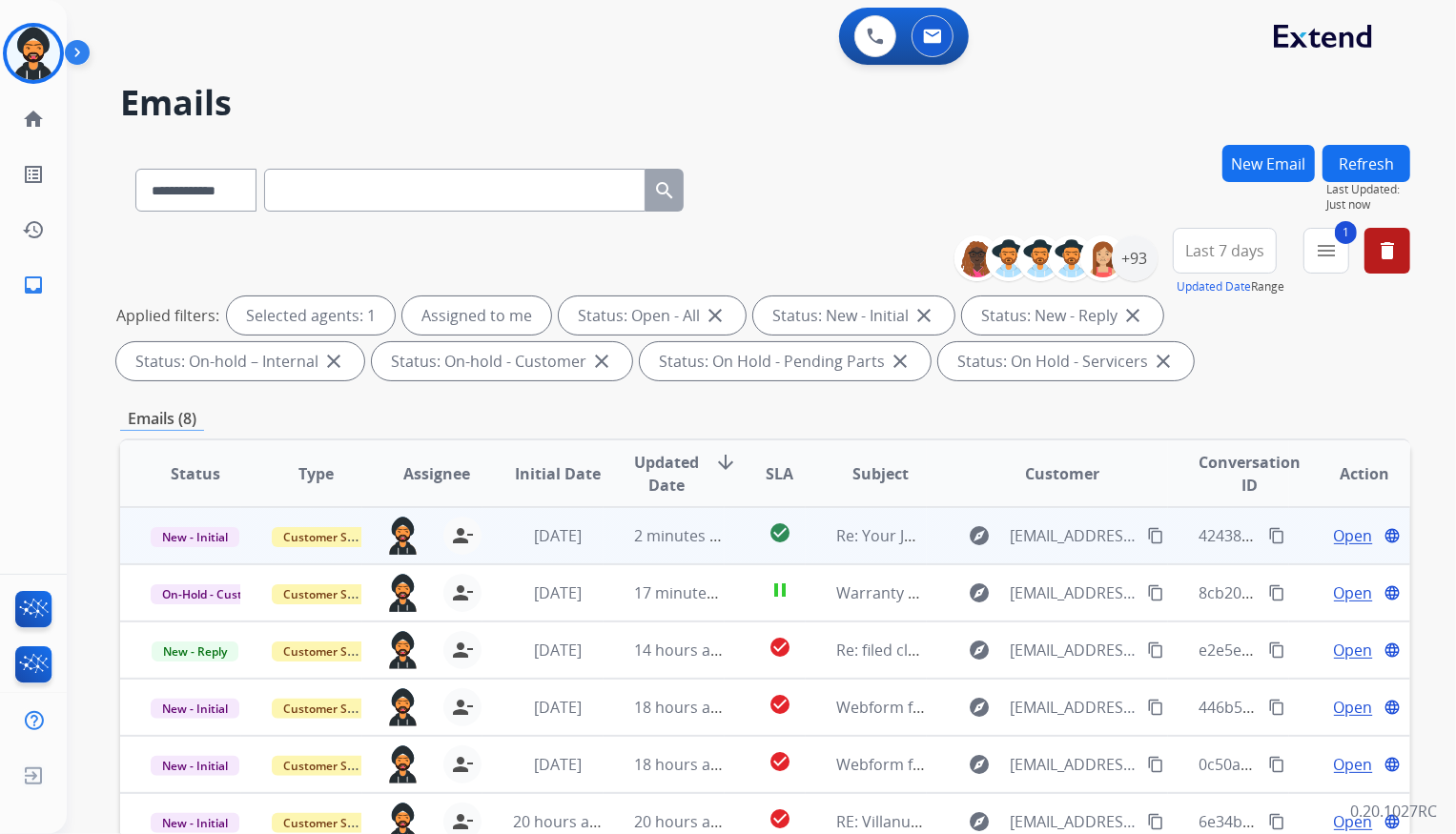 click on "Open" at bounding box center [1353, 536] 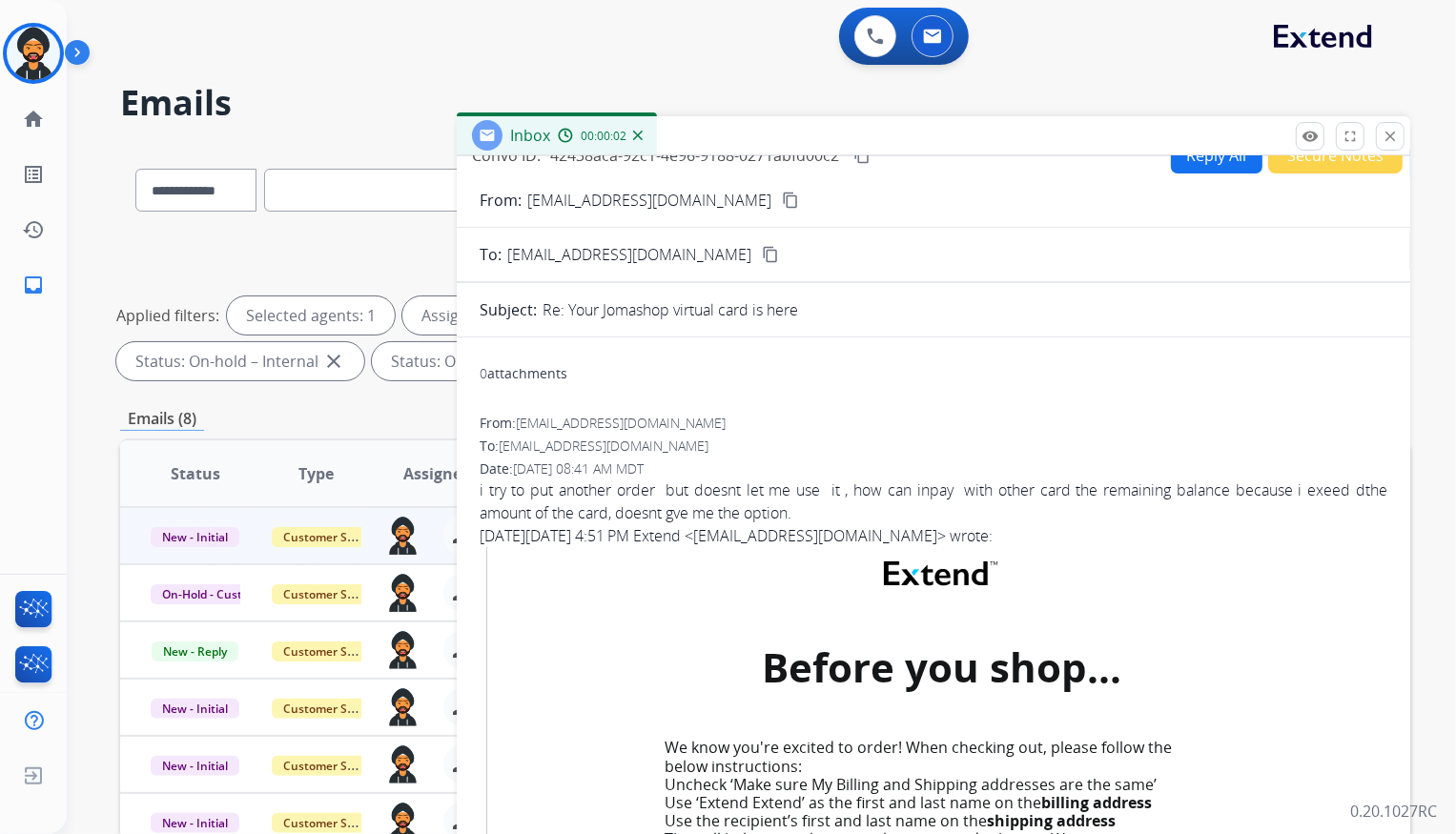 scroll, scrollTop: 0, scrollLeft: 0, axis: both 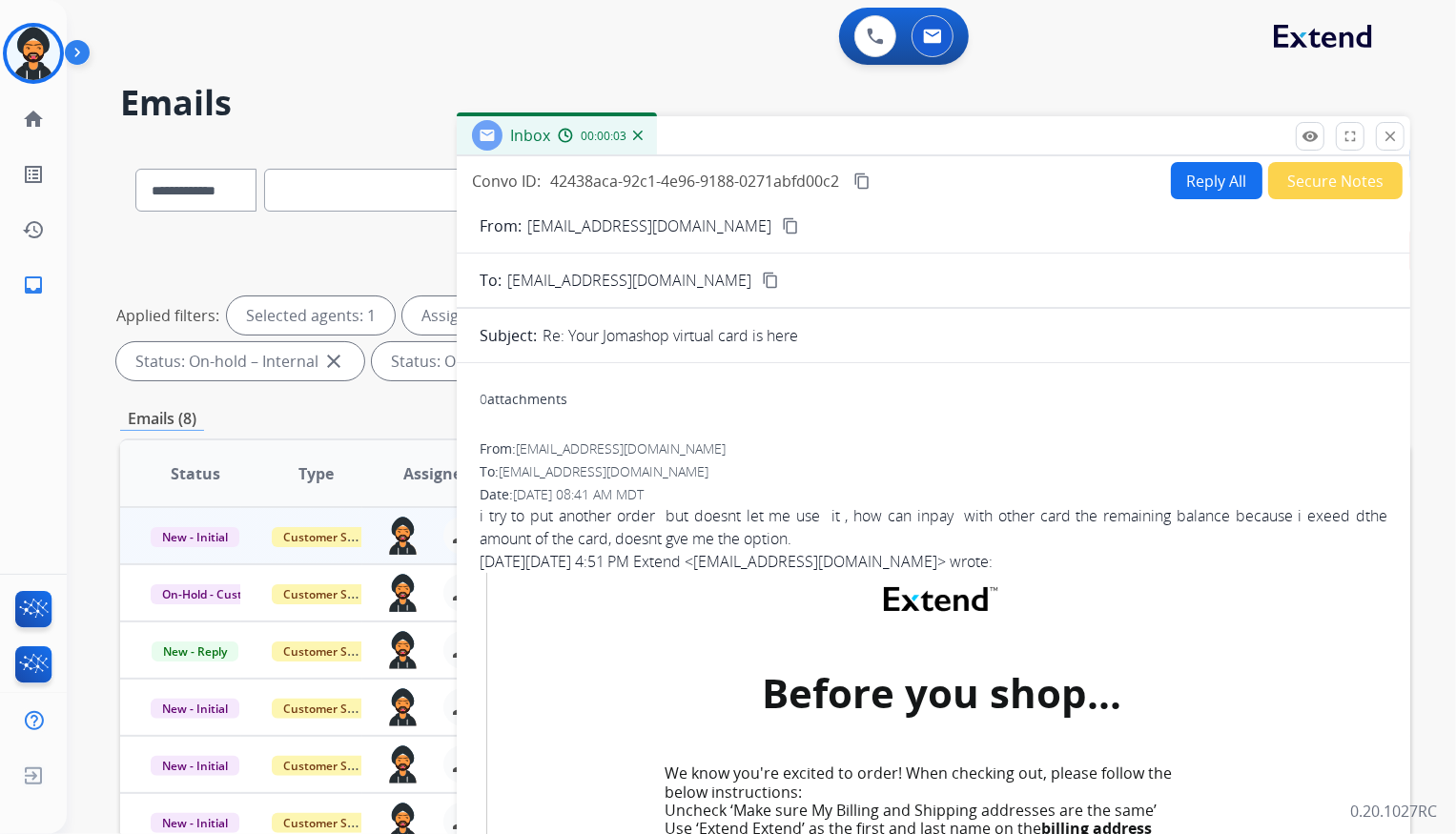 click on "Reply All" at bounding box center (1217, 180) 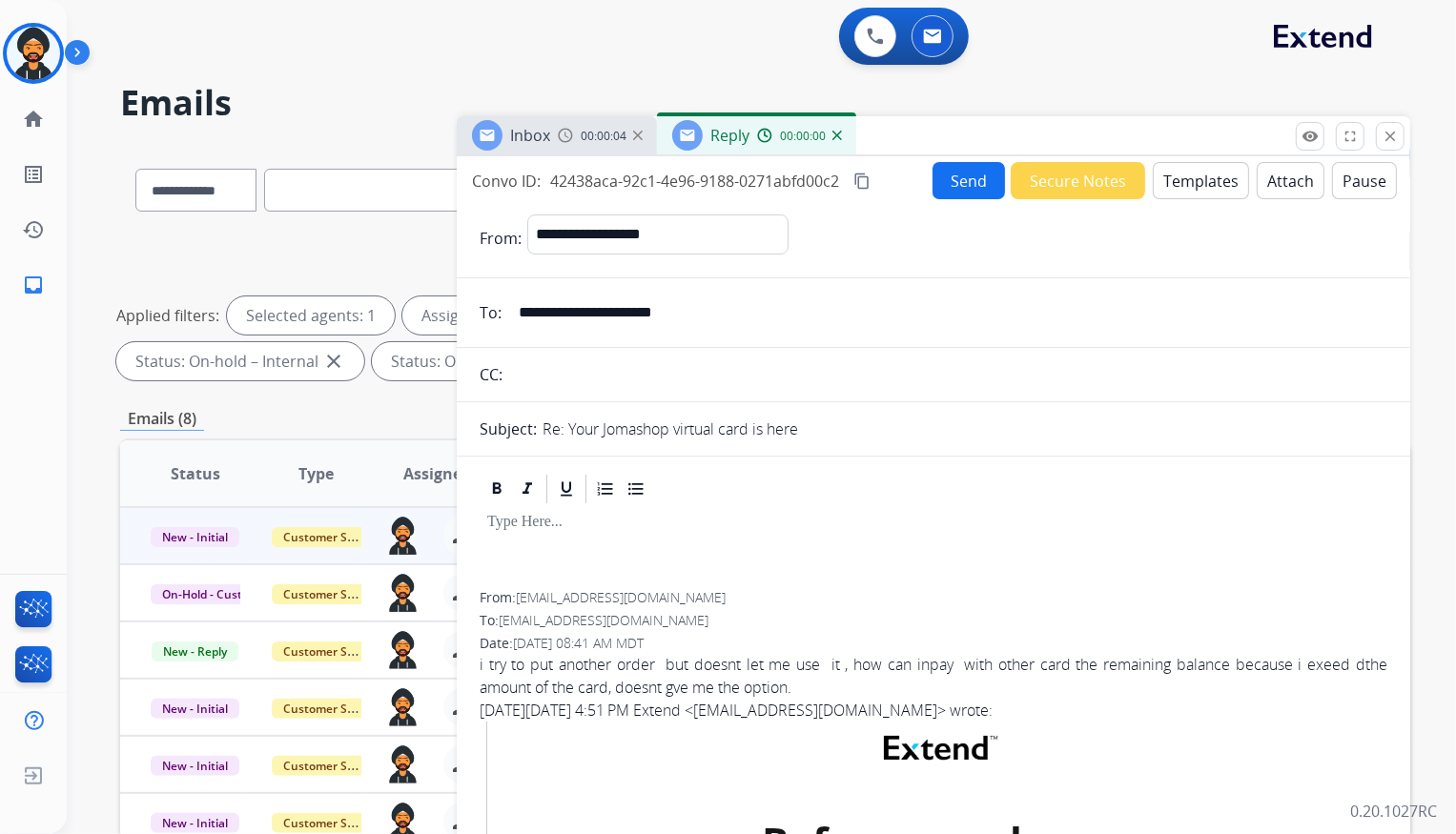 click on "Templates" at bounding box center (1200, 180) 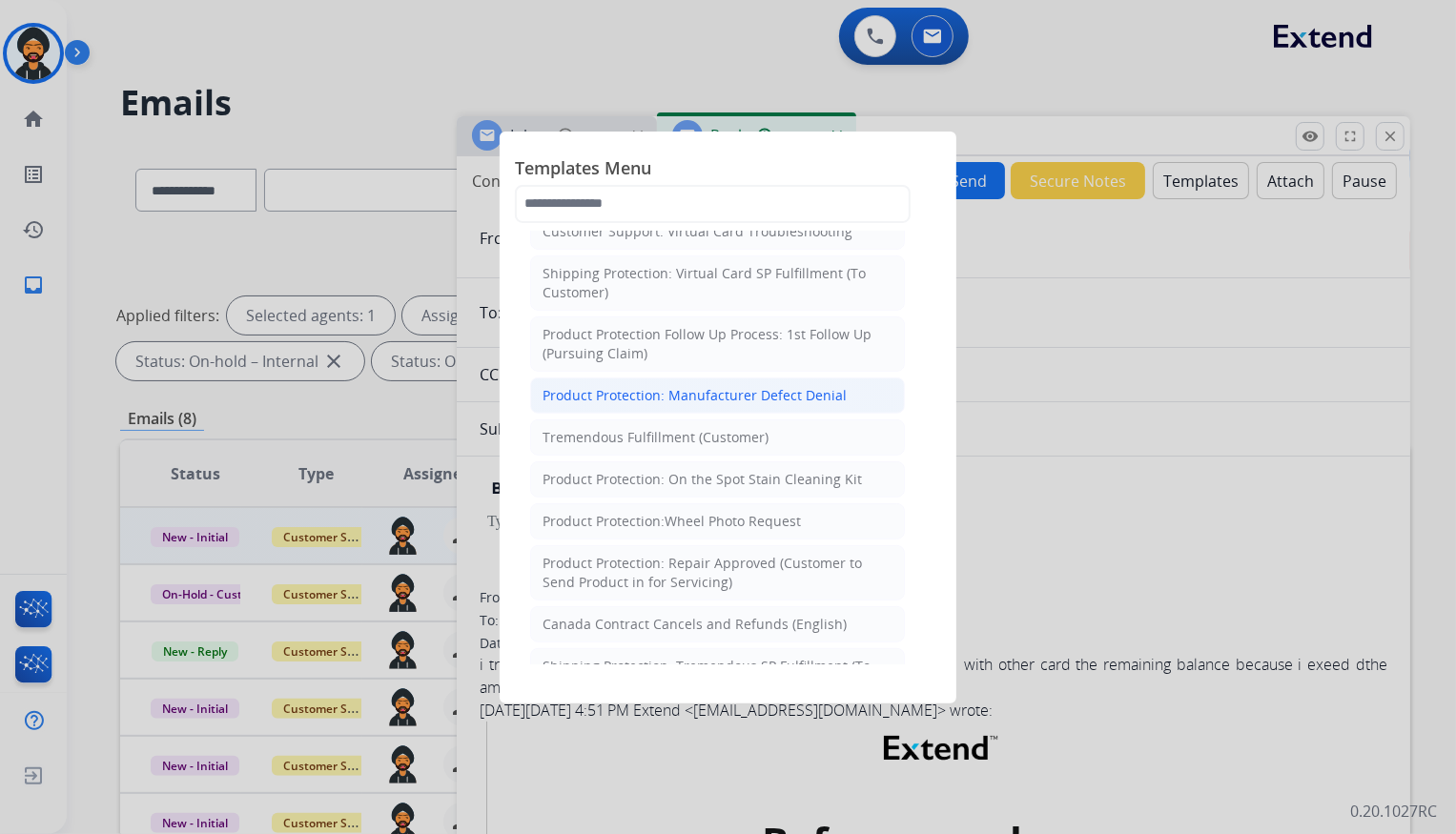 scroll, scrollTop: 519, scrollLeft: 0, axis: vertical 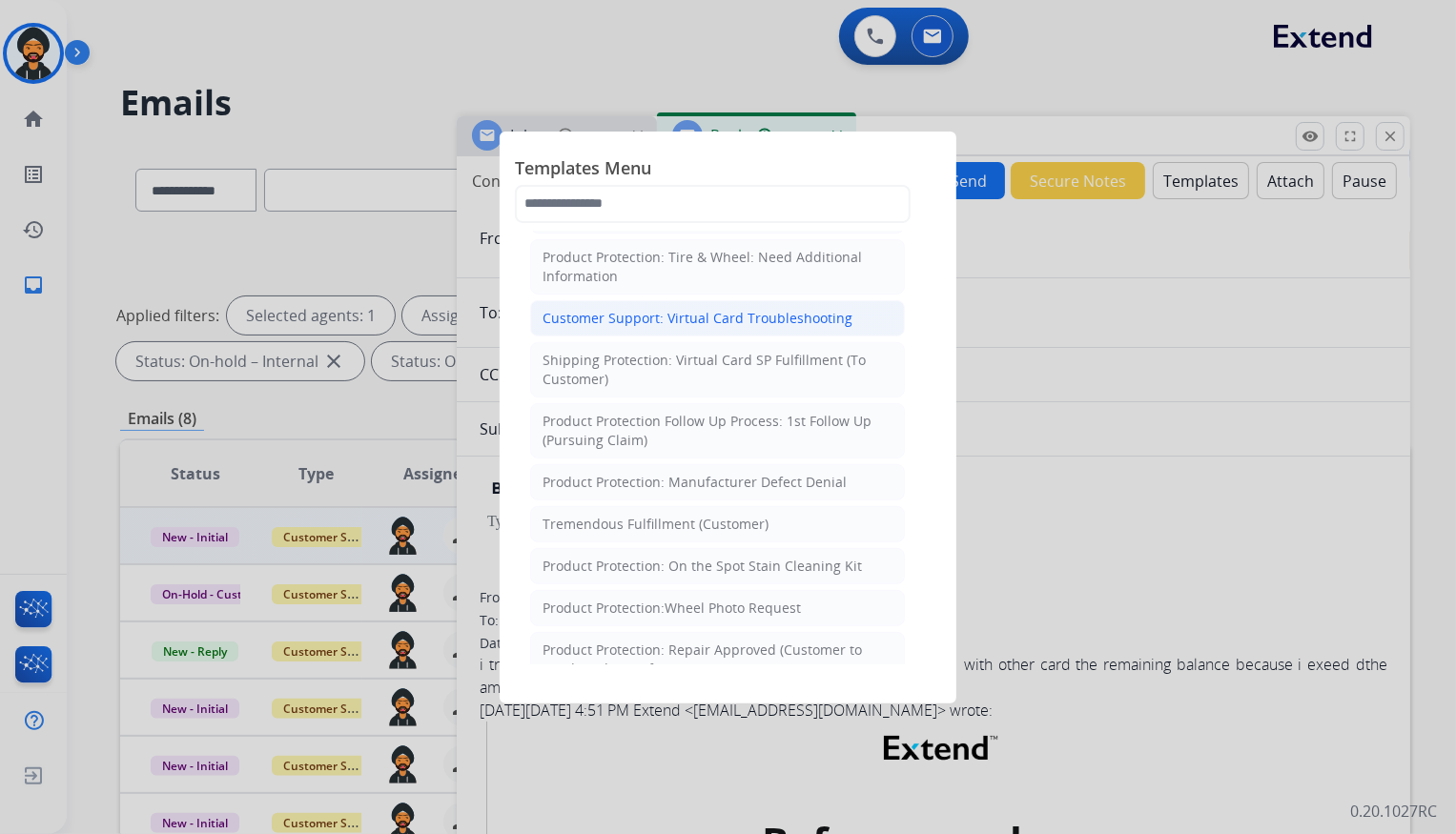 click on "Customer Support: Virtual Card Troubleshooting" 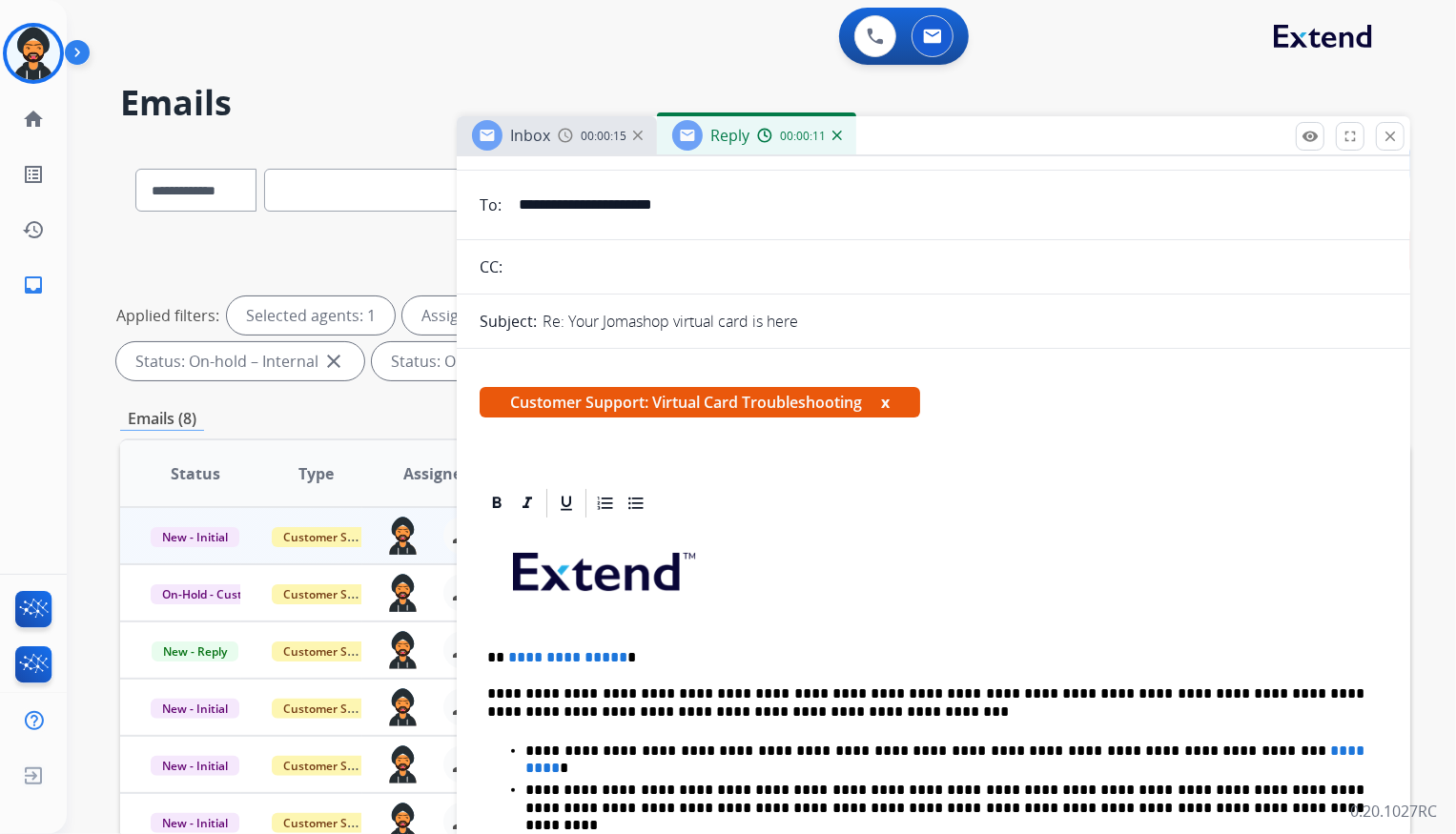 scroll, scrollTop: 173, scrollLeft: 0, axis: vertical 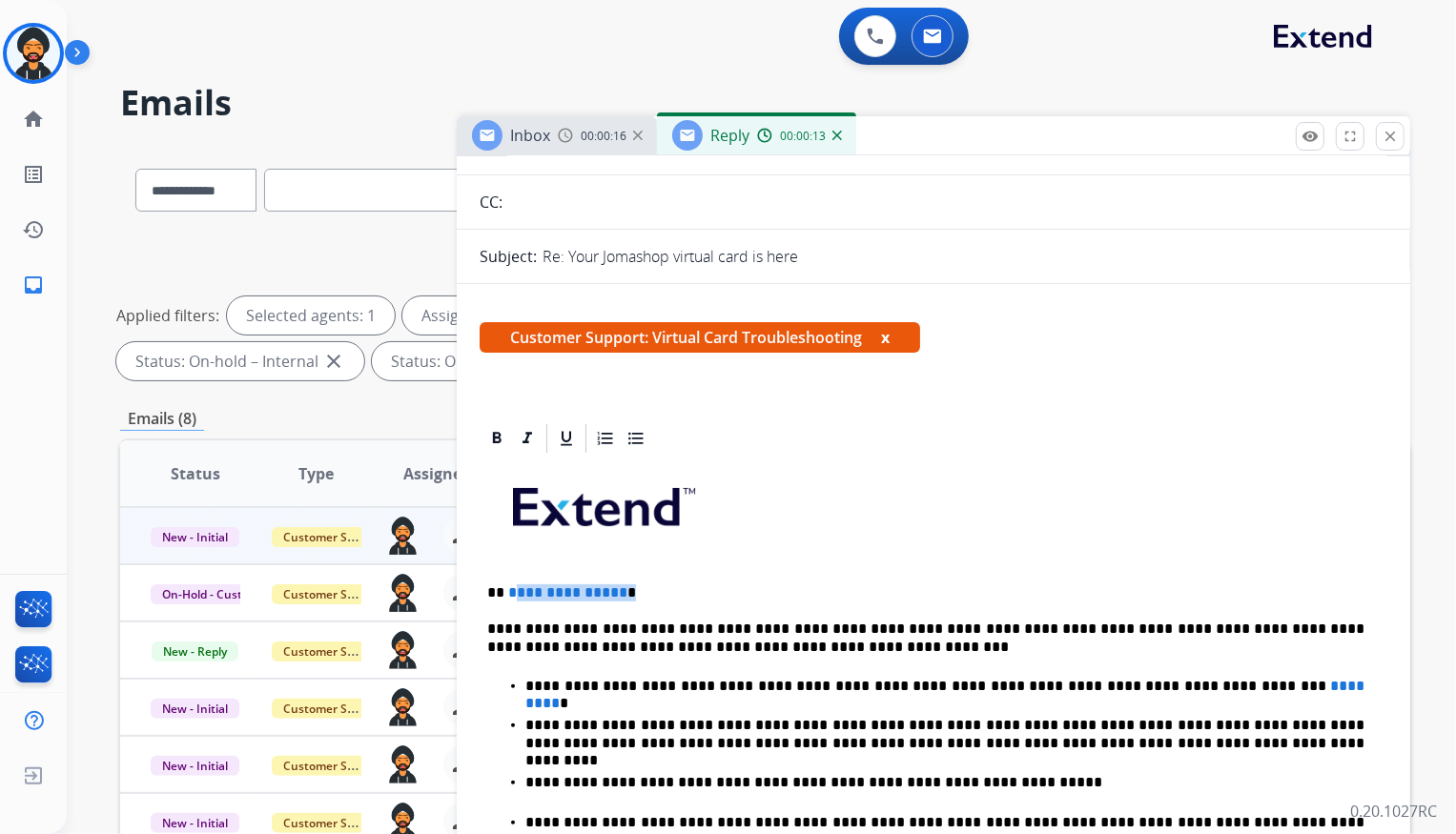drag, startPoint x: 620, startPoint y: 592, endPoint x: 509, endPoint y: 581, distance: 111.543713 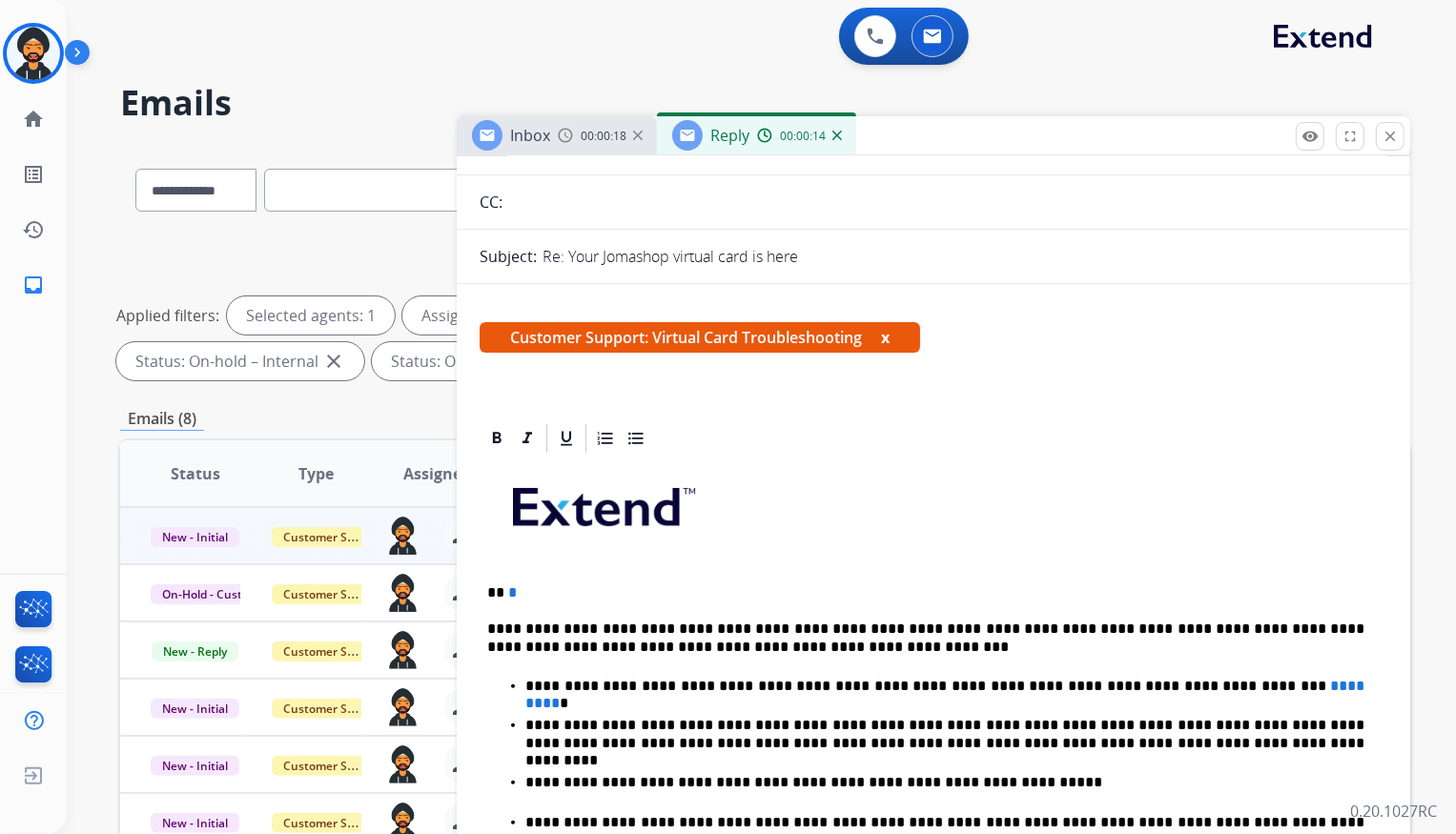type 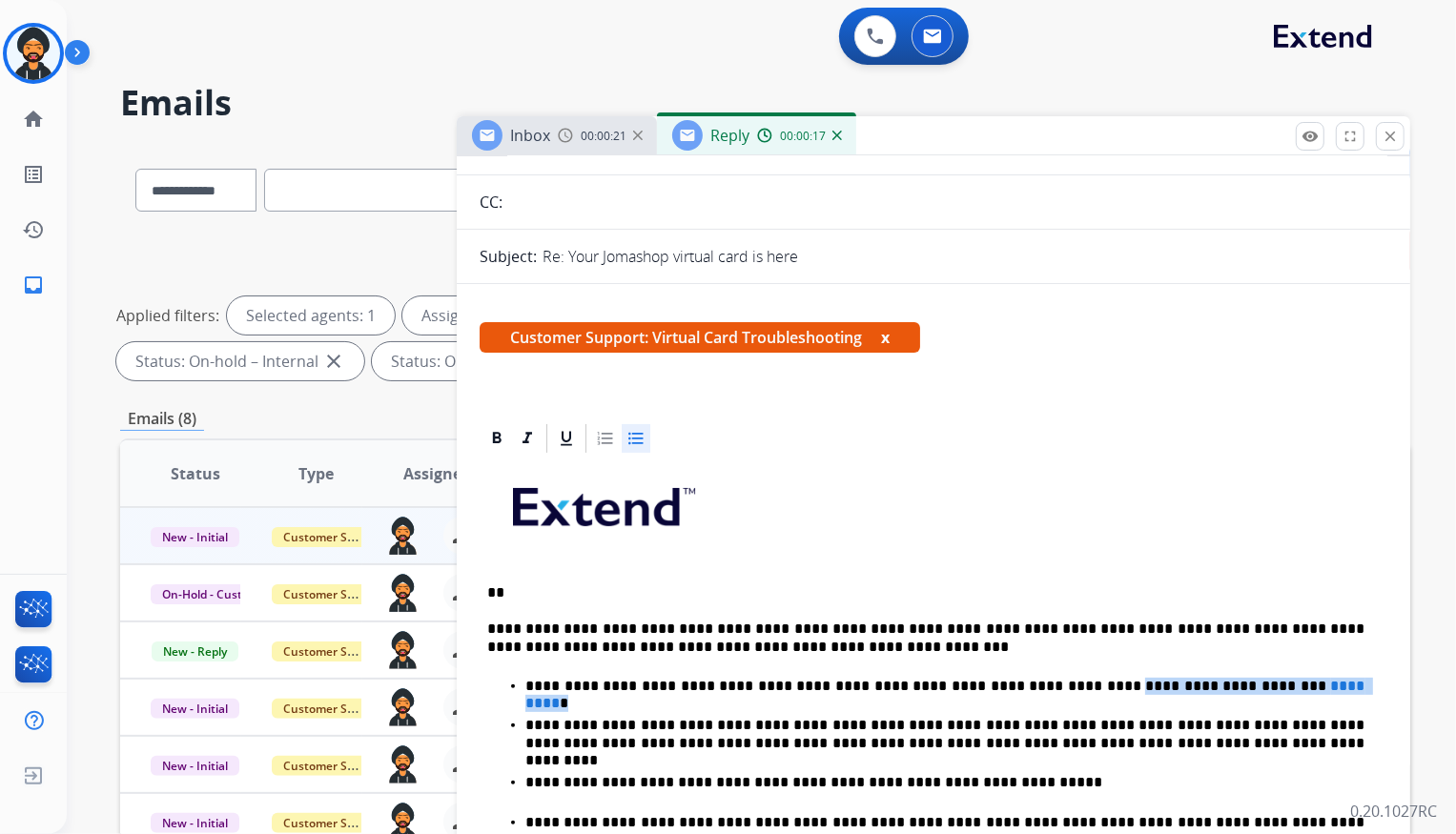 drag, startPoint x: 1255, startPoint y: 681, endPoint x: 1011, endPoint y: 679, distance: 244.0082 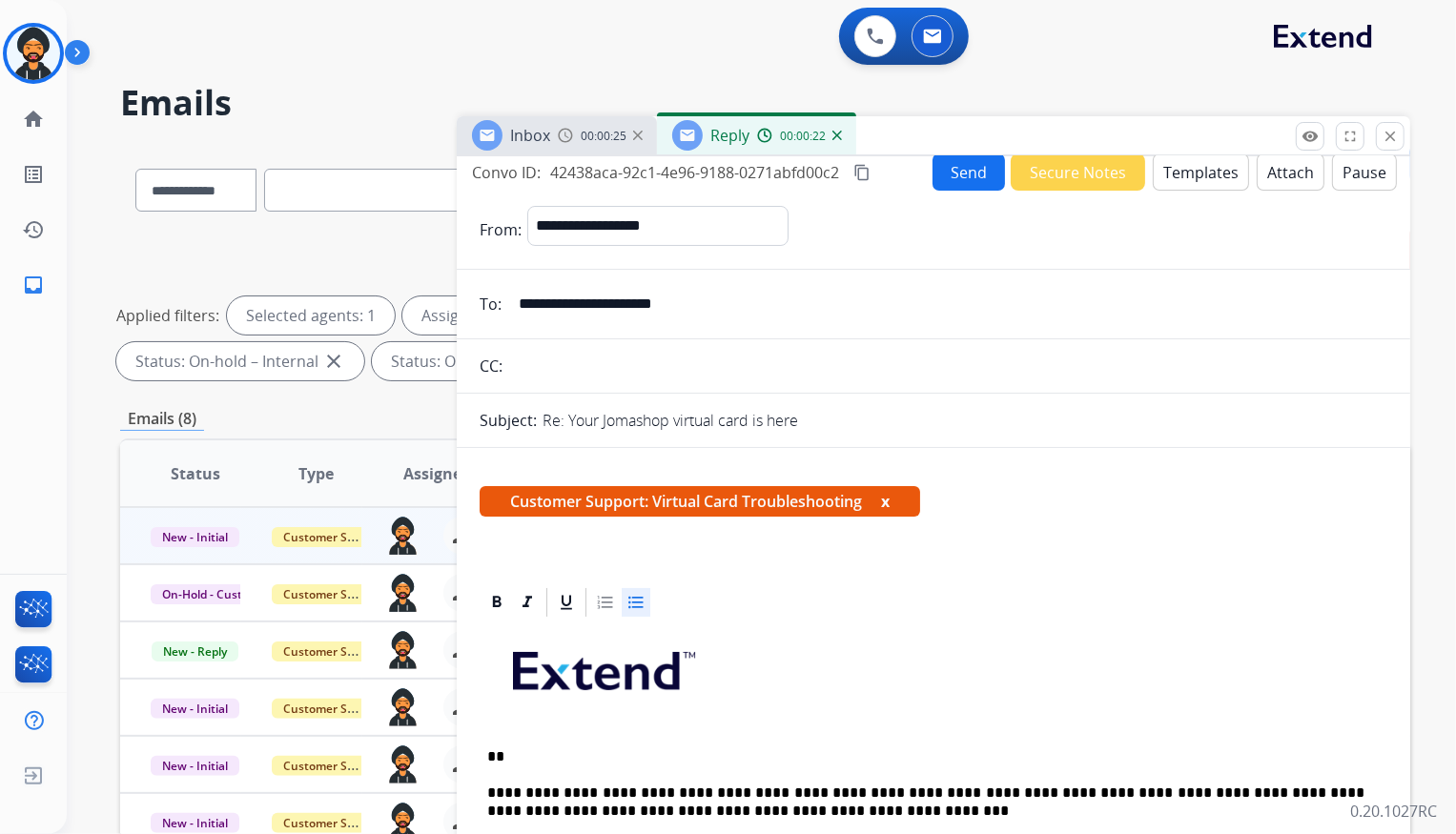 scroll, scrollTop: 0, scrollLeft: 0, axis: both 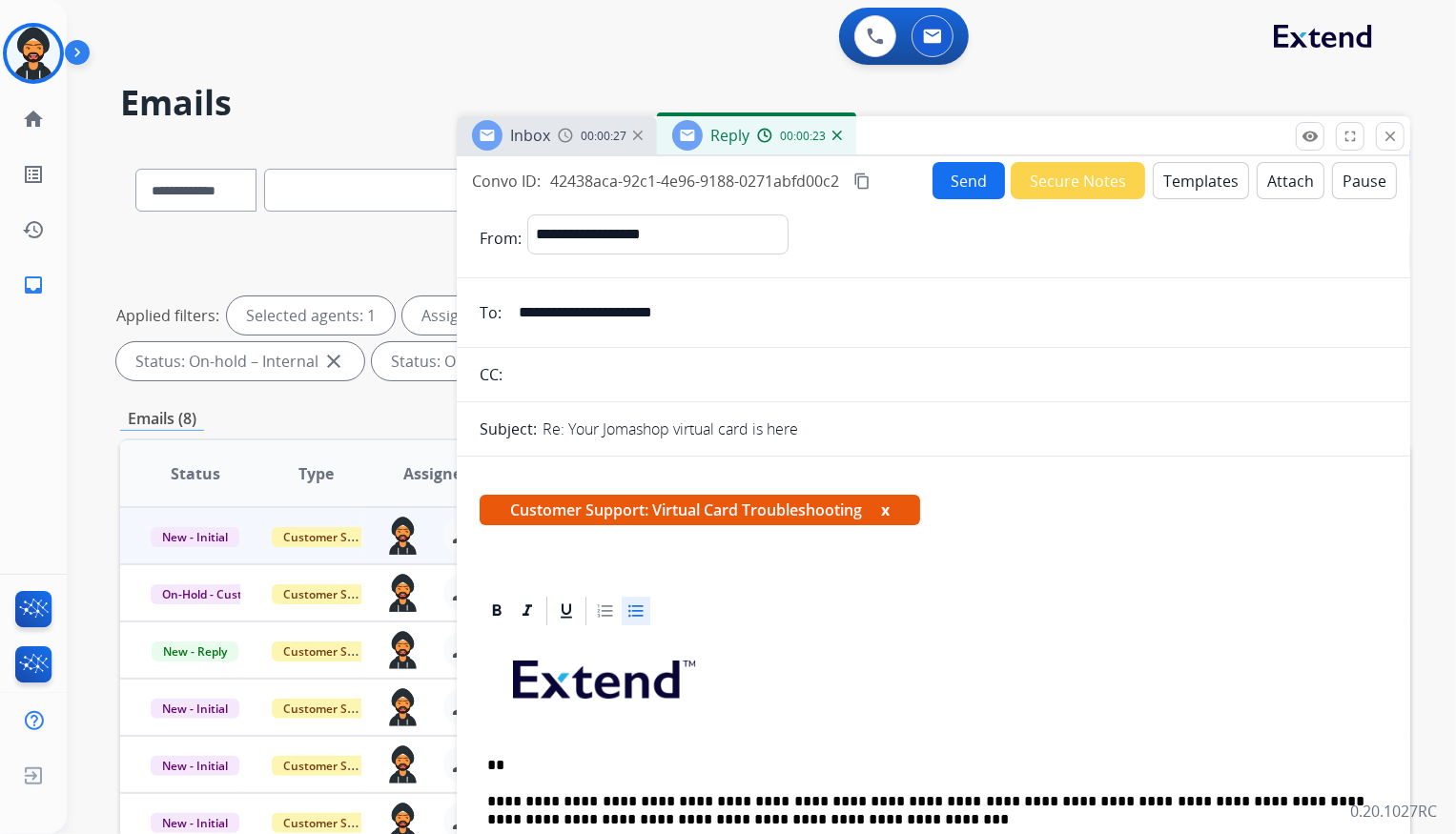 click on "Send" at bounding box center [969, 180] 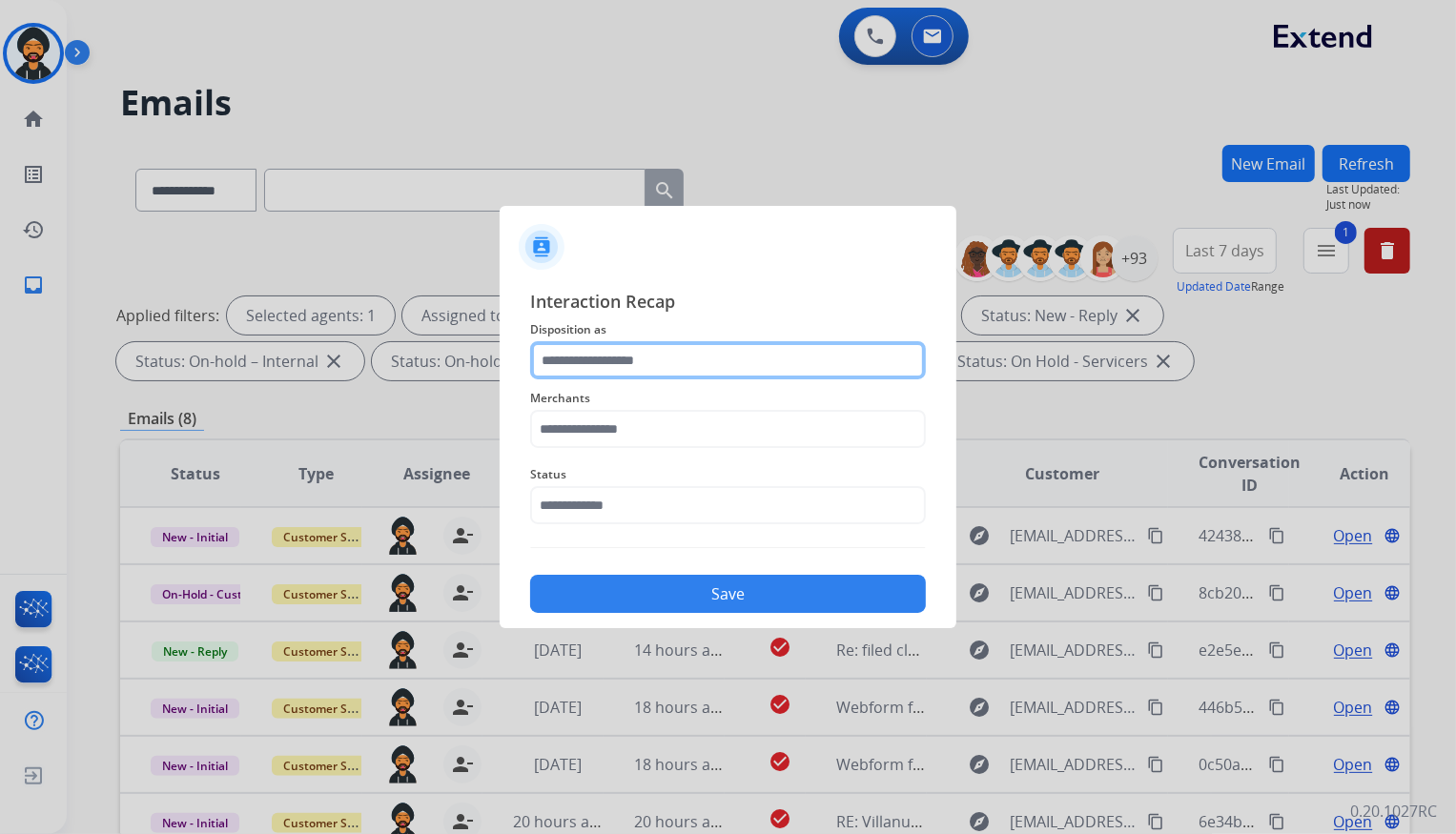 click 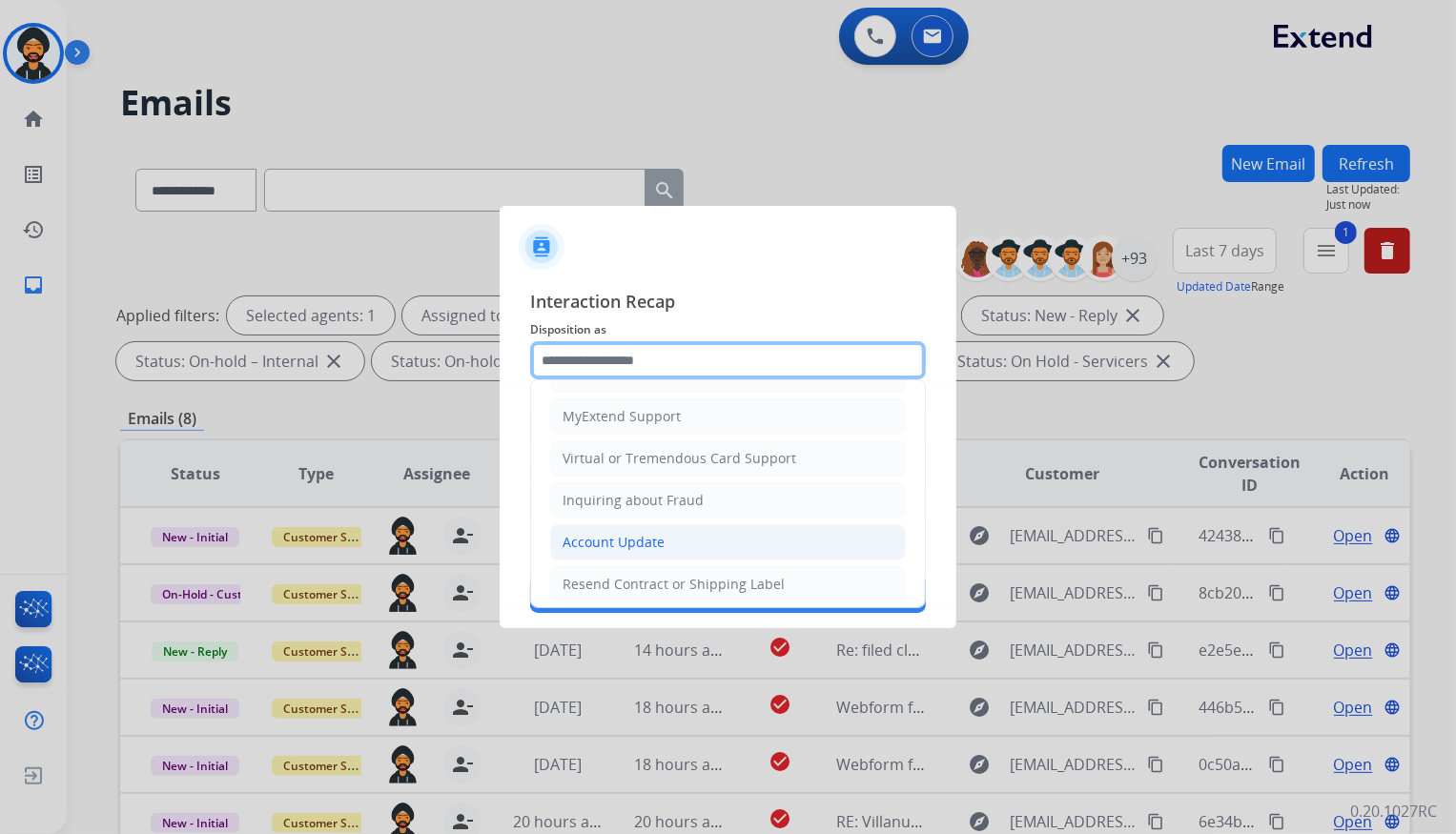 scroll, scrollTop: 0, scrollLeft: 0, axis: both 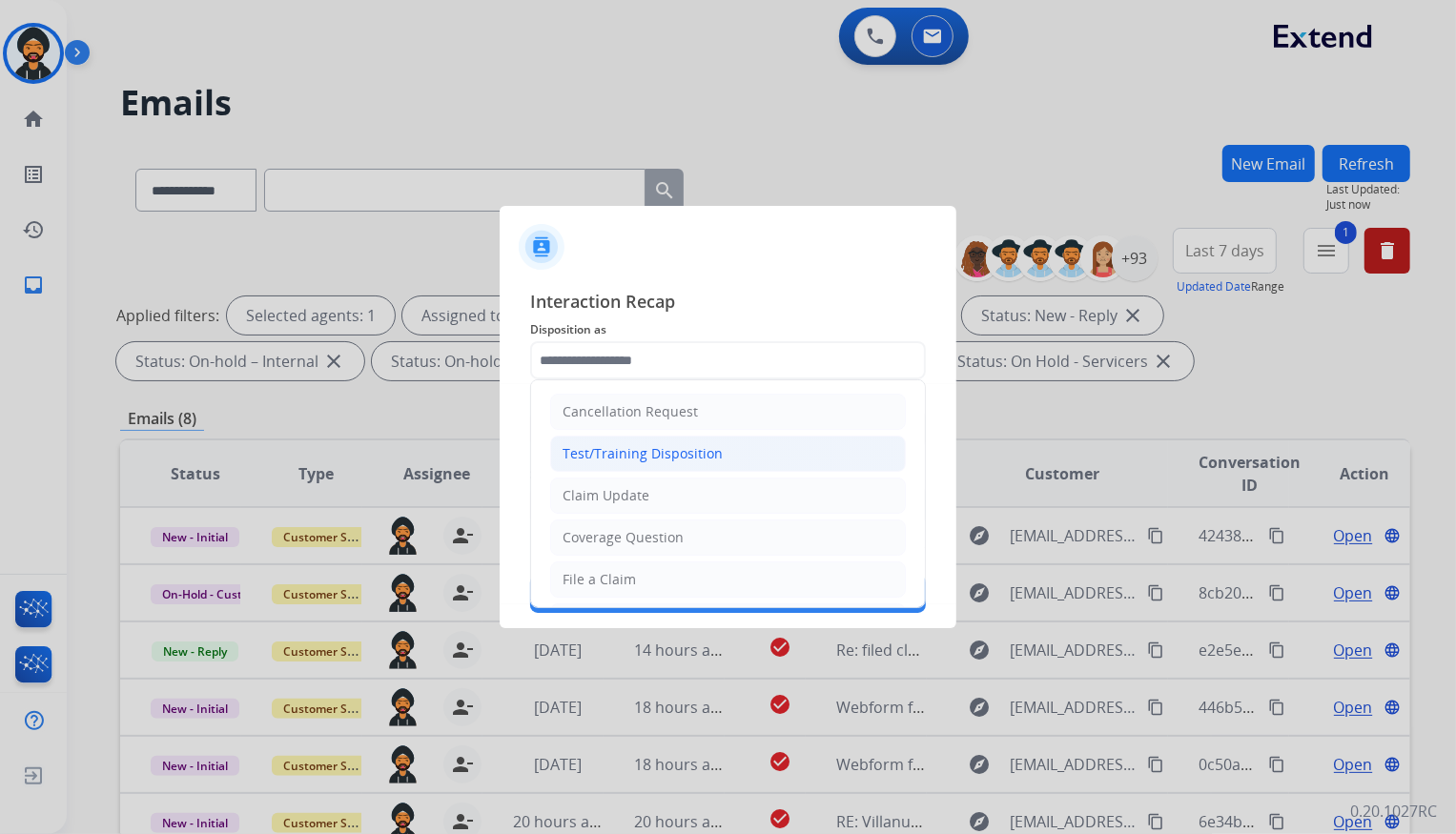 drag, startPoint x: 648, startPoint y: 485, endPoint x: 833, endPoint y: 467, distance: 185.87361 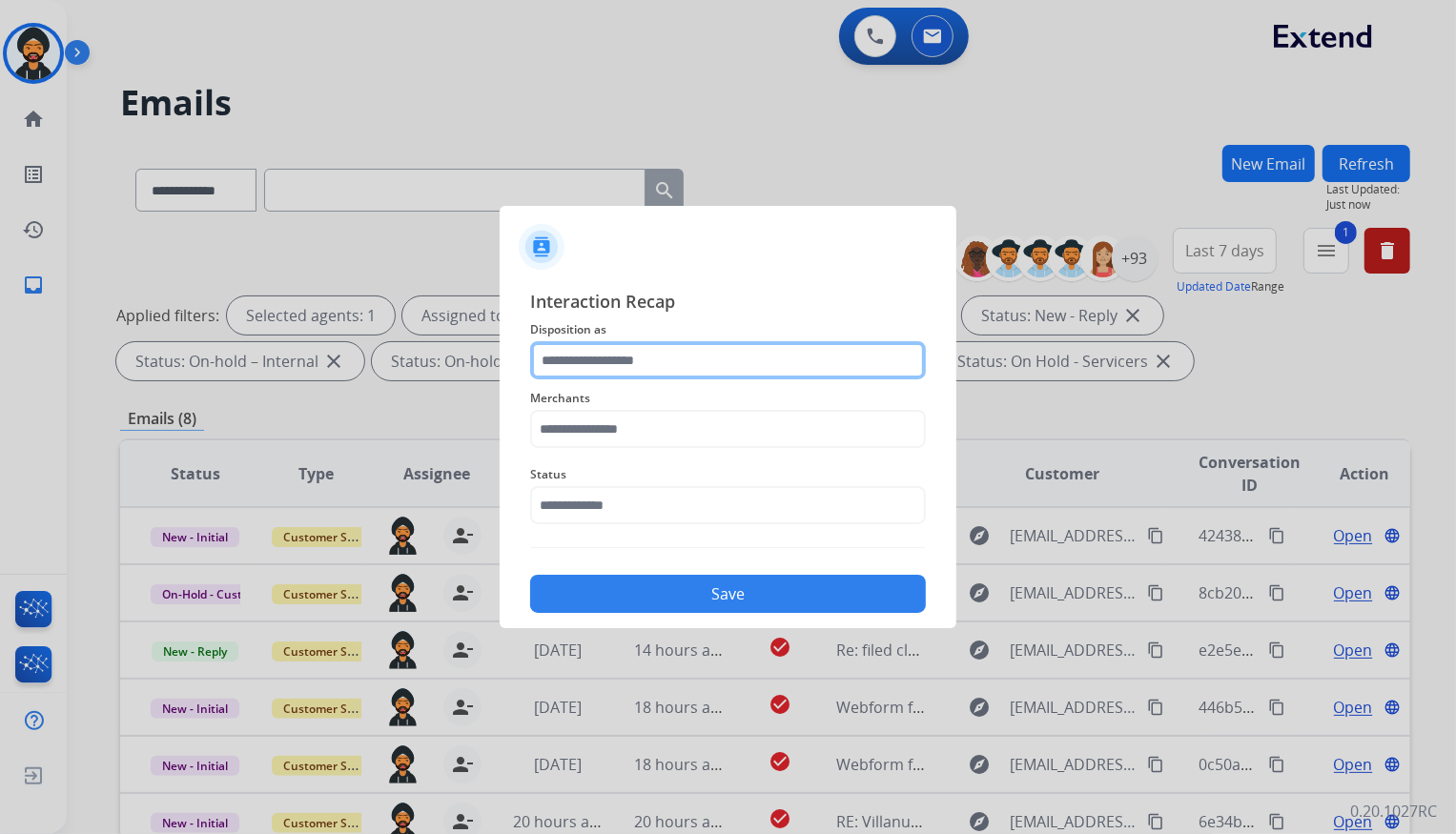 click 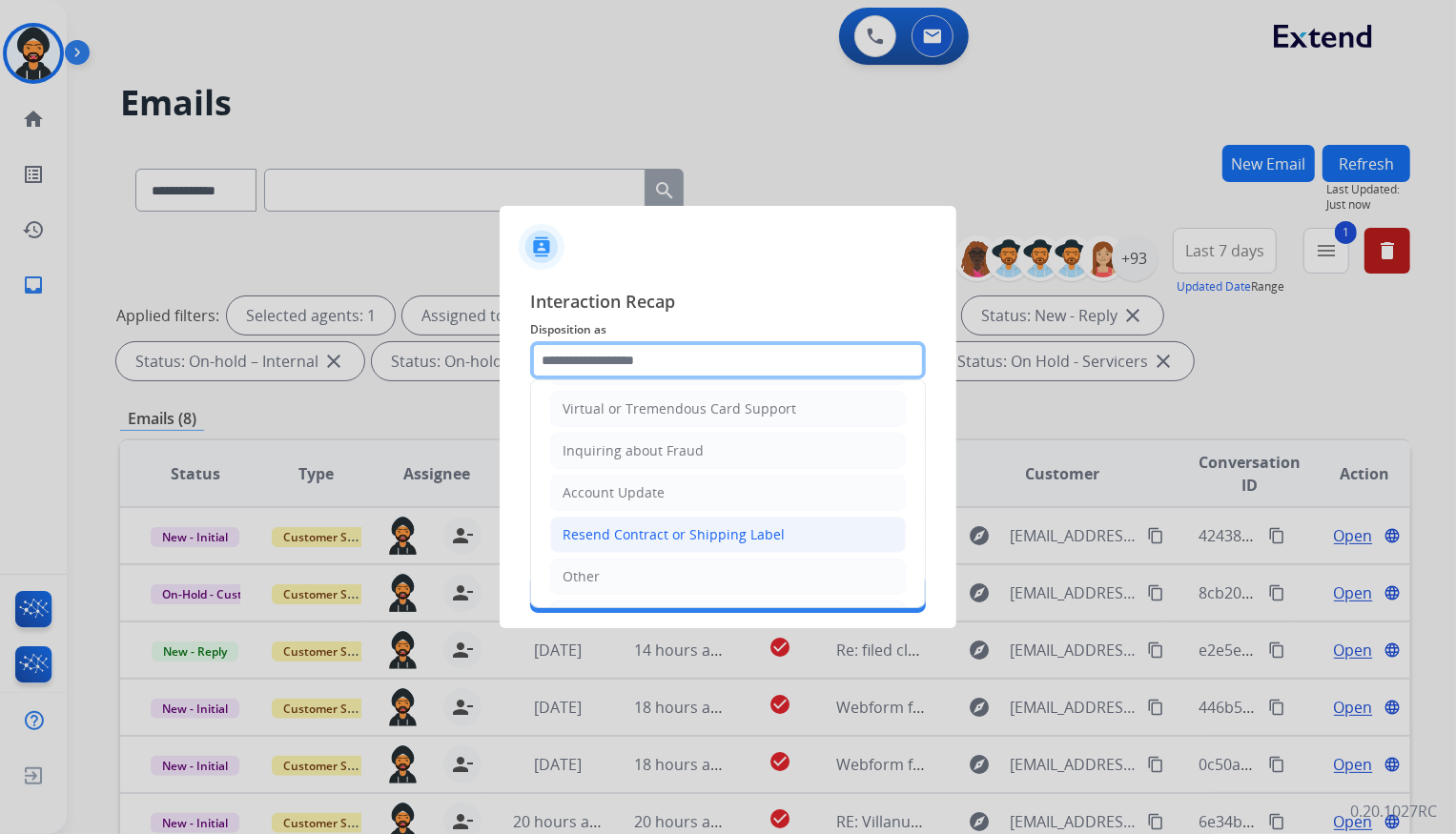 scroll, scrollTop: 259, scrollLeft: 0, axis: vertical 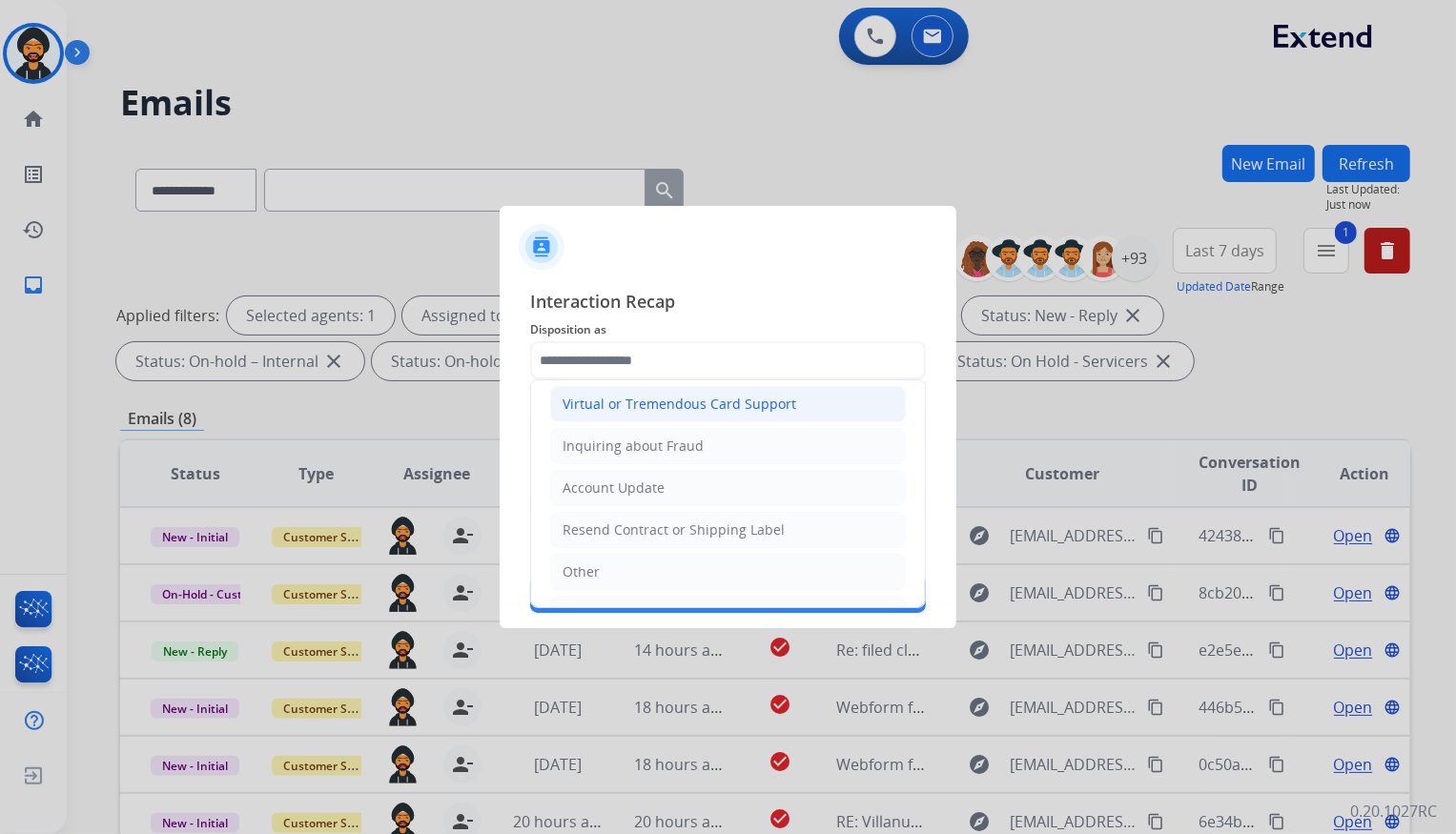 click on "Virtual or Tremendous Card Support" 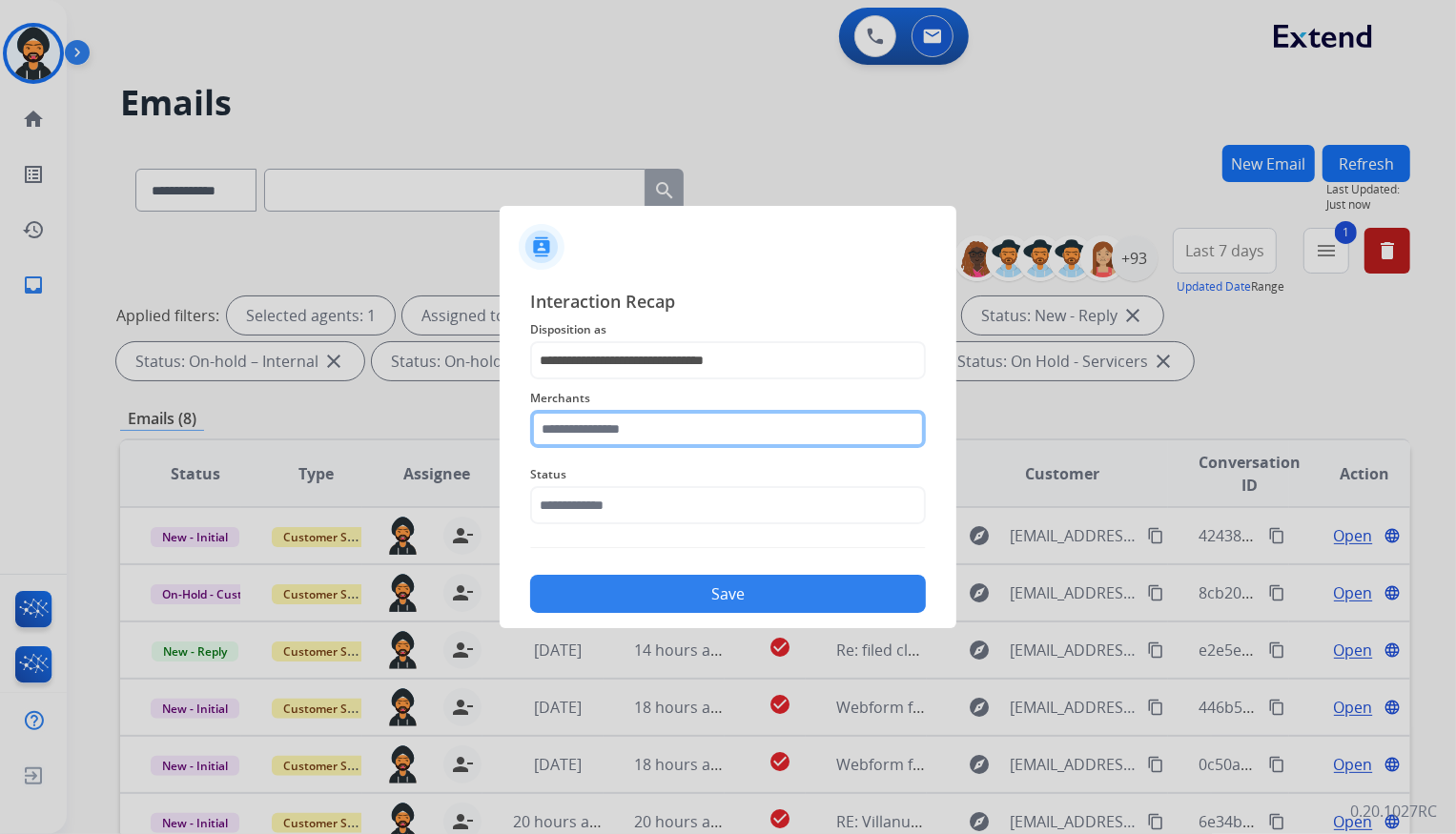 click 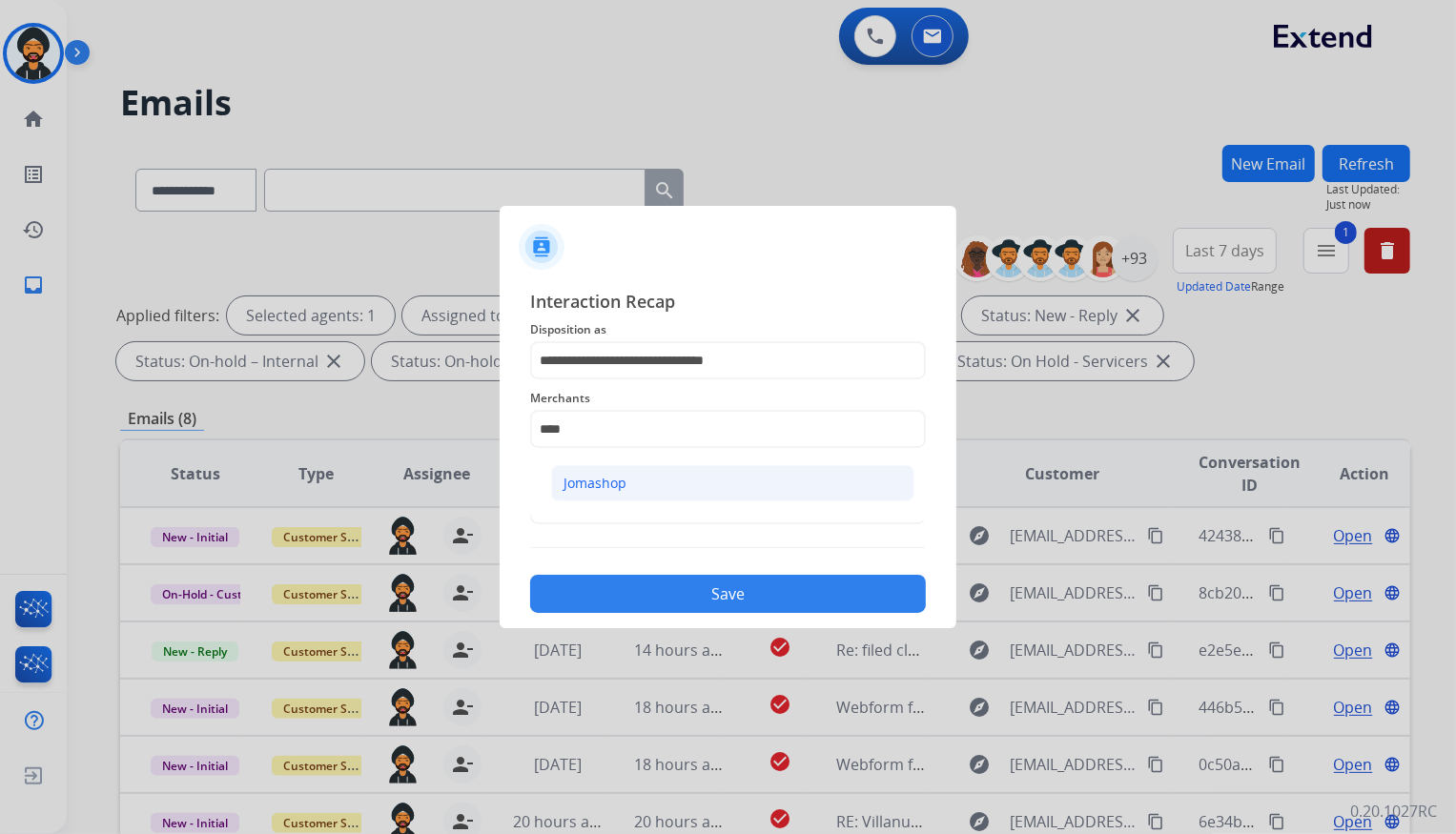 click on "Jomashop" 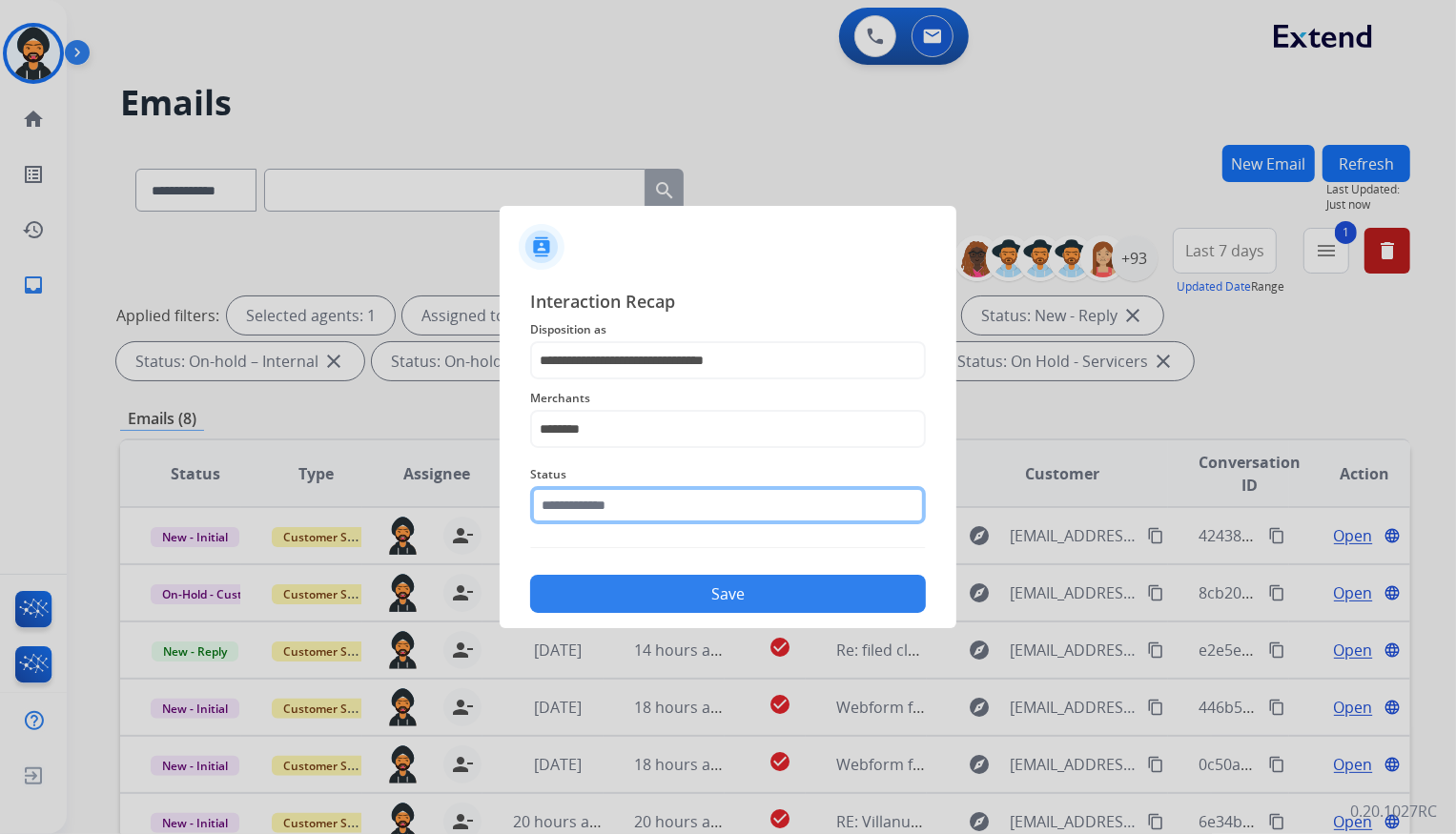 click 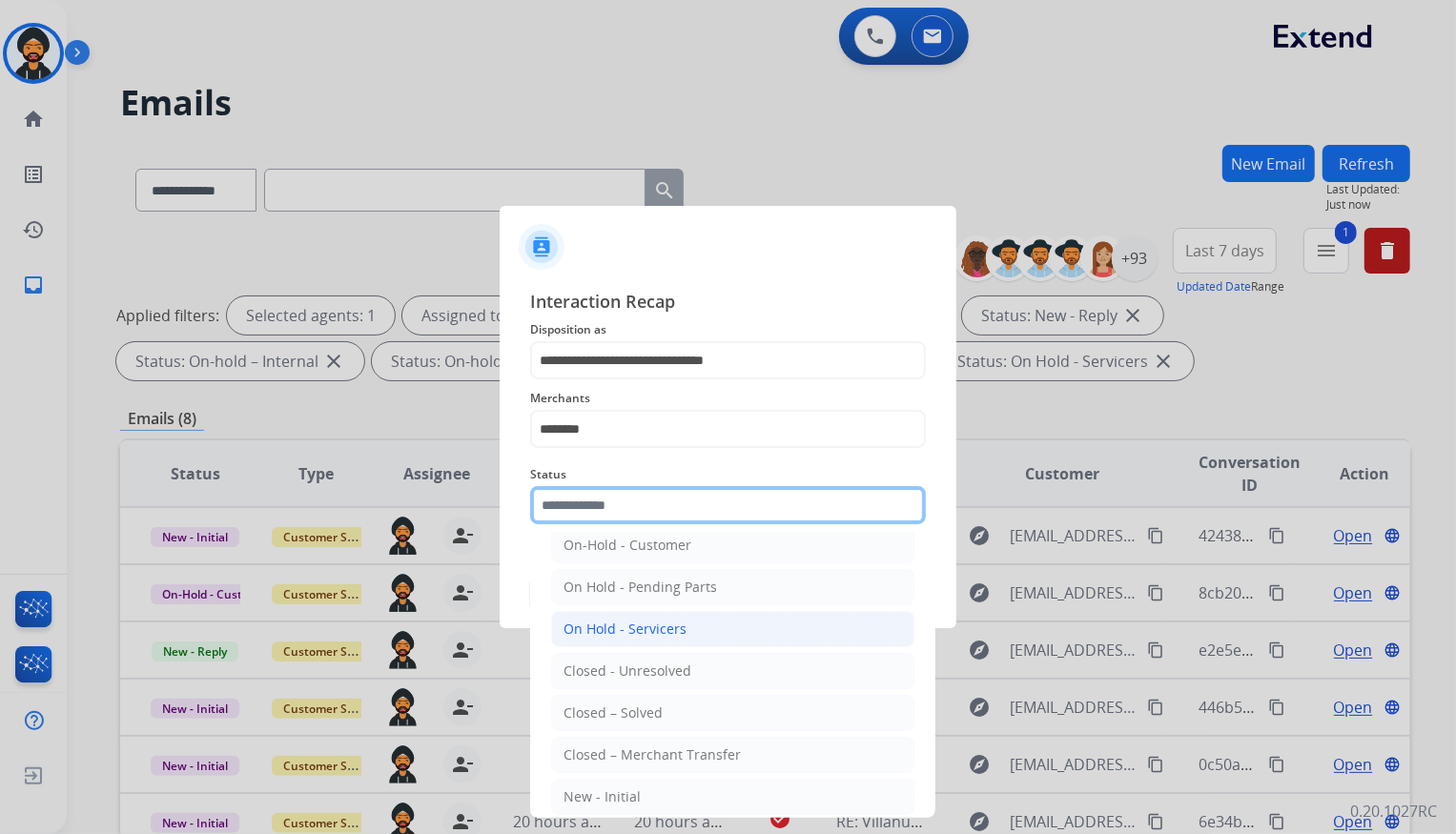 scroll, scrollTop: 112, scrollLeft: 0, axis: vertical 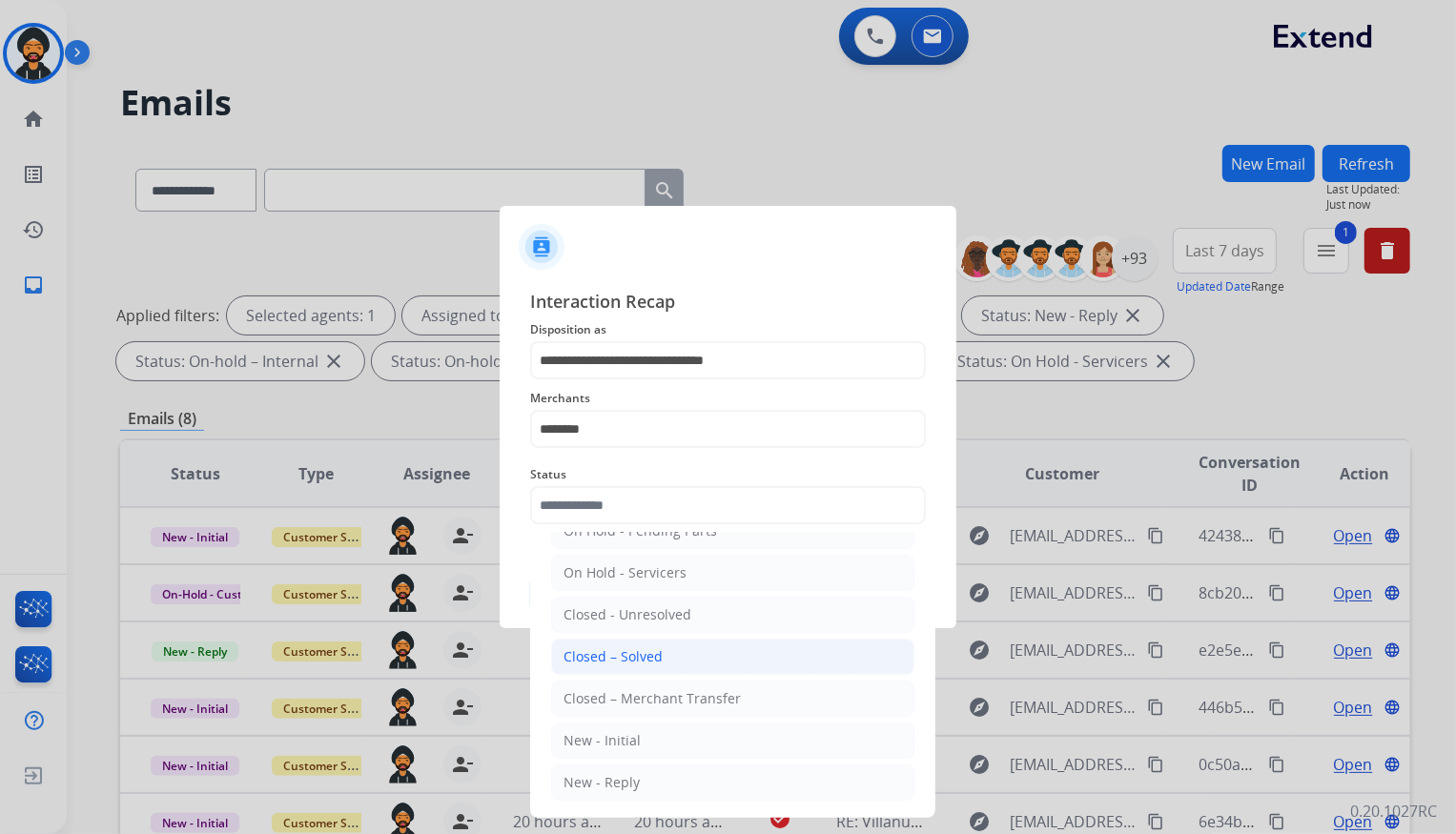 click on "Closed – Solved" 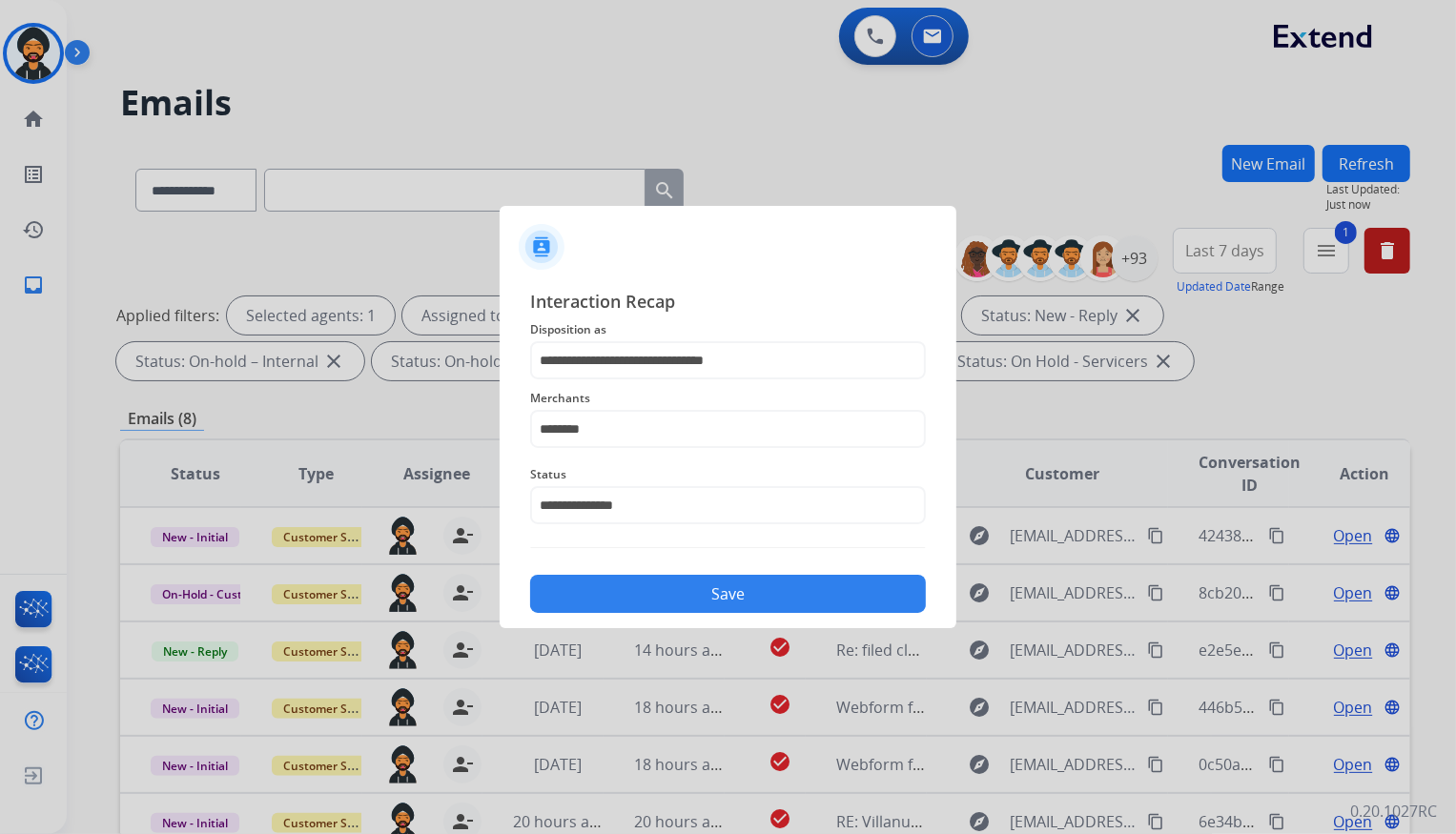click on "Save" 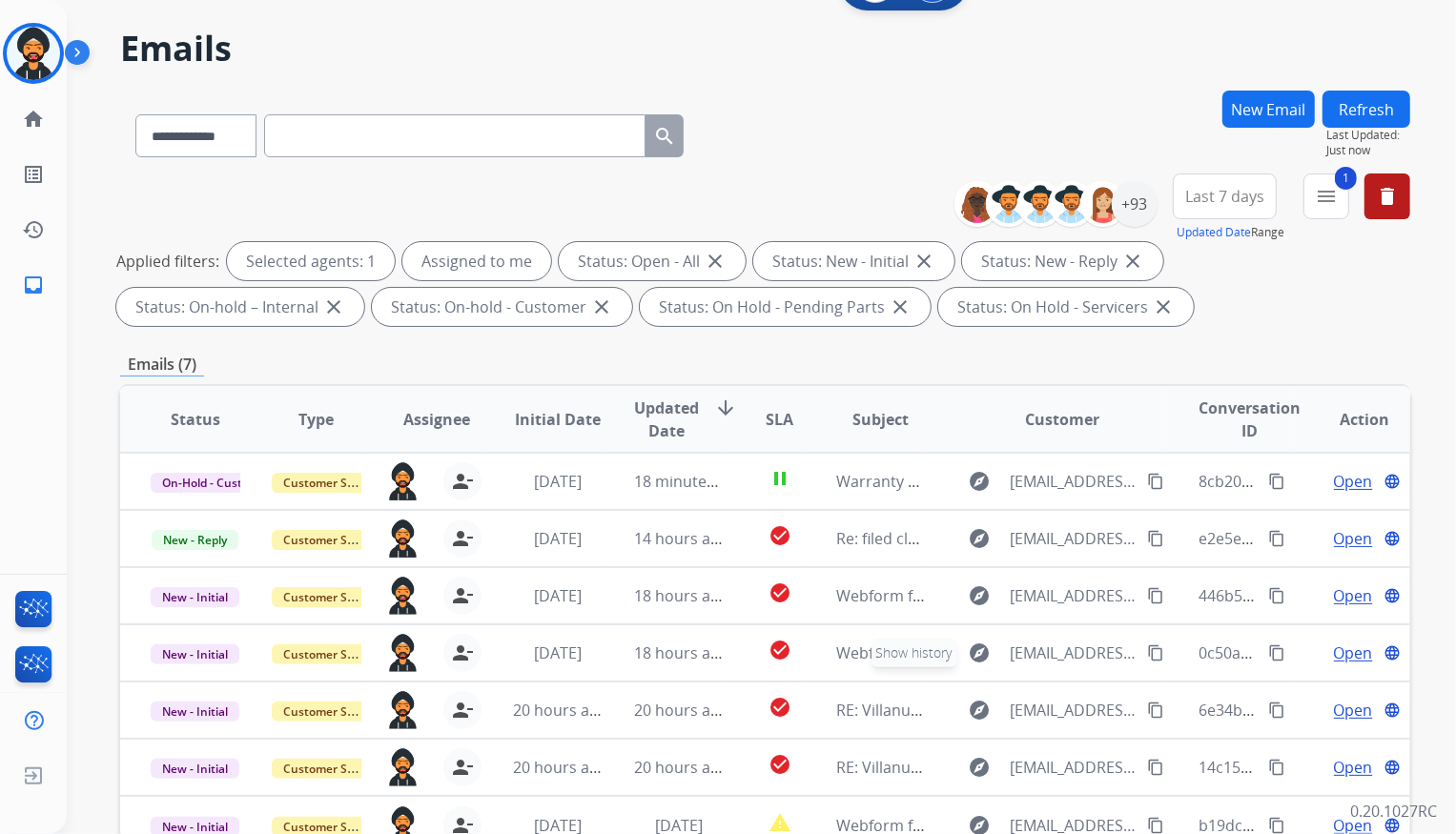 scroll, scrollTop: 259, scrollLeft: 0, axis: vertical 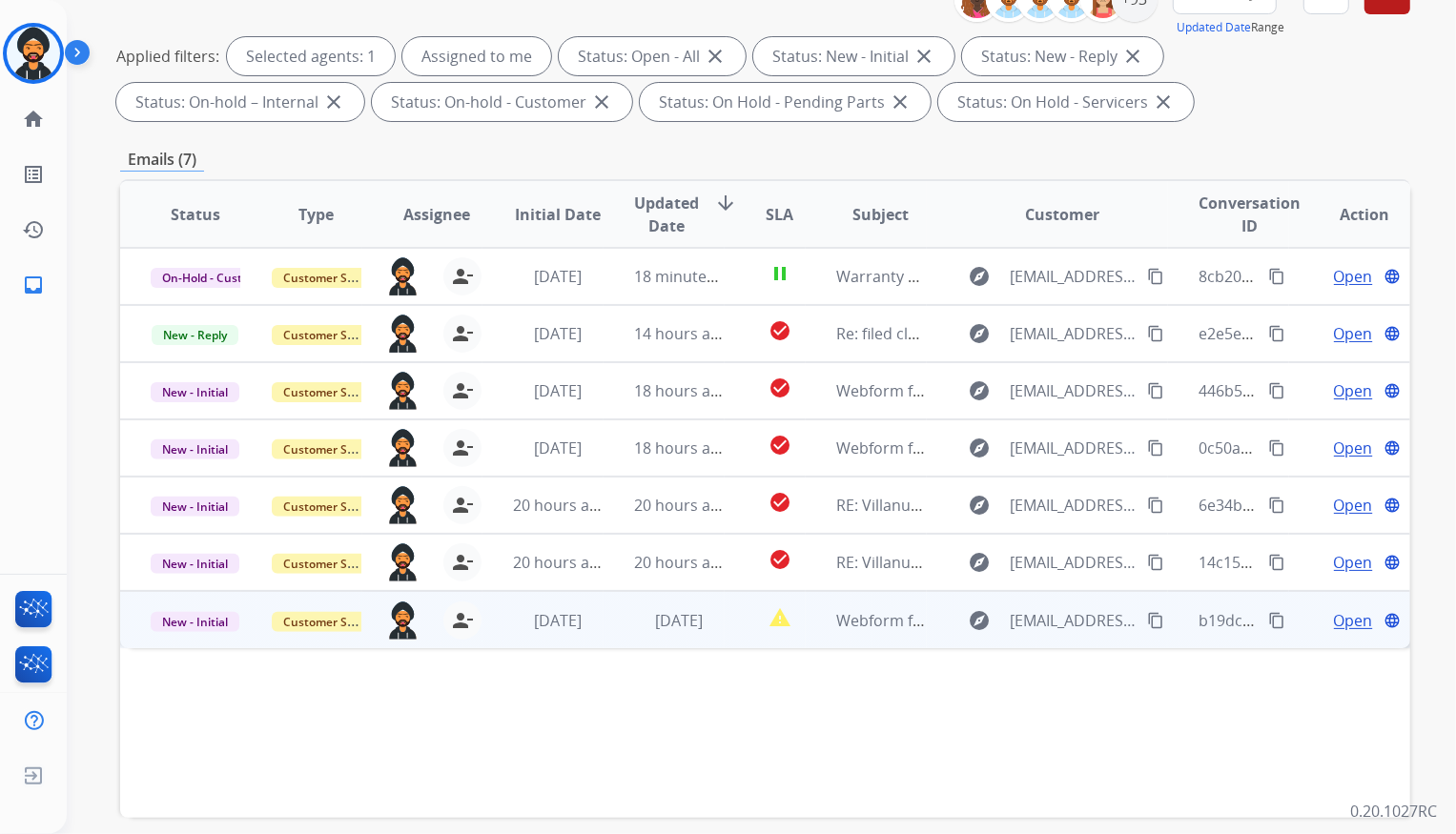 click on "Open" at bounding box center (1353, 620) 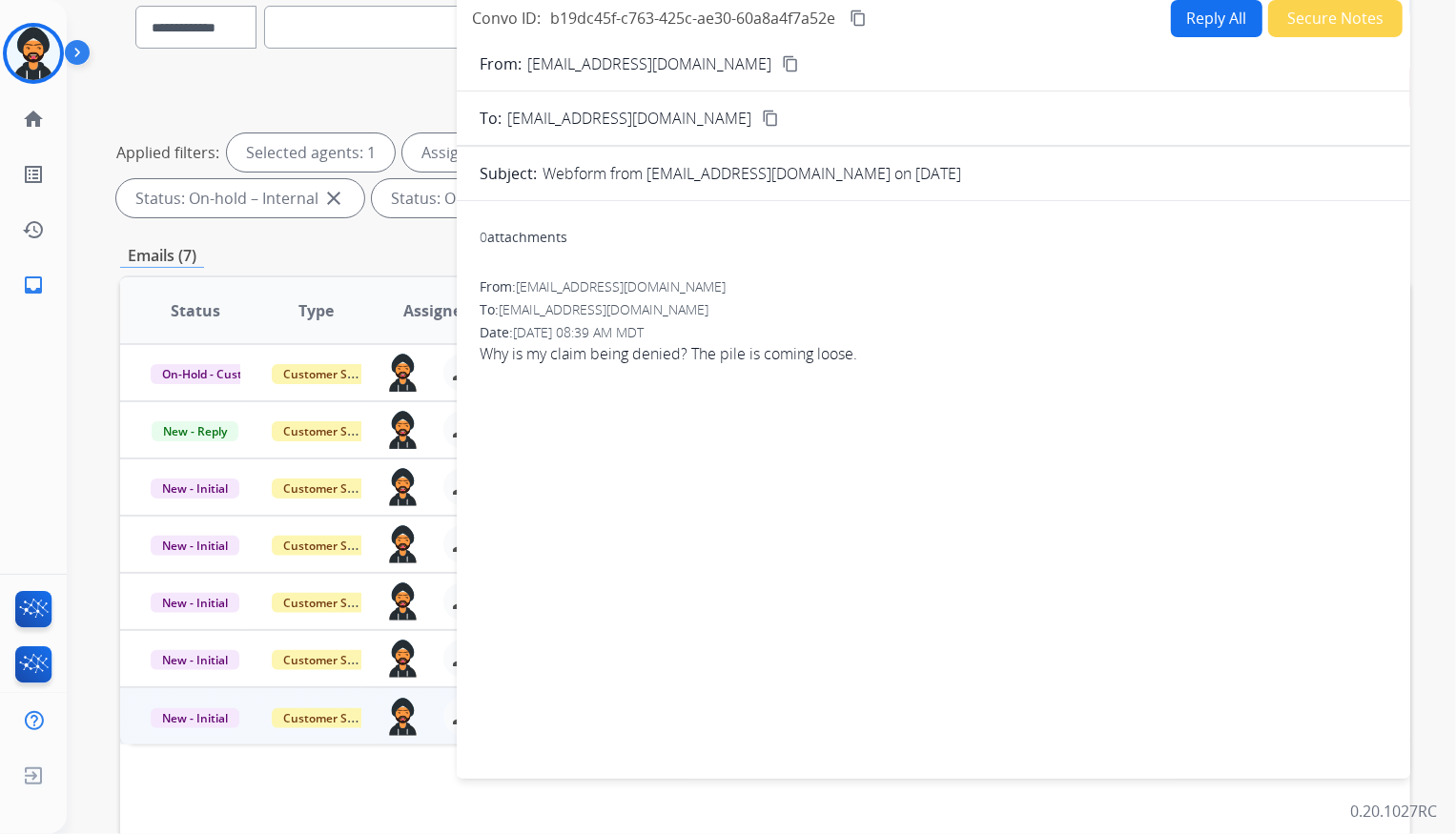 scroll, scrollTop: 0, scrollLeft: 0, axis: both 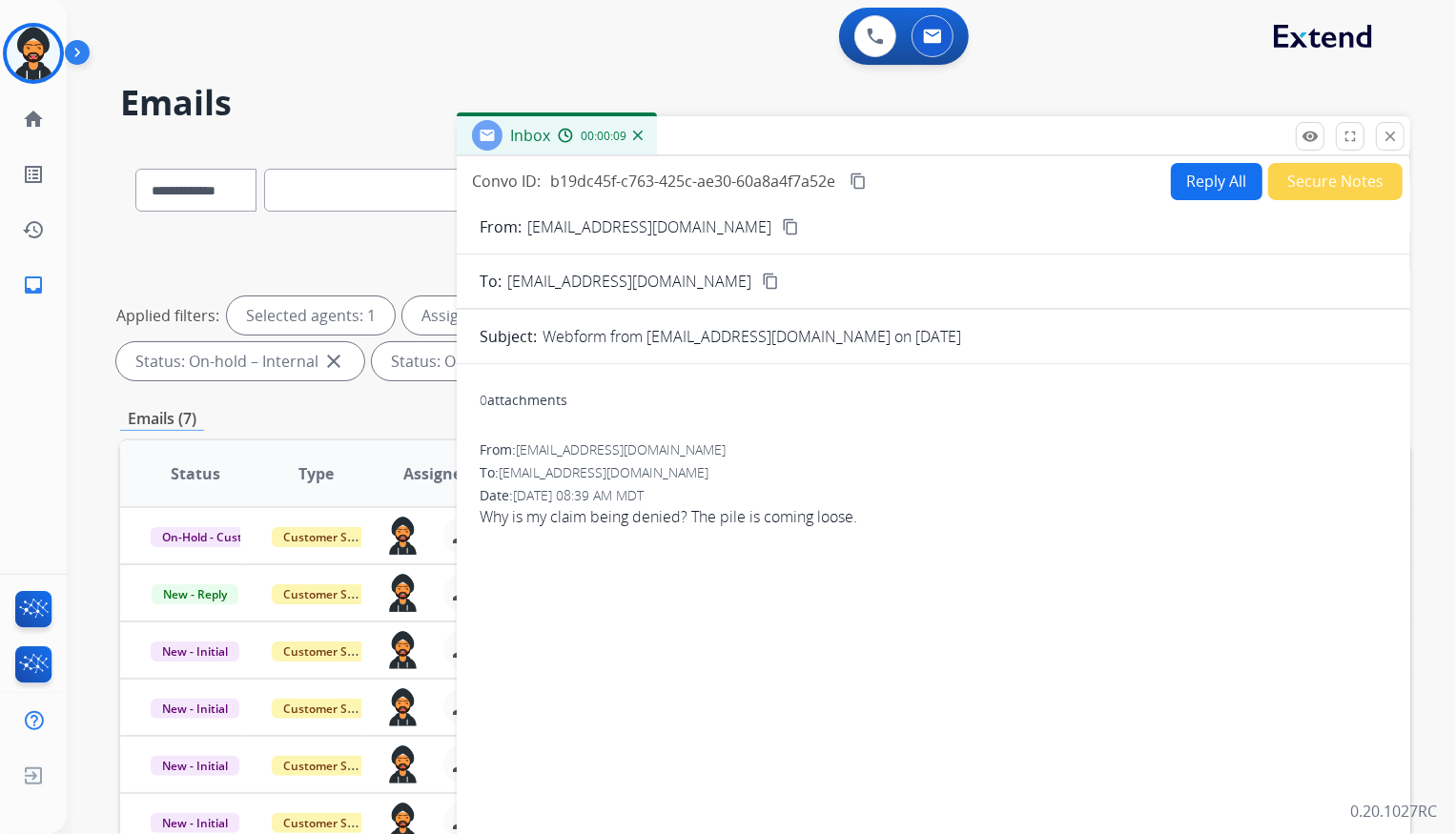 click on "content_copy" at bounding box center (790, 227) 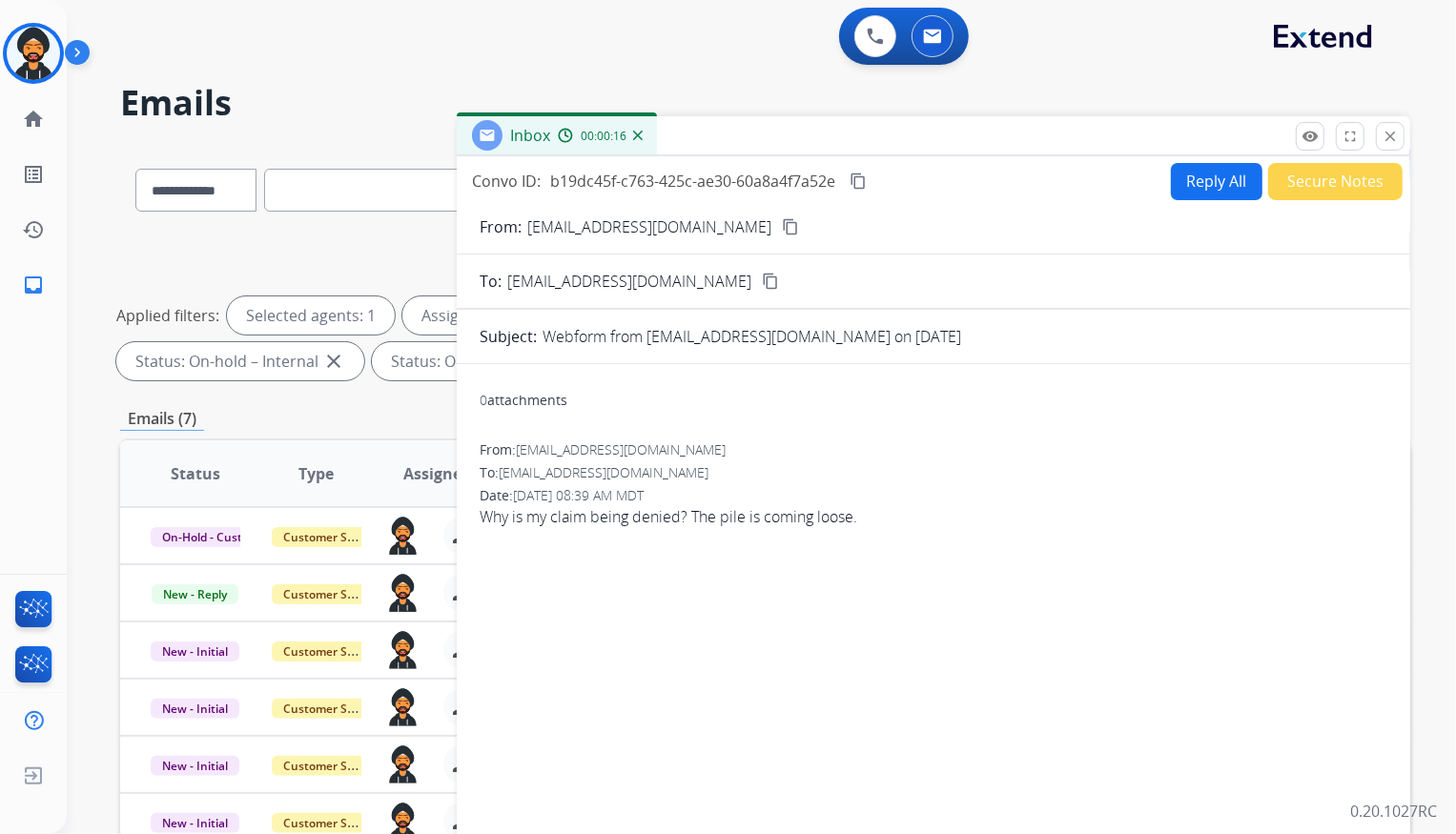 click on "content_copy" at bounding box center (790, 227) 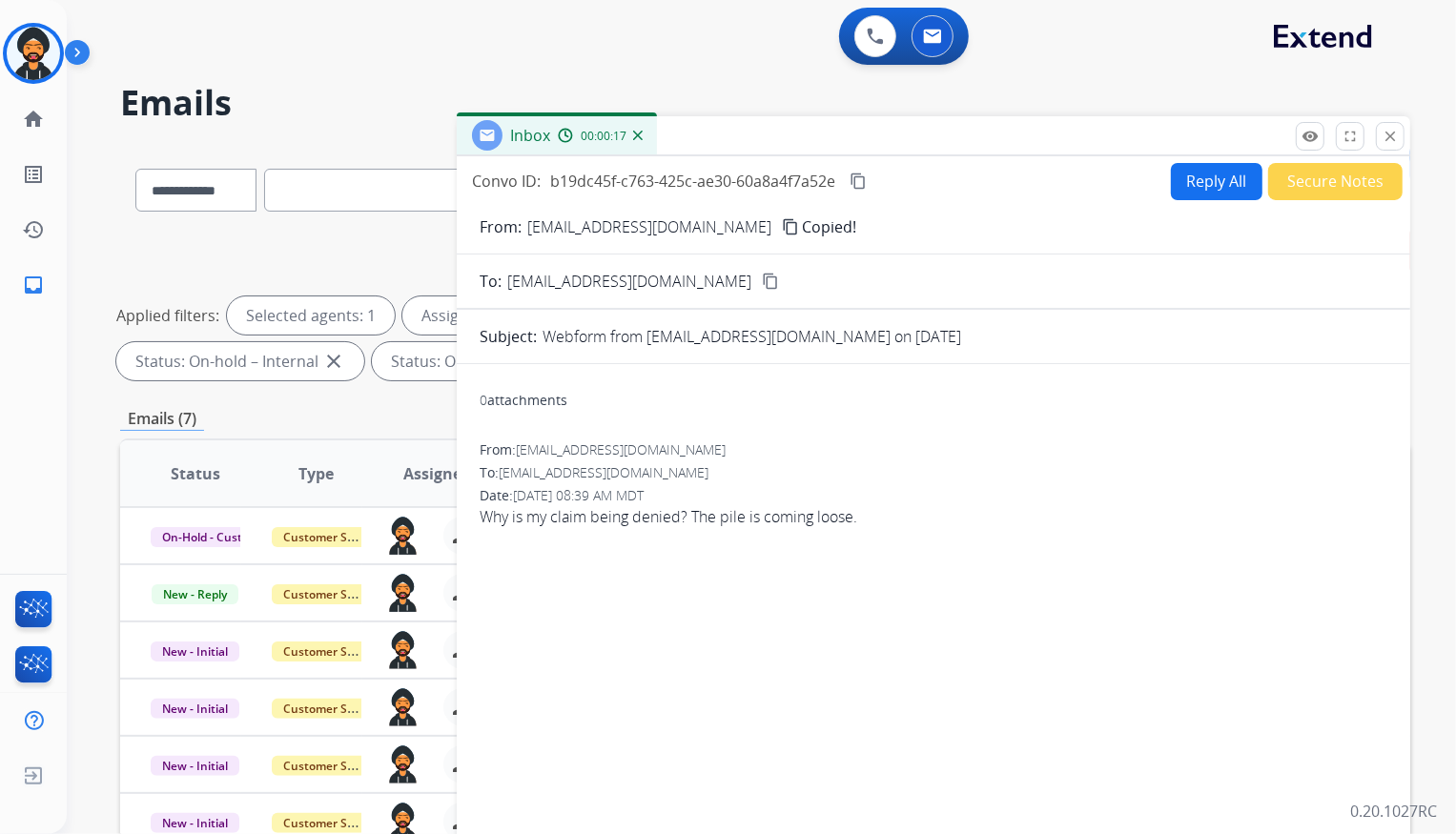 drag, startPoint x: 360, startPoint y: 179, endPoint x: 312, endPoint y: 181, distance: 48.0416 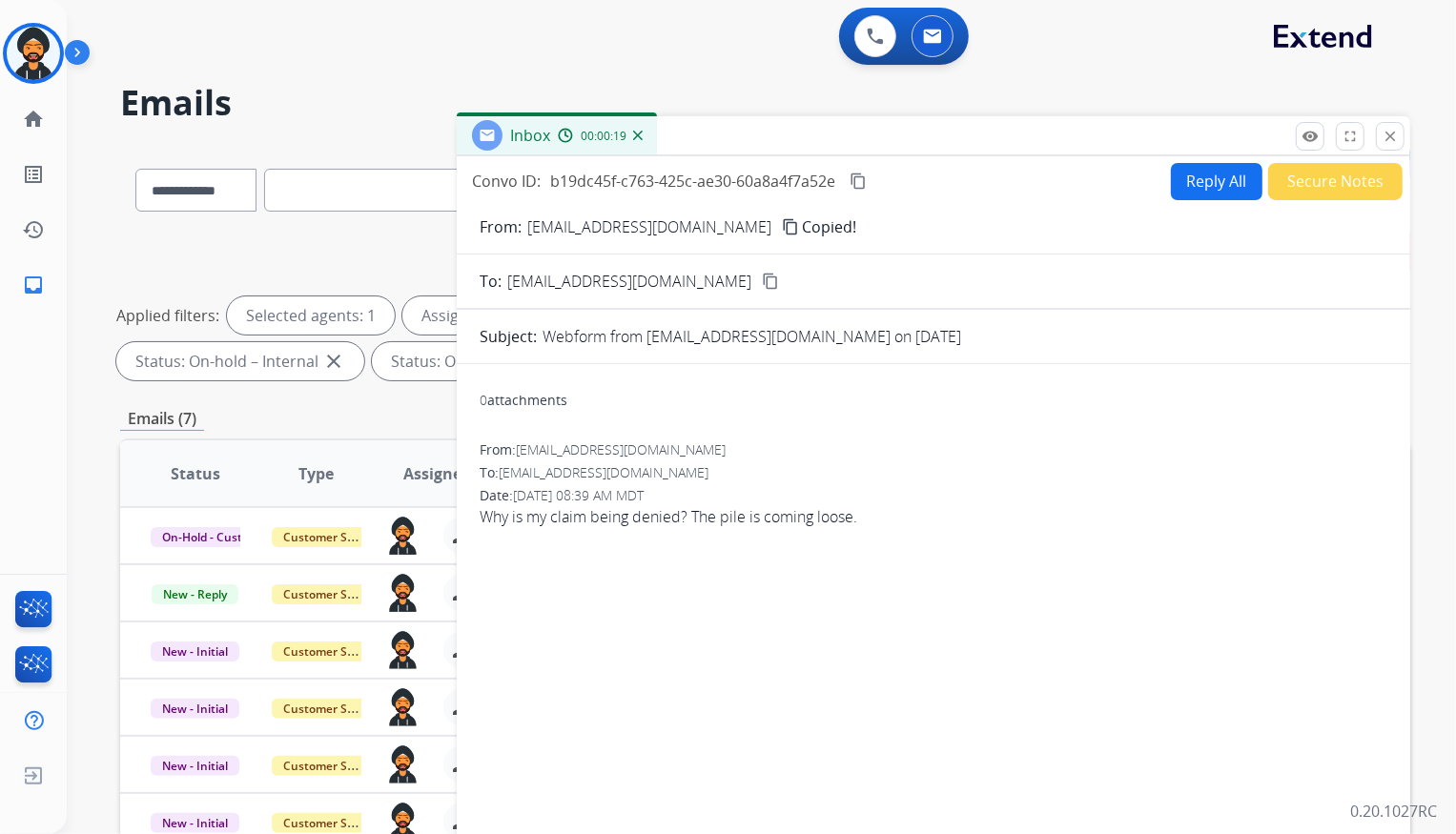 paste on "**********" 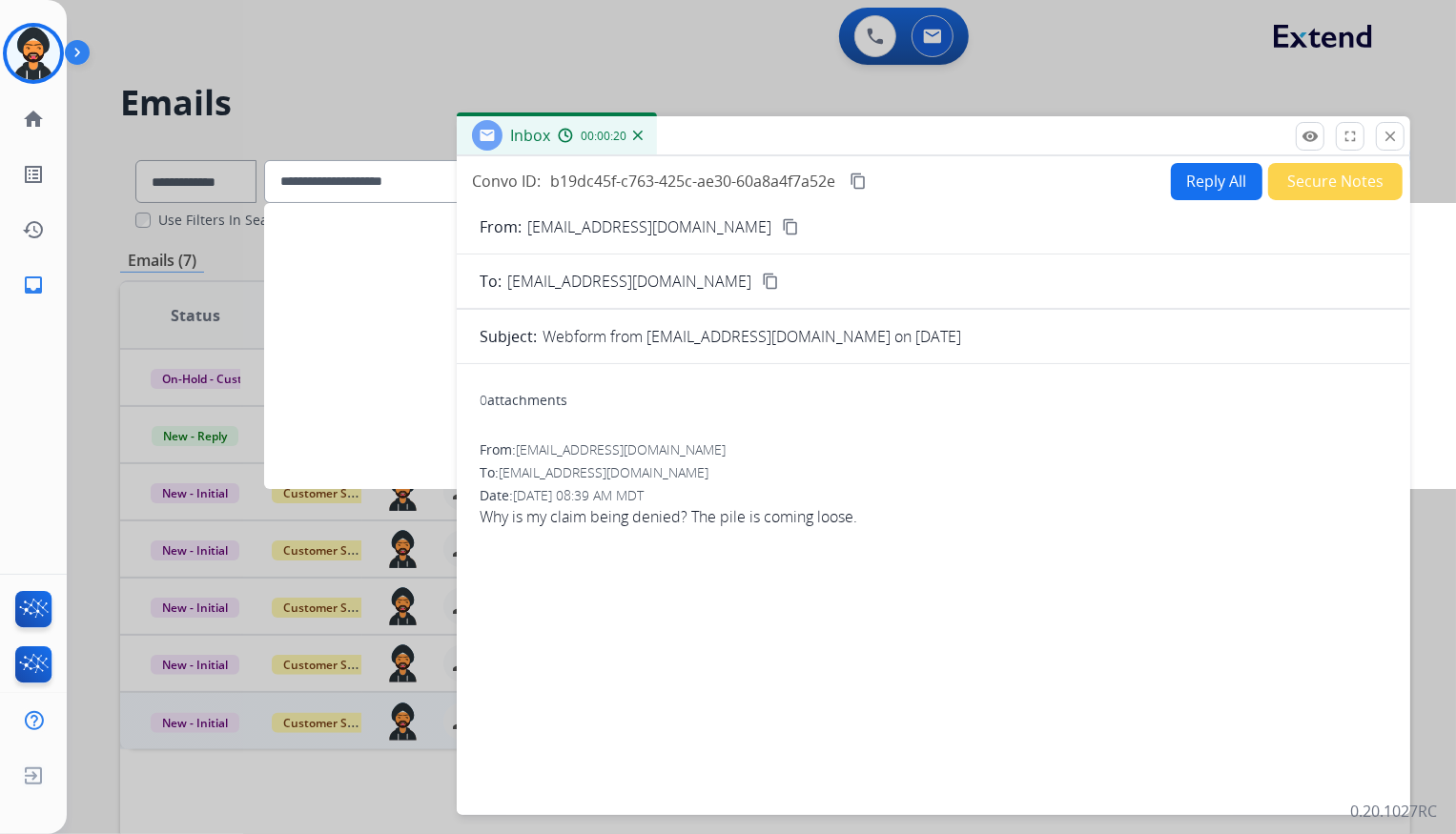 type on "**********" 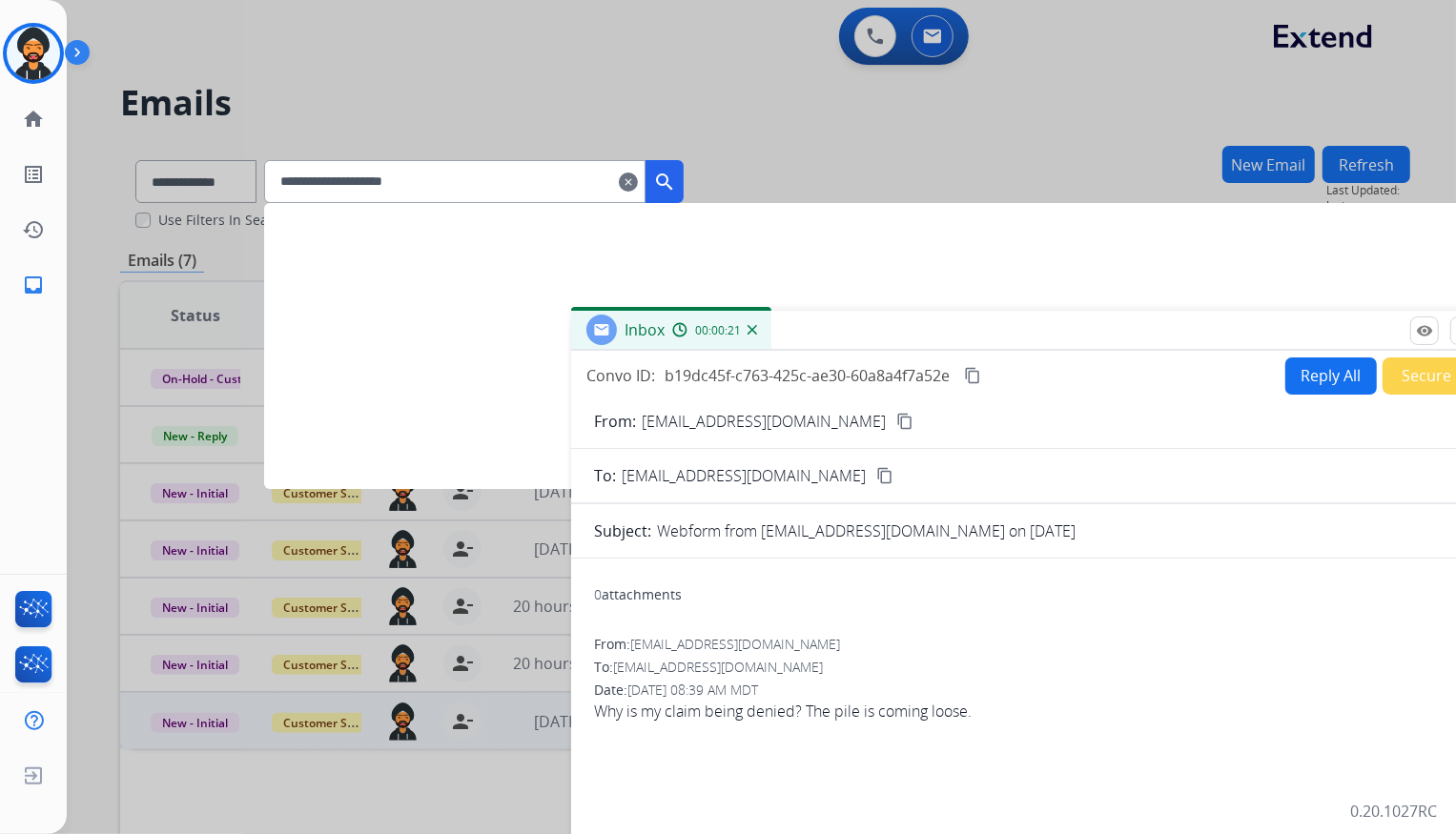 drag, startPoint x: 677, startPoint y: 135, endPoint x: 703, endPoint y: 159, distance: 35.383612 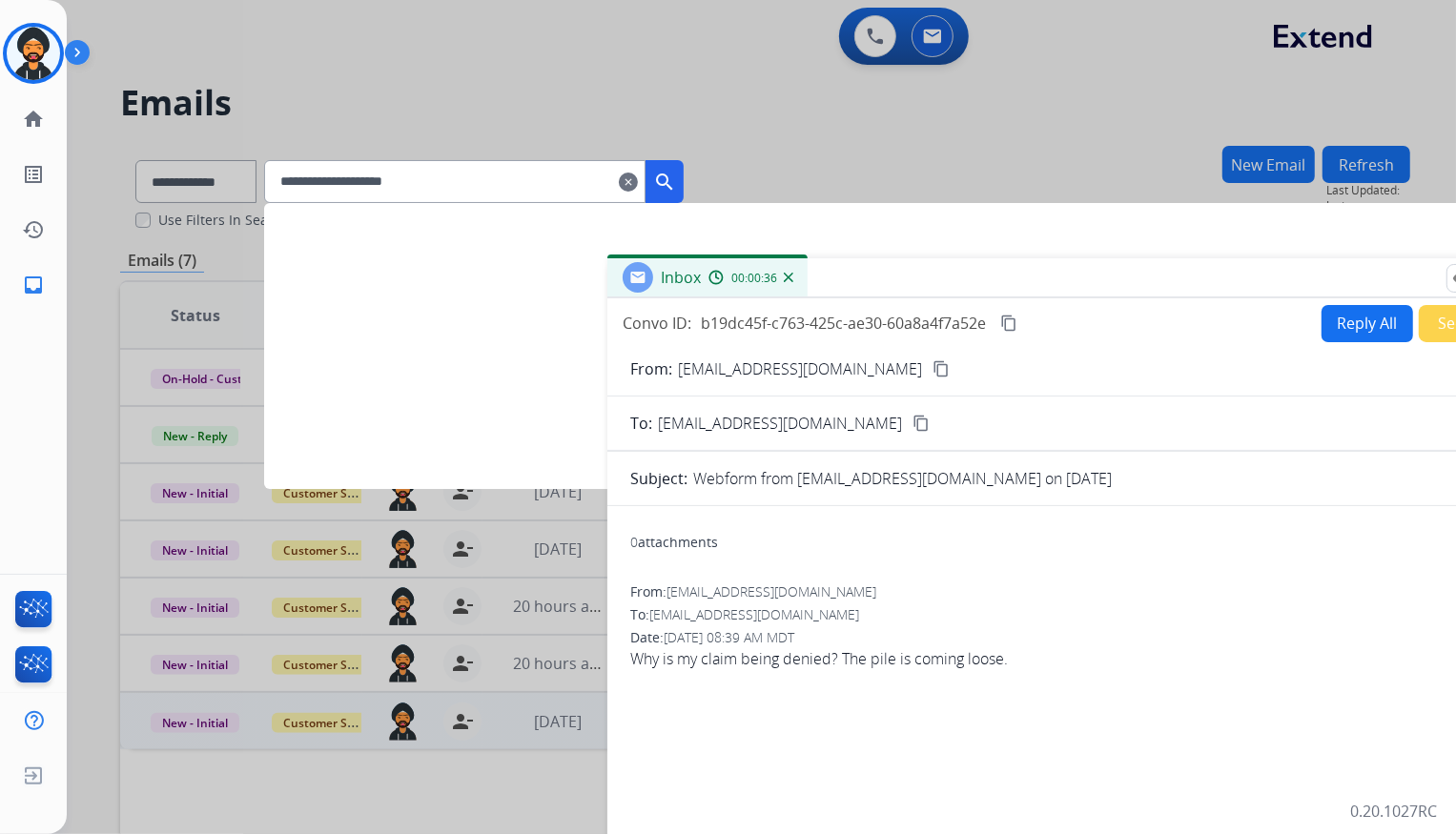 click 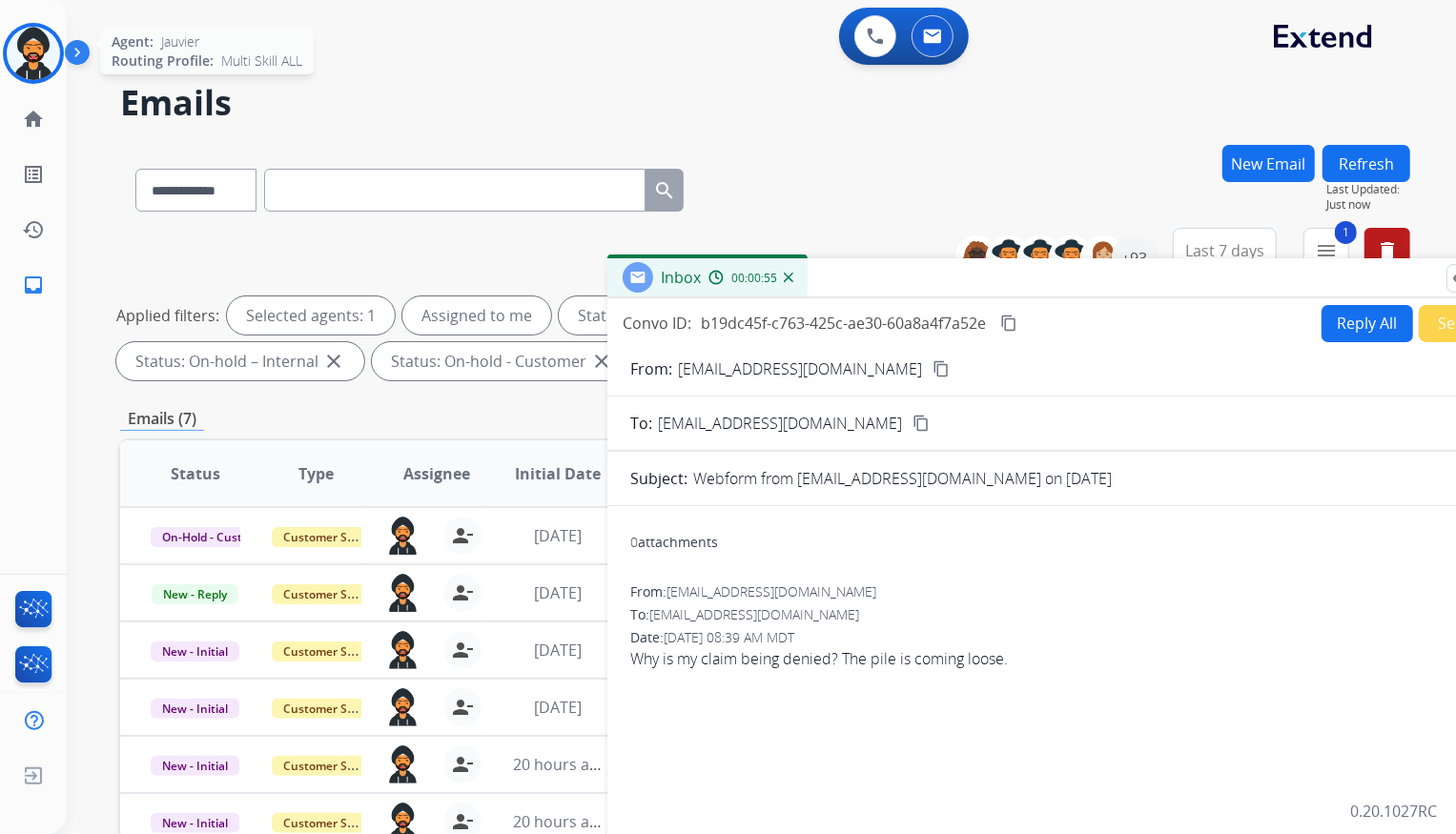 click at bounding box center (33, 53) 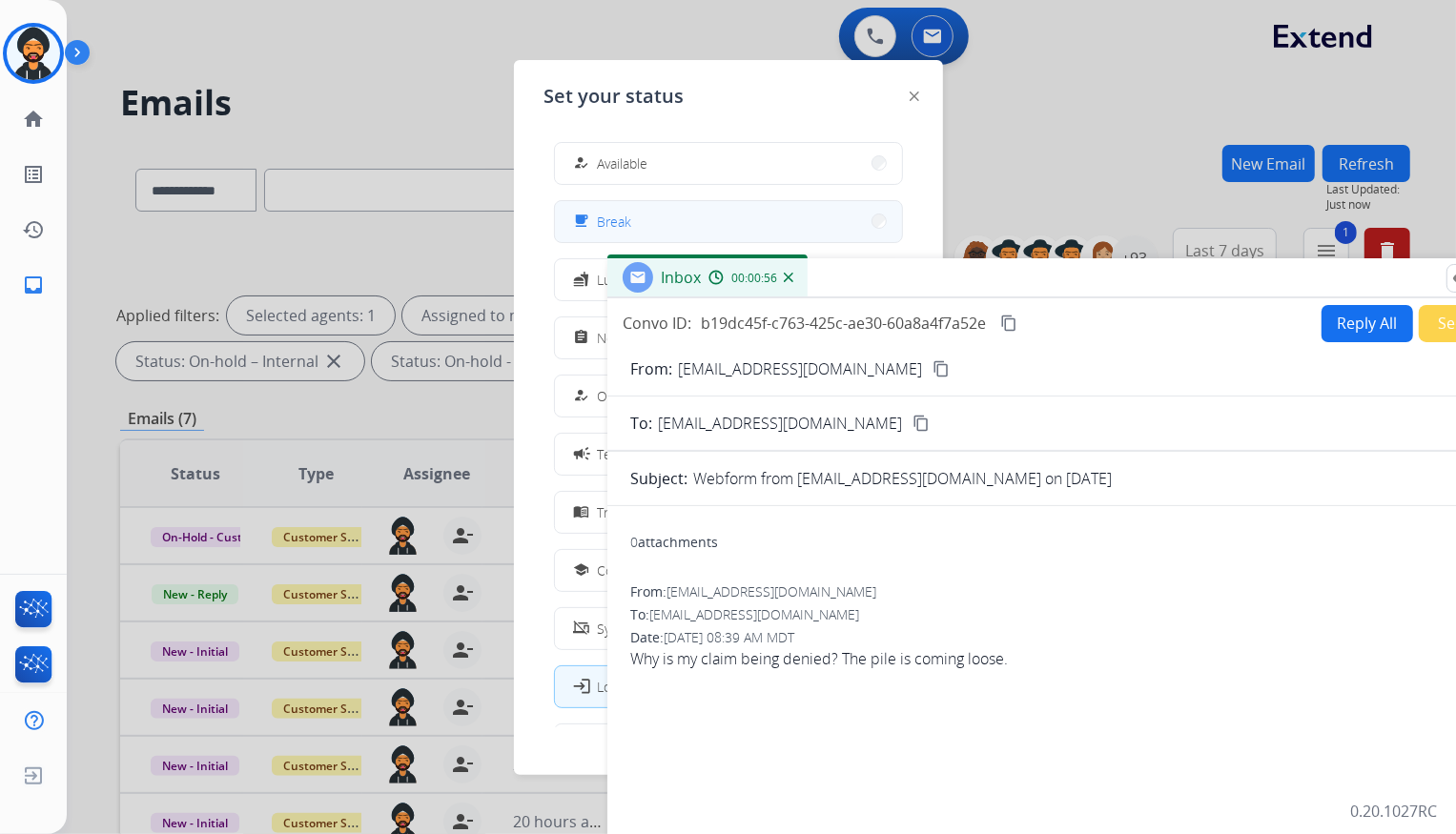 click on "Break" at bounding box center (615, 221) 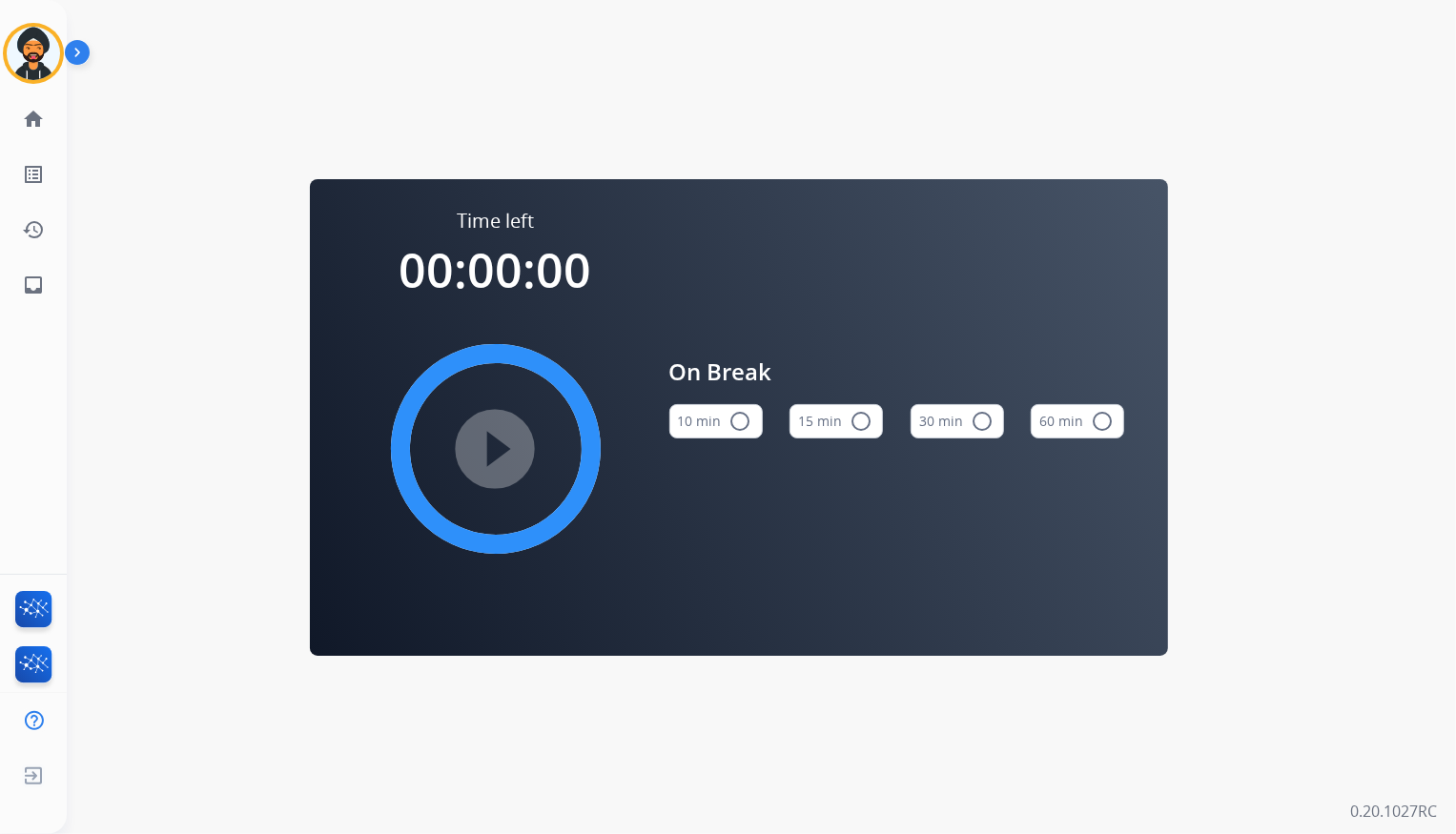 click on "radio_button_unchecked" at bounding box center [861, 421] 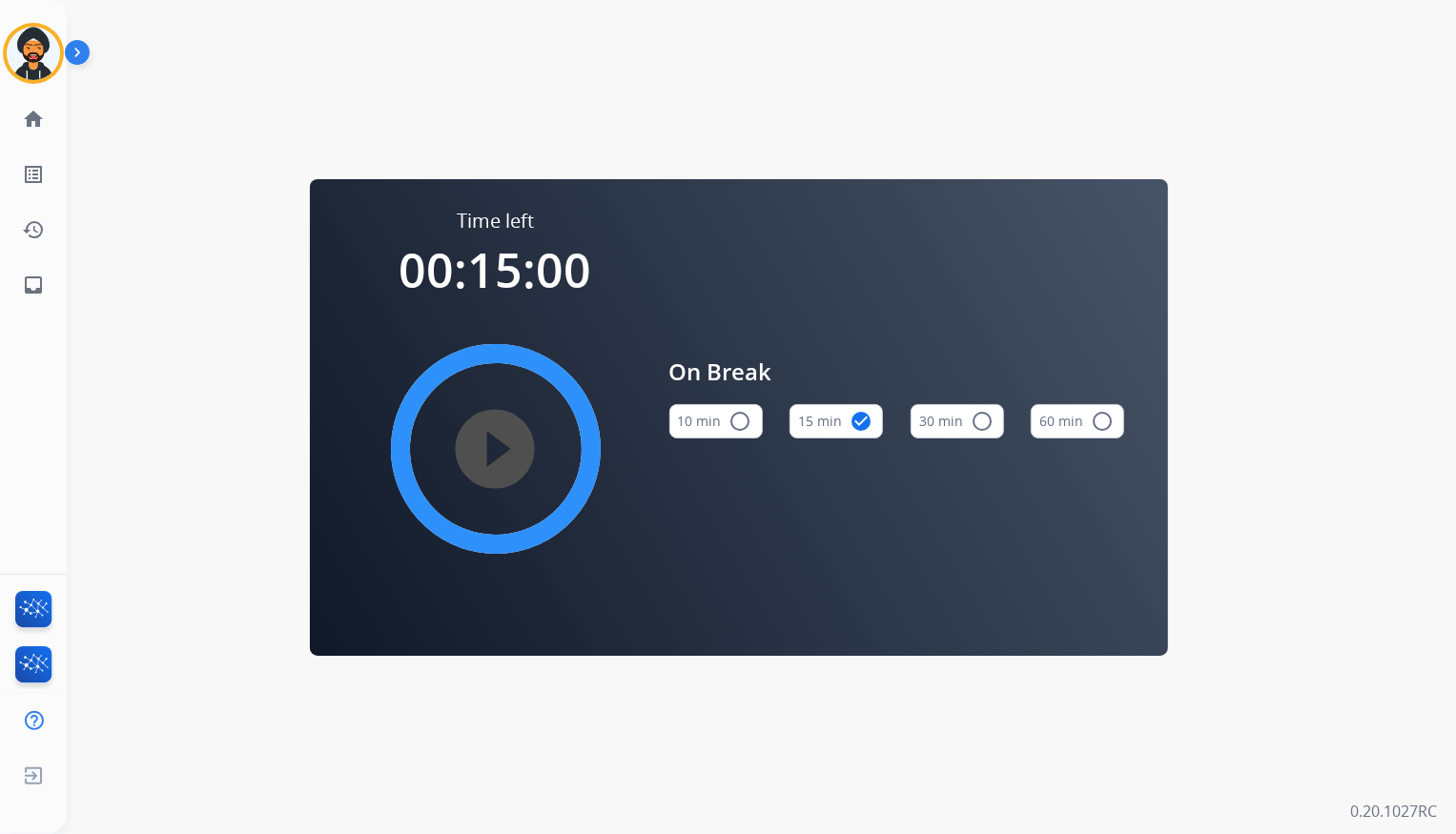 type 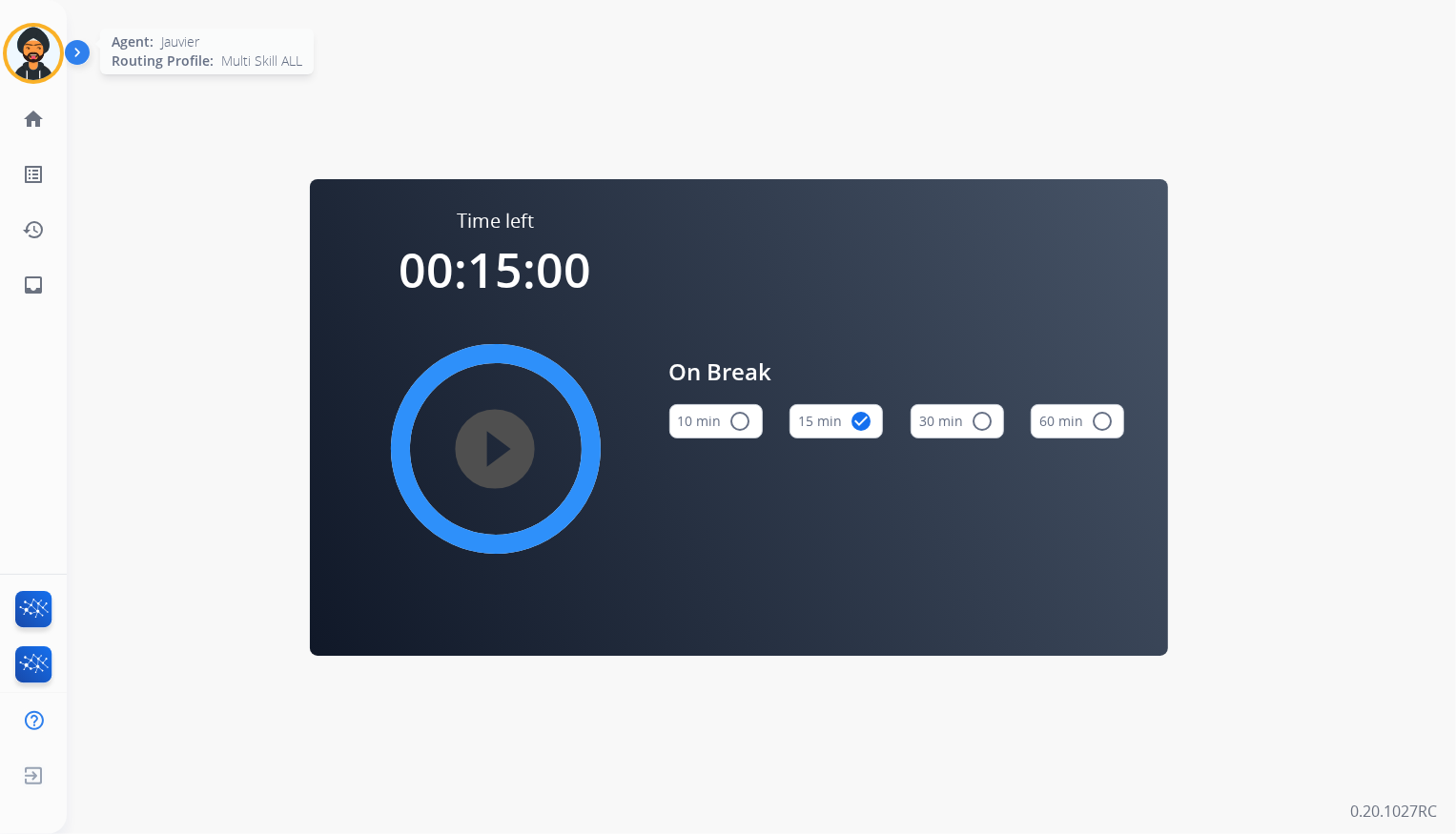 click at bounding box center (33, 53) 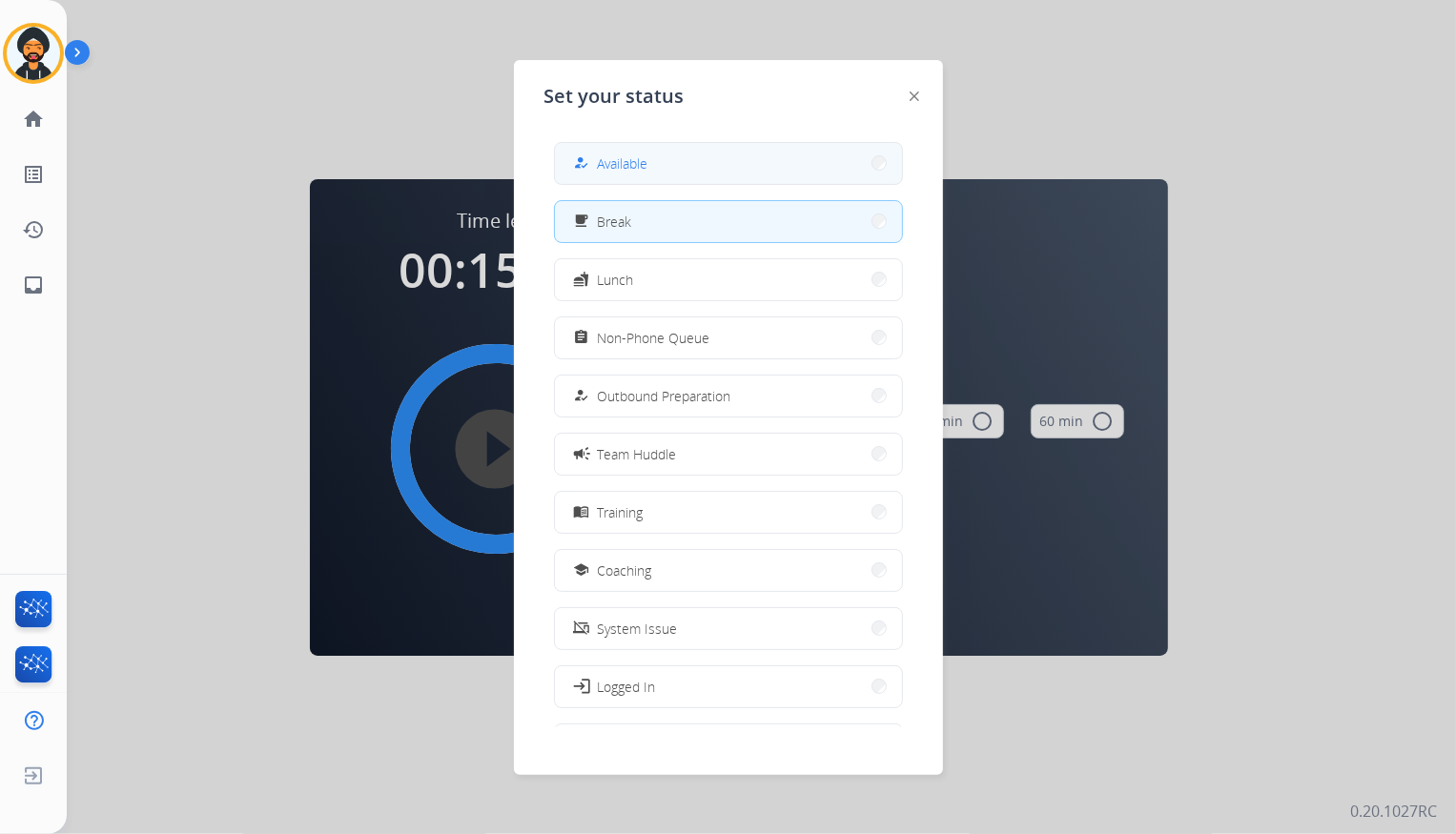 click on "how_to_reg Available" at bounding box center (728, 163) 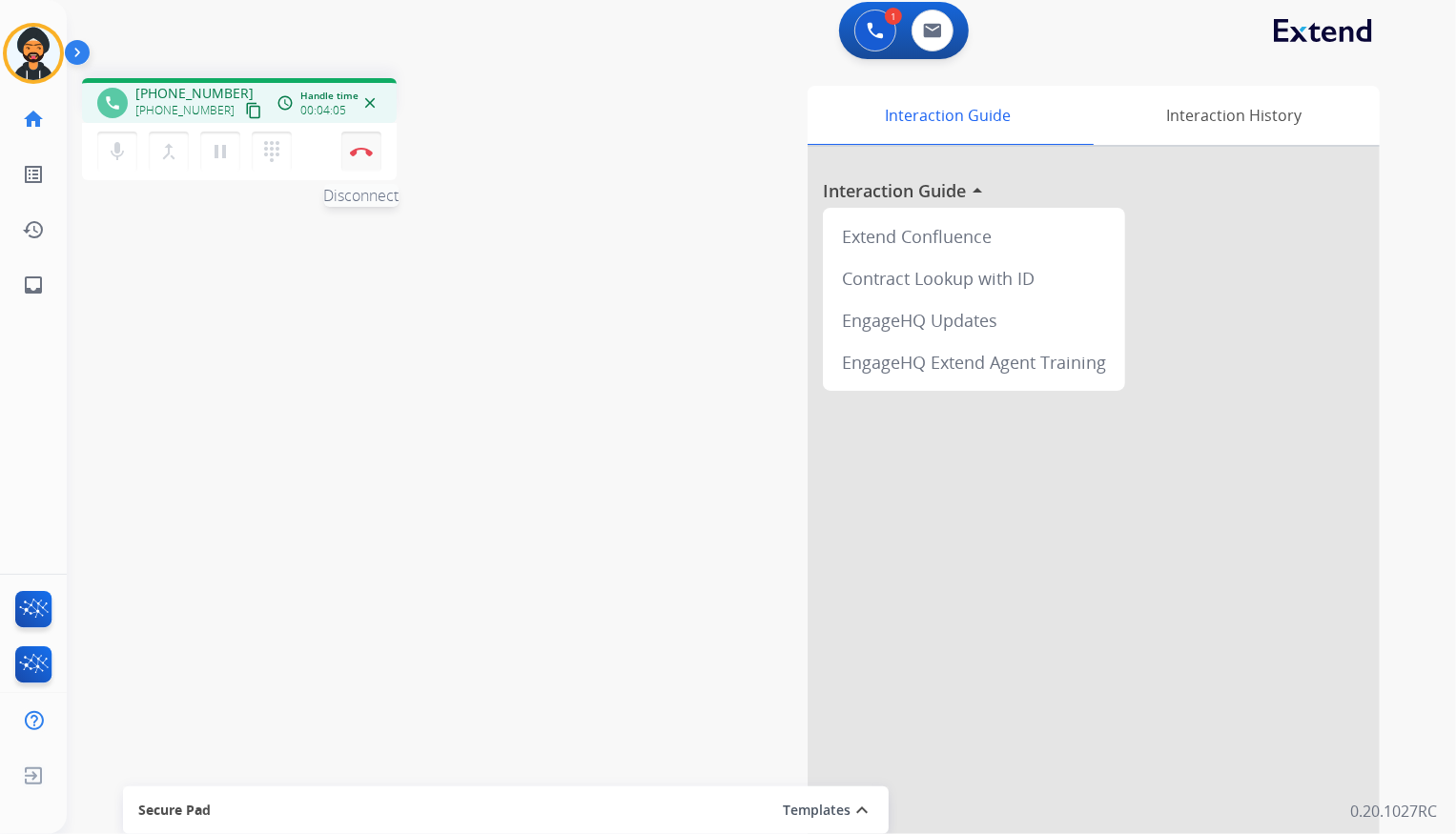 scroll, scrollTop: 0, scrollLeft: 0, axis: both 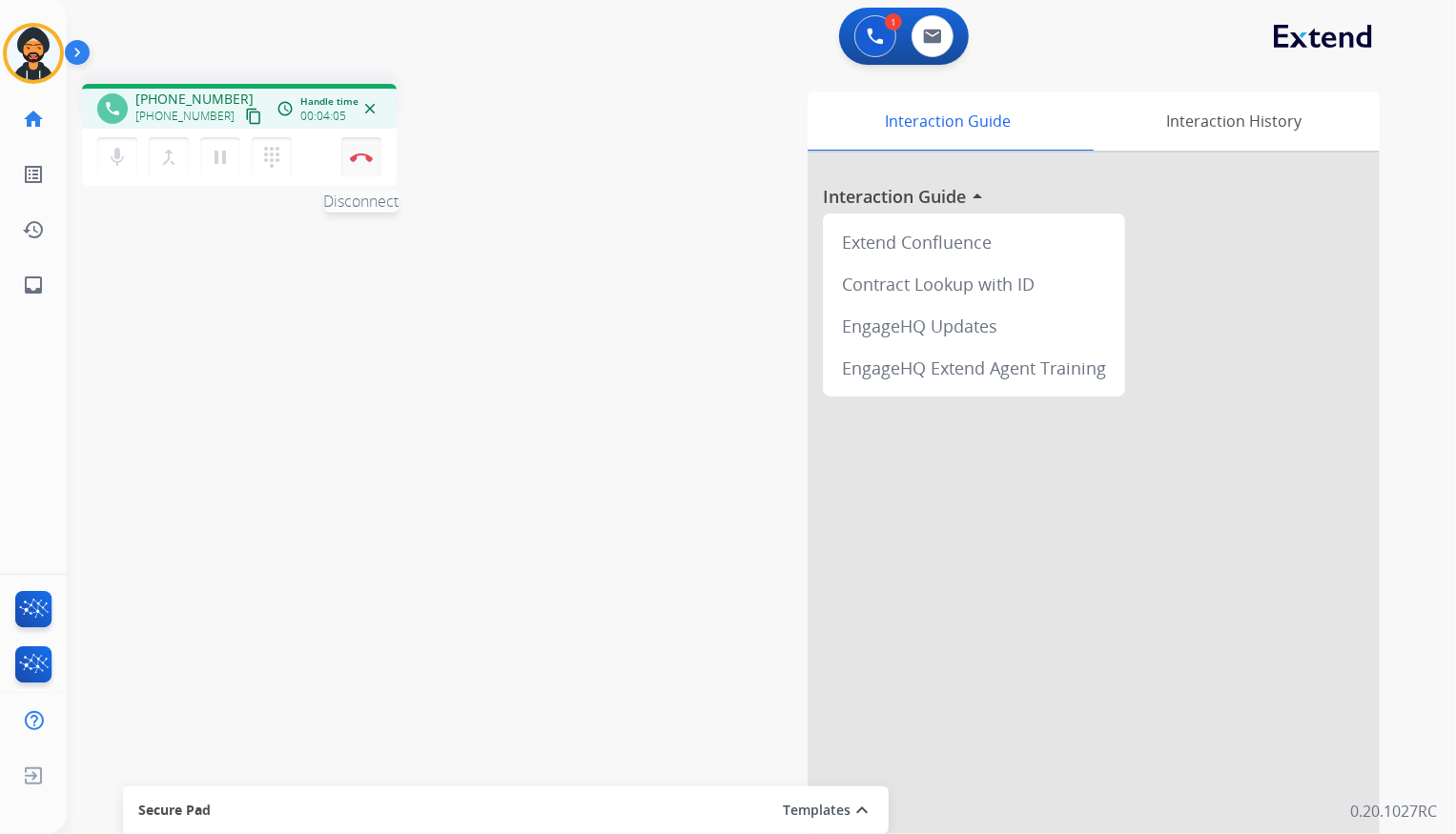 click at bounding box center (361, 157) 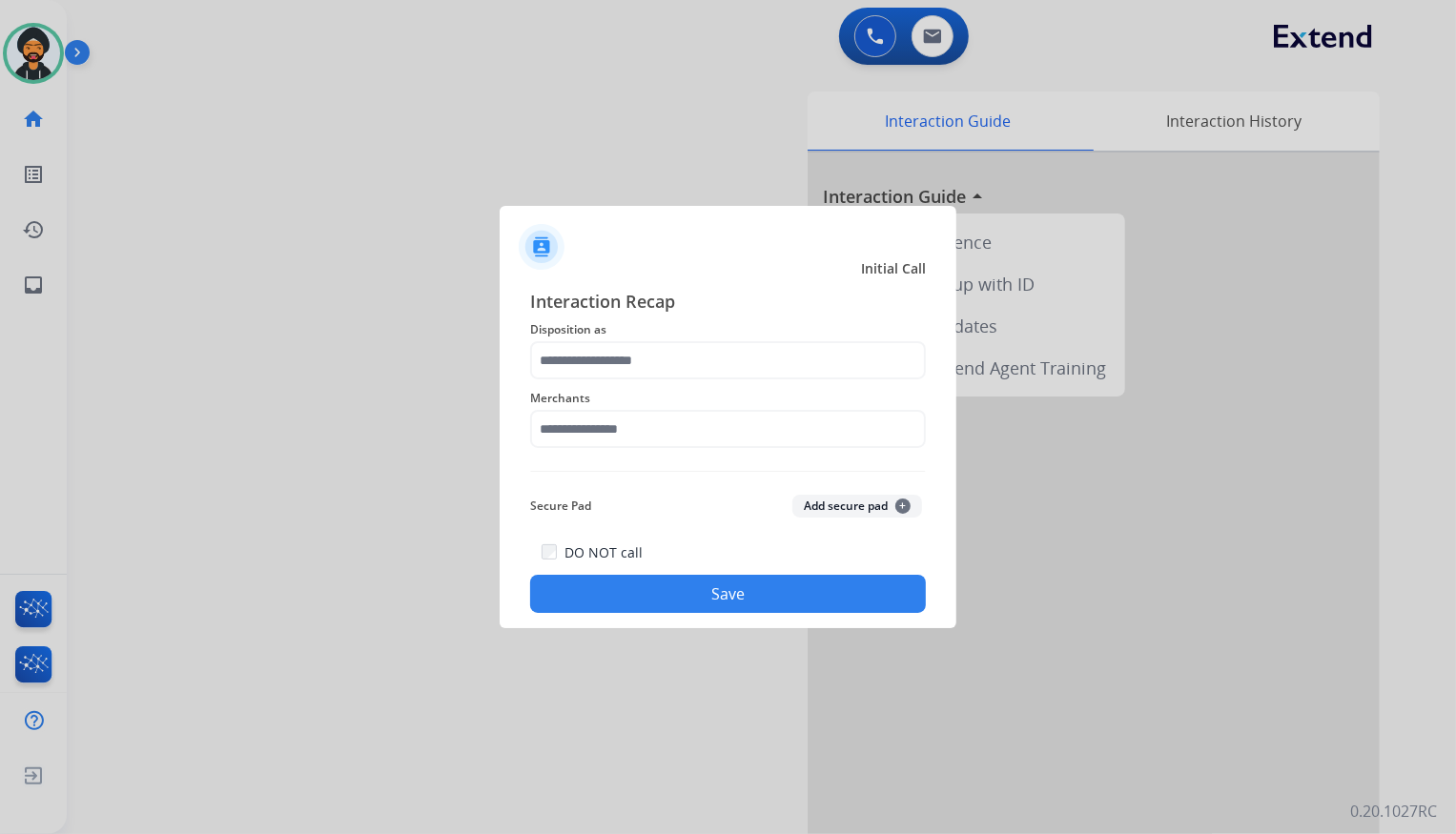 drag, startPoint x: 674, startPoint y: 333, endPoint x: 675, endPoint y: 353, distance: 20.024984 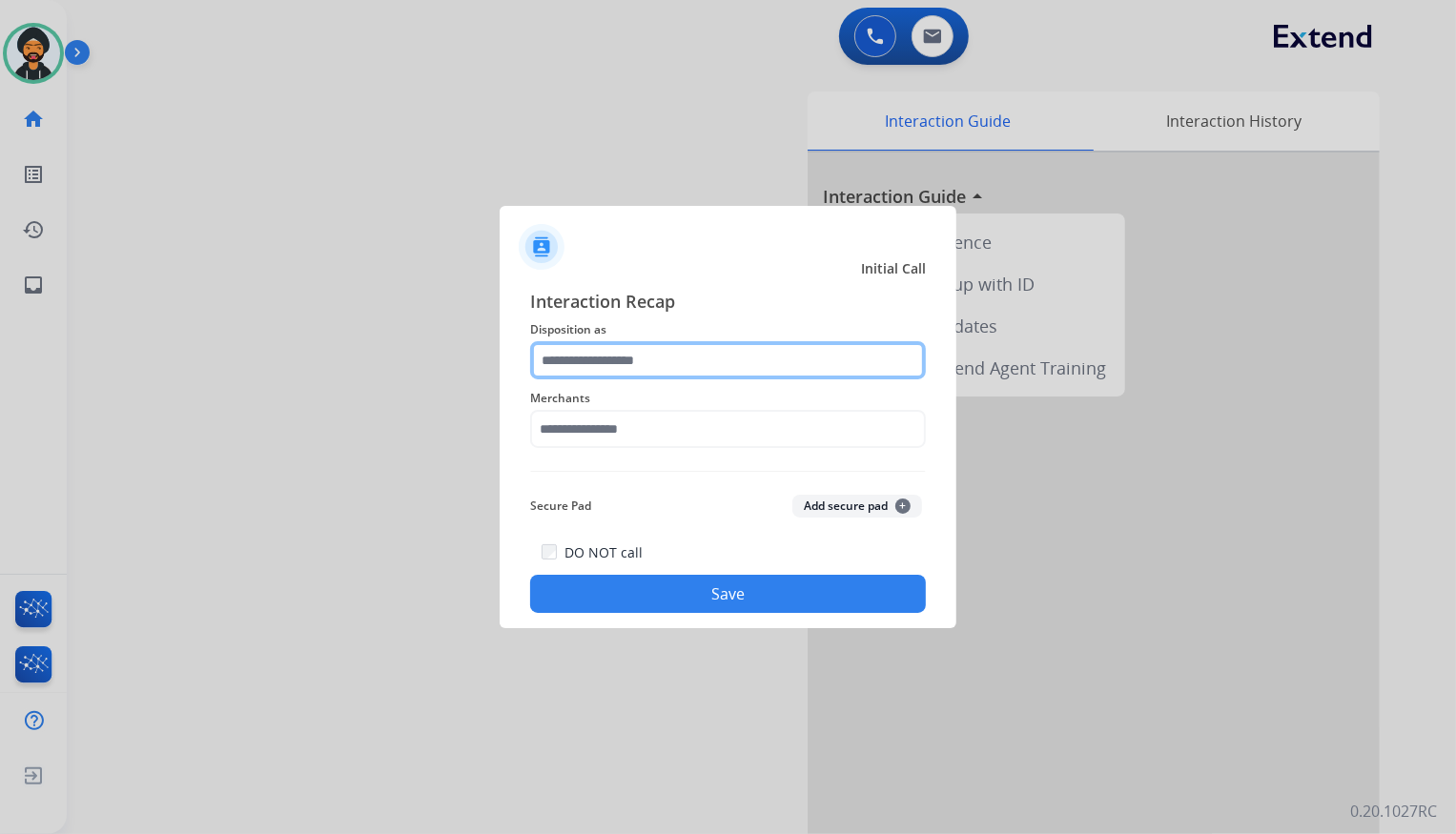 click 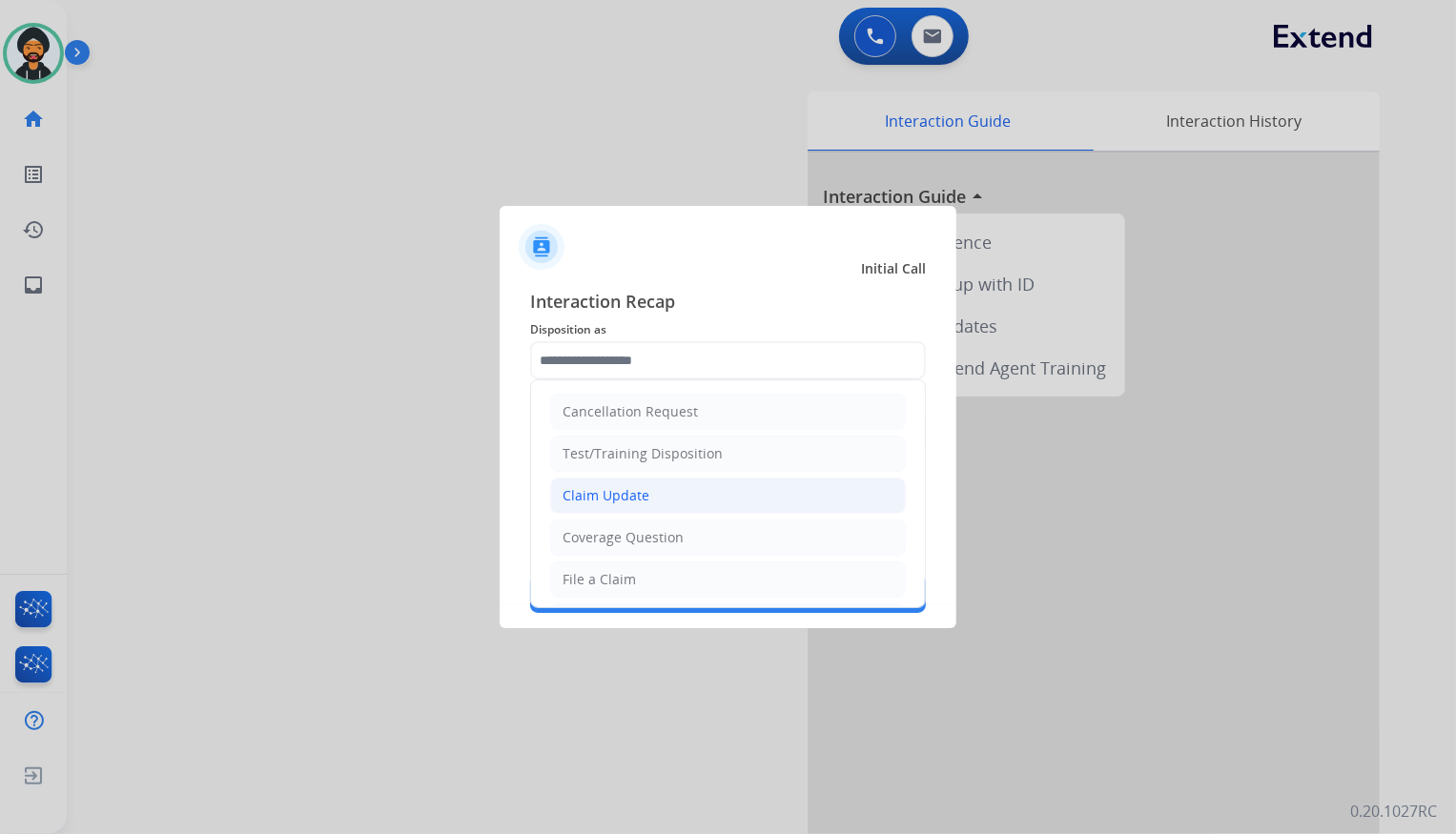 click on "Claim Update" 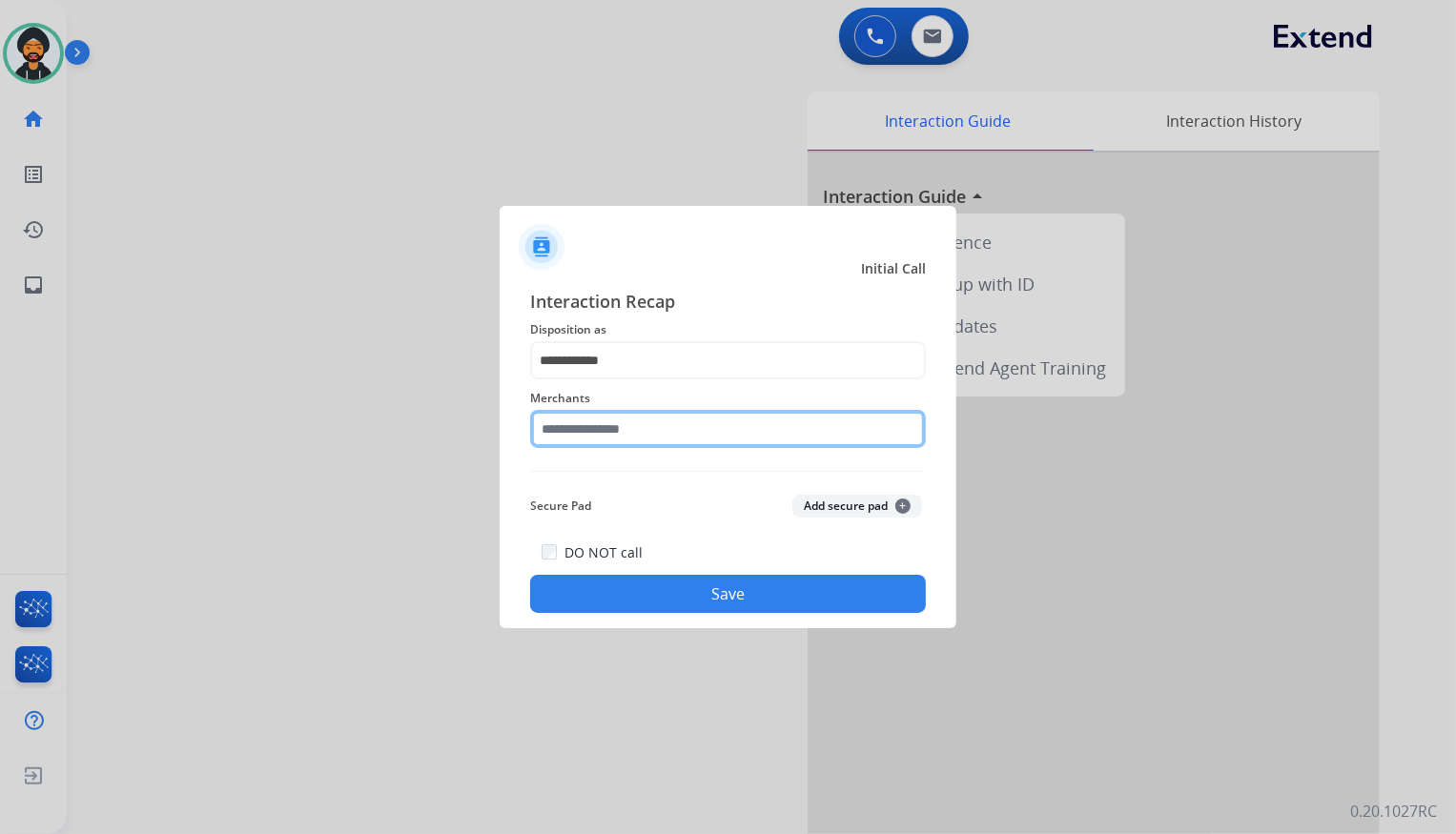 click 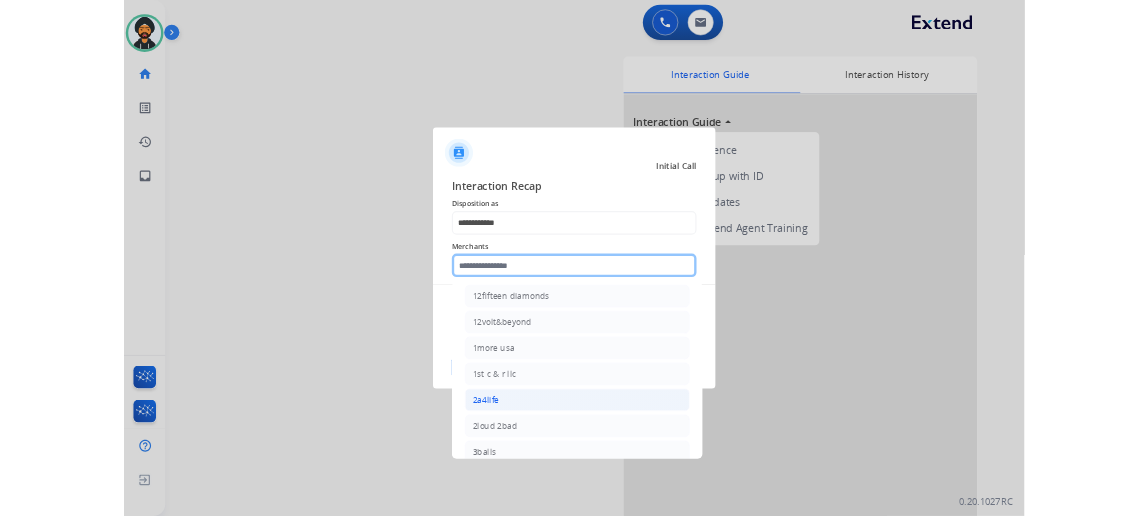 scroll, scrollTop: 0, scrollLeft: 0, axis: both 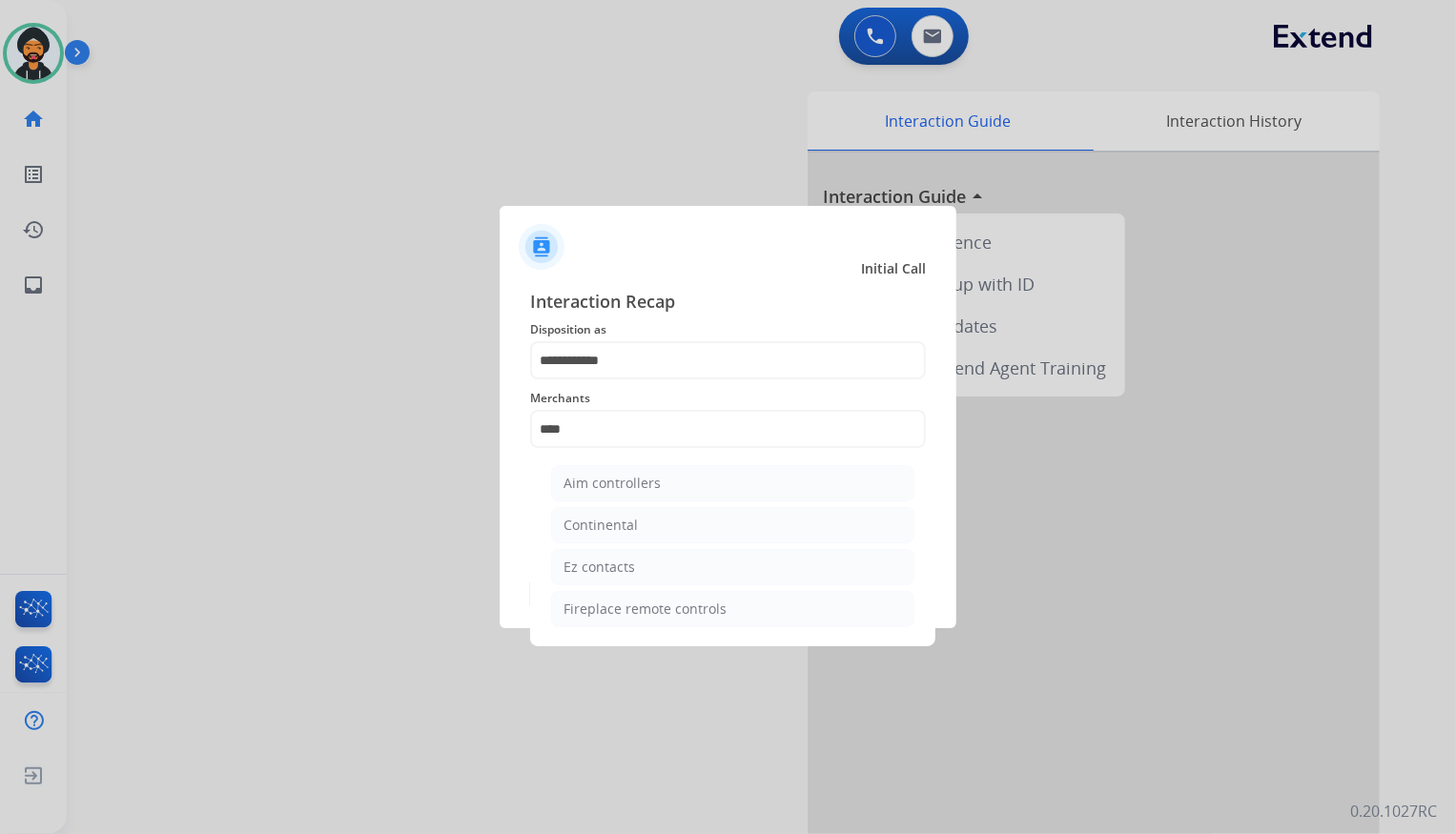 drag, startPoint x: 1224, startPoint y: 551, endPoint x: 1240, endPoint y: 626, distance: 76.68768 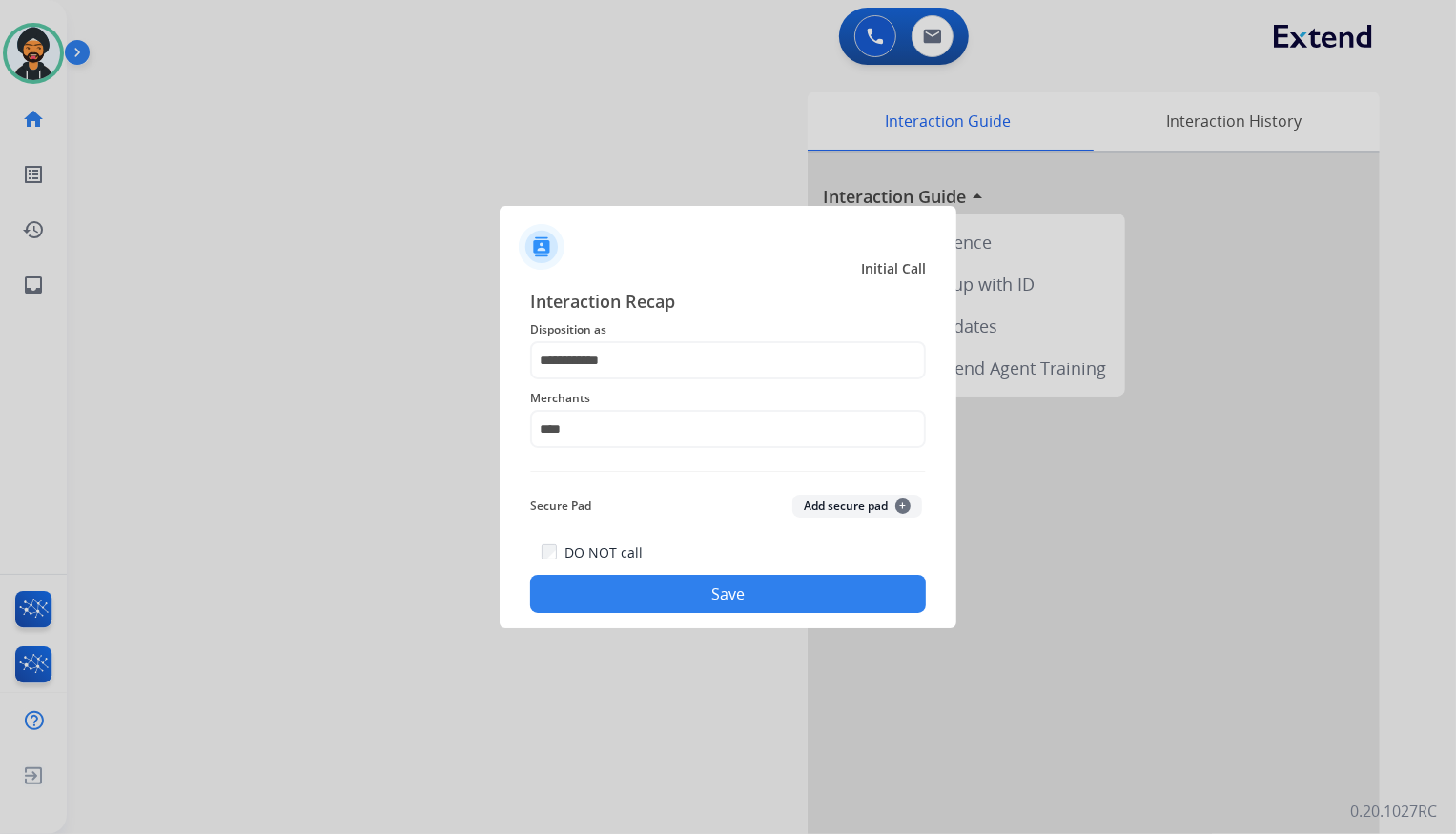 click on "DO NOT call" 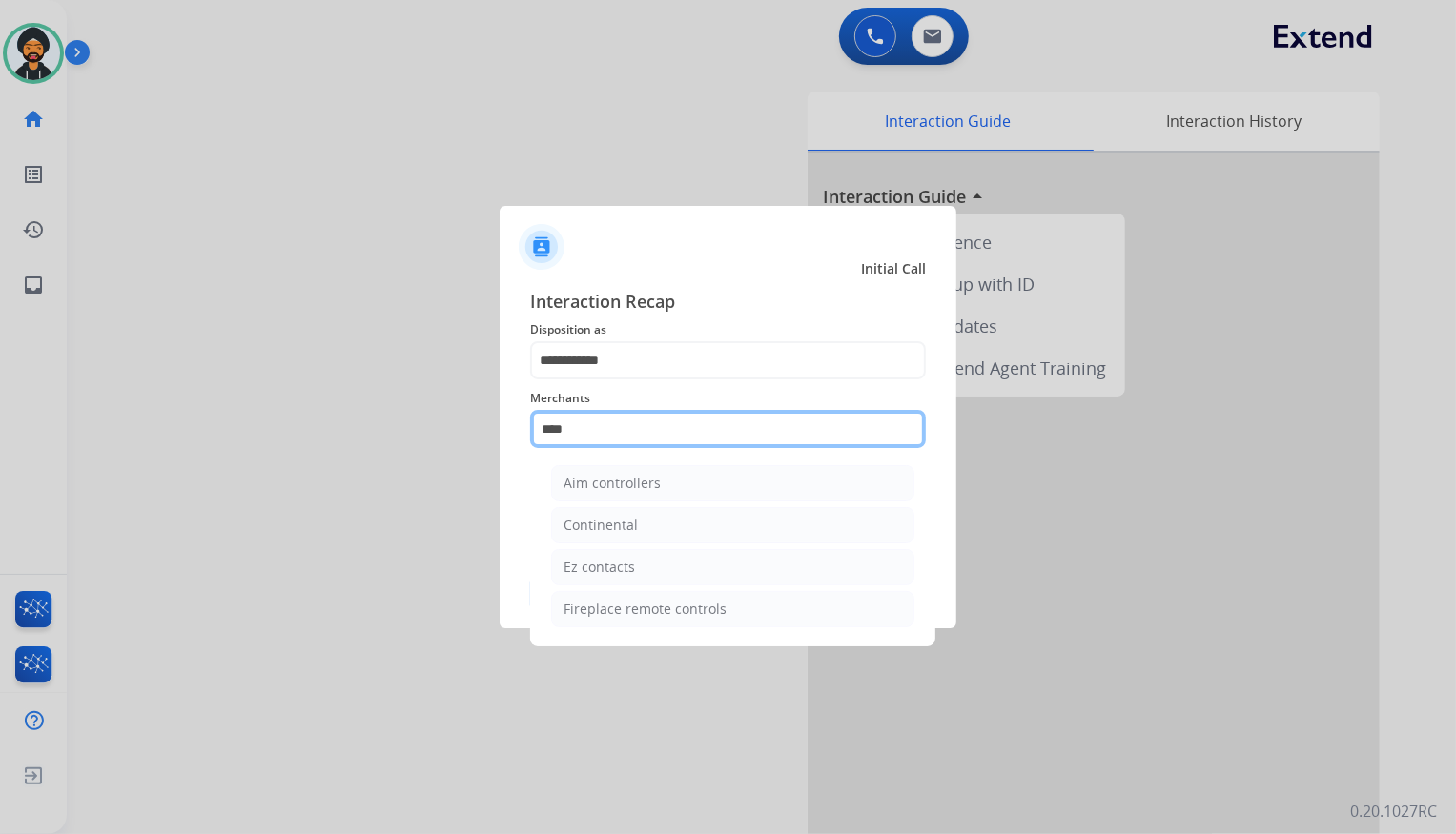 click on "****" 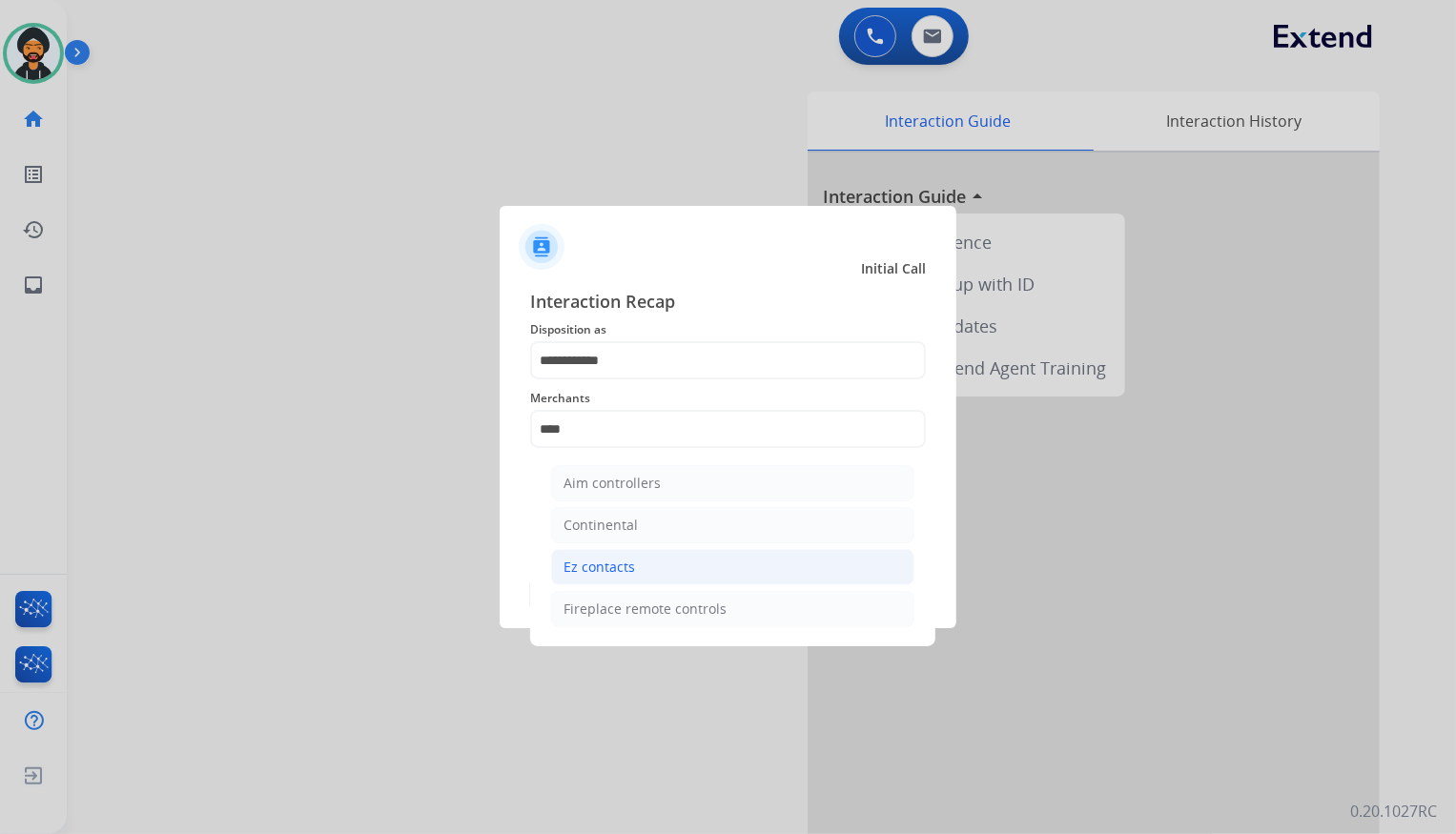 click on "Ez contacts" 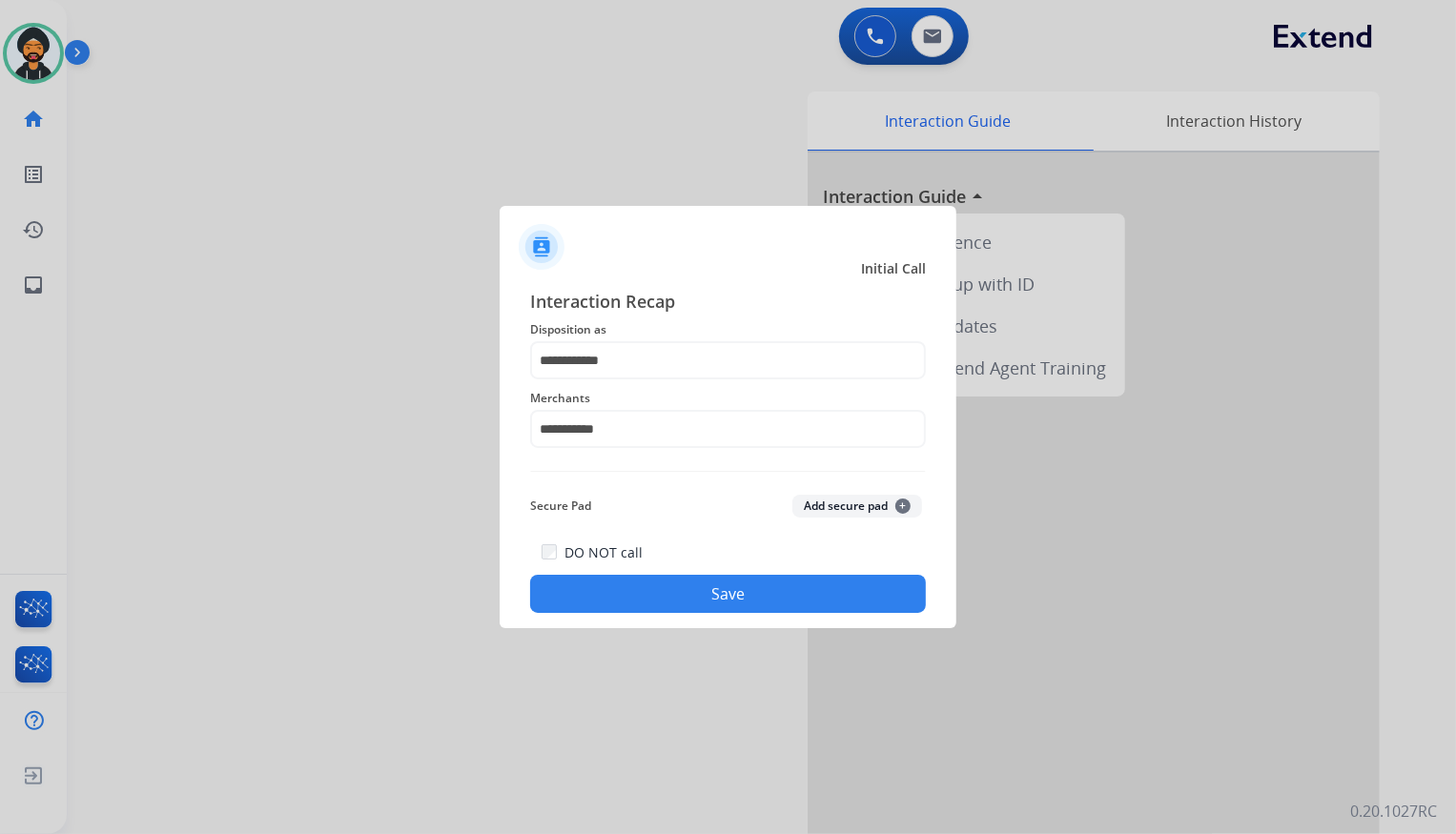 click on "Save" 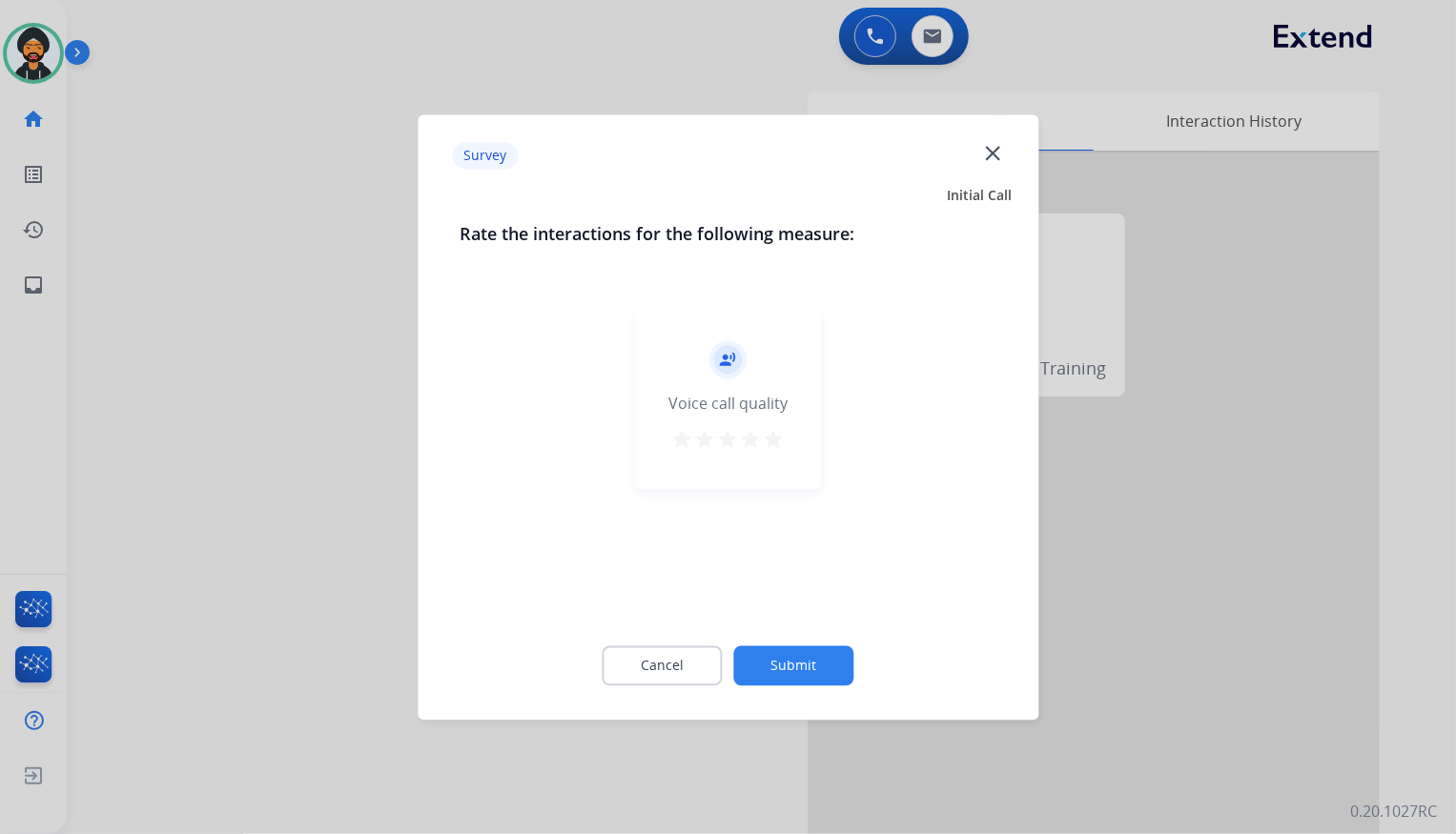 click on "Submit" 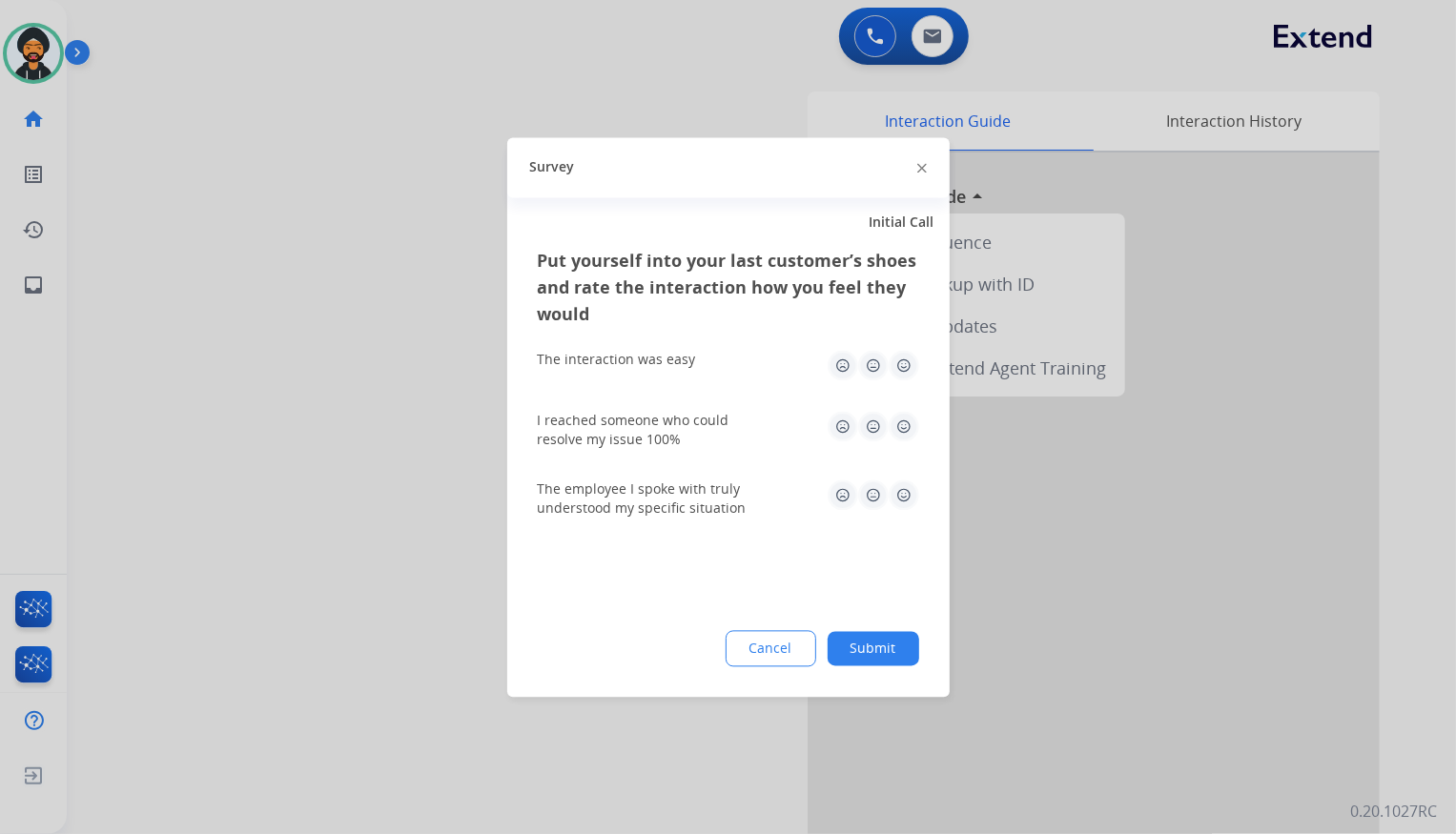 click on "Submit" 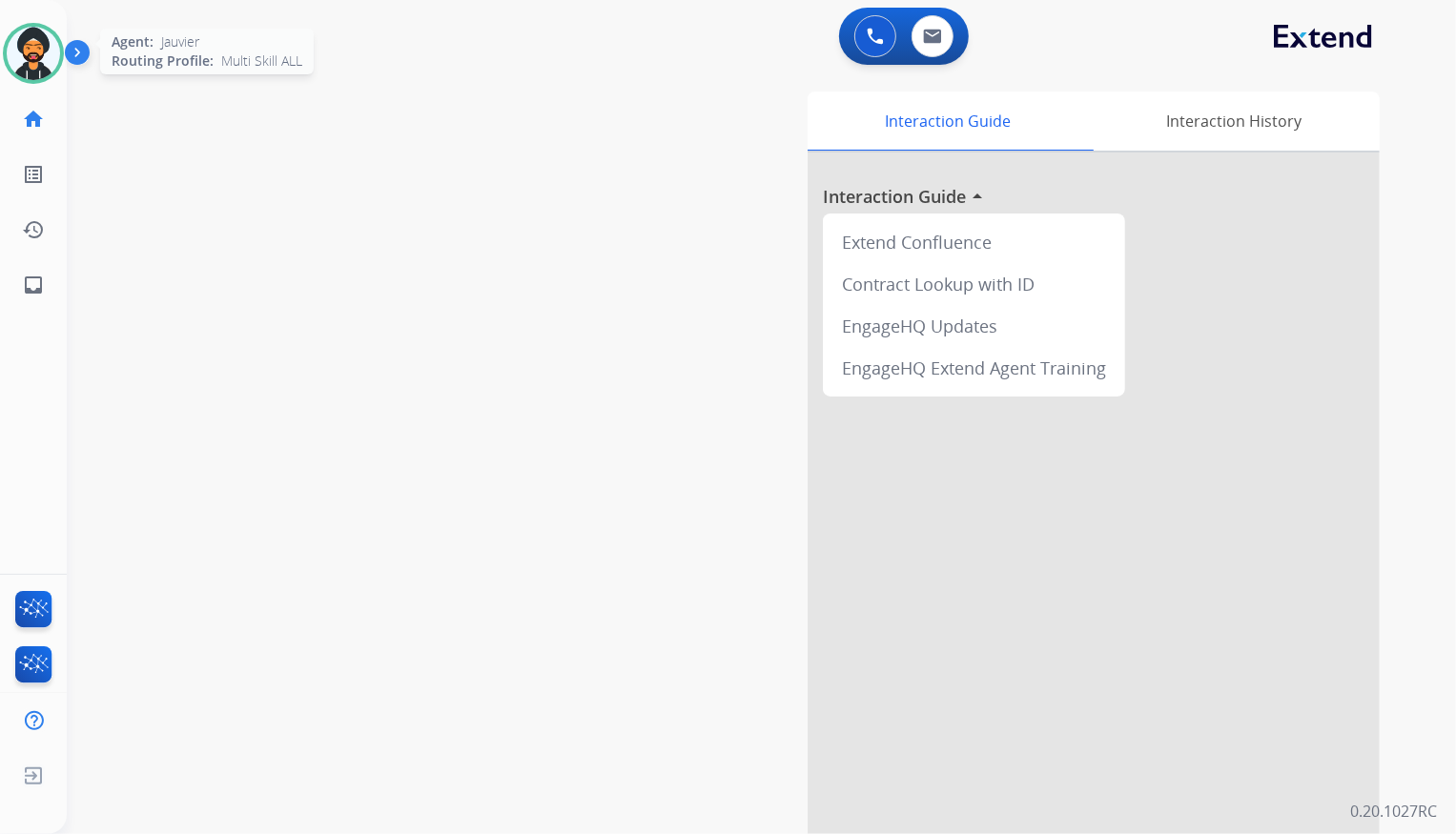click at bounding box center [33, 53] 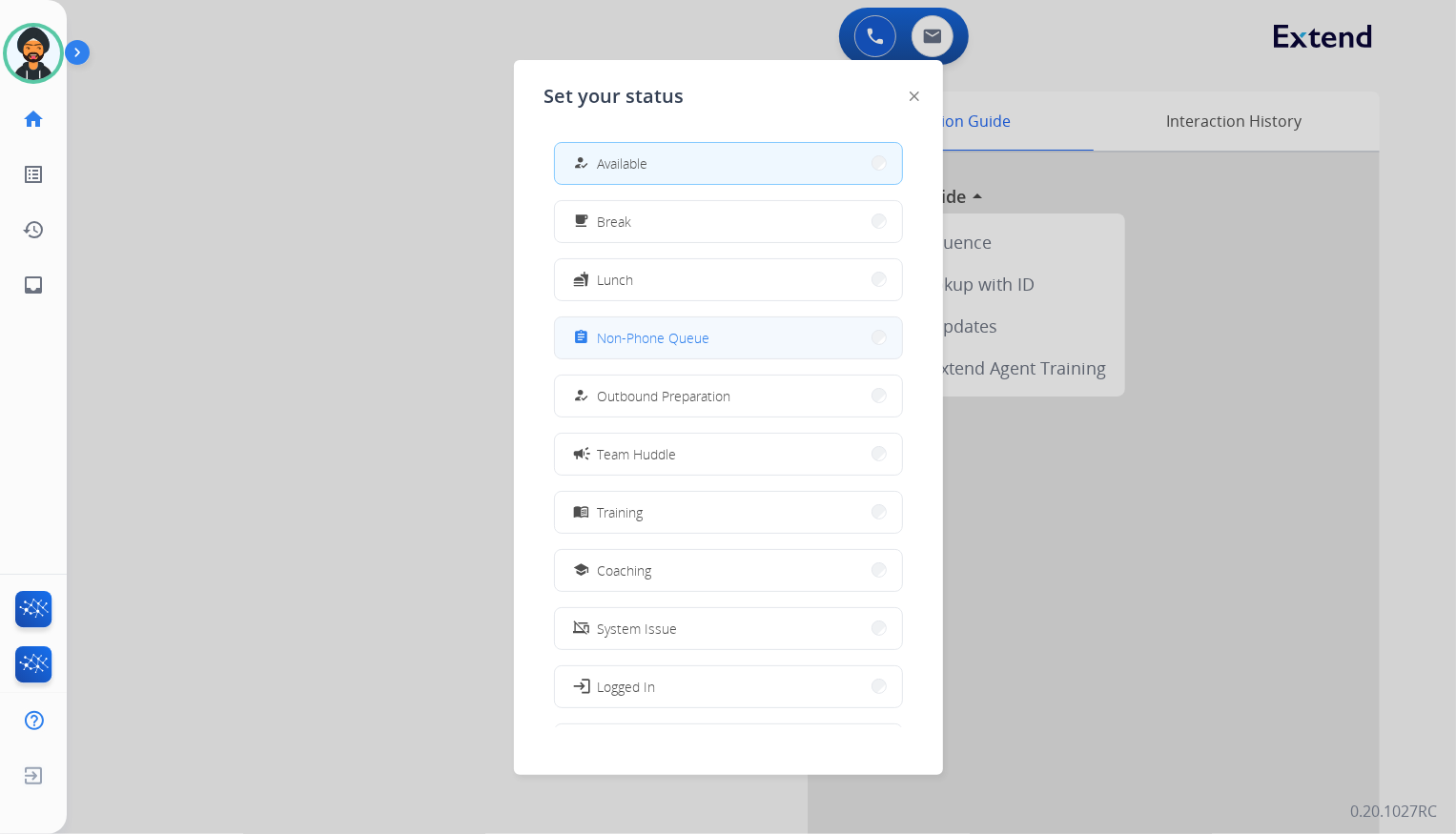 click on "Non-Phone Queue" at bounding box center [654, 337] 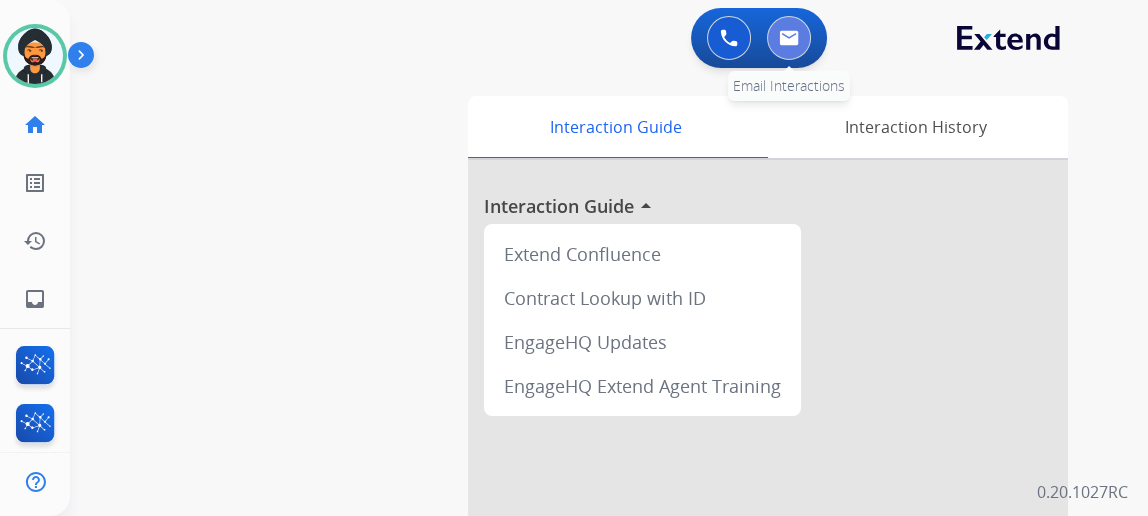 click at bounding box center [789, 38] 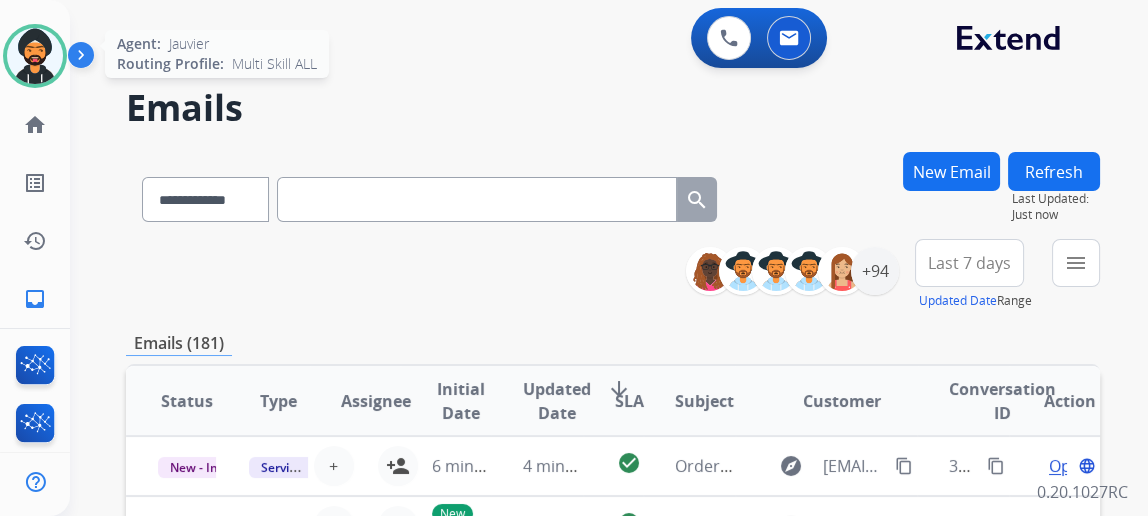 click at bounding box center [35, 56] 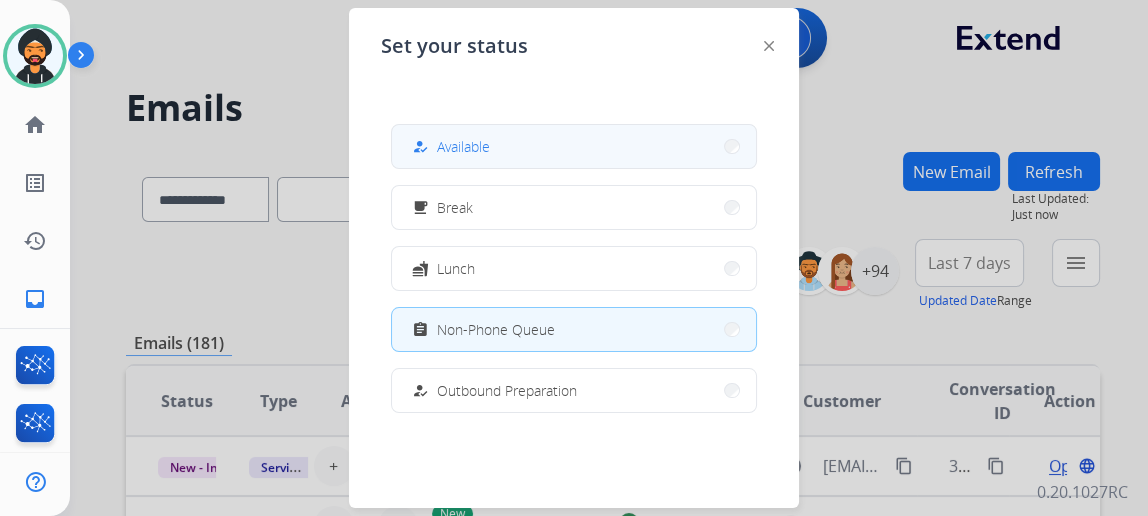 click on "Available" at bounding box center [463, 146] 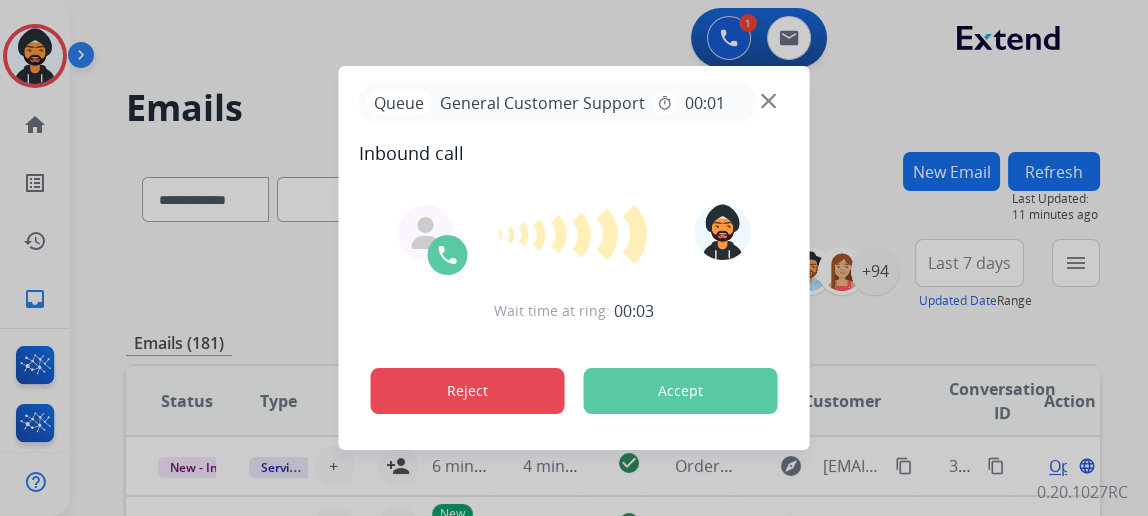 click on "Reject" at bounding box center [468, 391] 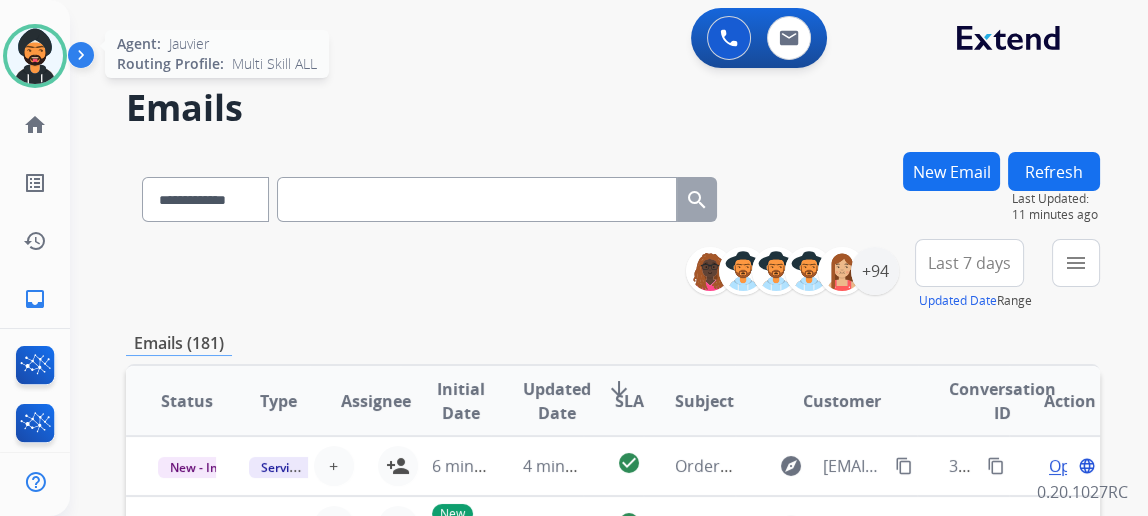 click at bounding box center [35, 56] 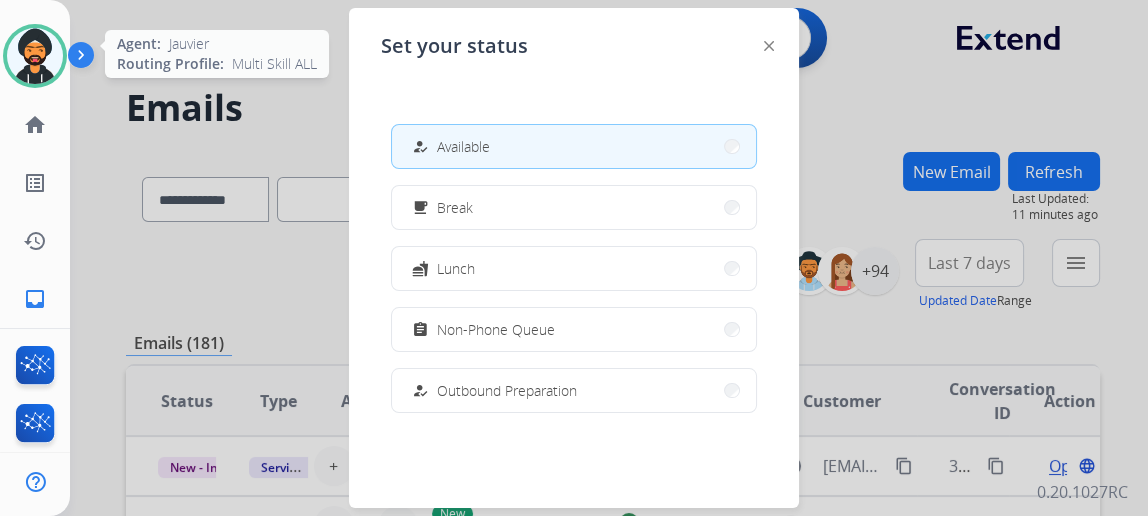 click on "assignment Non-Phone Queue" at bounding box center (574, 329) 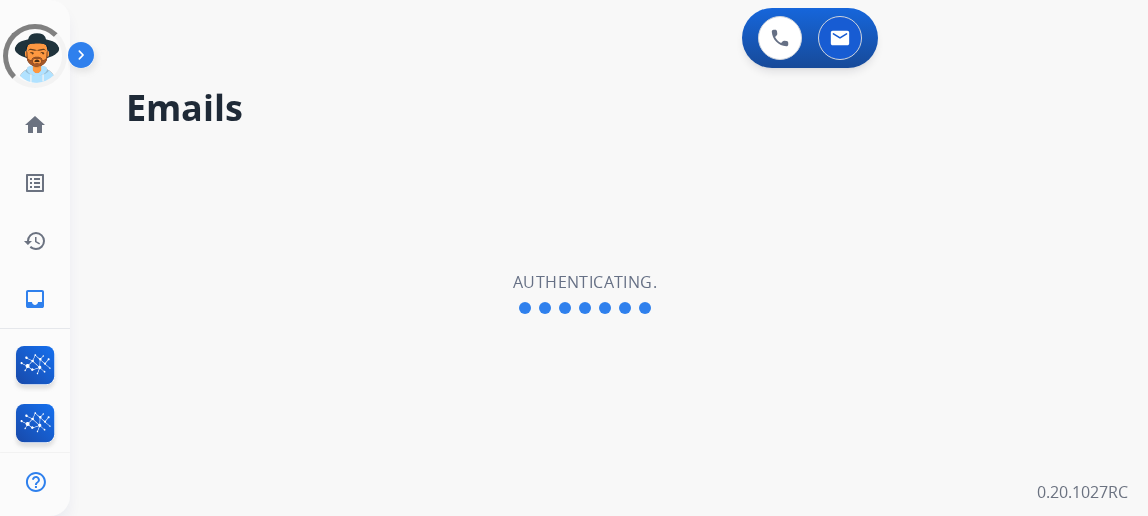 scroll, scrollTop: 0, scrollLeft: 0, axis: both 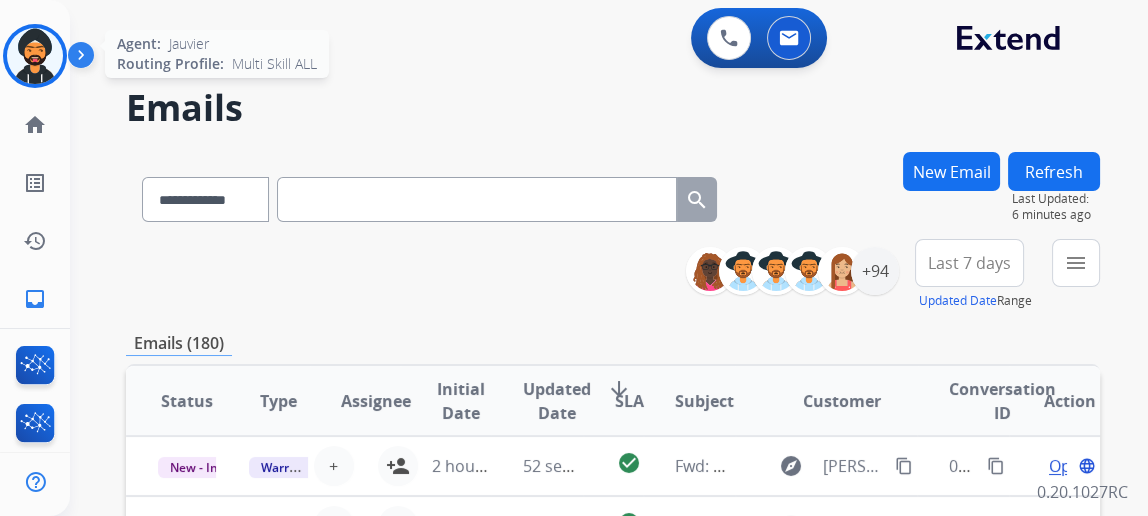 click at bounding box center (35, 56) 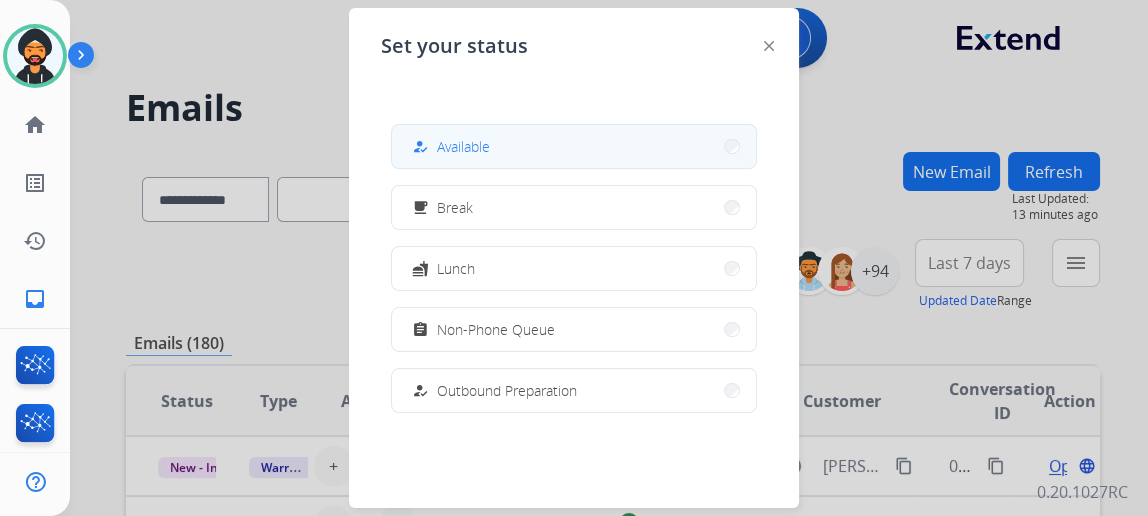 click on "how_to_reg Available" at bounding box center (574, 146) 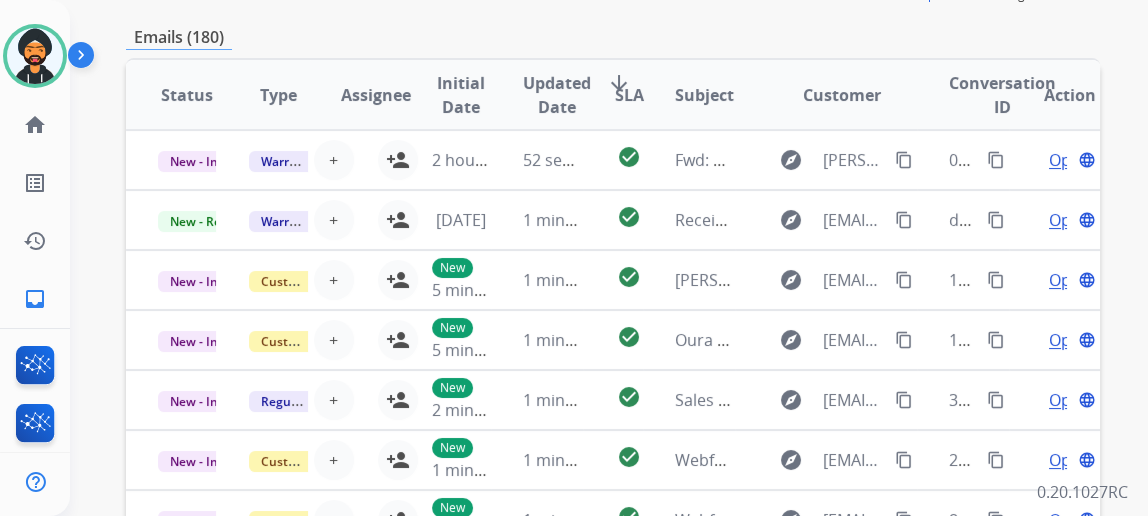 scroll, scrollTop: 332, scrollLeft: 0, axis: vertical 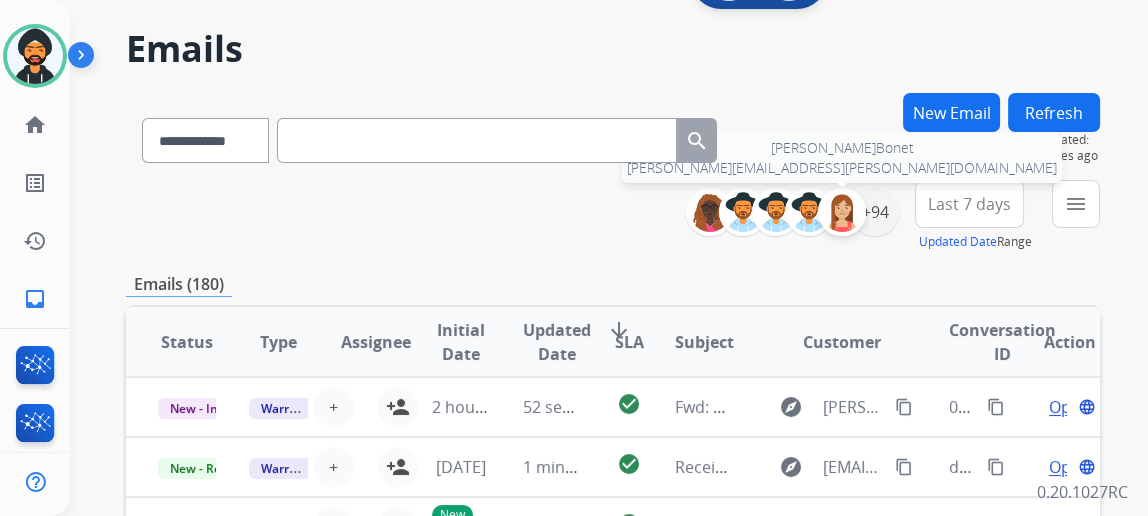 click at bounding box center [842, 212] 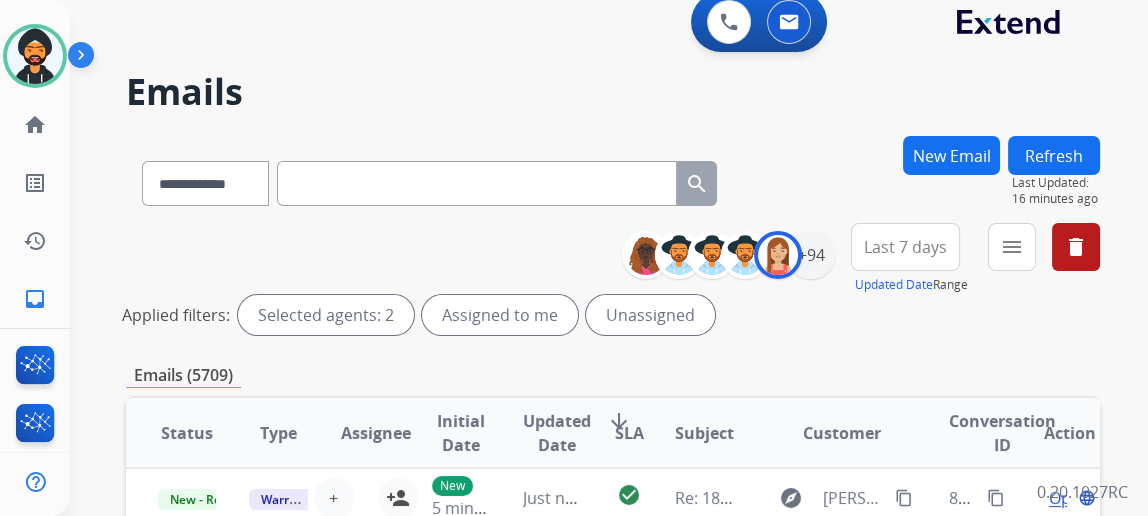 scroll, scrollTop: 0, scrollLeft: 0, axis: both 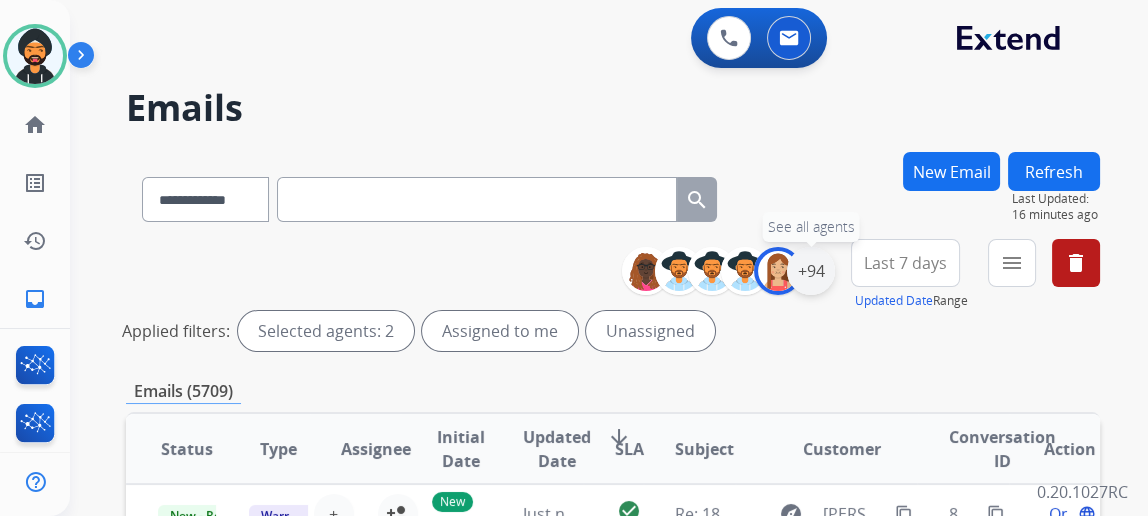 click on "+94" at bounding box center [811, 271] 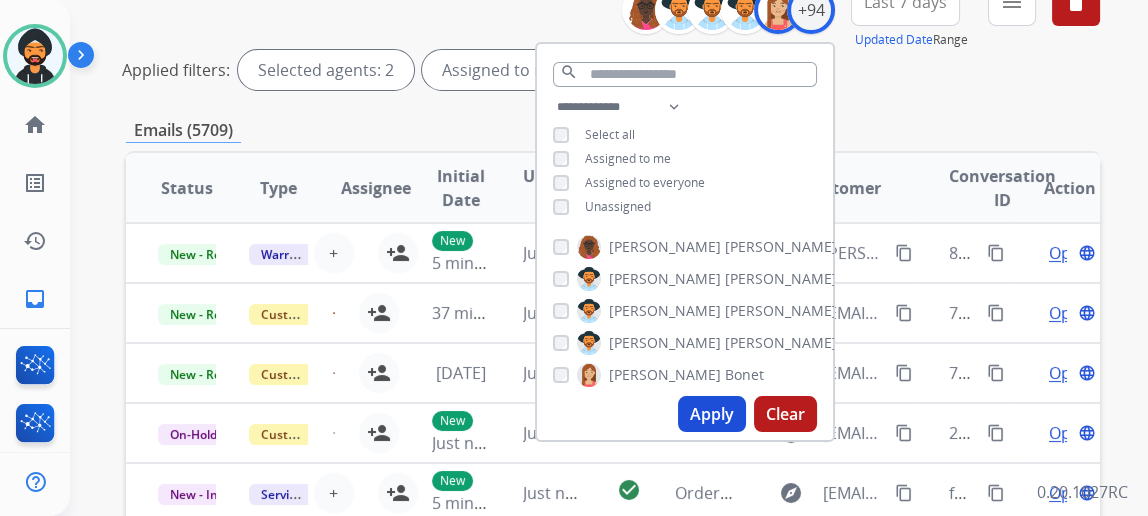 scroll, scrollTop: 272, scrollLeft: 0, axis: vertical 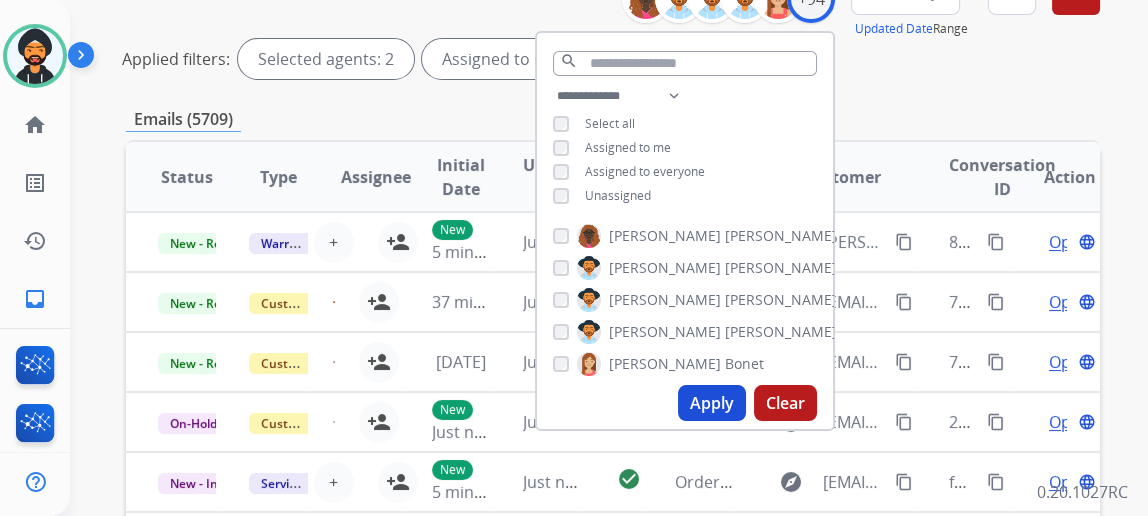 click on "Apply" at bounding box center (712, 403) 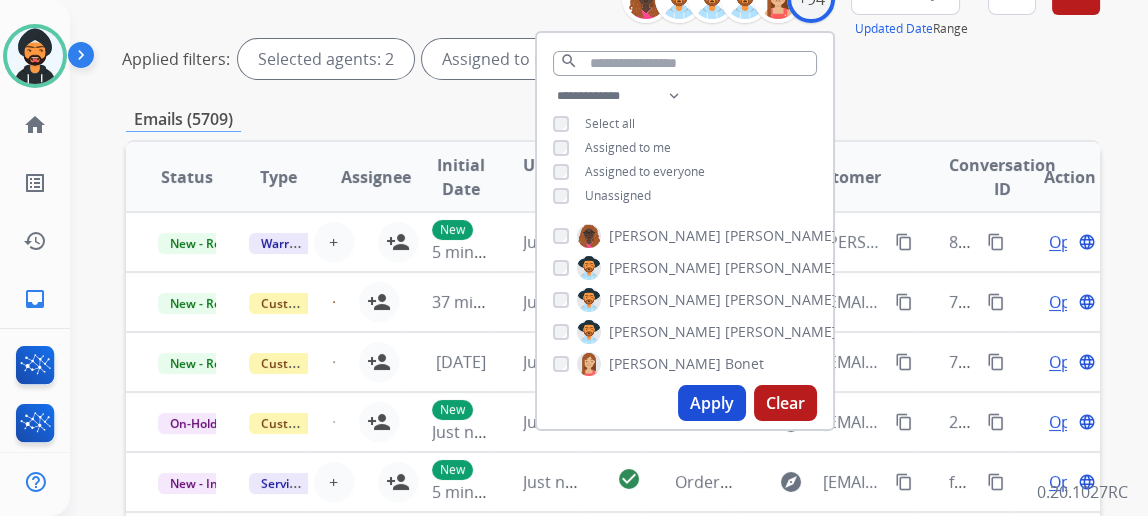scroll, scrollTop: 0, scrollLeft: 0, axis: both 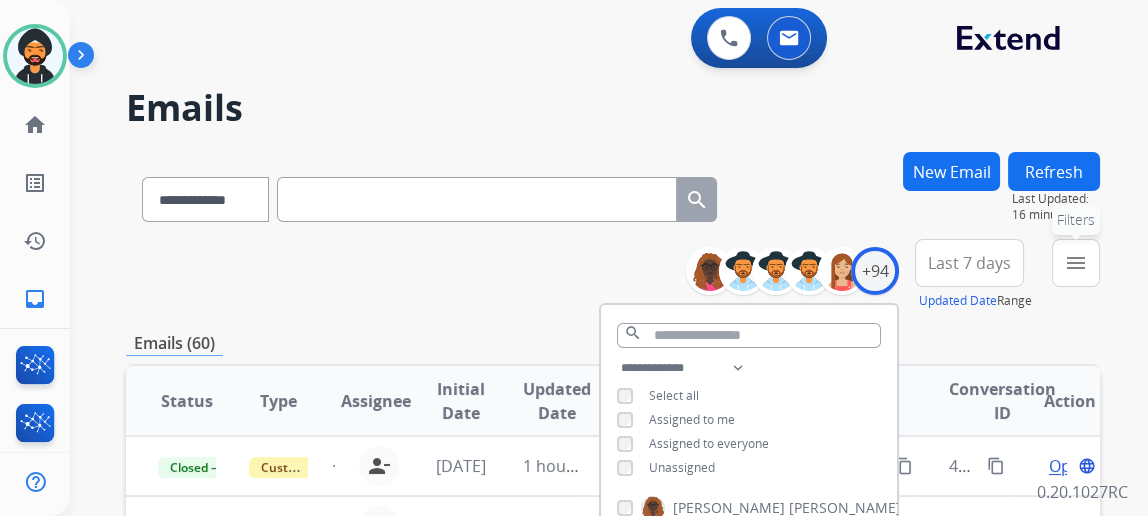 drag, startPoint x: 1102, startPoint y: 256, endPoint x: 1092, endPoint y: 267, distance: 14.866069 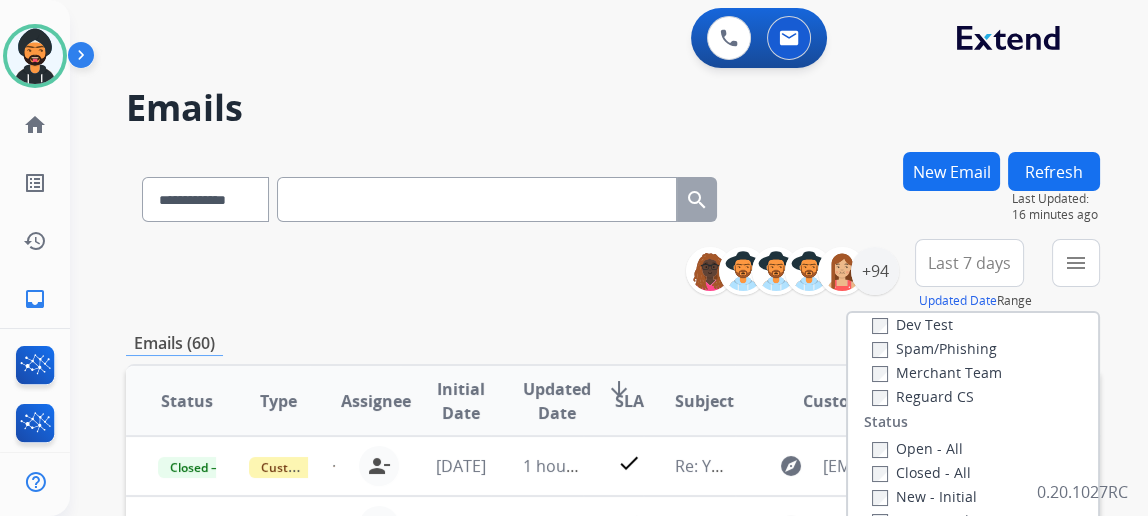 scroll, scrollTop: 181, scrollLeft: 0, axis: vertical 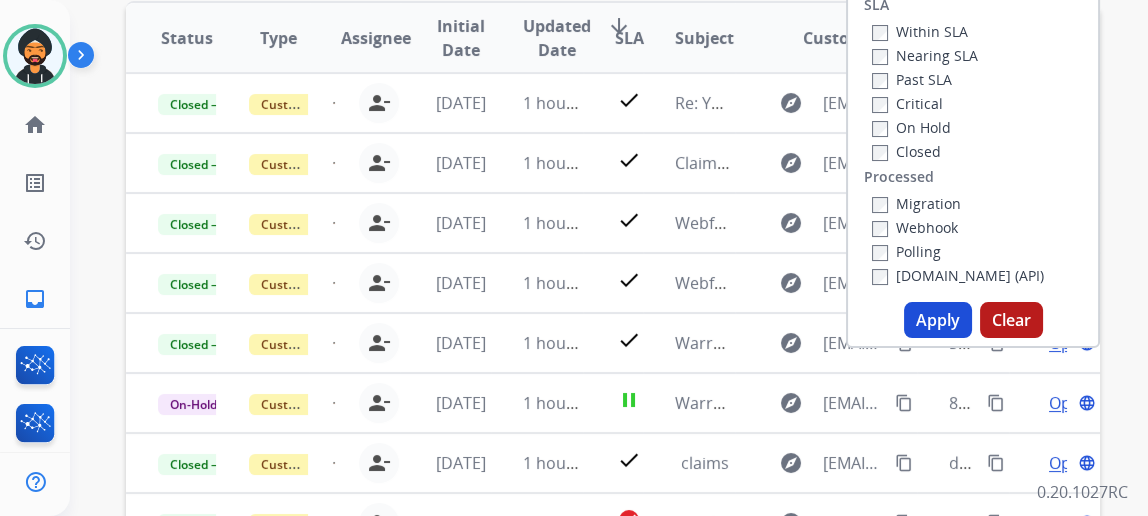 click on "Apply" at bounding box center (938, 320) 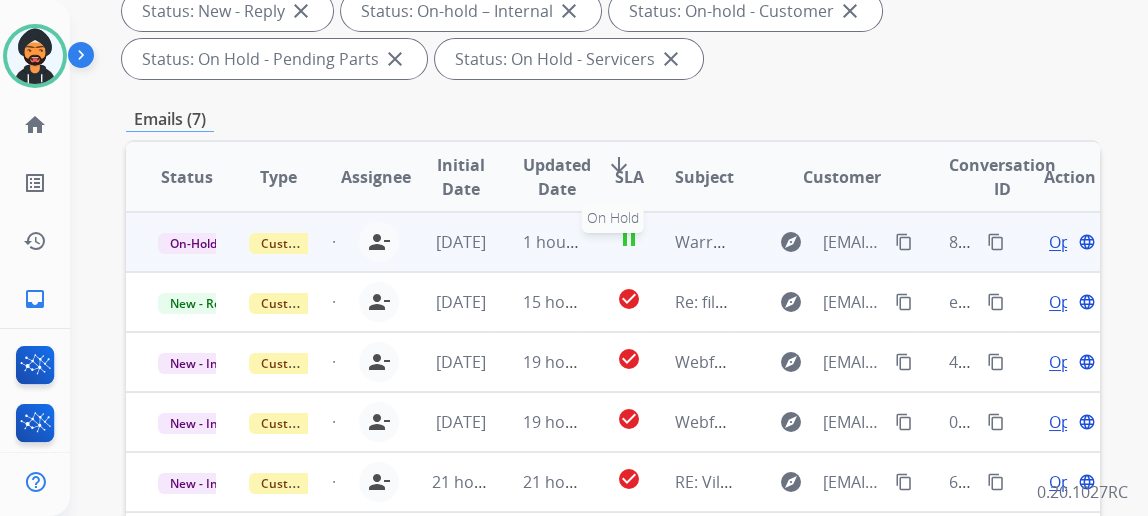scroll, scrollTop: 545, scrollLeft: 0, axis: vertical 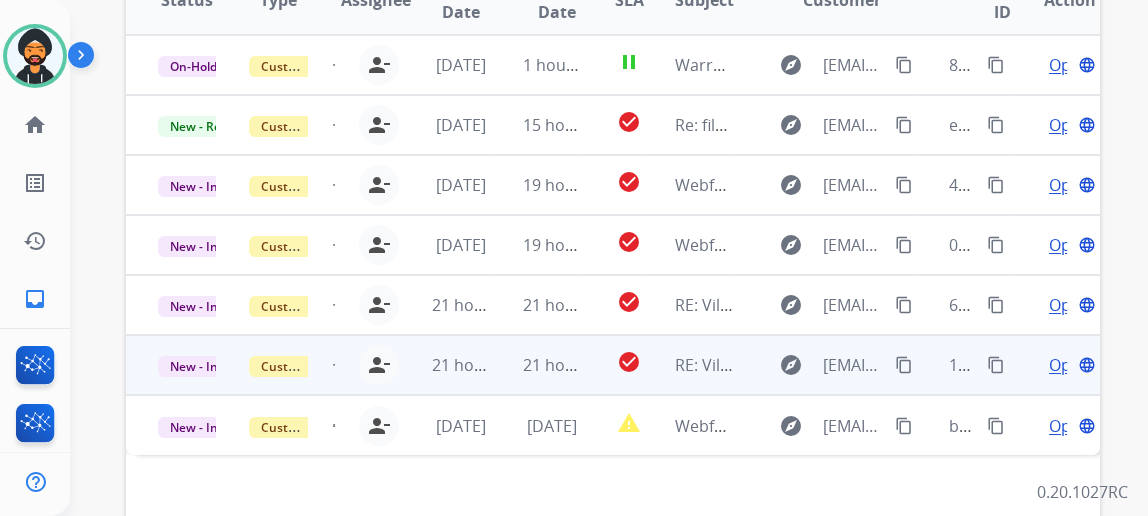 click on "Open" at bounding box center [1069, 365] 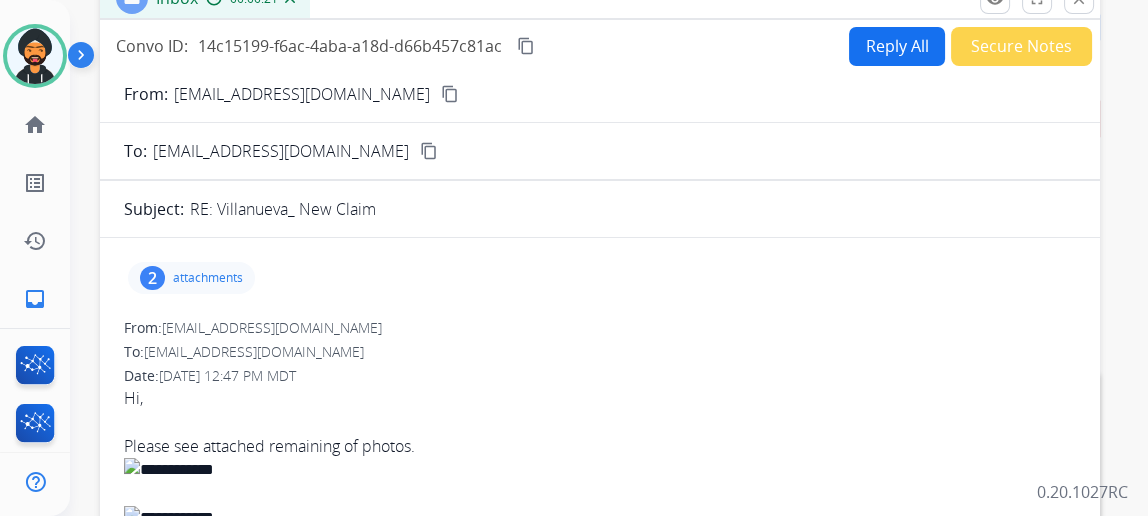 scroll, scrollTop: 272, scrollLeft: 0, axis: vertical 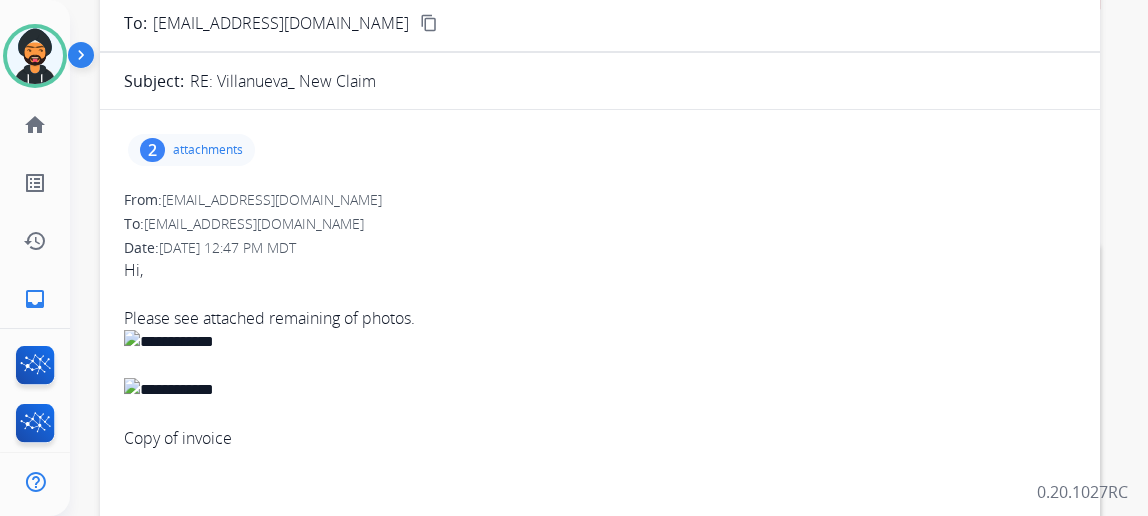 click on "2 attachments" at bounding box center (191, 150) 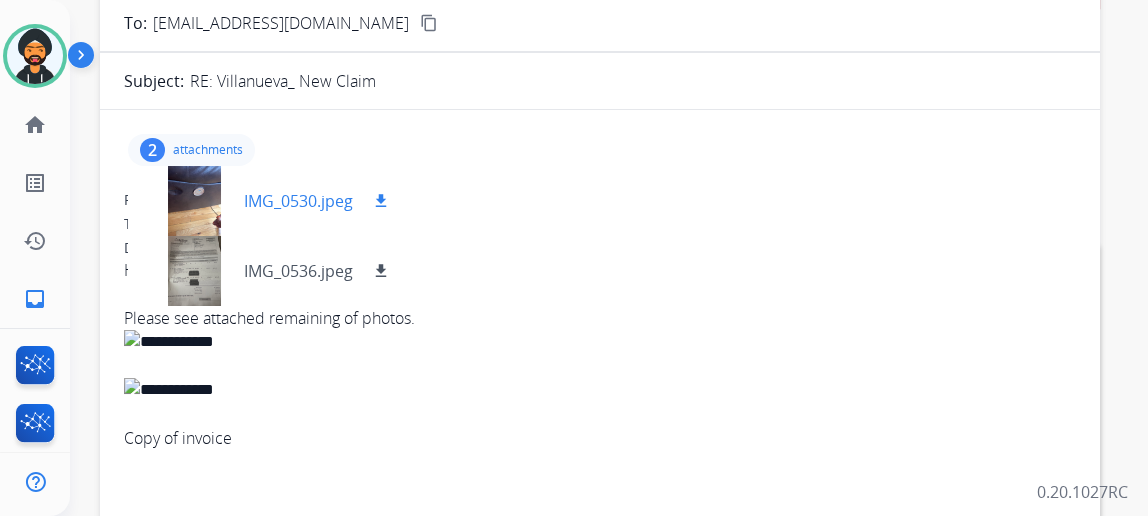 click on "IMG_0530.jpeg" at bounding box center (298, 201) 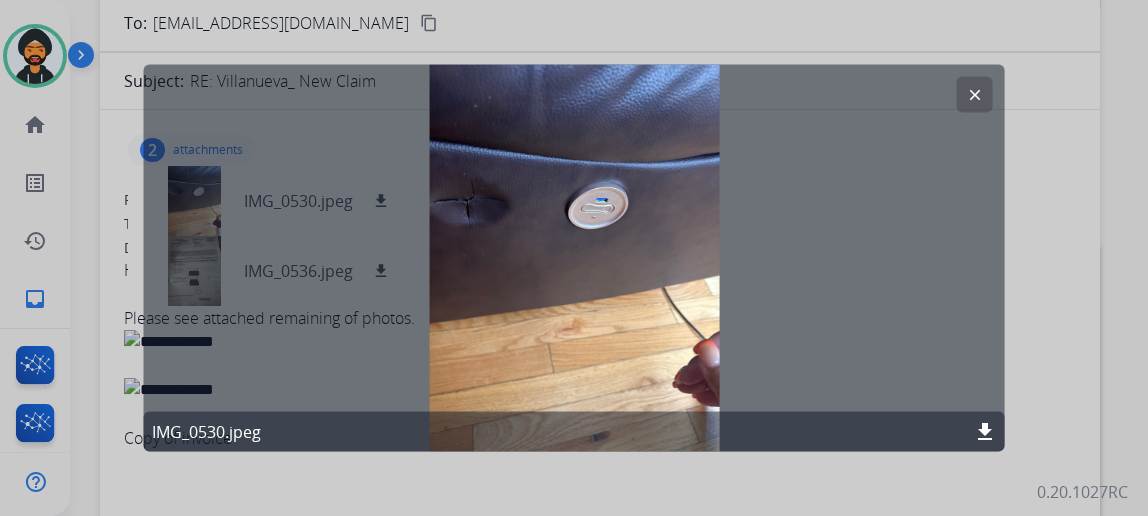 click on "clear" 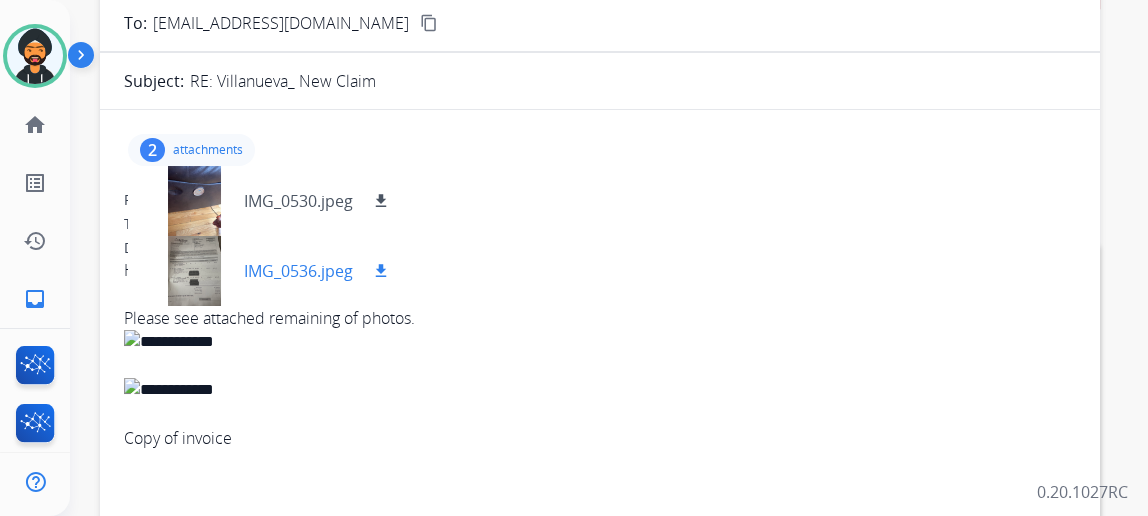 click on "IMG_0536.jpeg  download" at bounding box center (268, 271) 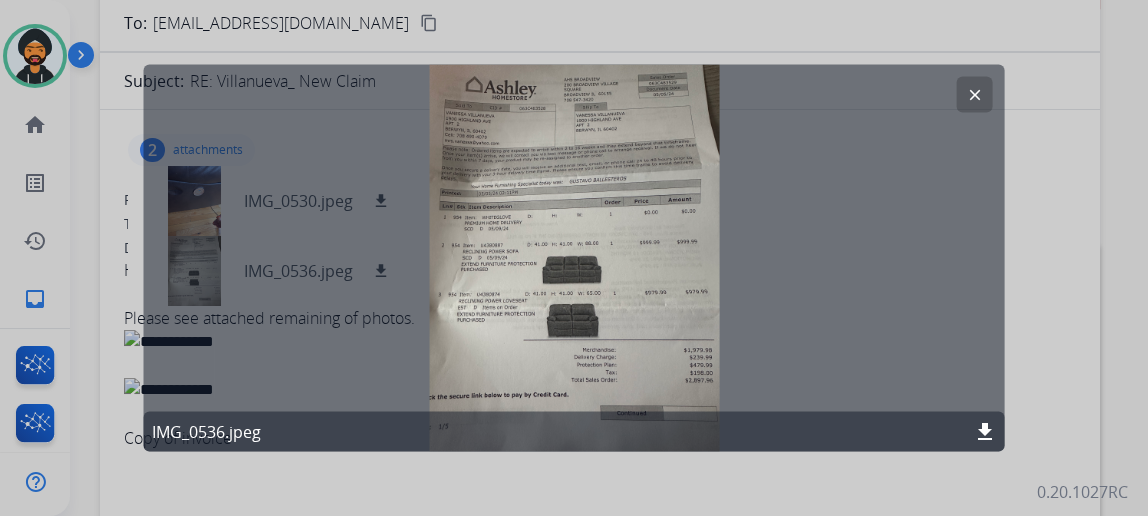 drag, startPoint x: 977, startPoint y: 87, endPoint x: 976, endPoint y: 108, distance: 21.023796 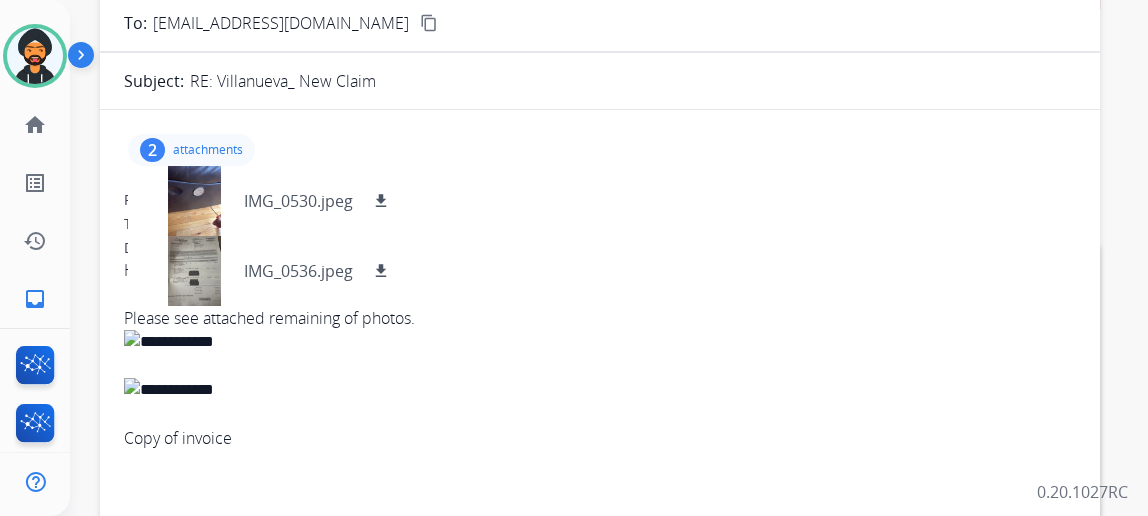 click at bounding box center [35, 56] 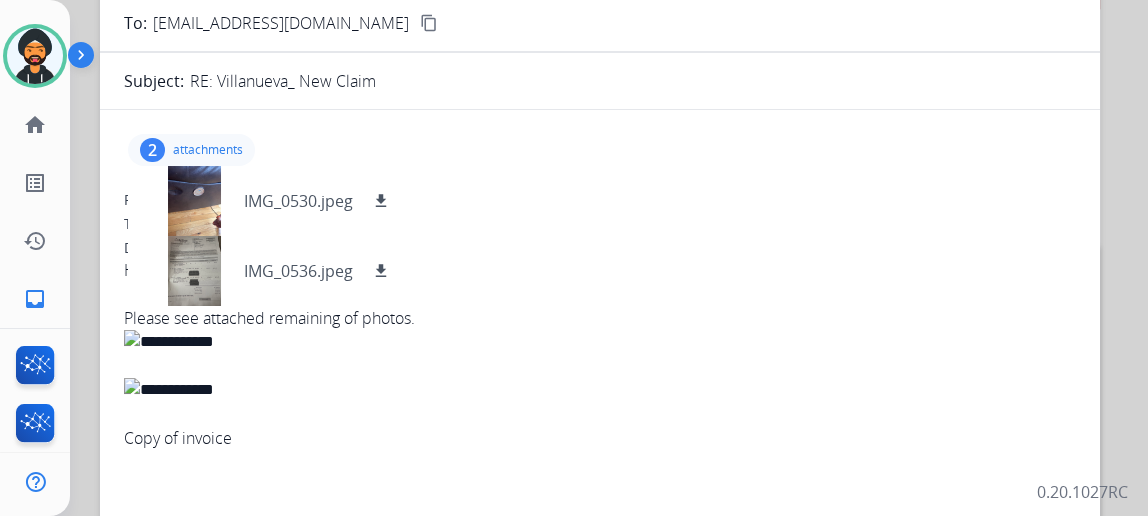 click at bounding box center [35, 56] 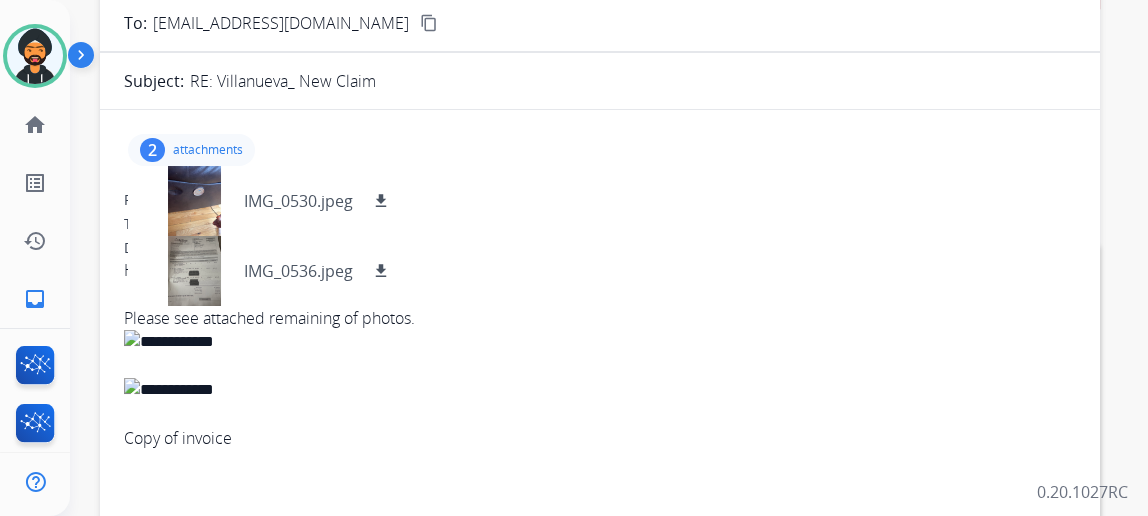 click at bounding box center [35, 56] 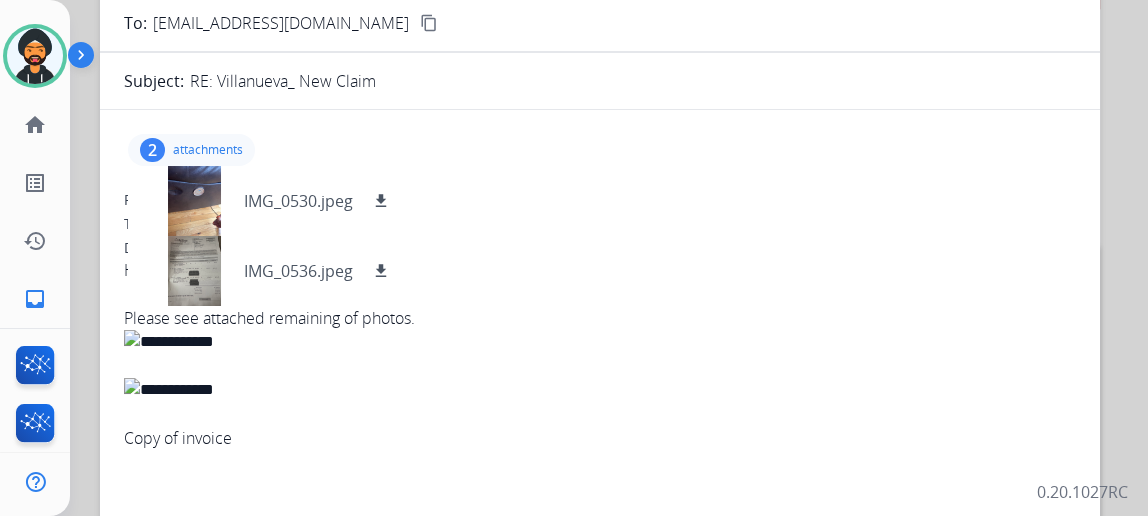 click at bounding box center (85, 59) 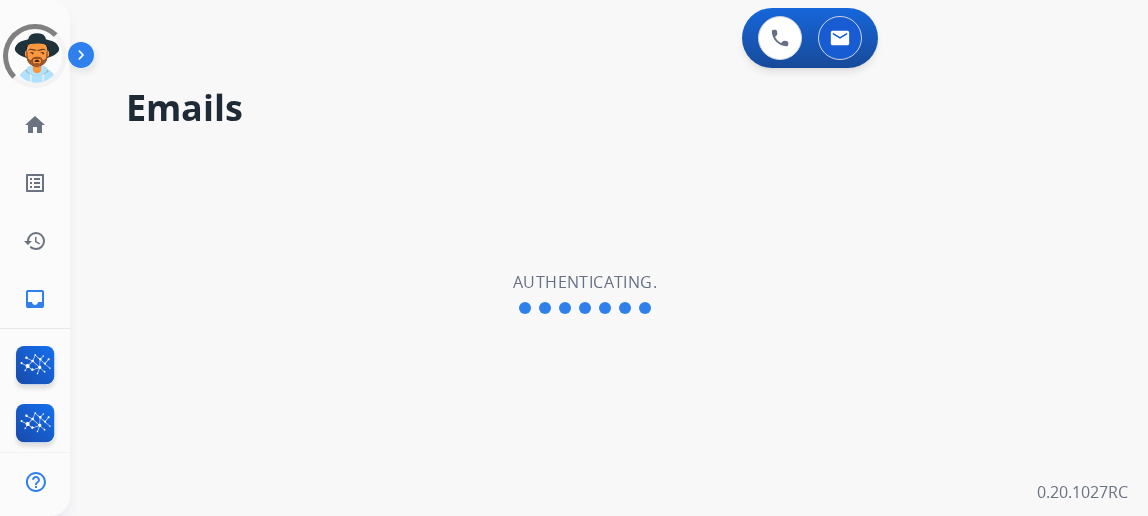scroll, scrollTop: 0, scrollLeft: 0, axis: both 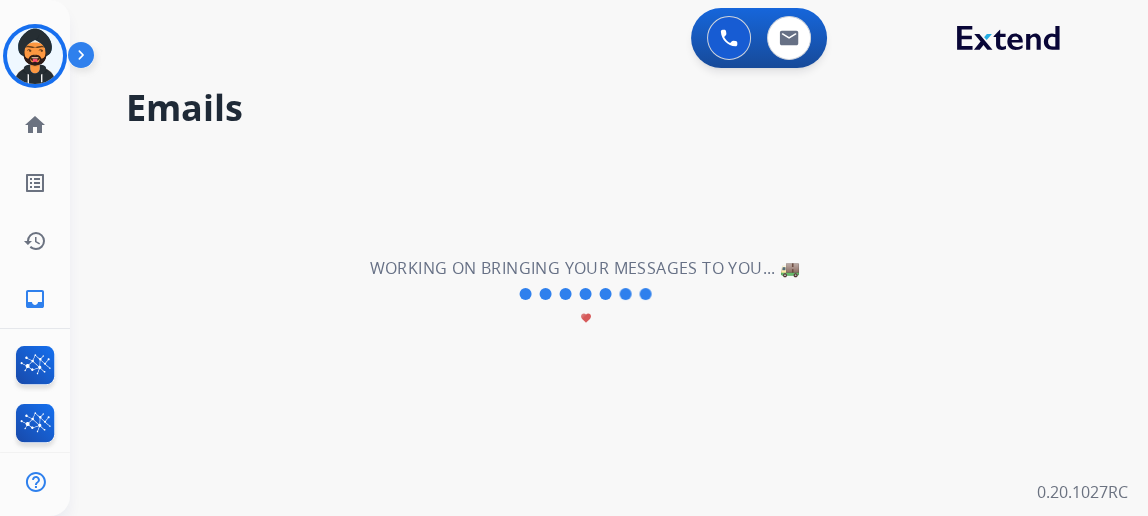 click at bounding box center (35, 56) 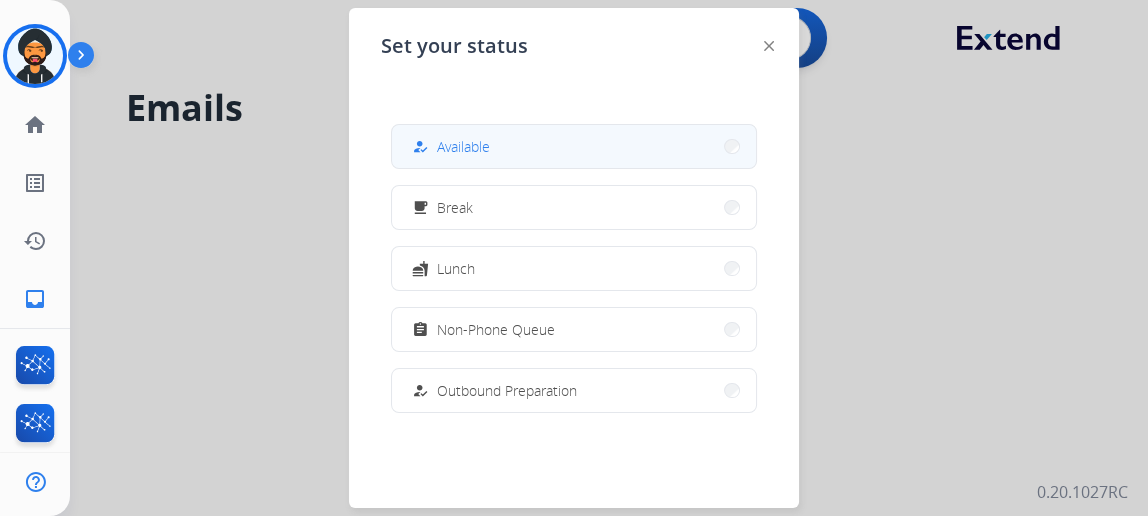 click on "how_to_reg Available" at bounding box center (574, 146) 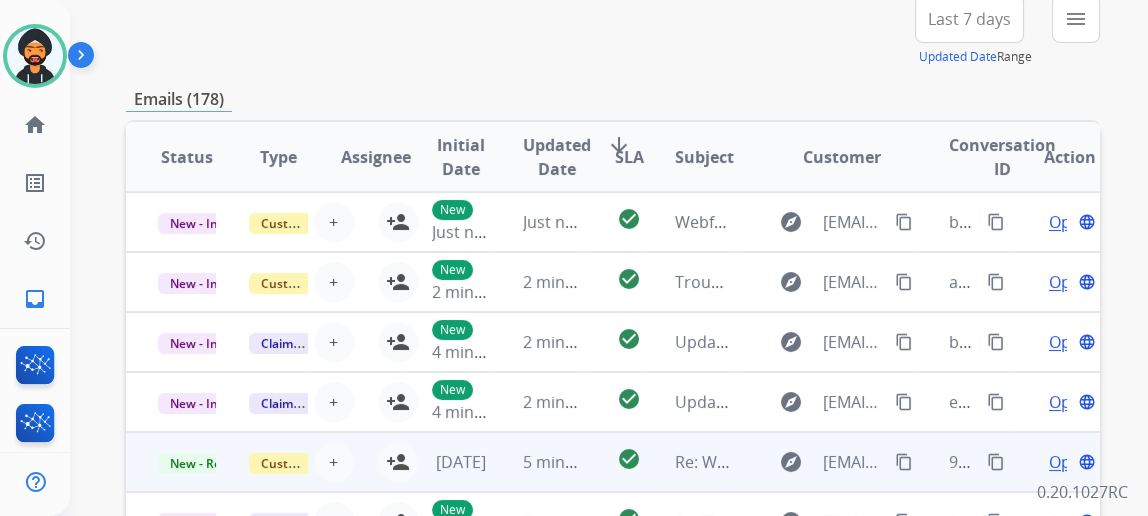 scroll, scrollTop: 605, scrollLeft: 0, axis: vertical 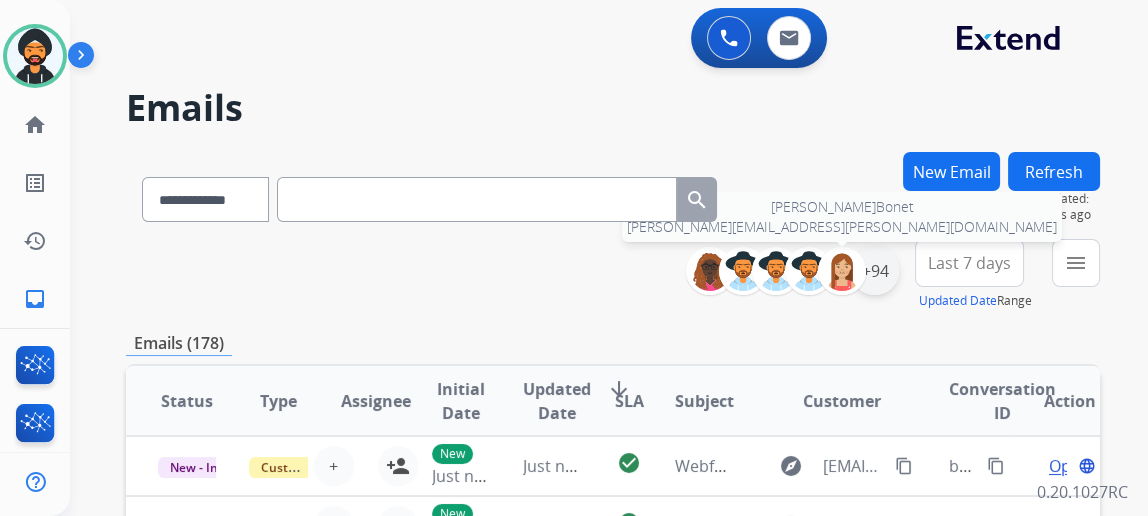 click on "+94" at bounding box center (875, 271) 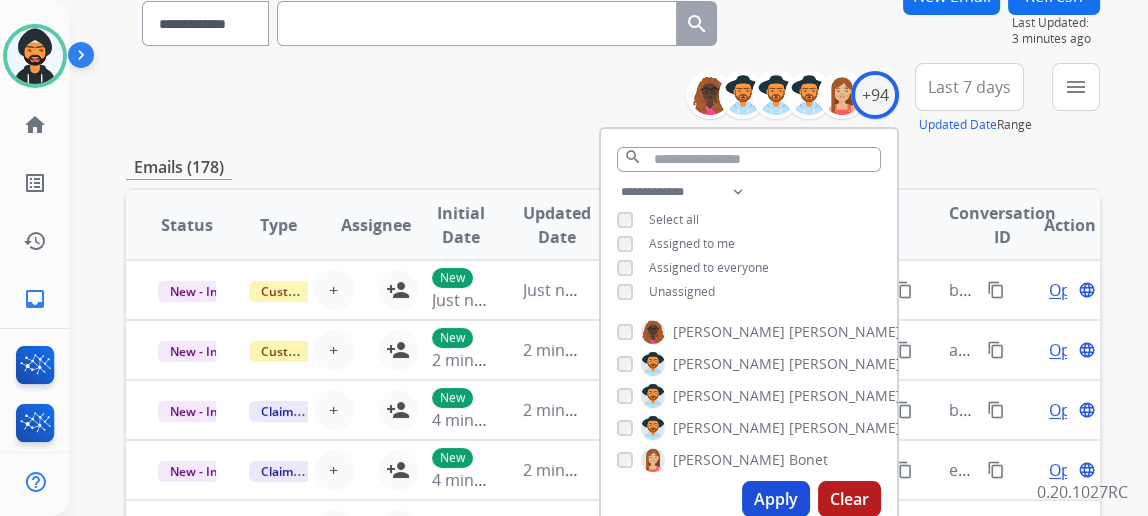 scroll, scrollTop: 181, scrollLeft: 0, axis: vertical 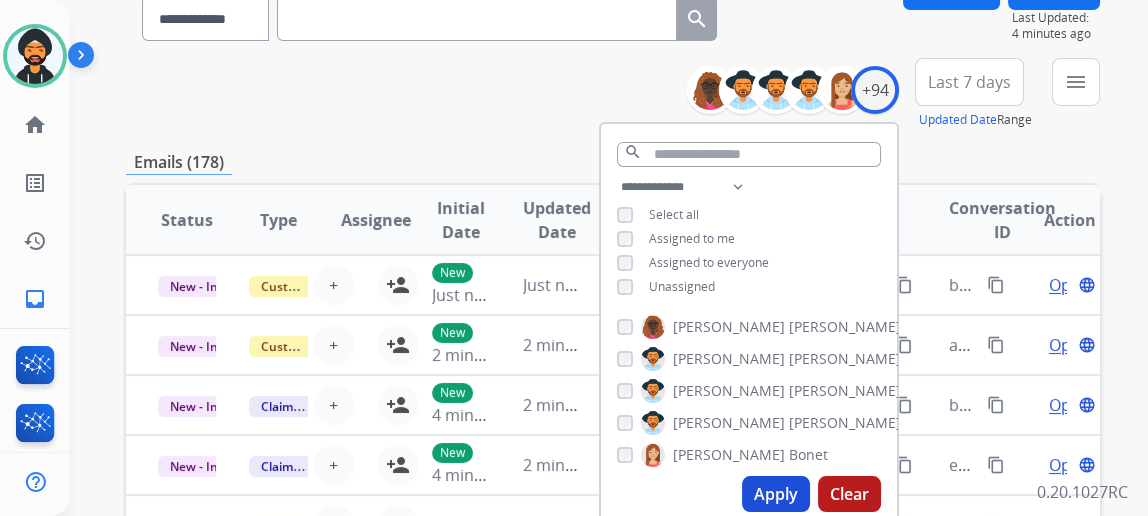 click on "Apply" at bounding box center (776, 494) 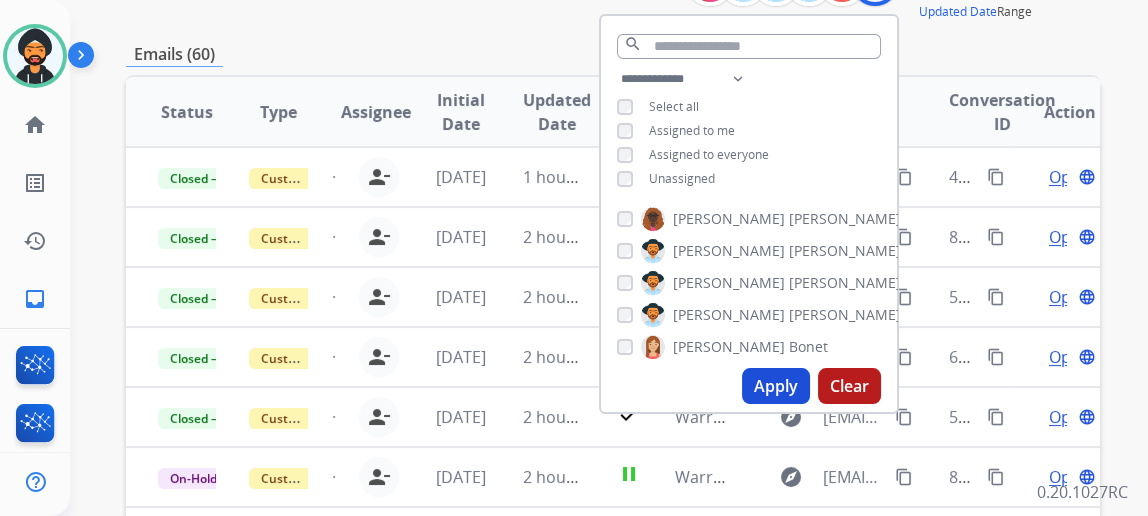 scroll, scrollTop: 272, scrollLeft: 0, axis: vertical 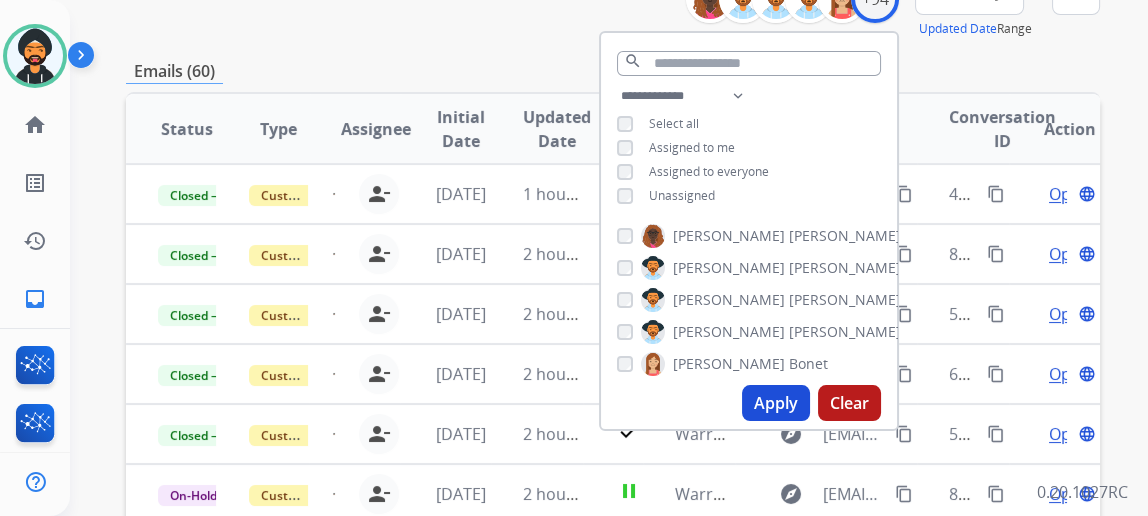 click on "Apply" at bounding box center [776, 403] 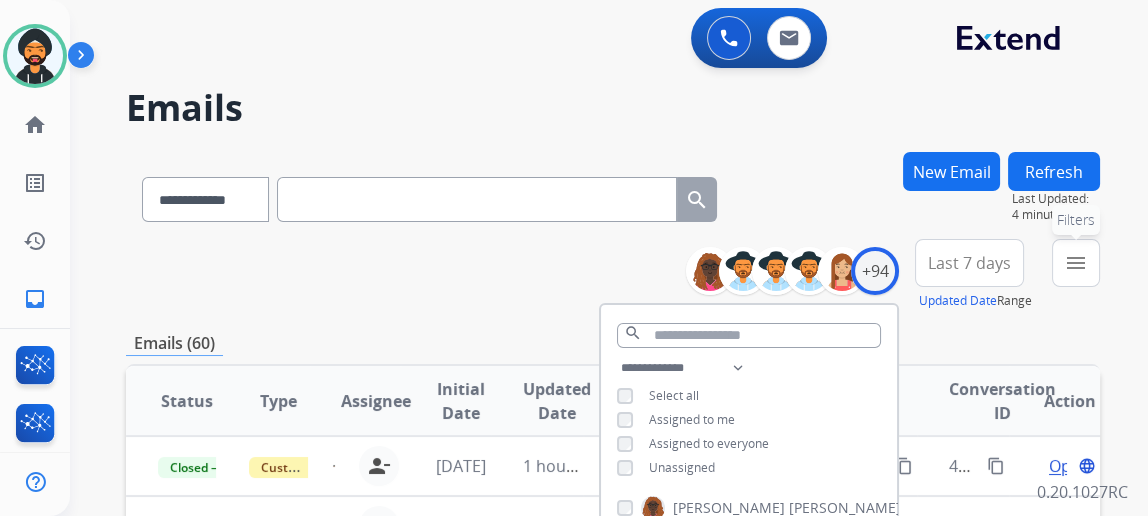 click on "menu" at bounding box center (1076, 263) 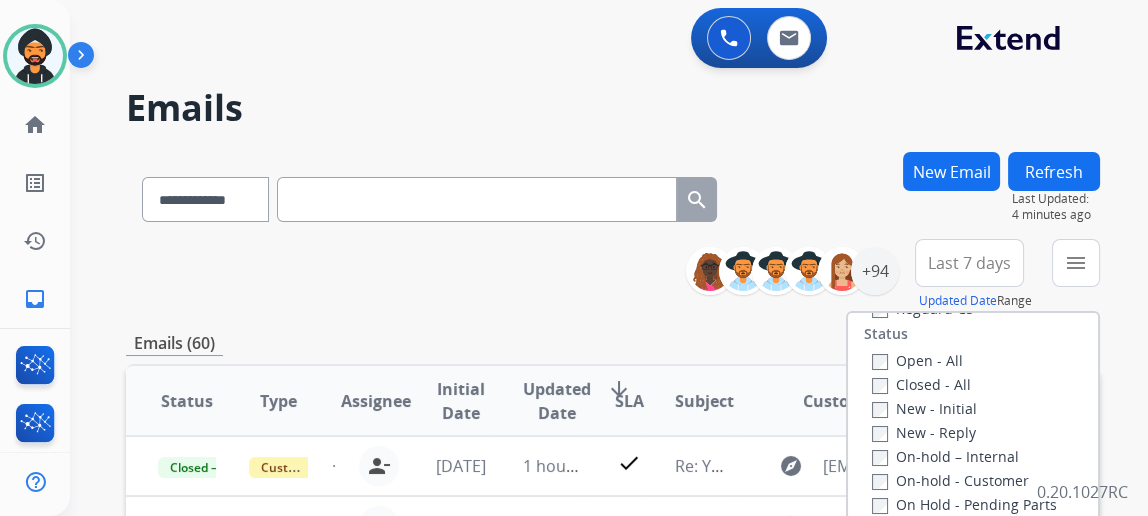 scroll, scrollTop: 272, scrollLeft: 0, axis: vertical 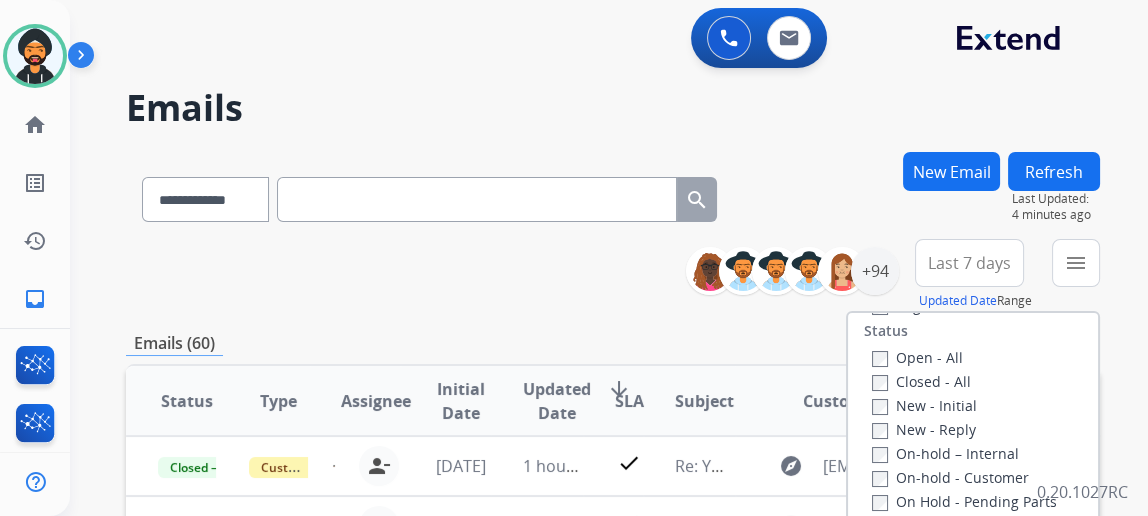 drag, startPoint x: 891, startPoint y: 359, endPoint x: 894, endPoint y: 313, distance: 46.09772 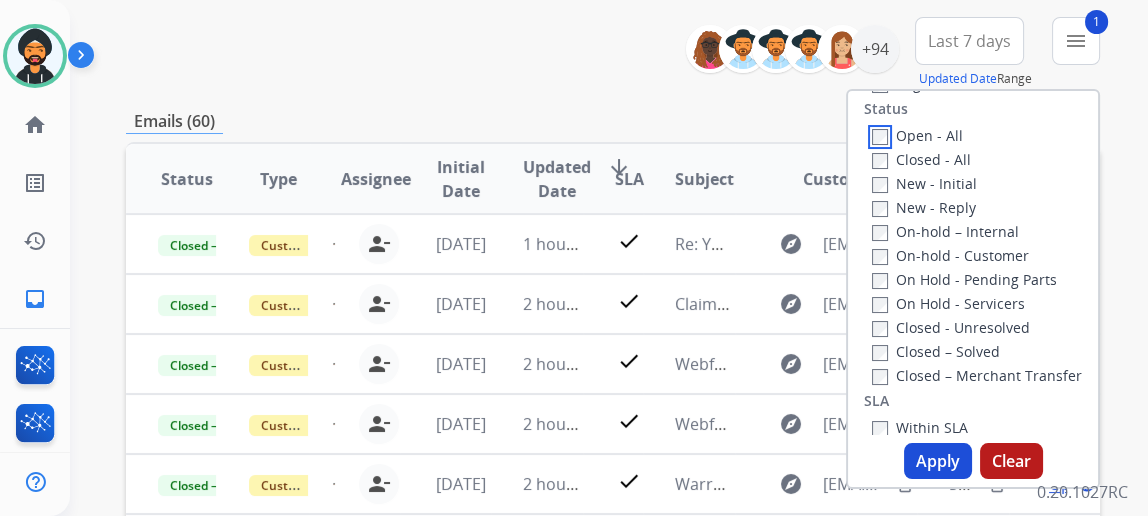 scroll, scrollTop: 272, scrollLeft: 0, axis: vertical 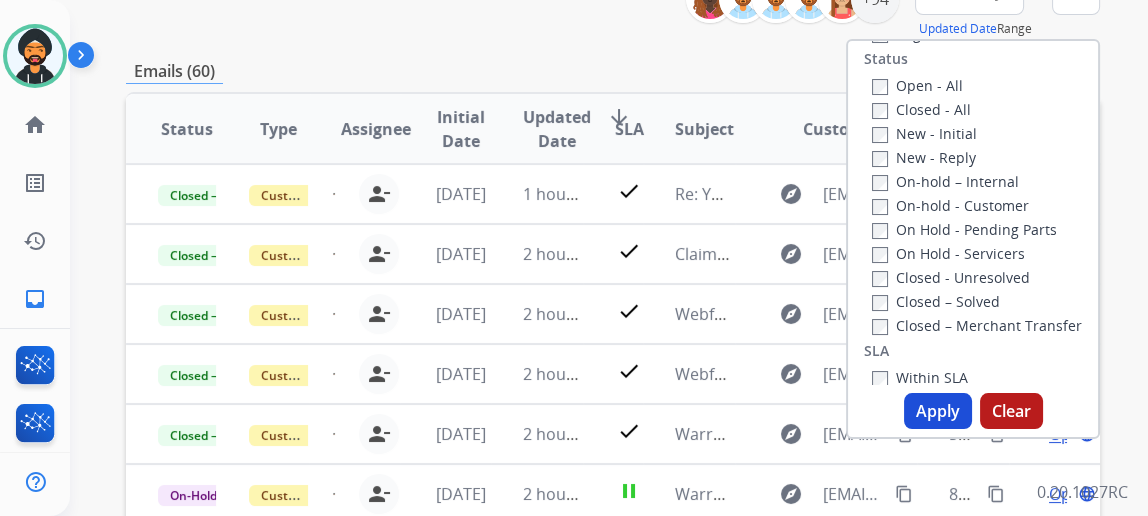 click on "Apply" at bounding box center [938, 411] 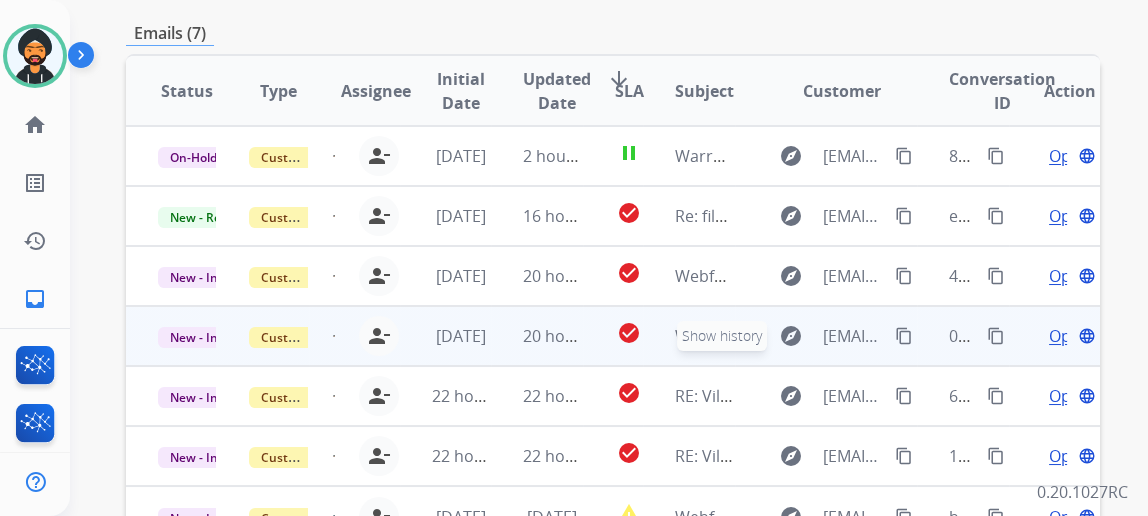 scroll, scrollTop: 545, scrollLeft: 0, axis: vertical 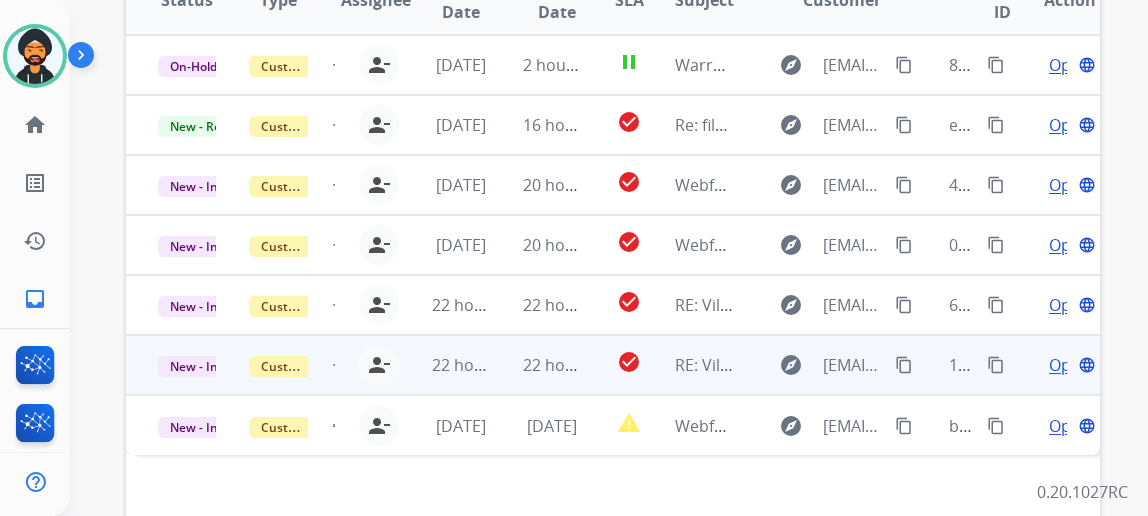 click on "Open" at bounding box center (1069, 365) 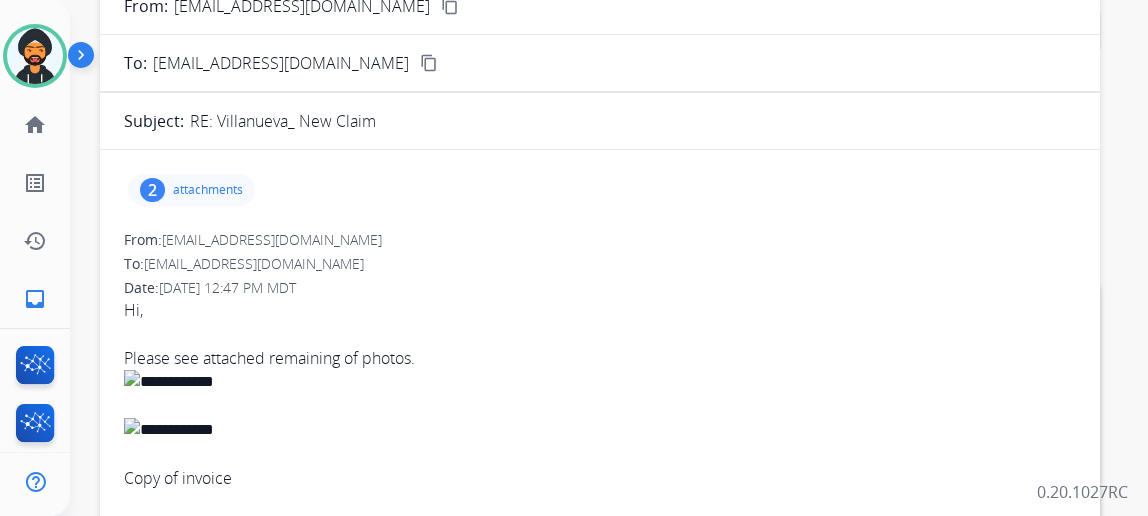 scroll, scrollTop: 181, scrollLeft: 0, axis: vertical 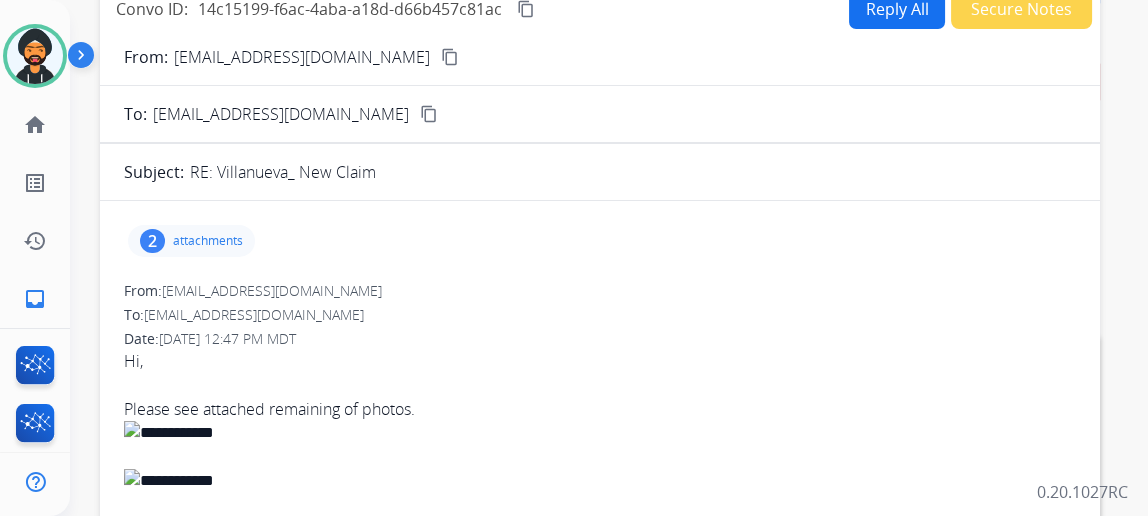 click on "attachments" at bounding box center (208, 241) 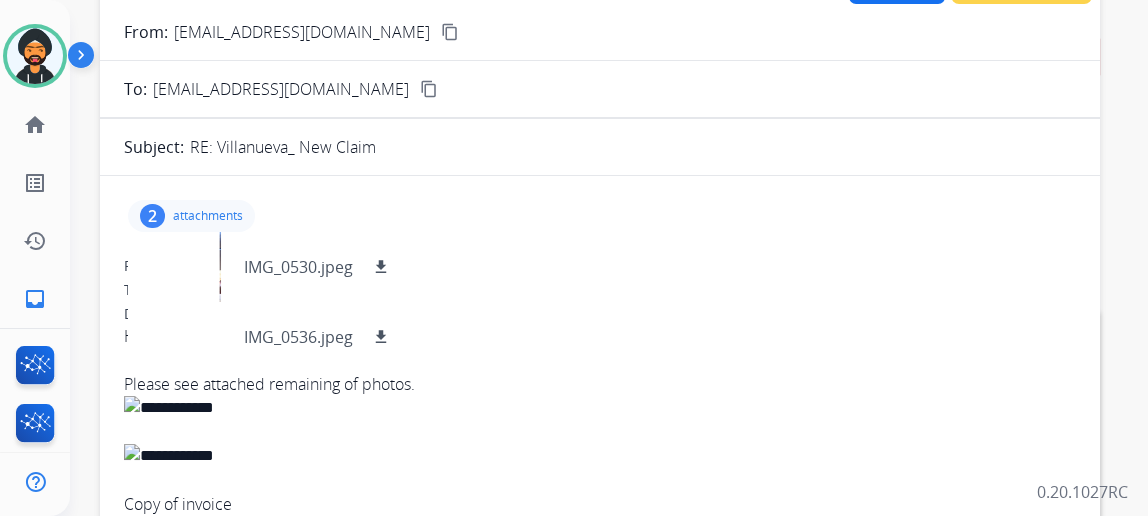 scroll, scrollTop: 181, scrollLeft: 0, axis: vertical 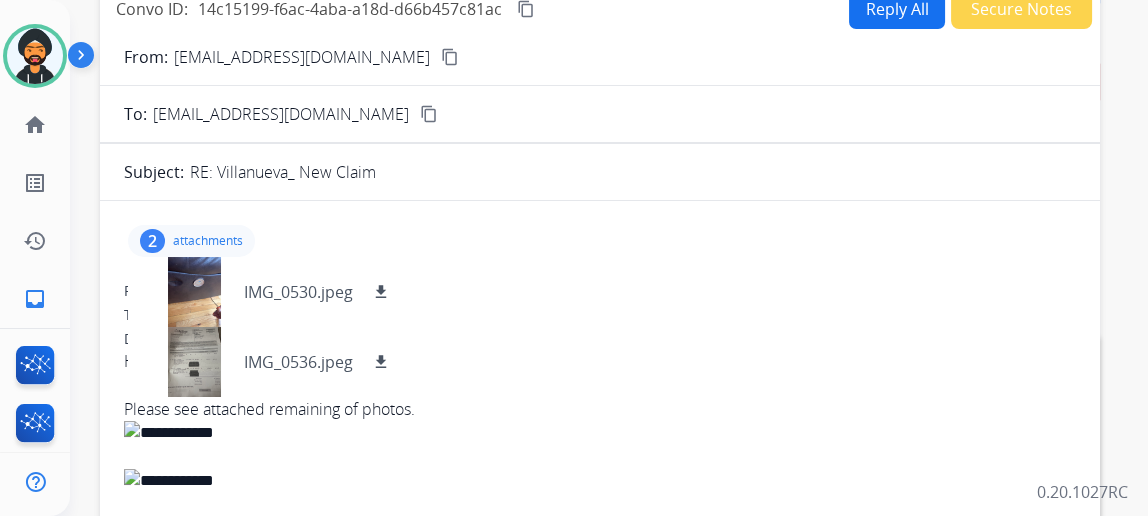 click on "content_copy" at bounding box center [450, 57] 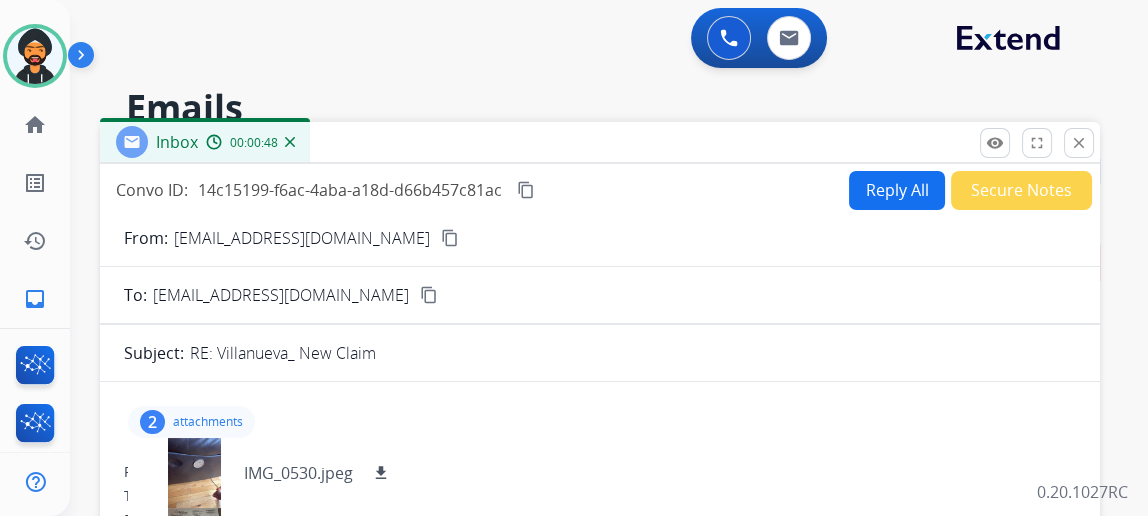 scroll, scrollTop: 0, scrollLeft: 0, axis: both 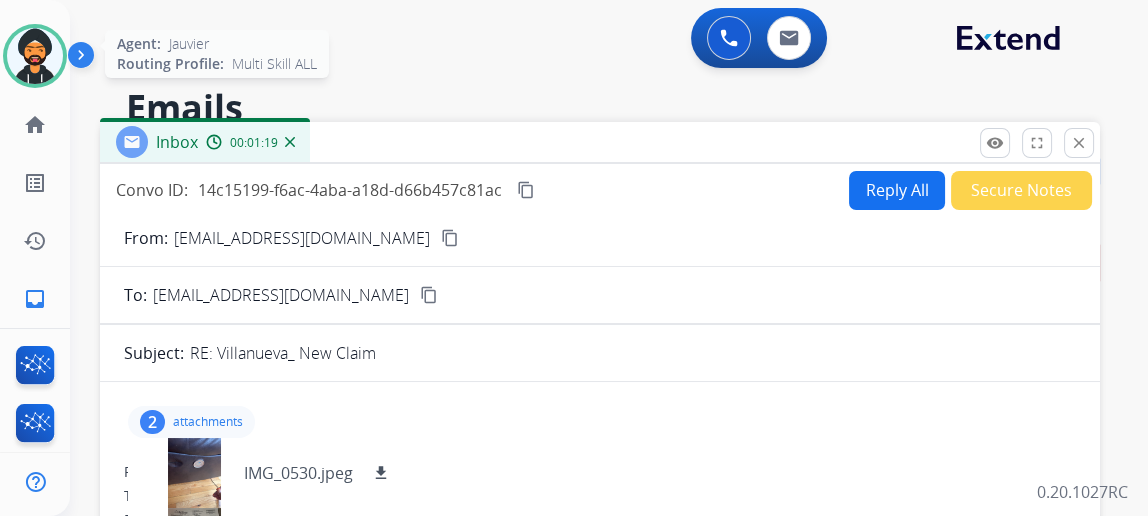 click at bounding box center [35, 56] 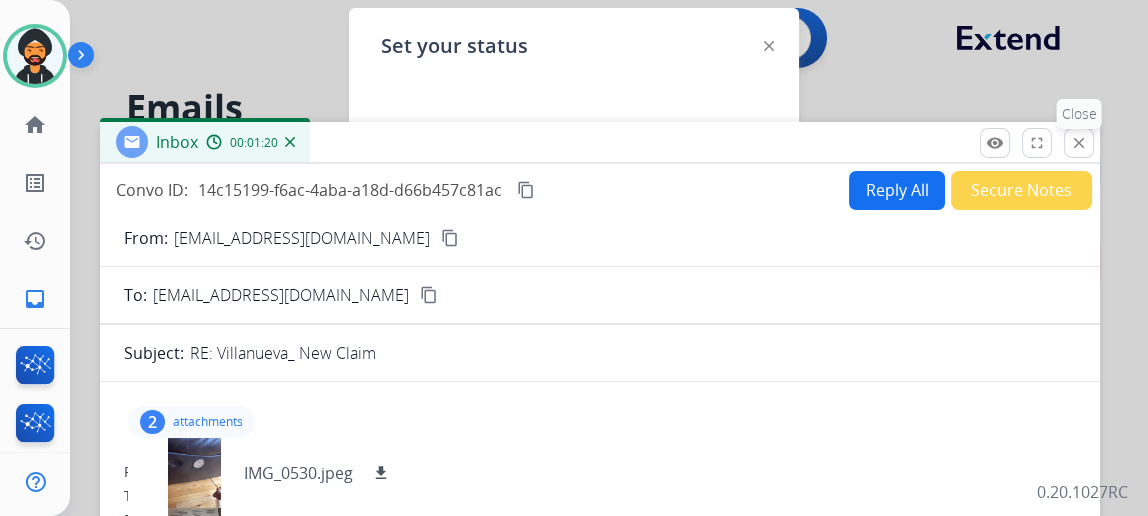 click on "close" at bounding box center [1079, 143] 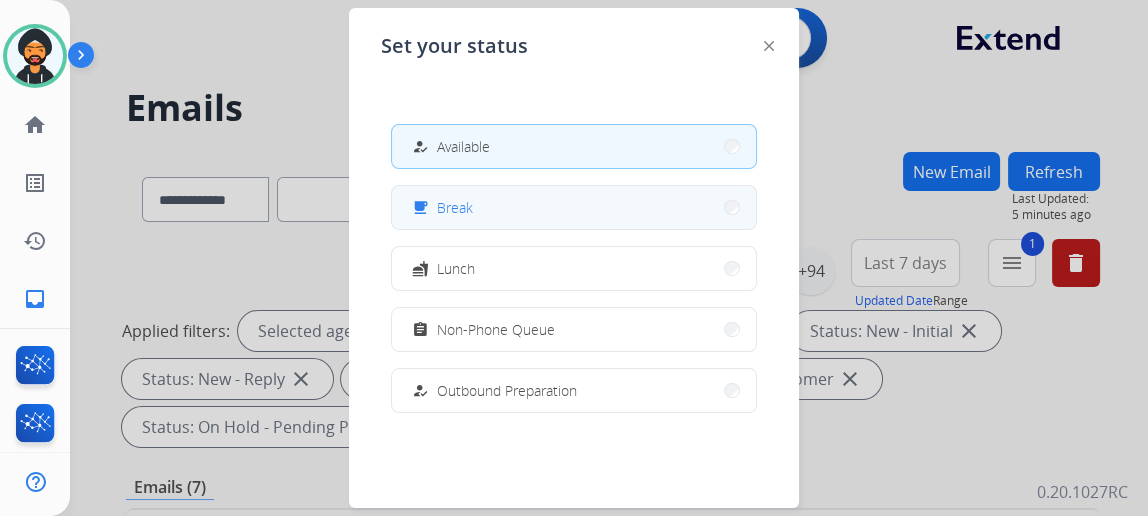 click on "free_breakfast Break" at bounding box center (574, 207) 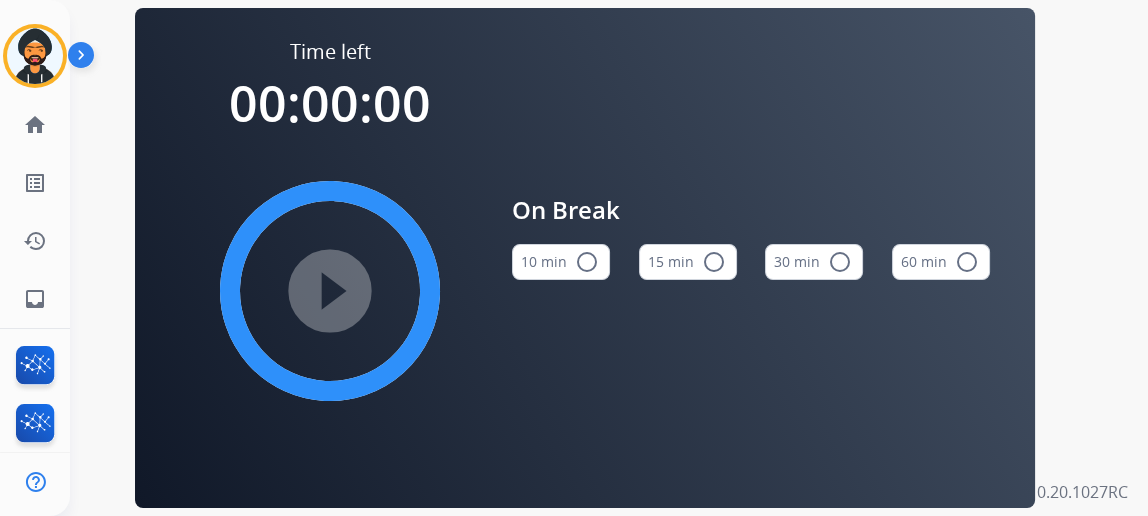 click on "15 min  radio_button_unchecked" at bounding box center (688, 262) 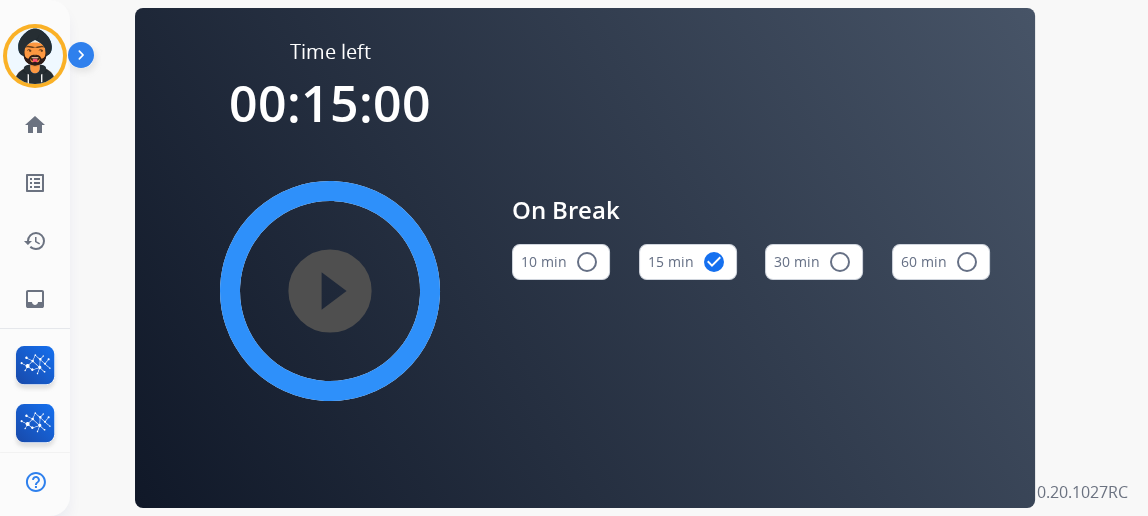 click on "play_circle_filled" at bounding box center (330, 291) 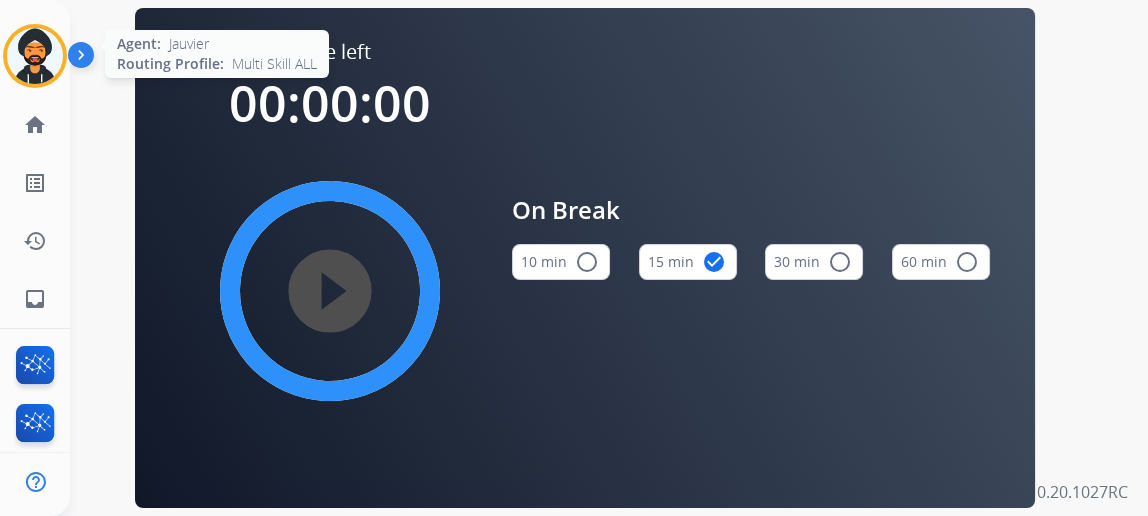 click at bounding box center (35, 56) 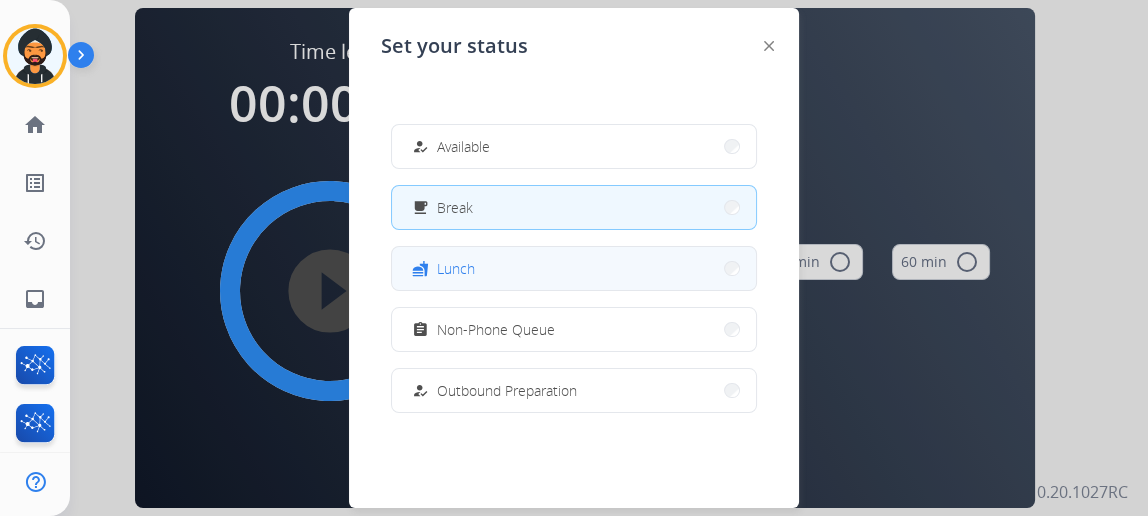 click on "fastfood Lunch" at bounding box center [574, 268] 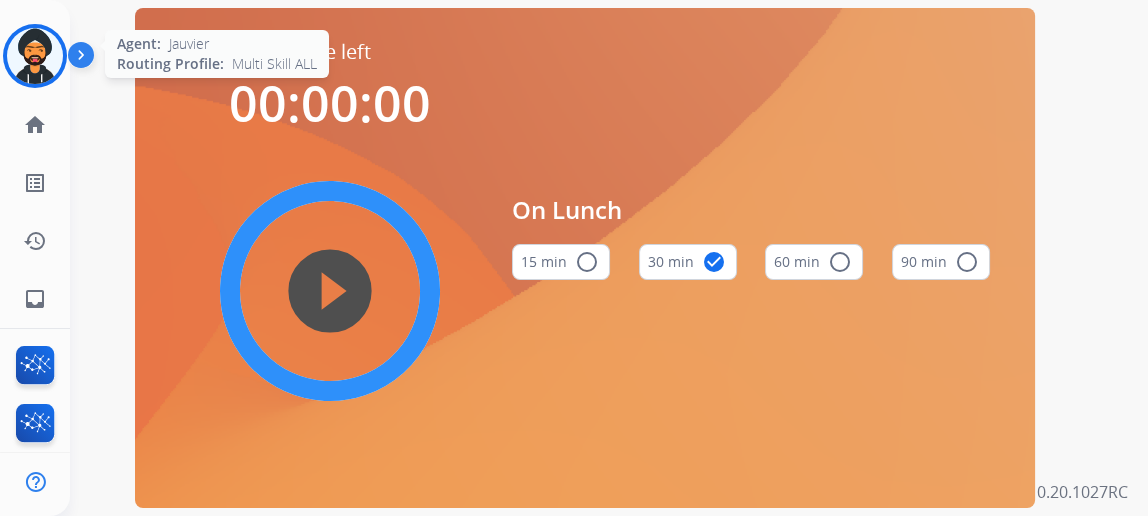 click on "Agent:   [PERSON_NAME] Profile:  Multi Skill ALL" at bounding box center (35, 56) 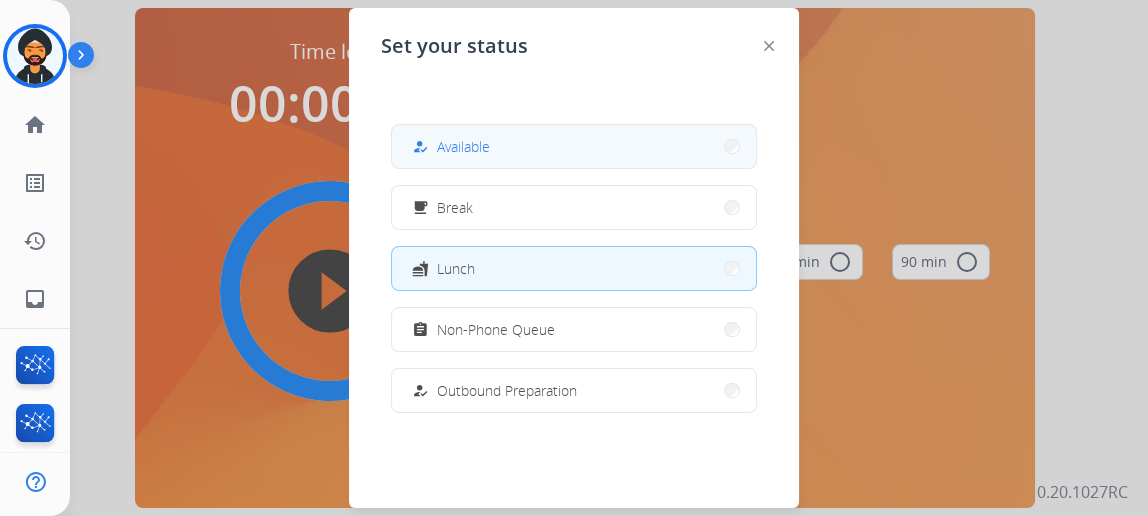 click on "how_to_reg Available" at bounding box center [574, 146] 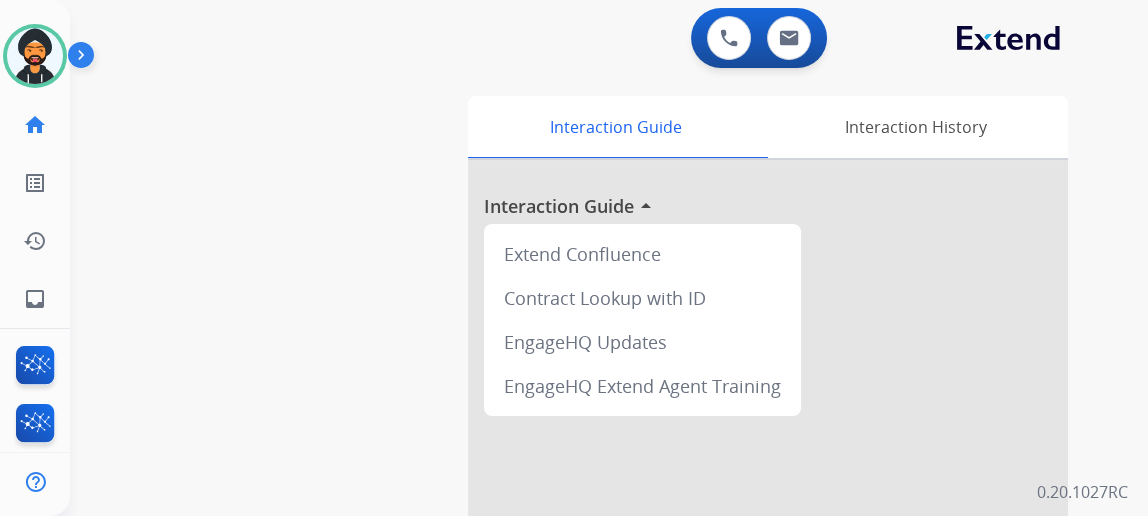 click at bounding box center [768, 533] 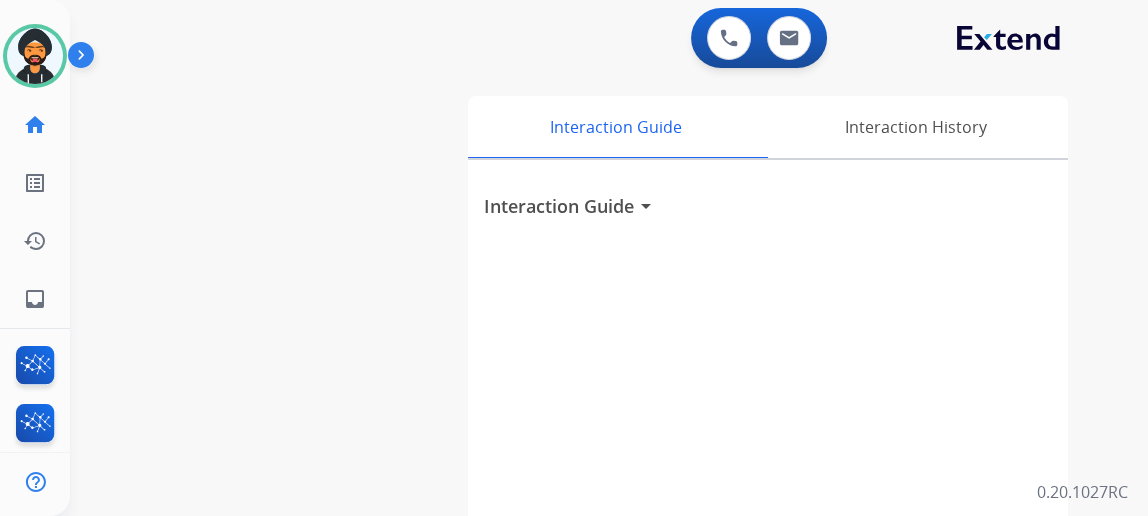 drag, startPoint x: 876, startPoint y: 343, endPoint x: 859, endPoint y: 343, distance: 17 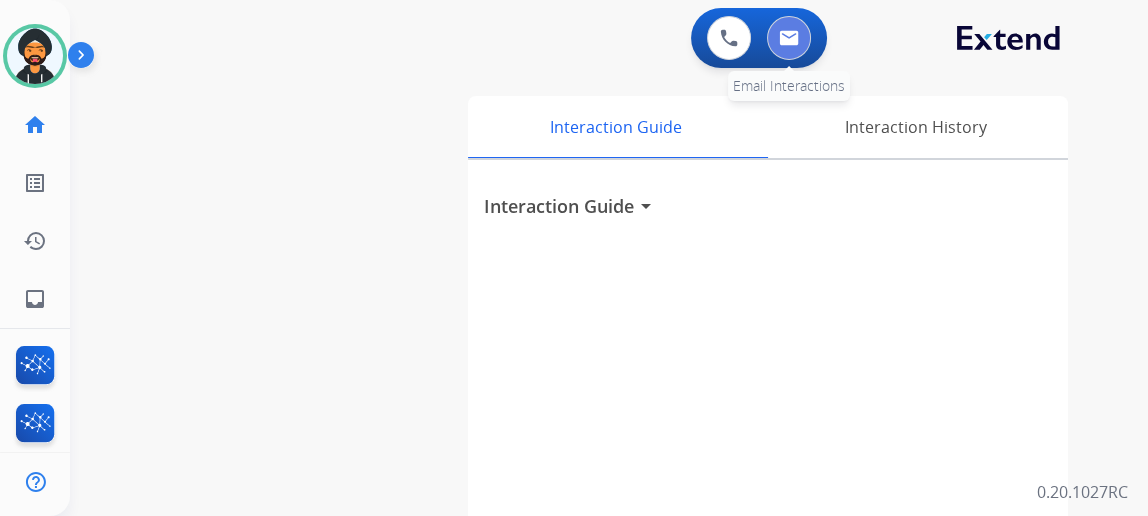 click at bounding box center [789, 38] 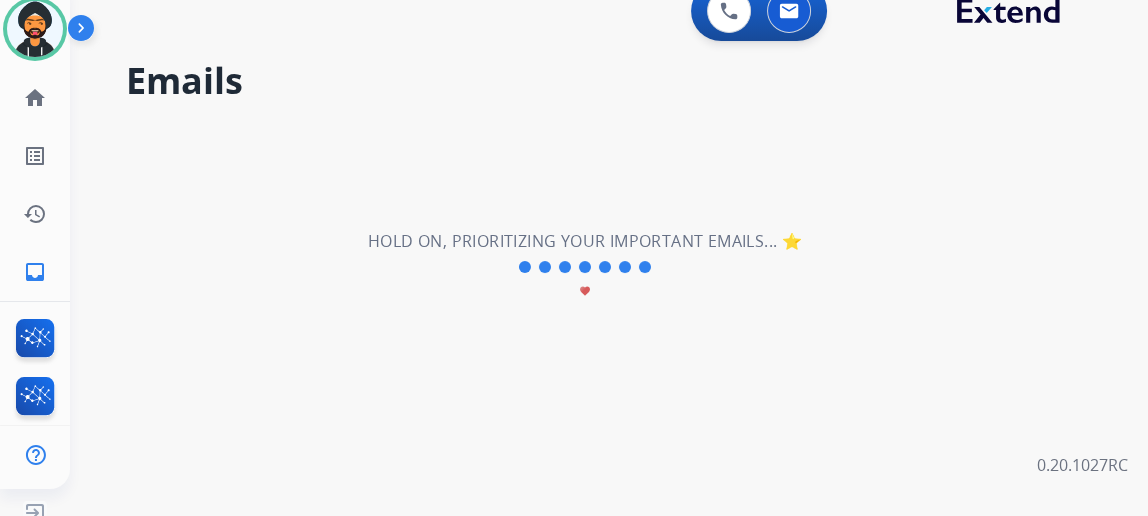scroll, scrollTop: 43, scrollLeft: 0, axis: vertical 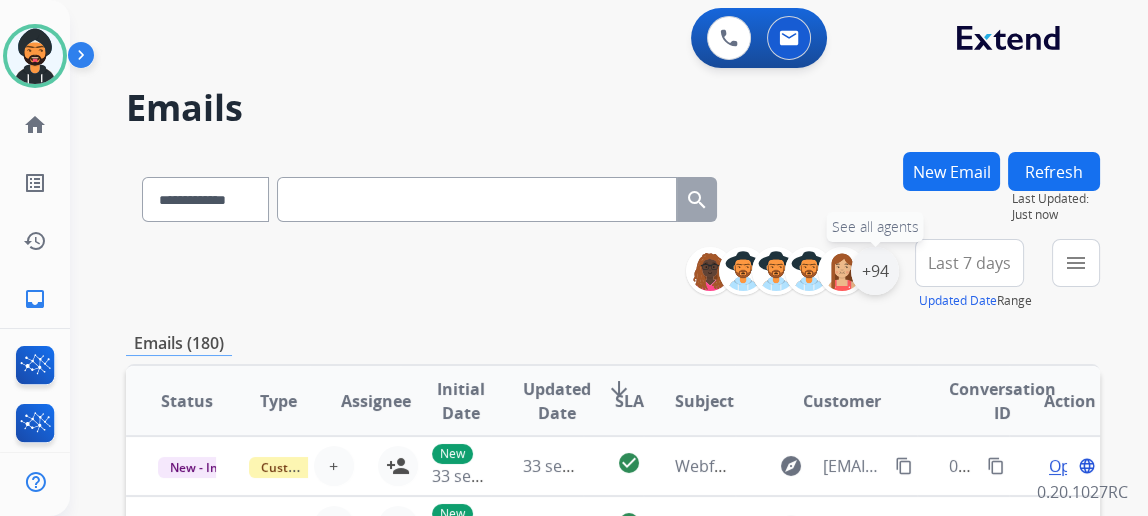 click on "+94" at bounding box center (875, 271) 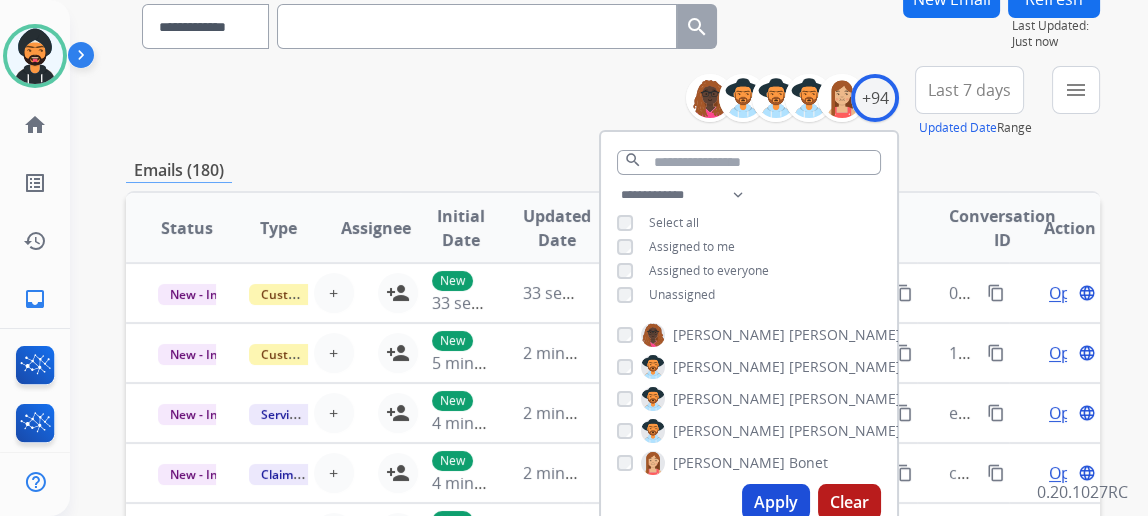 scroll, scrollTop: 272, scrollLeft: 0, axis: vertical 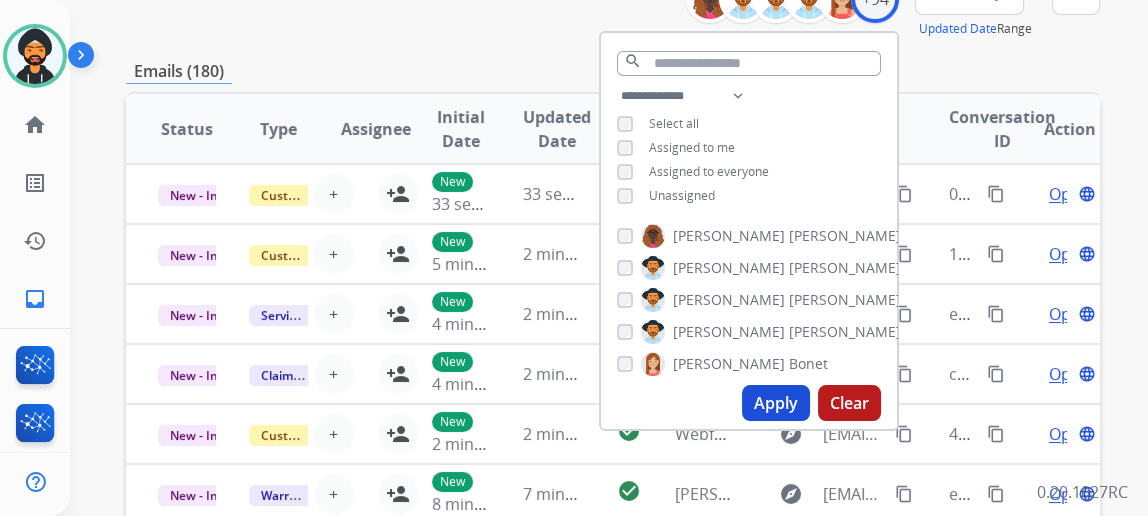 click on "Apply" at bounding box center [776, 403] 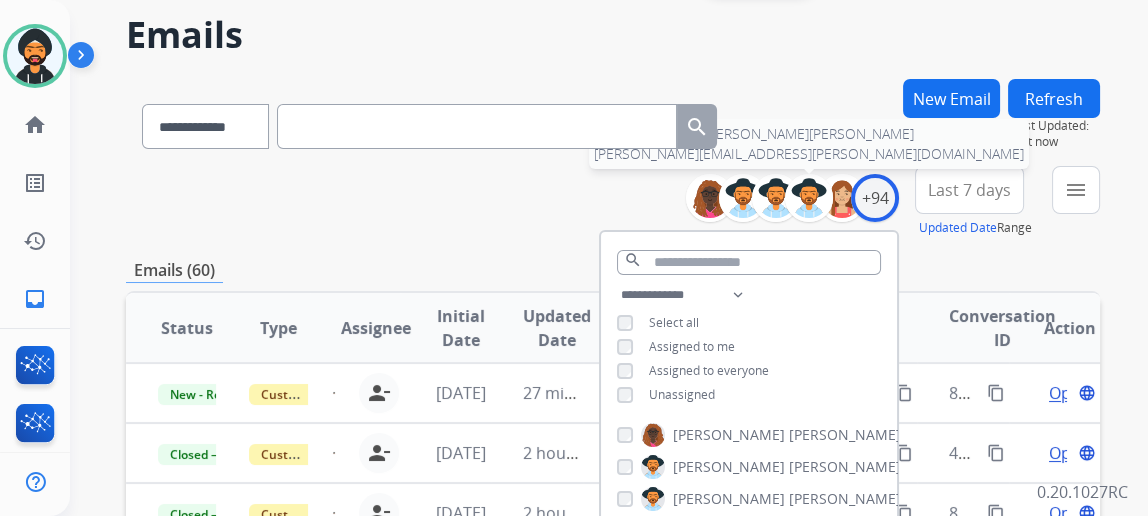 scroll, scrollTop: 181, scrollLeft: 0, axis: vertical 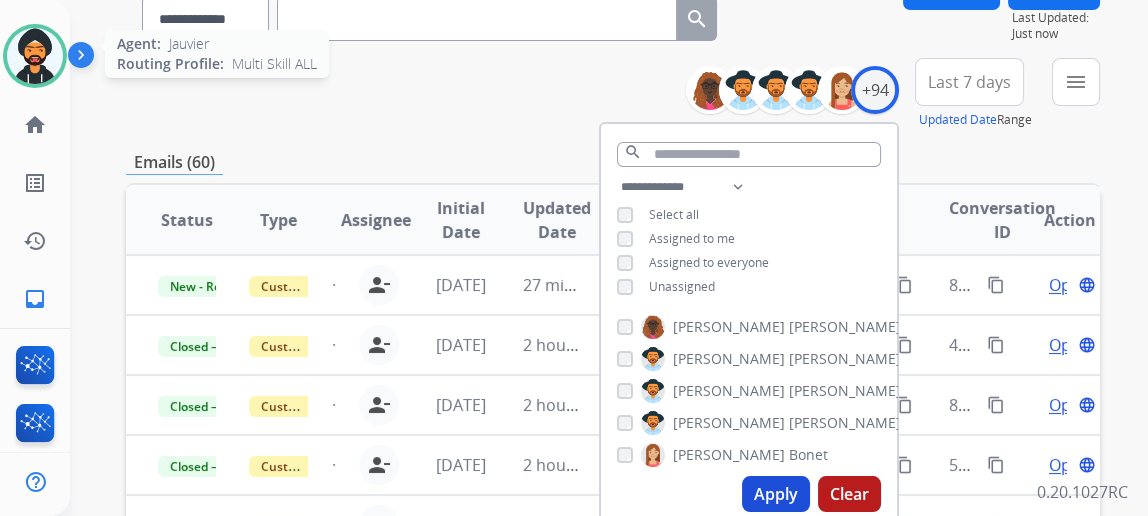 click at bounding box center (35, 56) 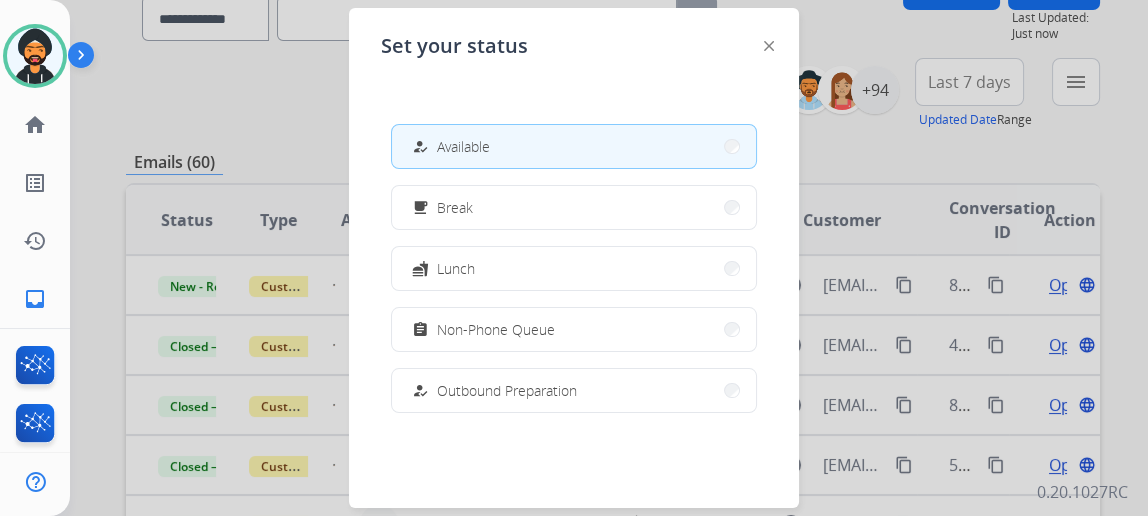 click on "Available" at bounding box center (463, 146) 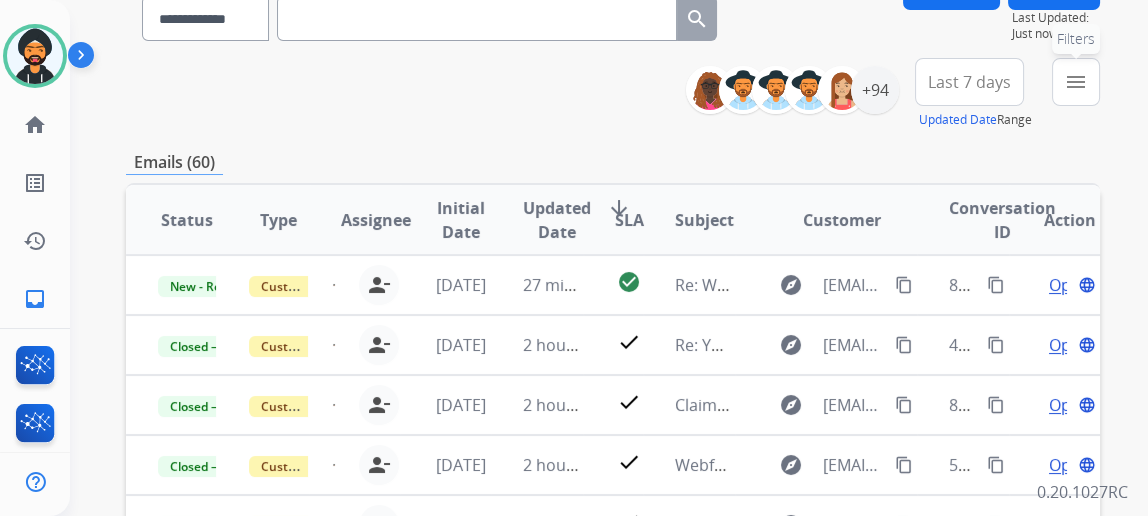 click on "menu" at bounding box center [1076, 82] 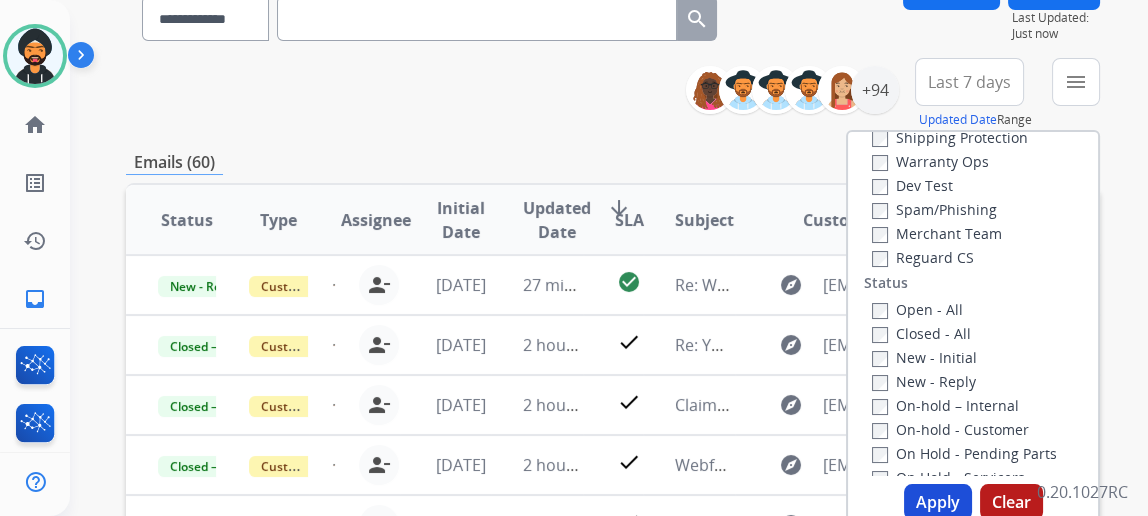 scroll, scrollTop: 181, scrollLeft: 0, axis: vertical 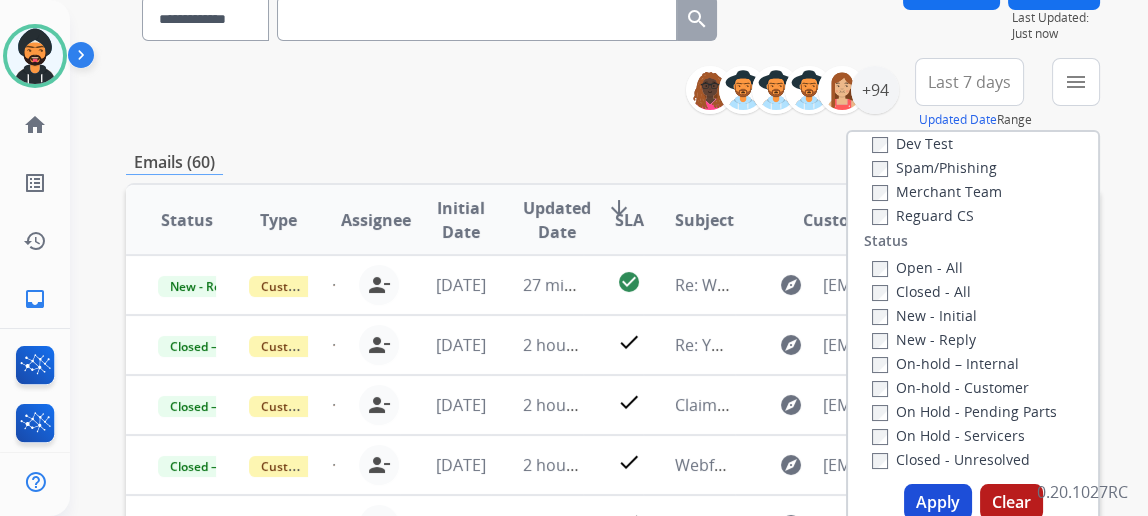 click on "Open - All" at bounding box center (917, 267) 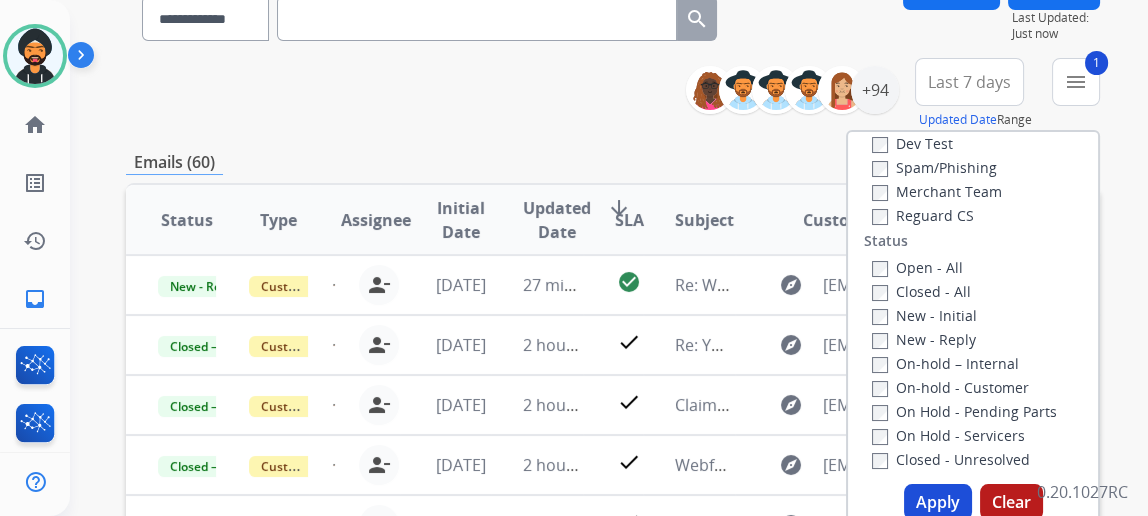 click on "Apply" at bounding box center (938, 502) 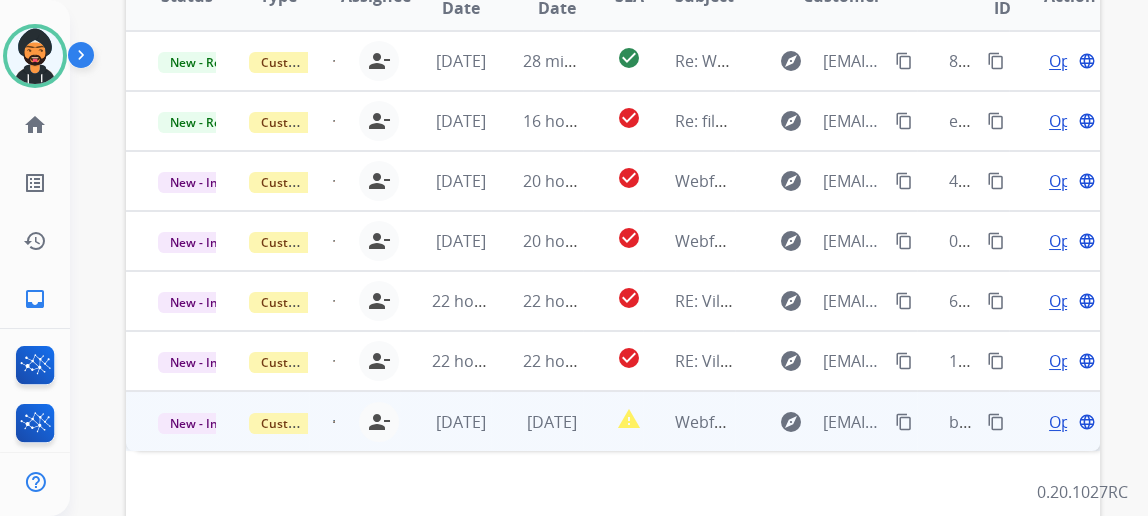 scroll, scrollTop: 636, scrollLeft: 0, axis: vertical 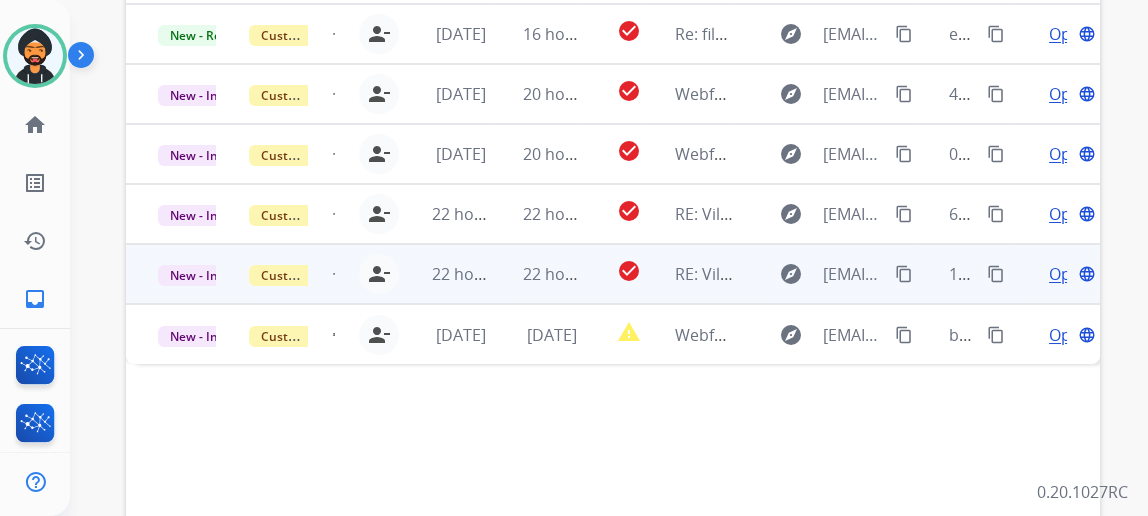 click on "Open" at bounding box center [1069, 274] 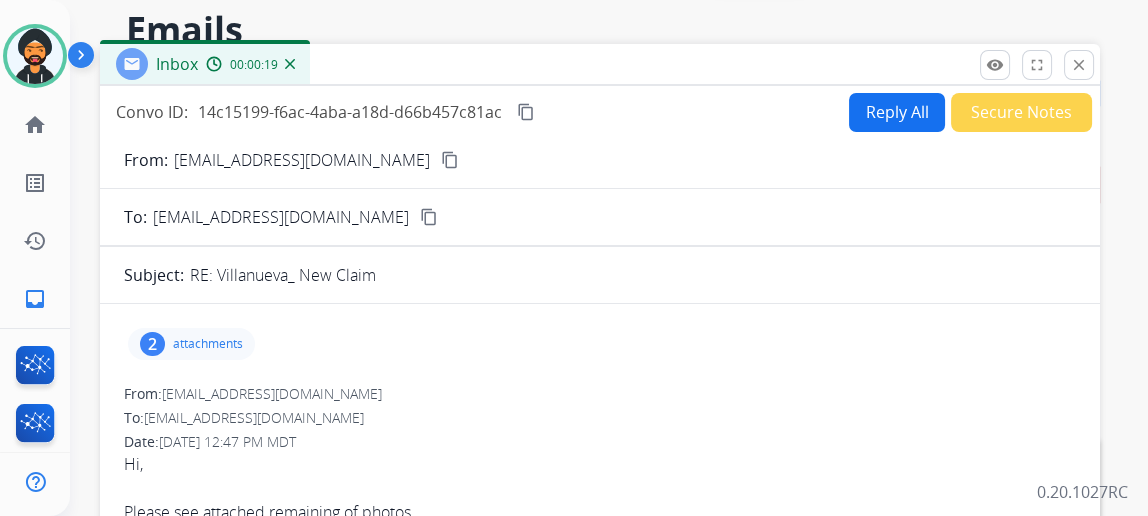scroll, scrollTop: 0, scrollLeft: 0, axis: both 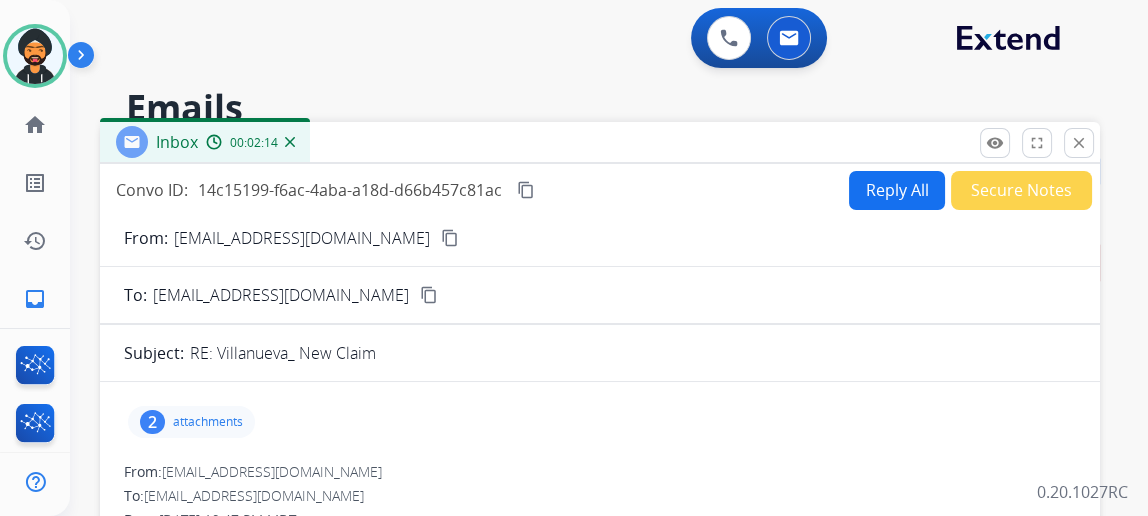 click on "content_copy" at bounding box center (450, 238) 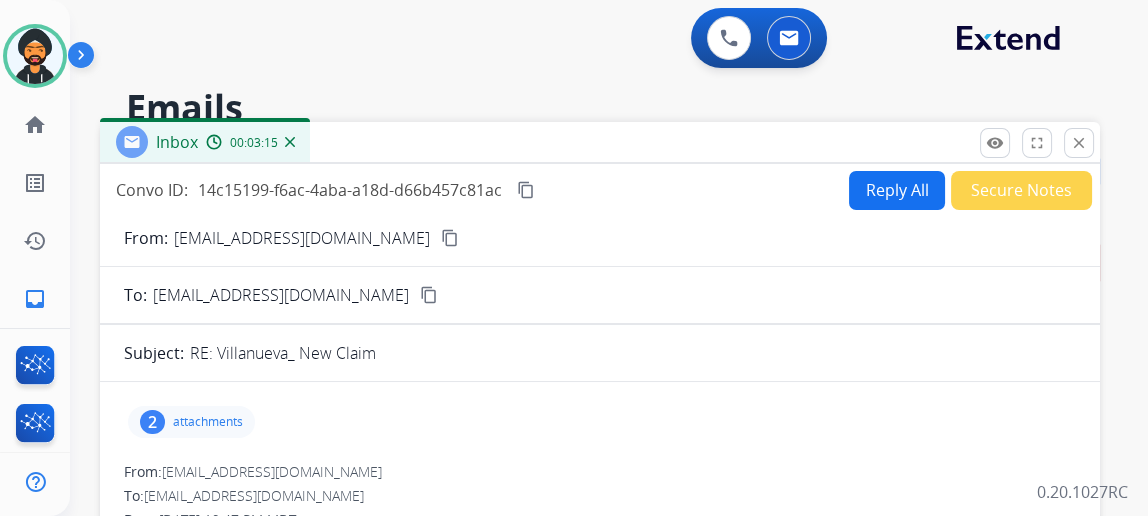 click on "attachments" at bounding box center (208, 422) 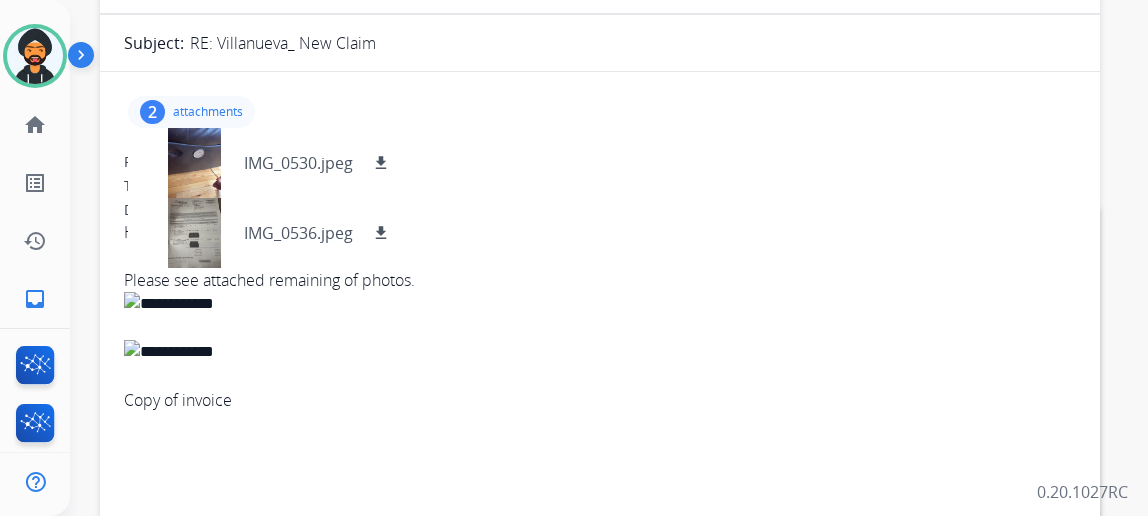 scroll, scrollTop: 363, scrollLeft: 0, axis: vertical 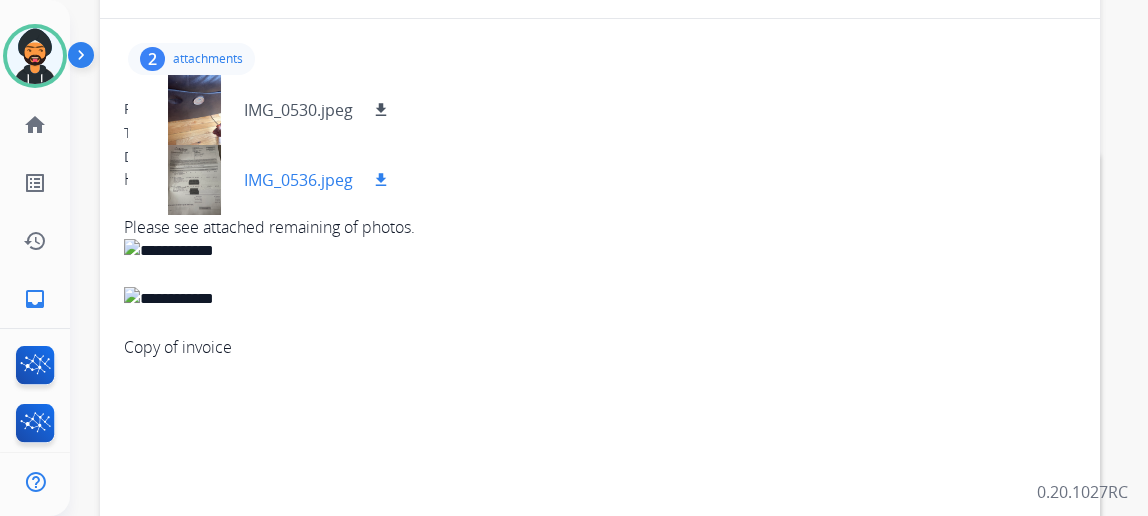 click at bounding box center (194, 180) 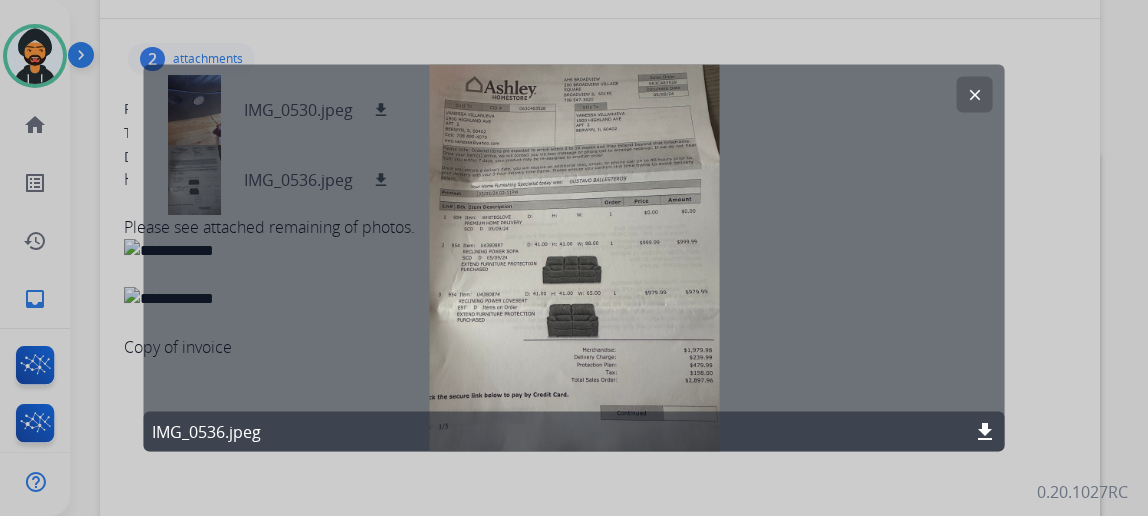 click on "clear" 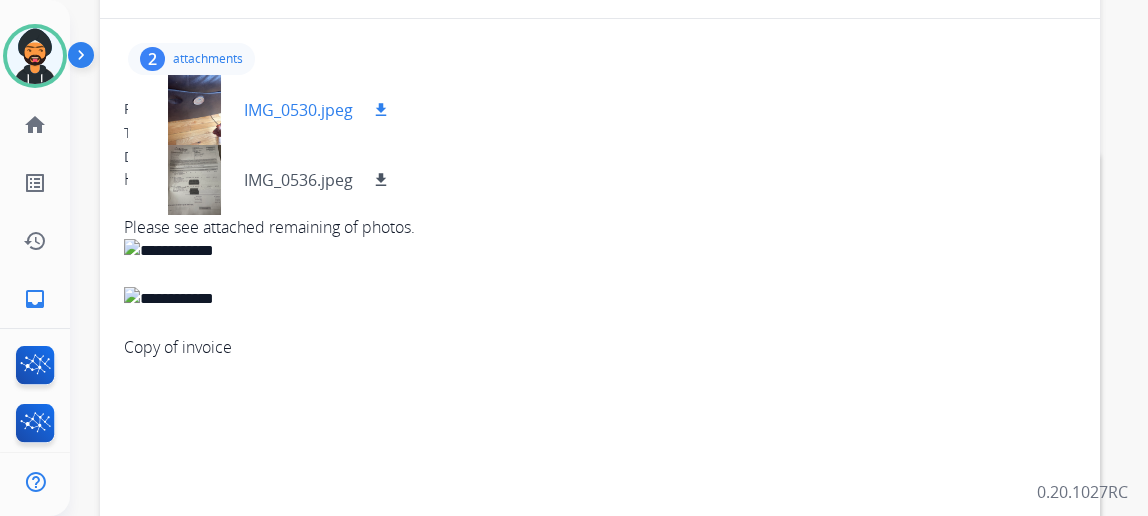 click at bounding box center [194, 110] 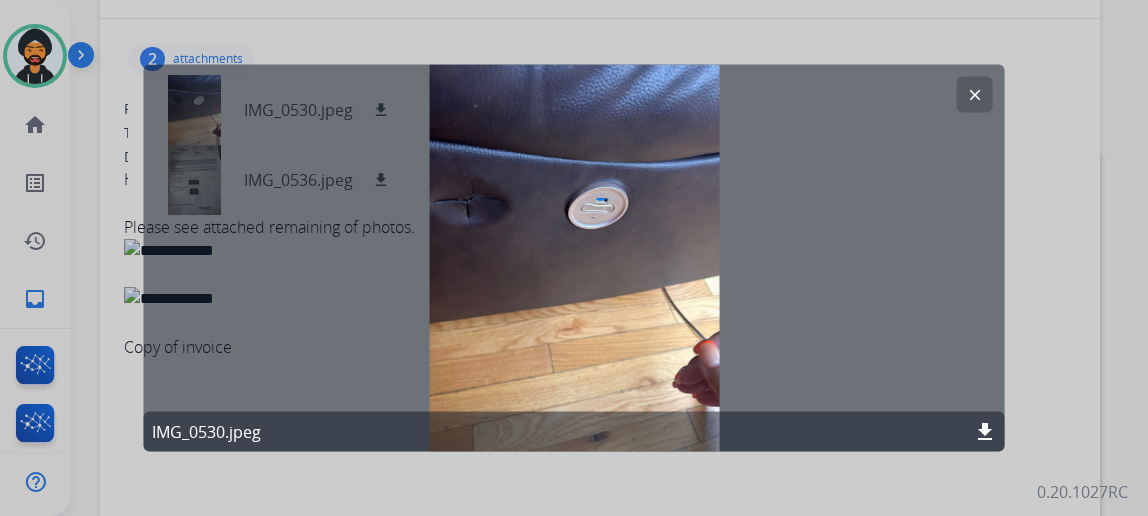 click on "clear" 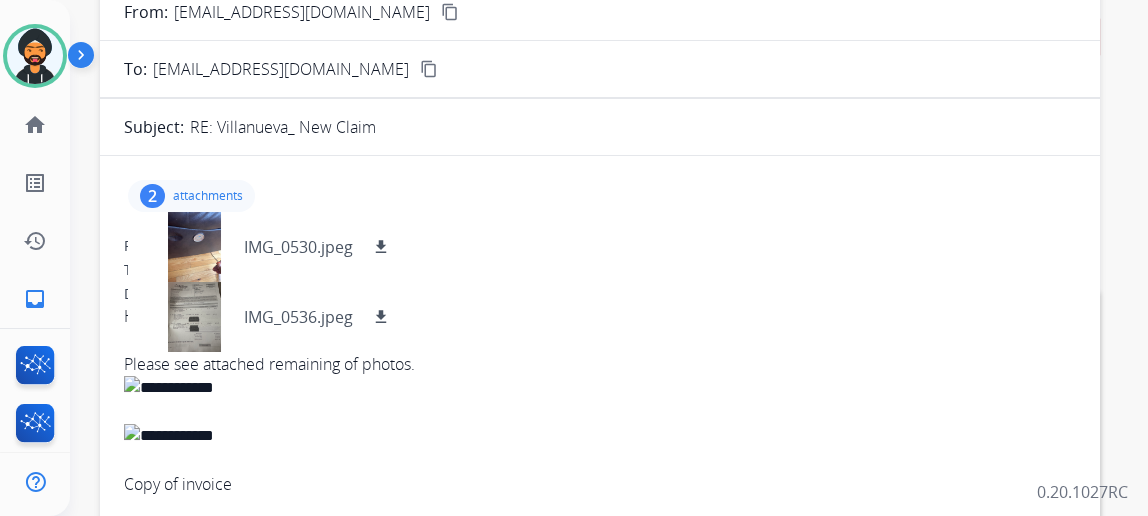 scroll, scrollTop: 0, scrollLeft: 0, axis: both 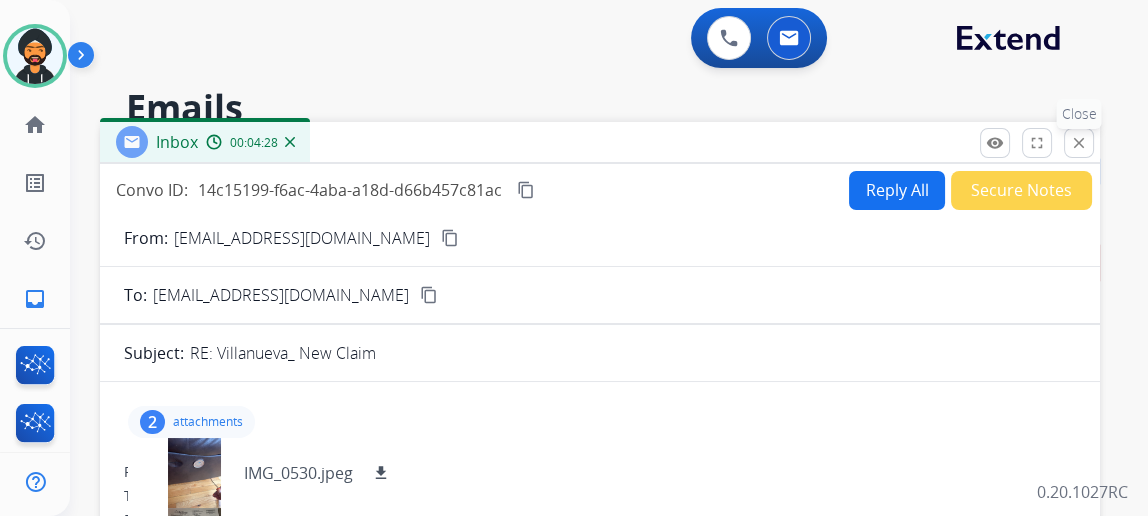click on "close Close" at bounding box center [1079, 143] 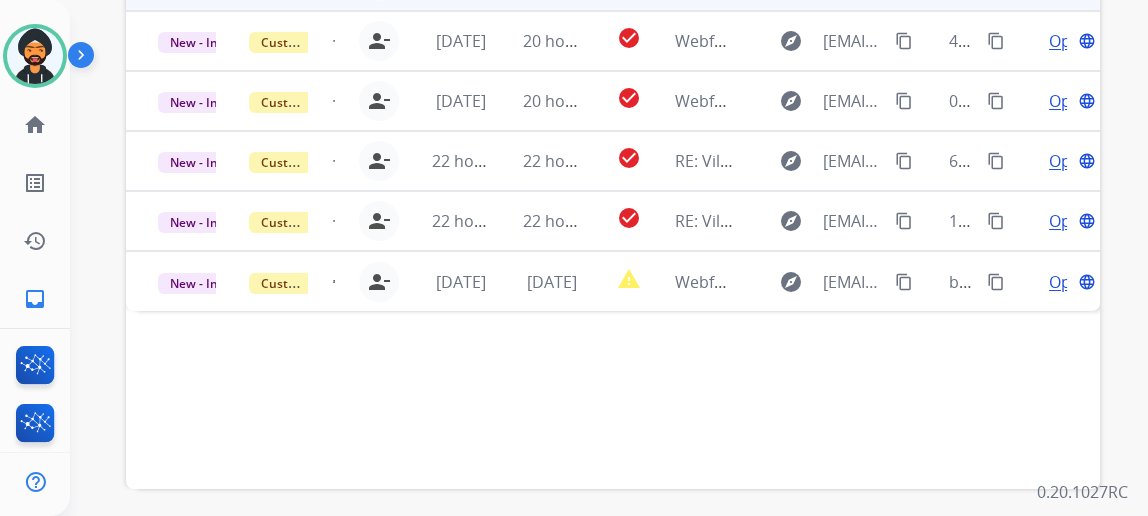 scroll, scrollTop: 727, scrollLeft: 0, axis: vertical 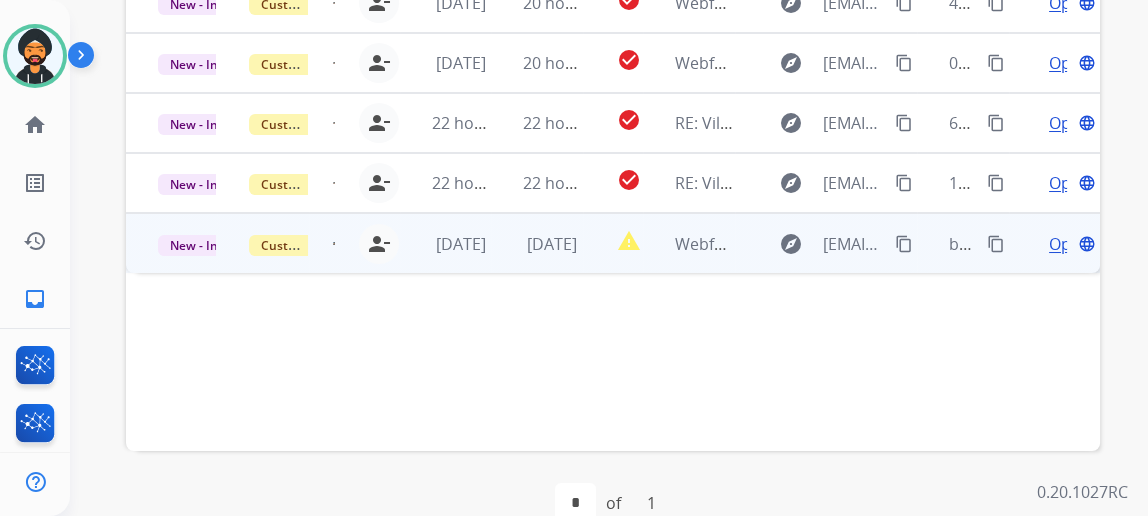 click on "Open" at bounding box center (1069, 244) 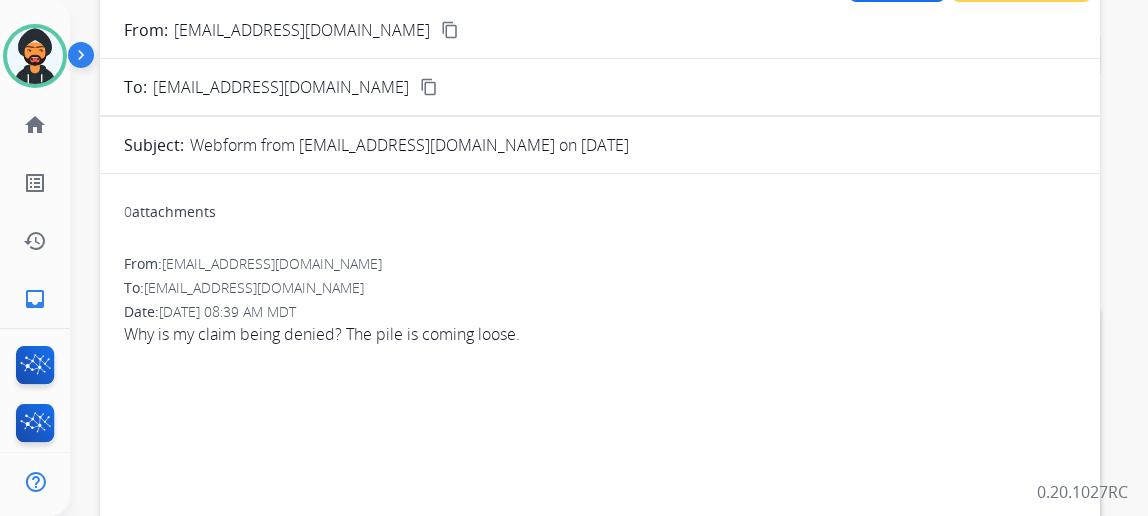 scroll, scrollTop: 181, scrollLeft: 0, axis: vertical 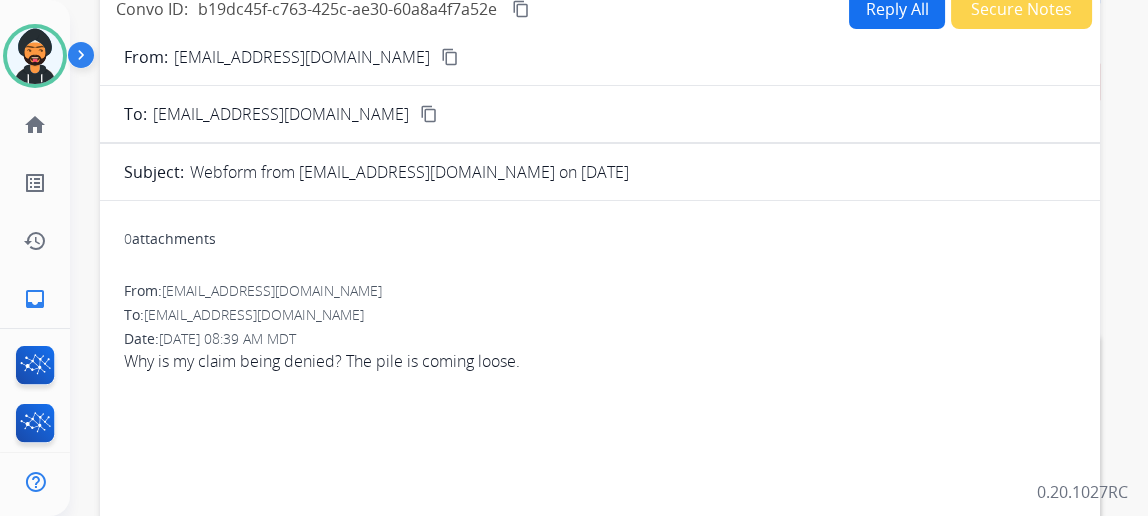 click on "content_copy" at bounding box center [450, 57] 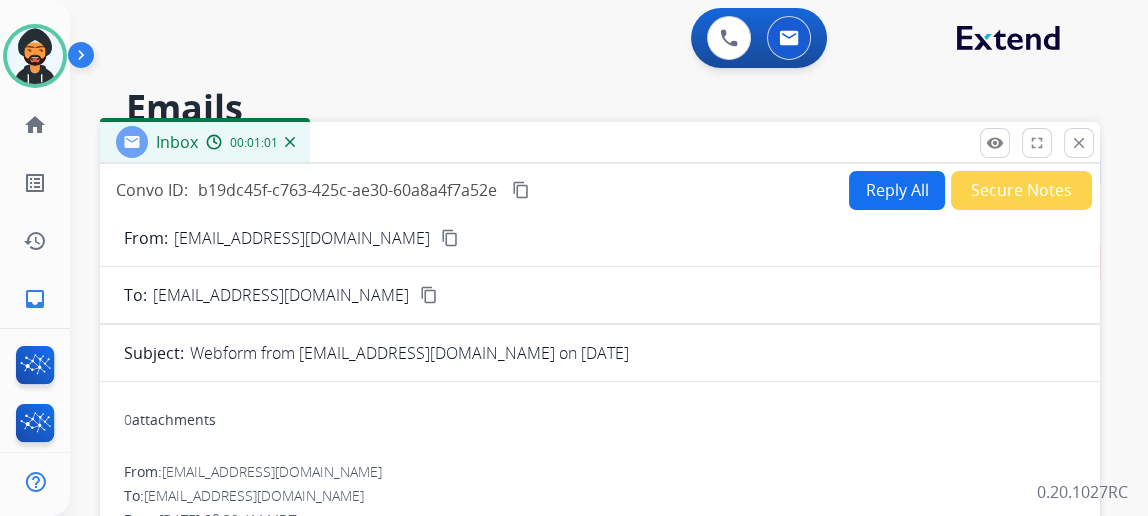 click on "Reply All" at bounding box center (897, 190) 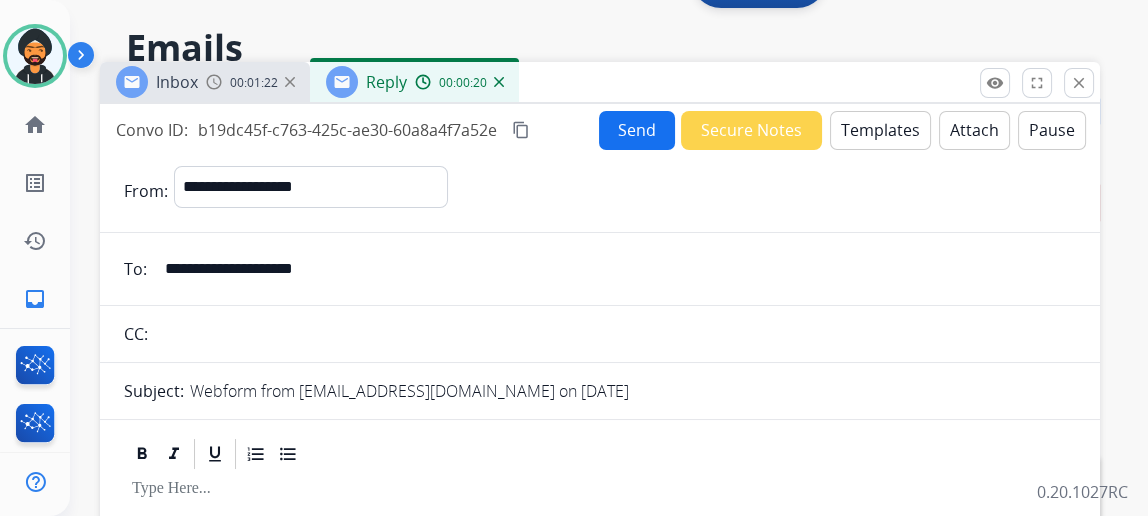 scroll, scrollTop: 0, scrollLeft: 0, axis: both 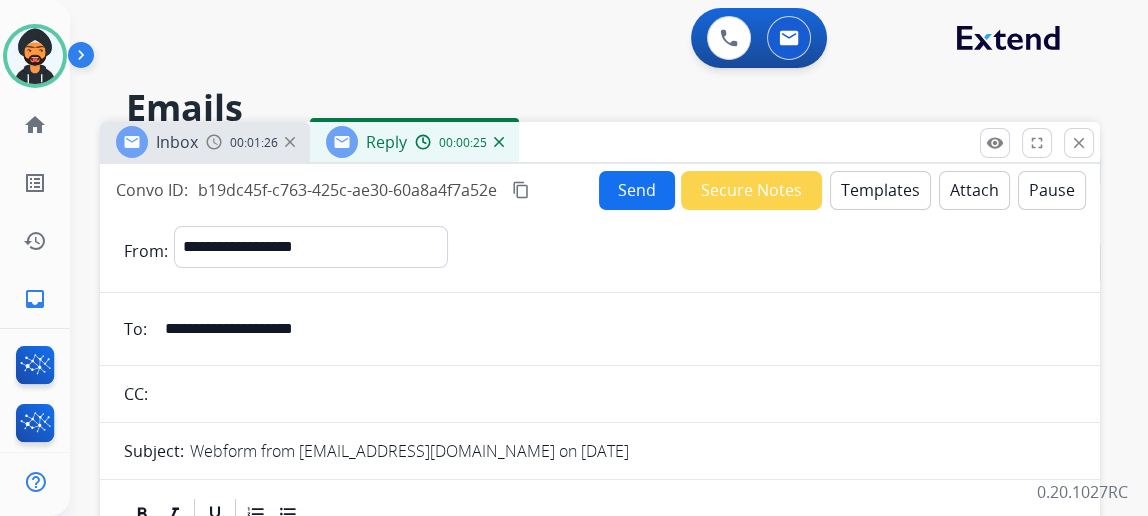 click on "Templates" at bounding box center [880, 190] 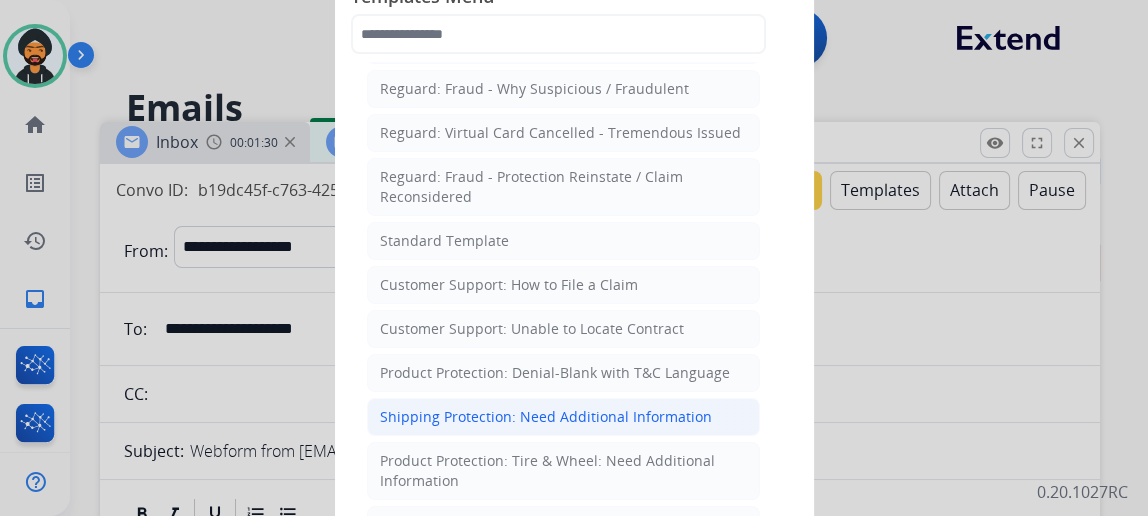 scroll, scrollTop: 181, scrollLeft: 0, axis: vertical 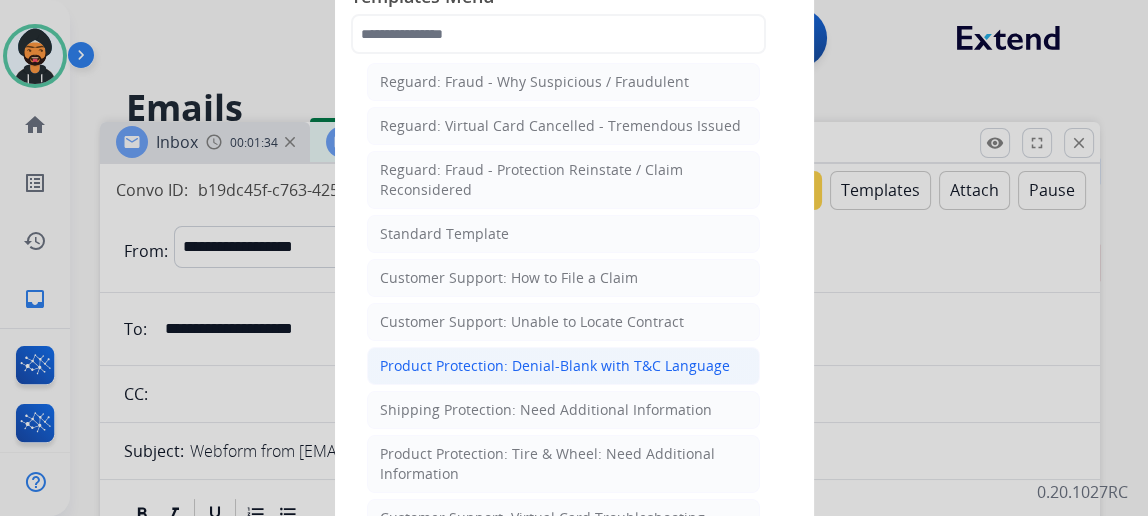 click on "Product Protection: Denial-Blank with T&C Language" 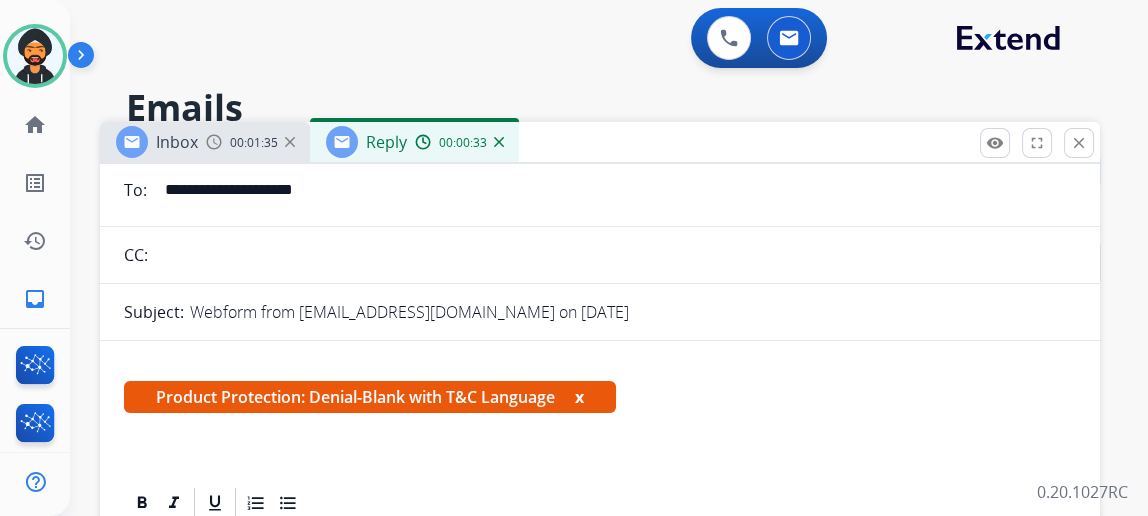 scroll, scrollTop: 416, scrollLeft: 0, axis: vertical 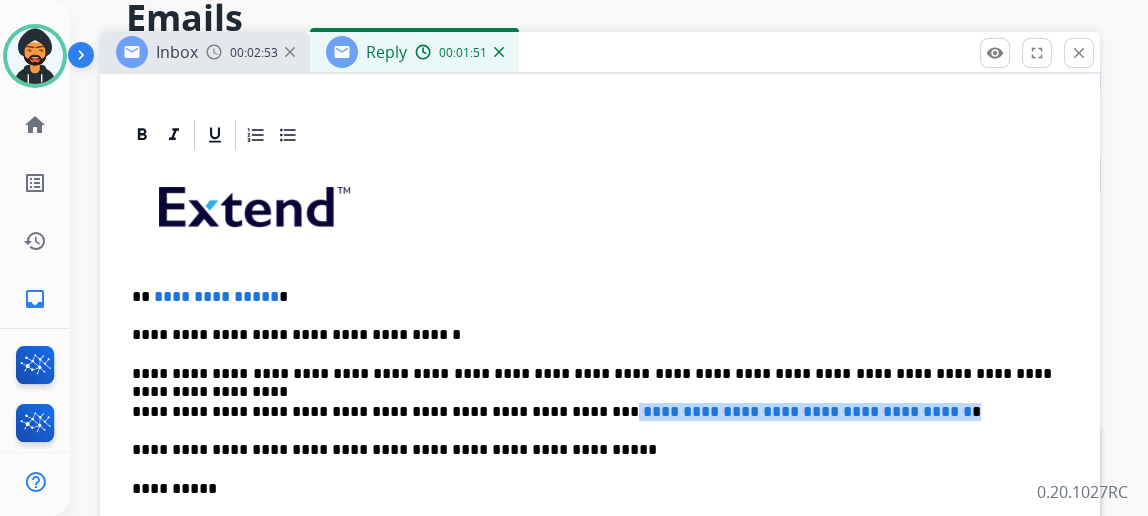 drag, startPoint x: 554, startPoint y: 399, endPoint x: 990, endPoint y: 394, distance: 436.02866 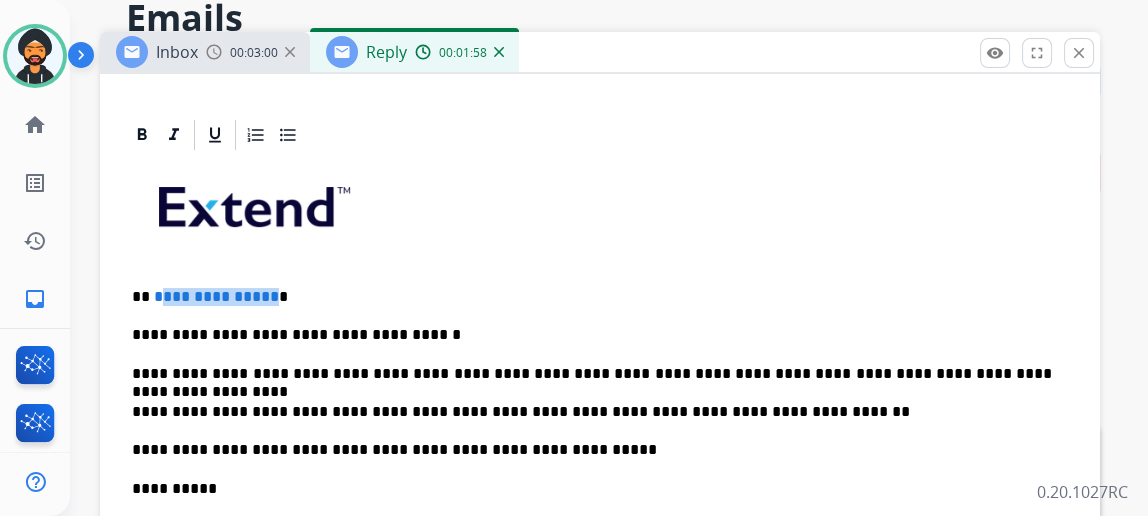 drag, startPoint x: 283, startPoint y: 289, endPoint x: 172, endPoint y: 271, distance: 112.44999 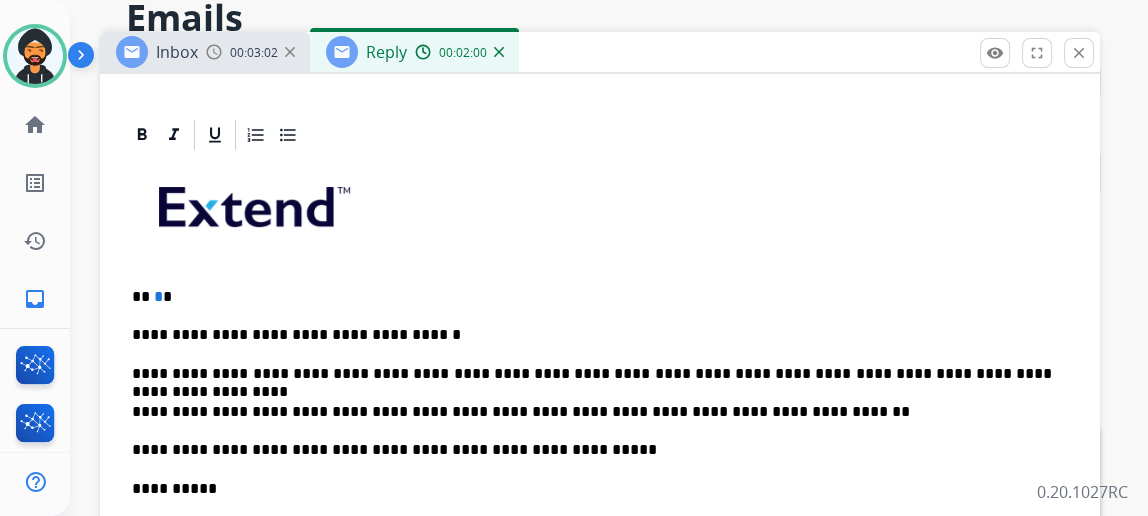 type 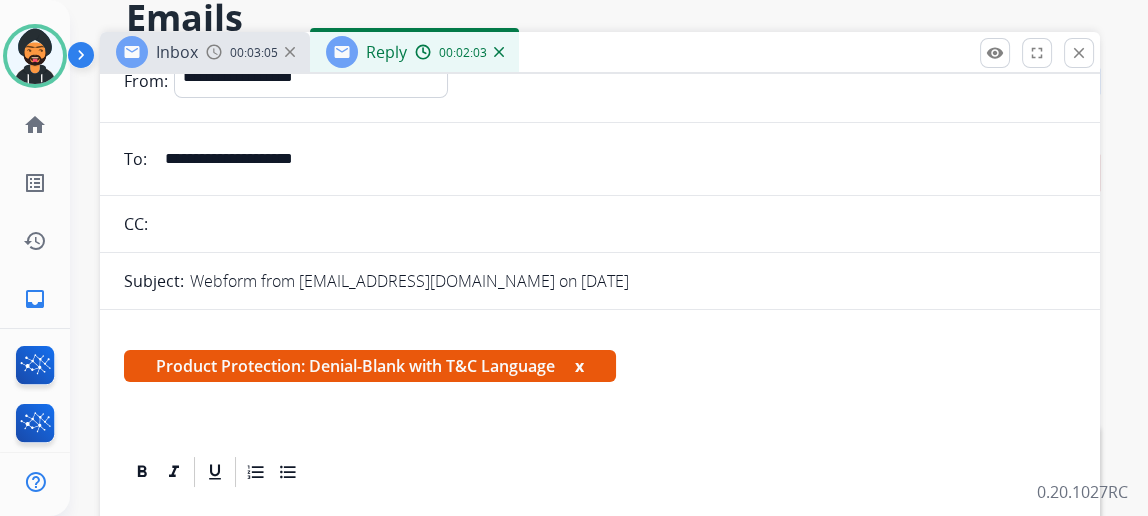 scroll, scrollTop: 0, scrollLeft: 0, axis: both 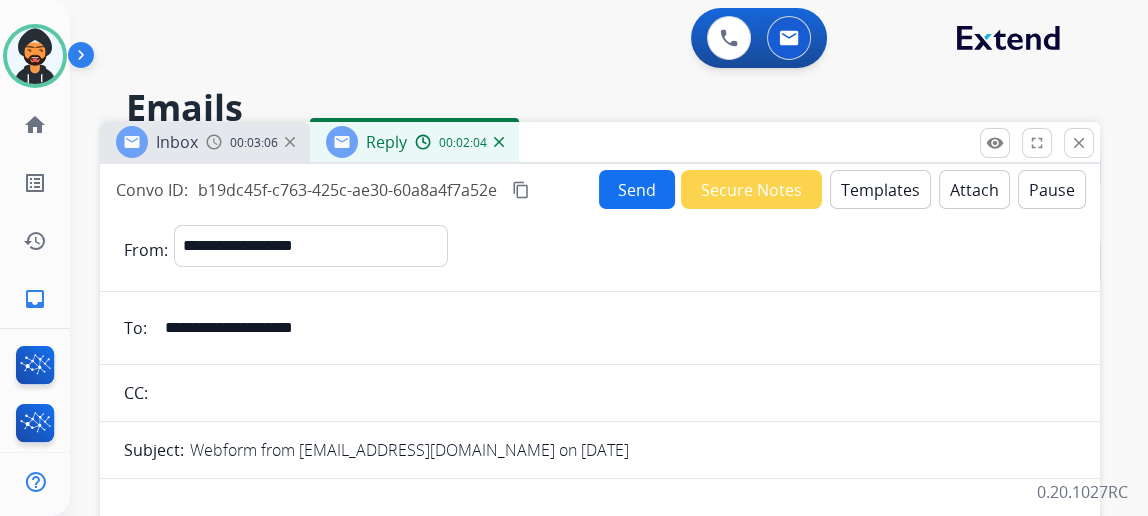 click on "Send" at bounding box center (637, 189) 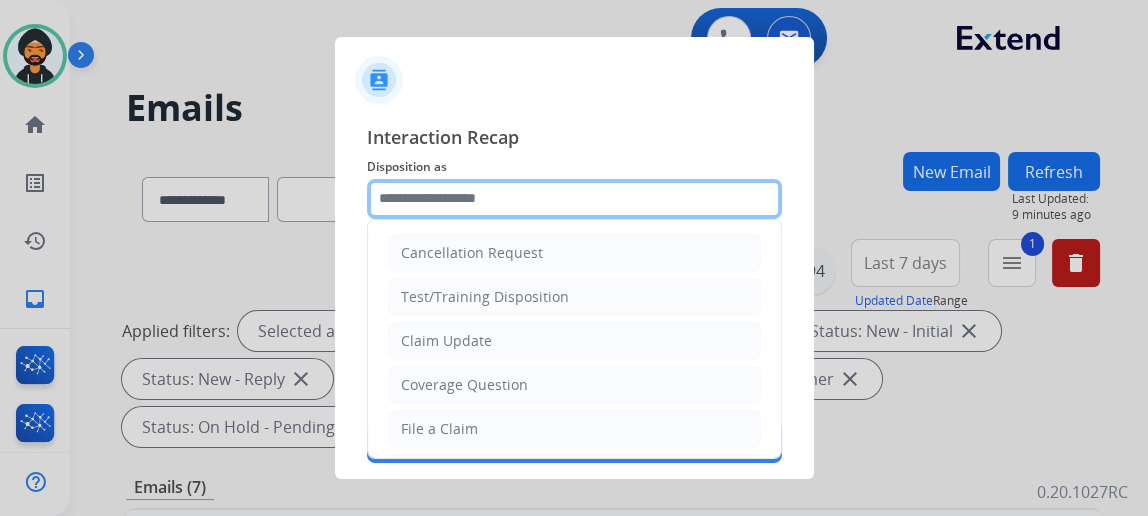 click 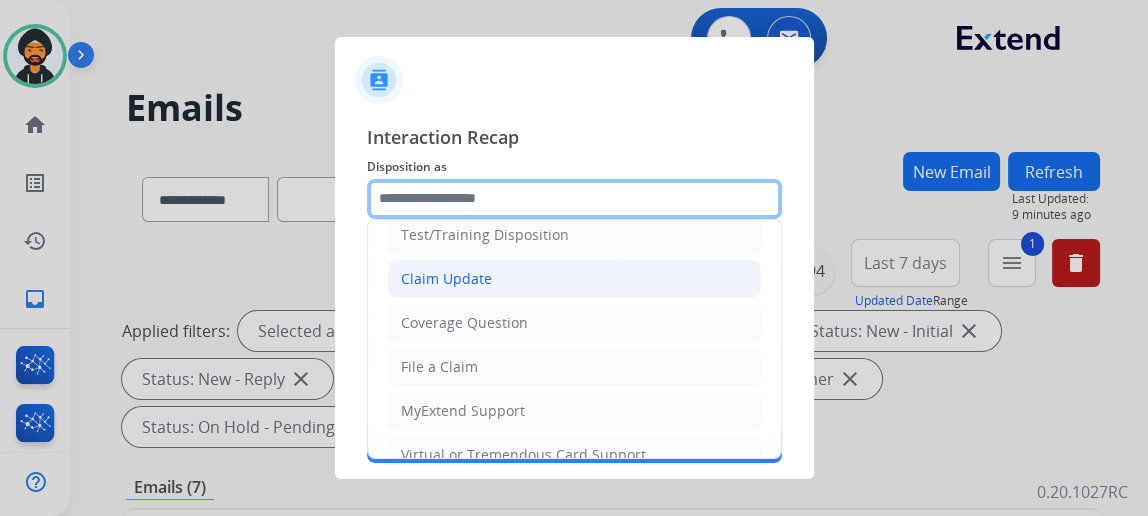scroll, scrollTop: 90, scrollLeft: 0, axis: vertical 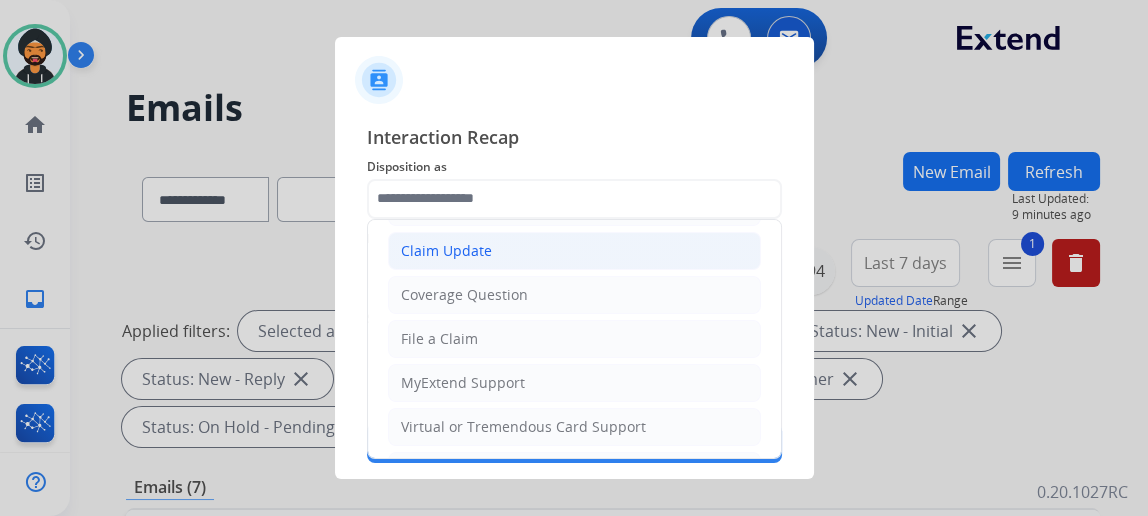 click on "Claim Update" 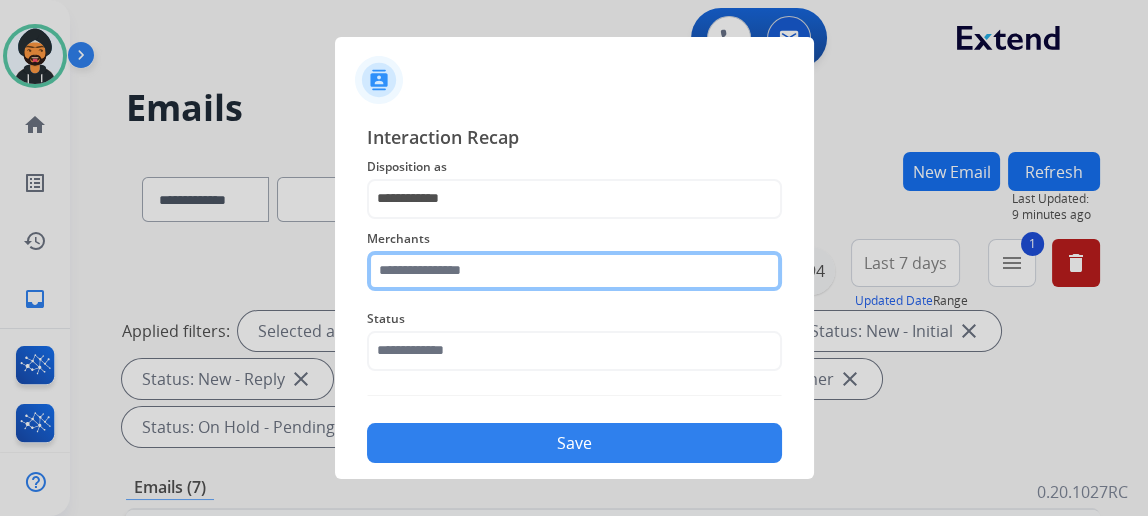 click 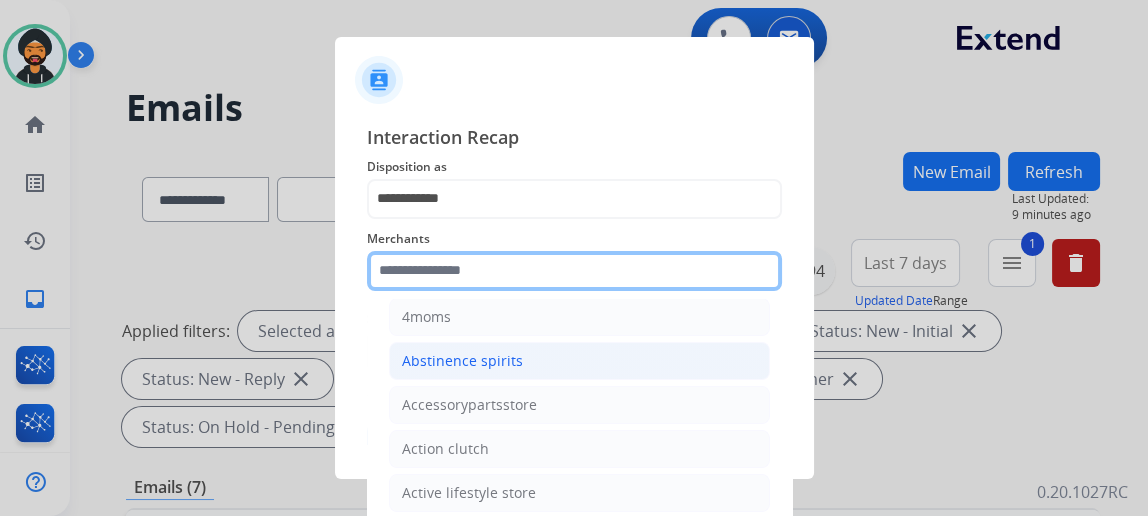scroll, scrollTop: 0, scrollLeft: 0, axis: both 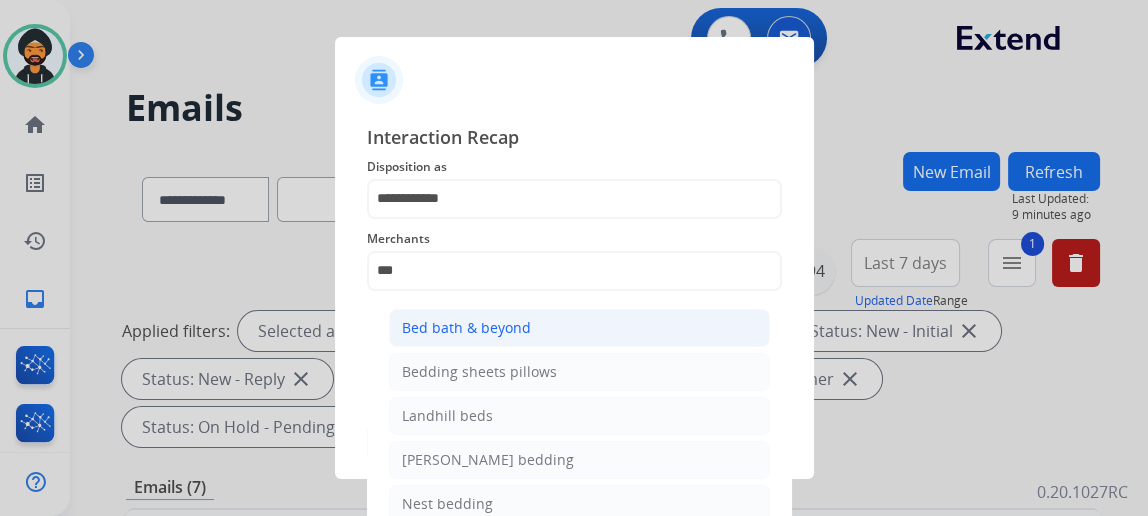 click on "Bed bath & beyond" 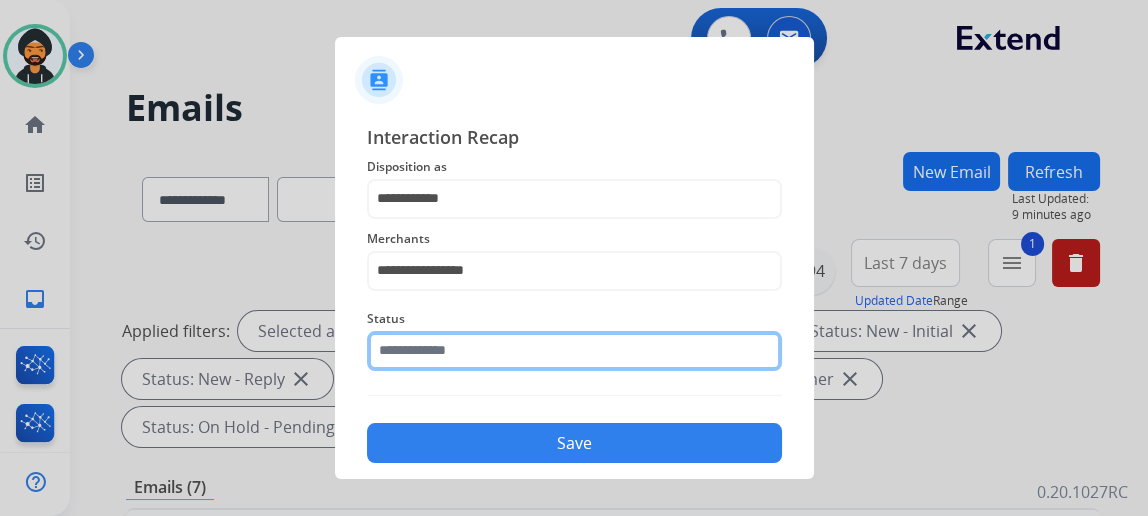 click 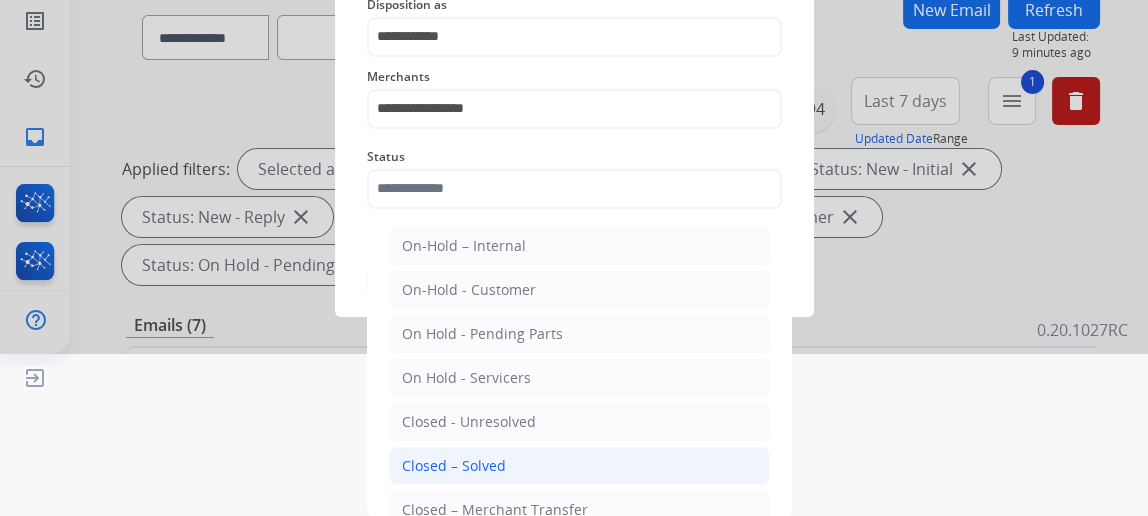 click on "Closed – Solved" 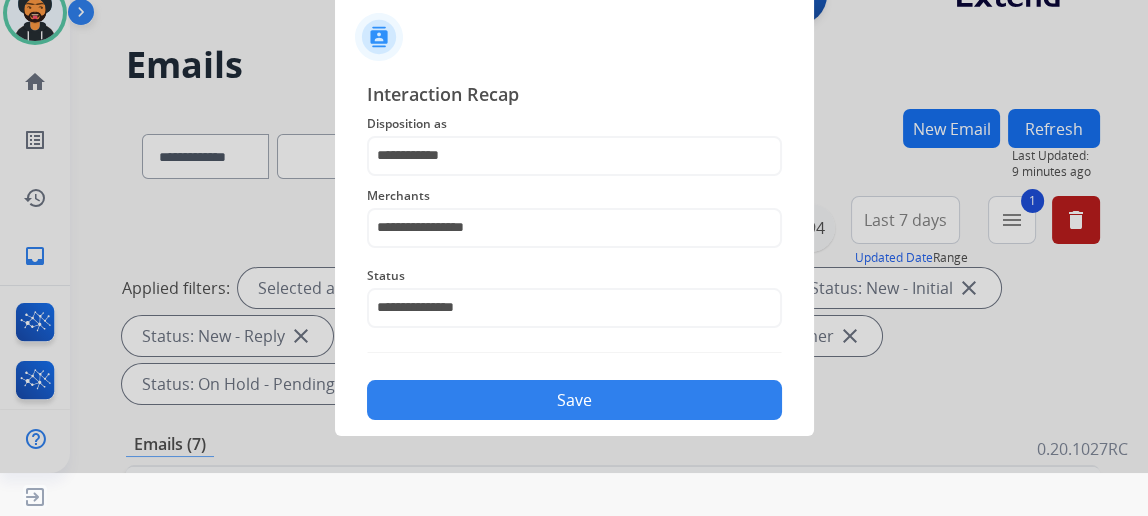 scroll, scrollTop: 43, scrollLeft: 0, axis: vertical 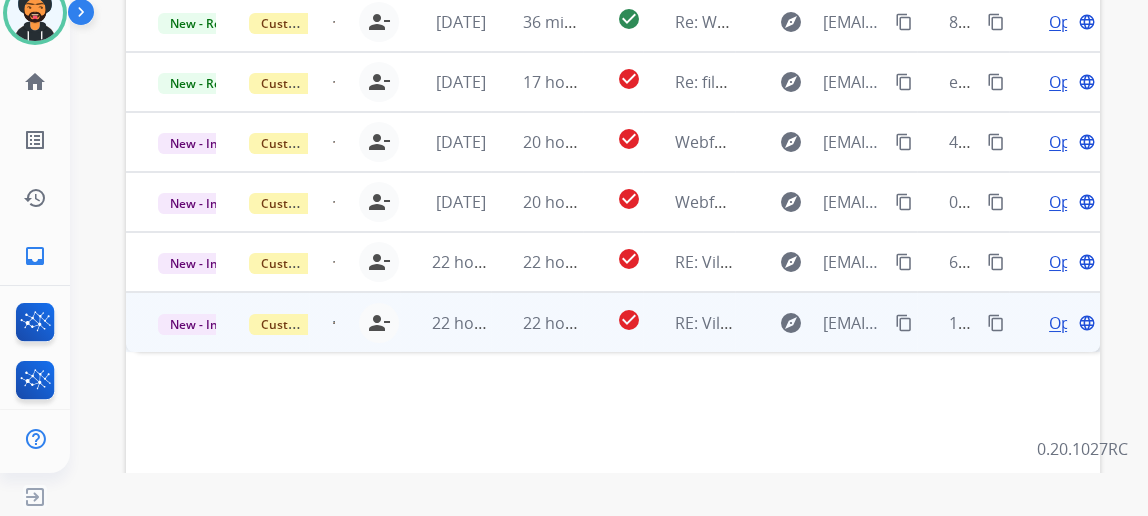 click on "Open" at bounding box center (1069, 323) 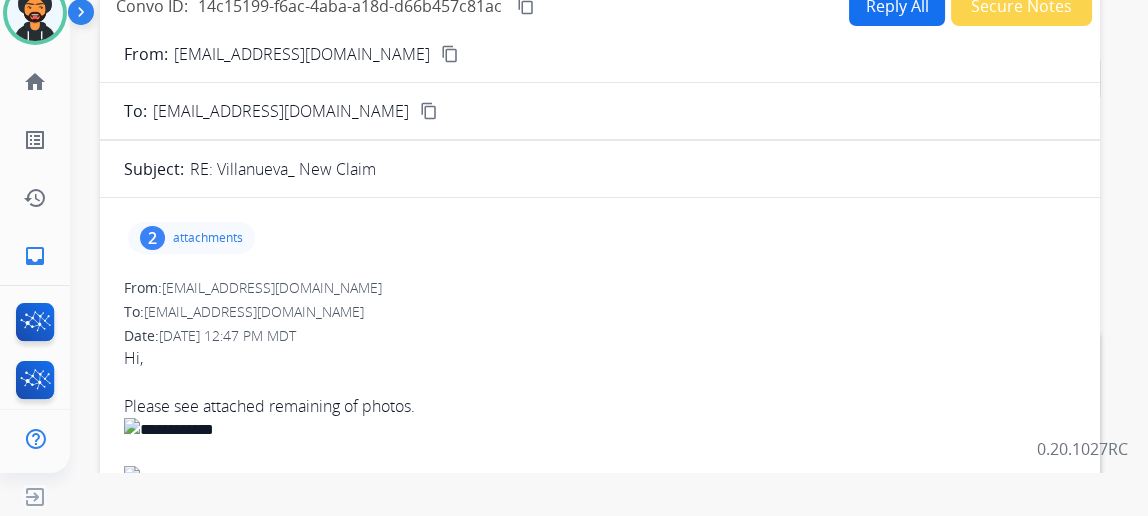scroll, scrollTop: 0, scrollLeft: 0, axis: both 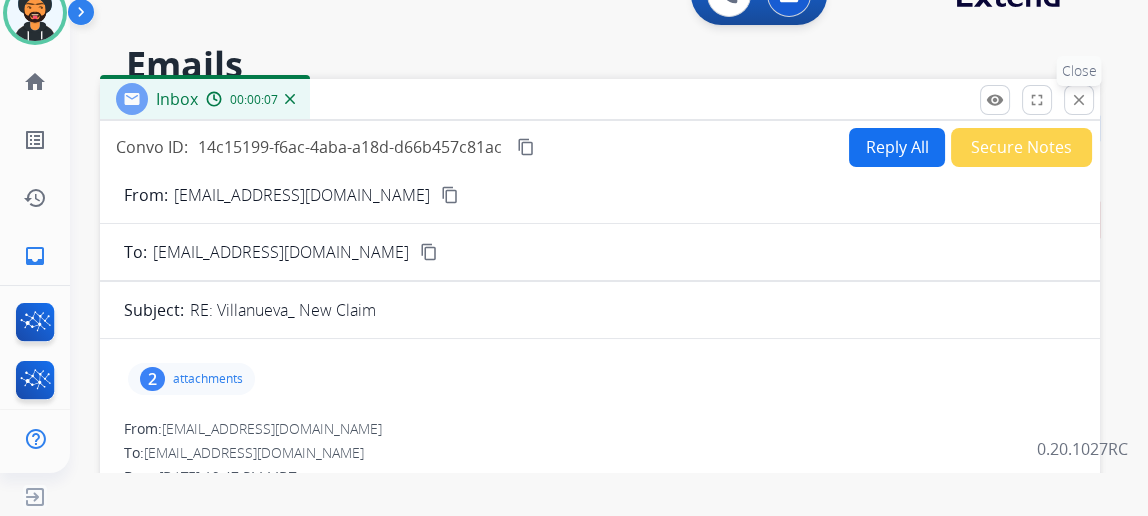 click on "close Close" at bounding box center (1079, 100) 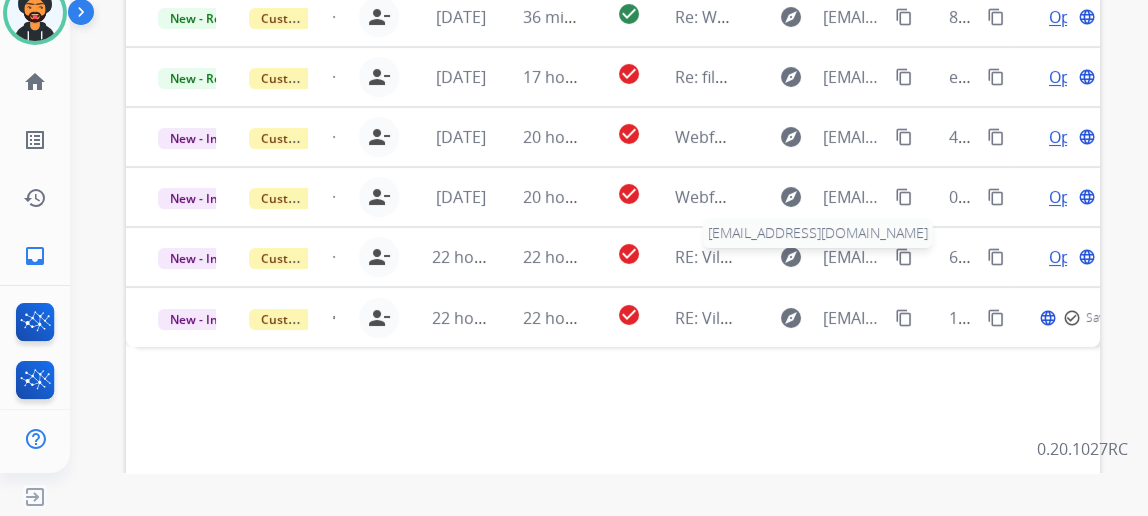 scroll, scrollTop: 636, scrollLeft: 0, axis: vertical 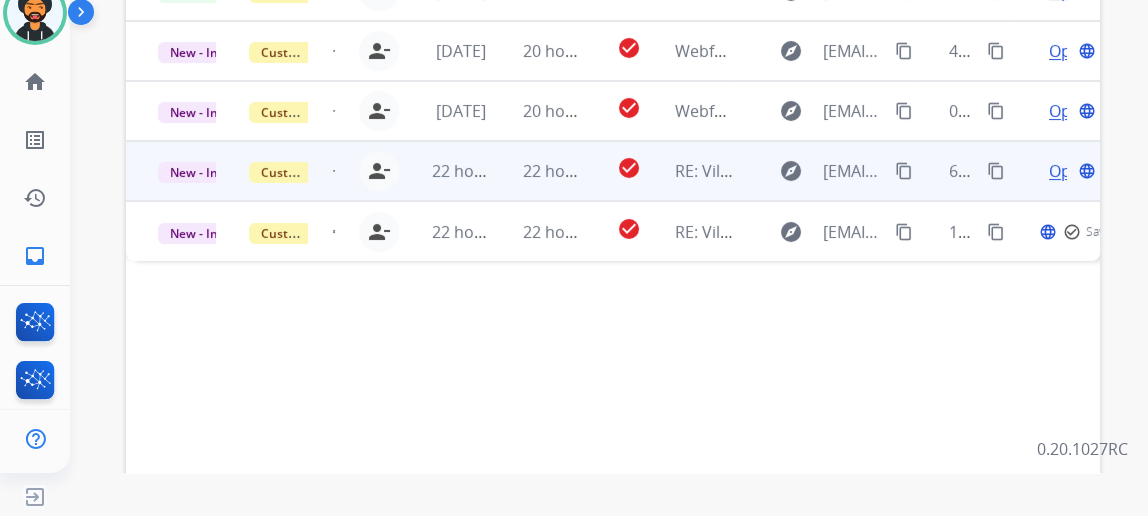 click on "Open" at bounding box center [1069, 171] 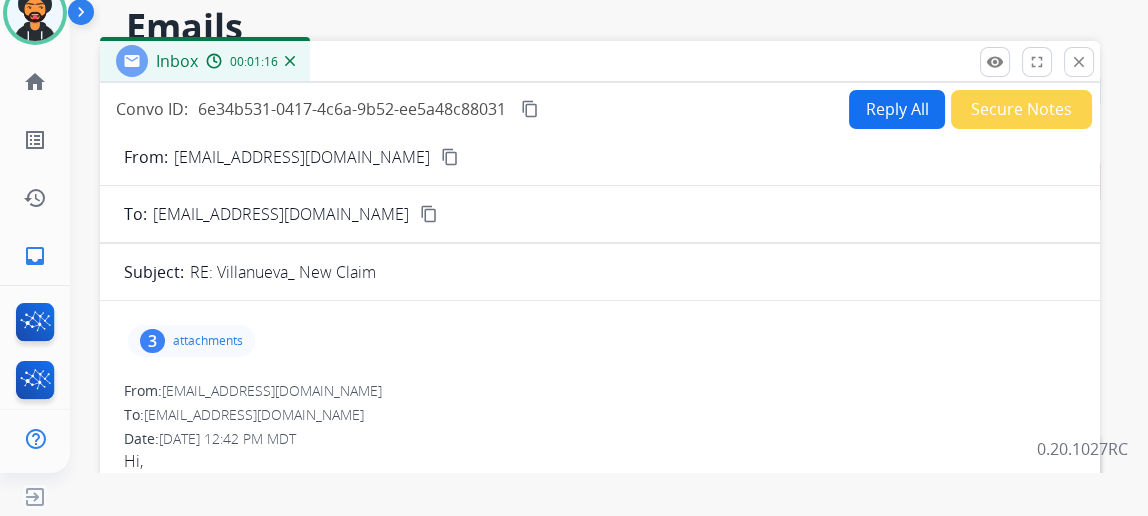 scroll, scrollTop: 0, scrollLeft: 0, axis: both 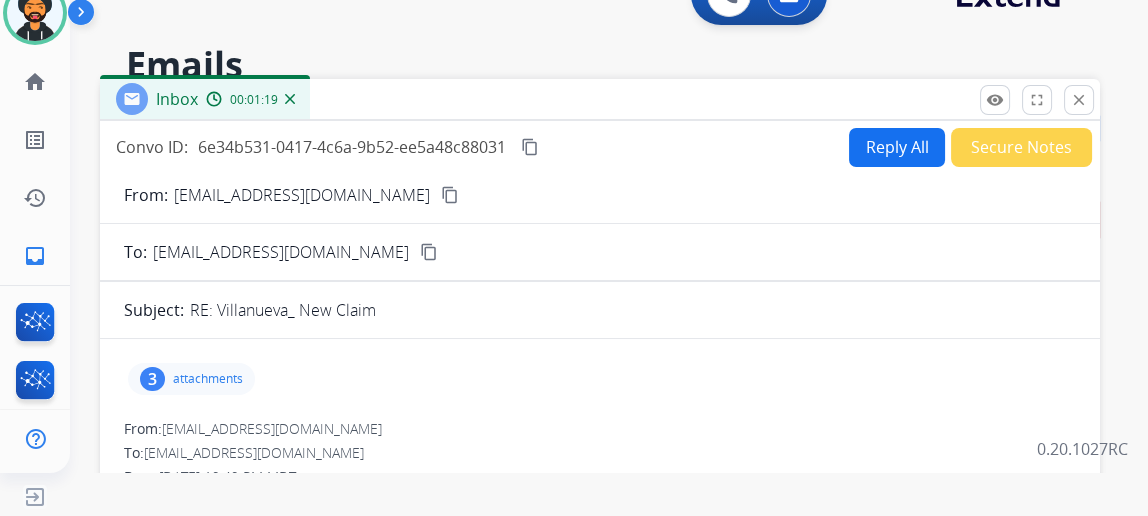 click on "content_copy" at bounding box center [450, 195] 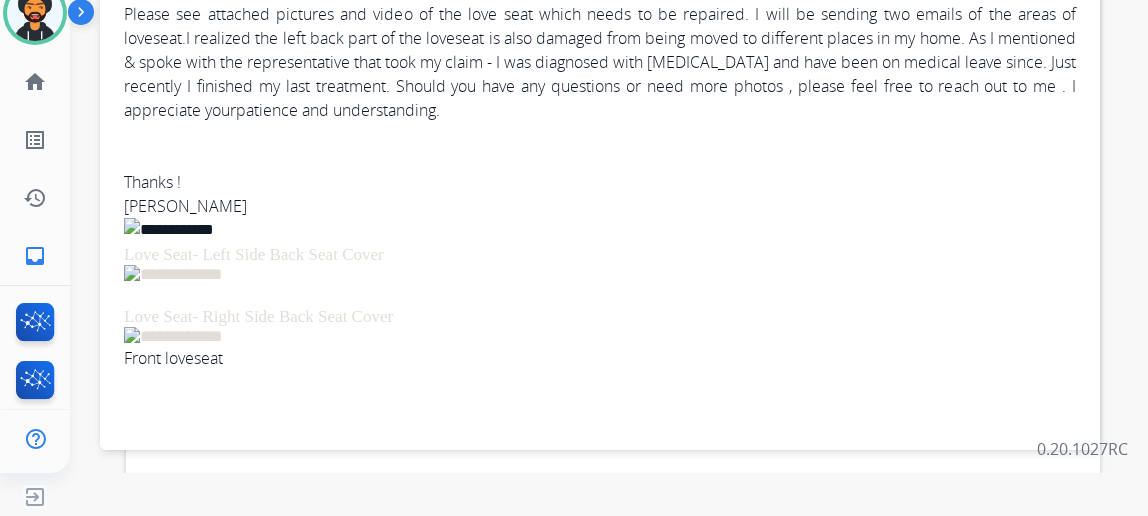 scroll, scrollTop: 545, scrollLeft: 0, axis: vertical 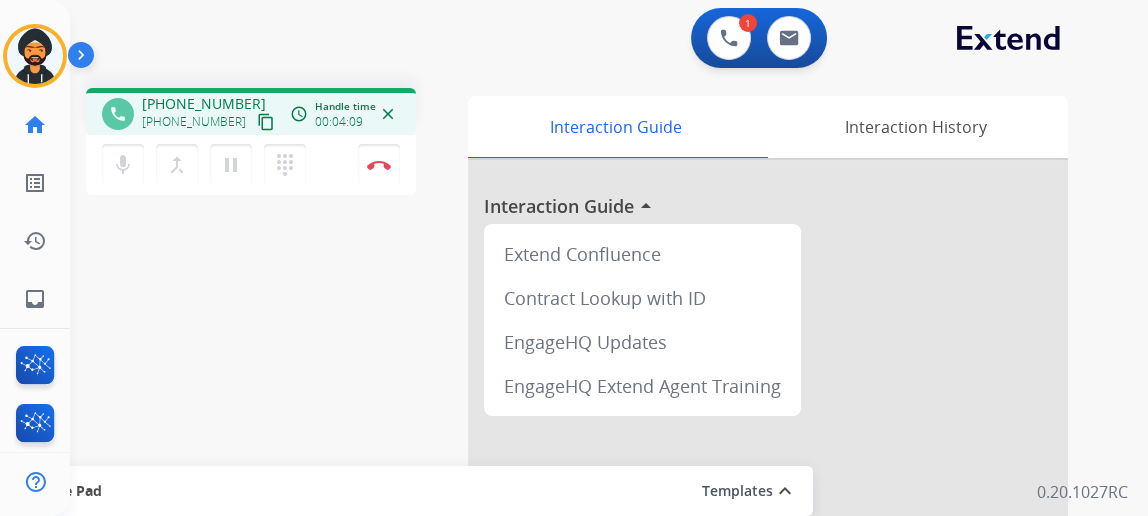 click on "content_copy" at bounding box center [266, 122] 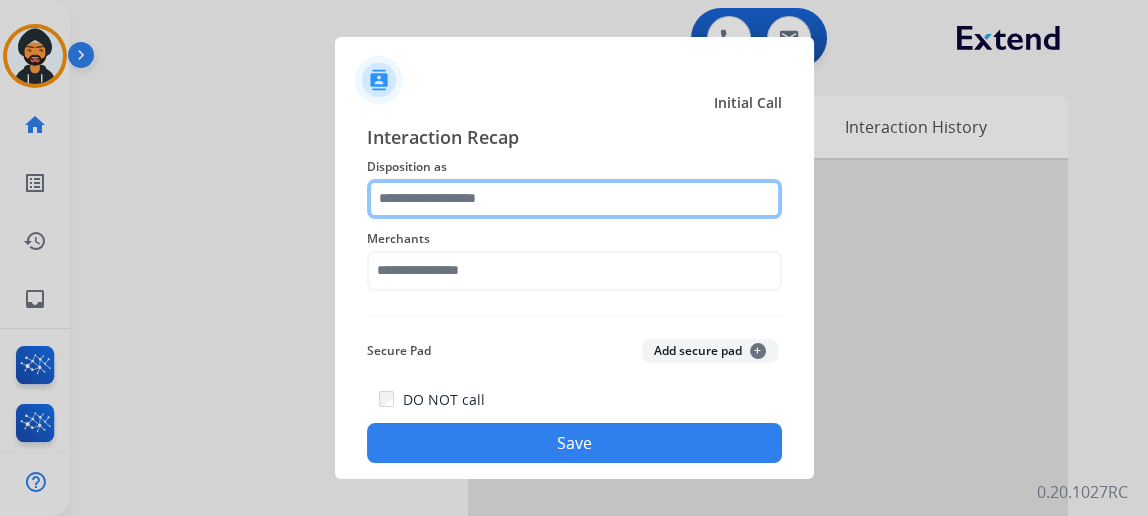 click 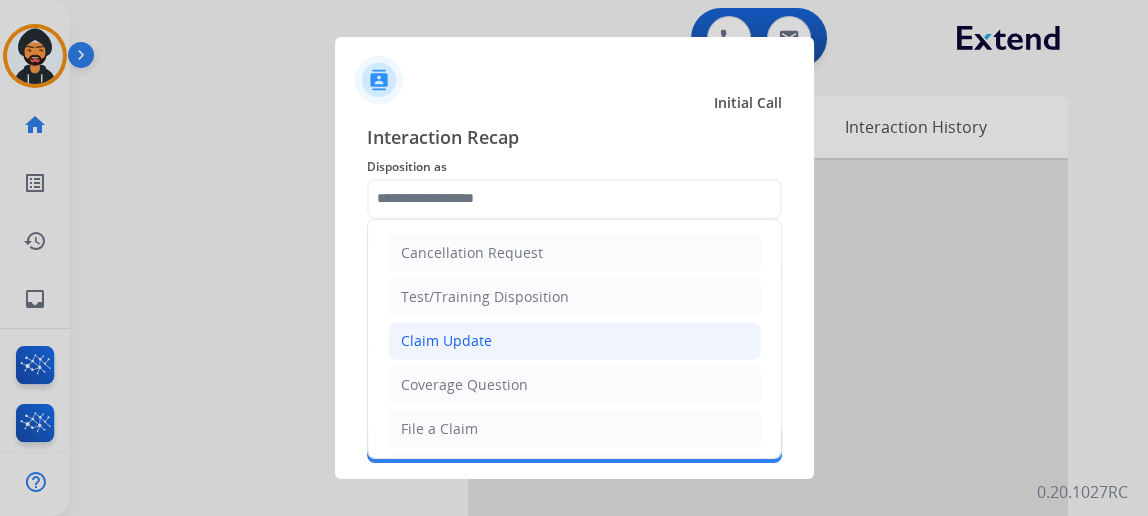 click on "Claim Update" 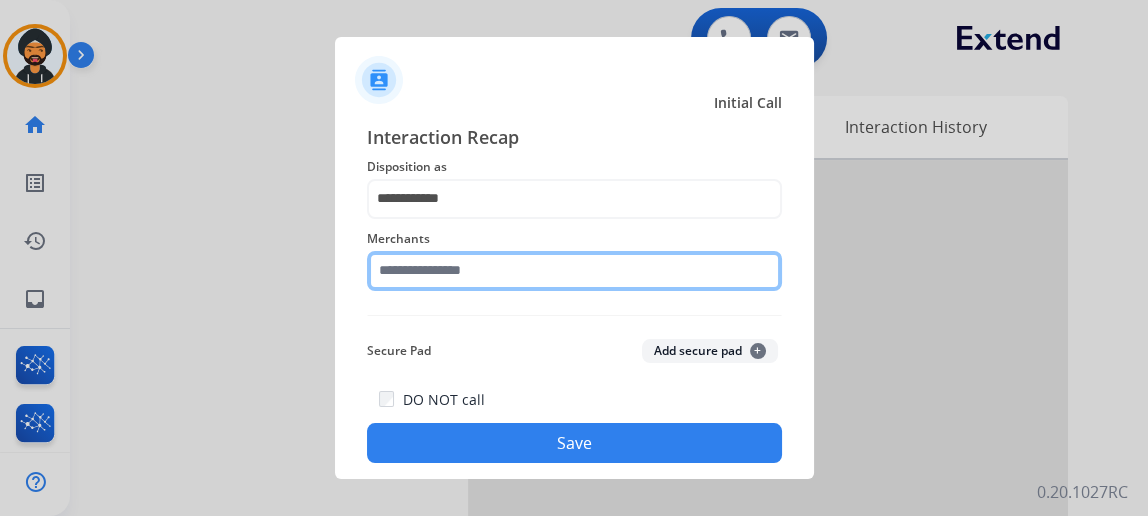 click 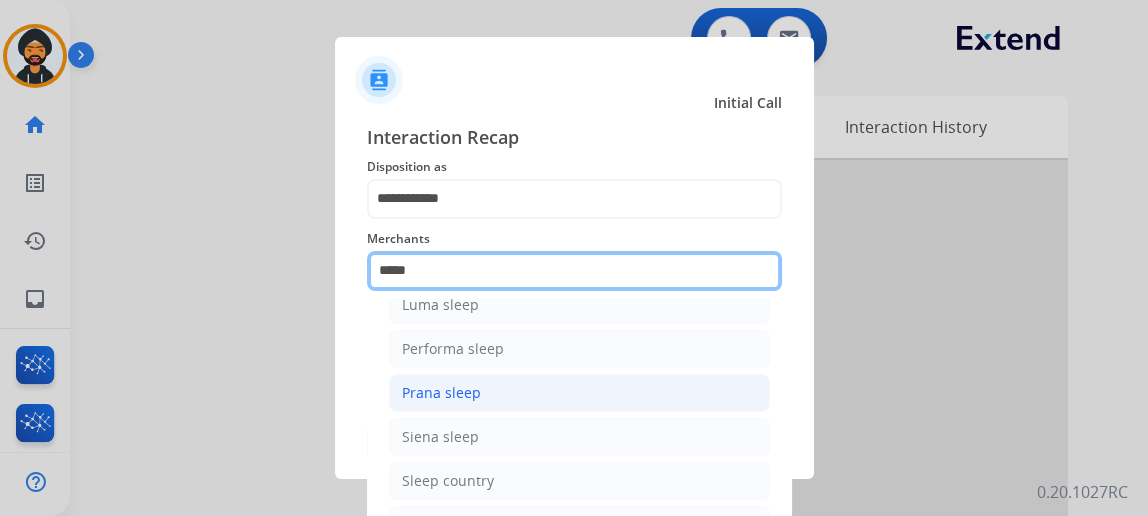 scroll, scrollTop: 112, scrollLeft: 0, axis: vertical 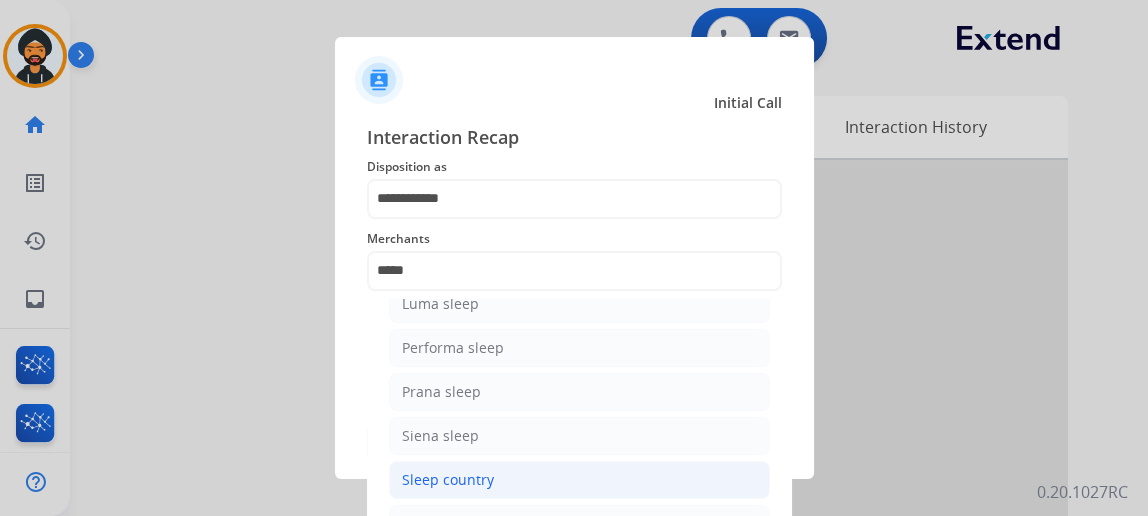 click on "Sleep country" 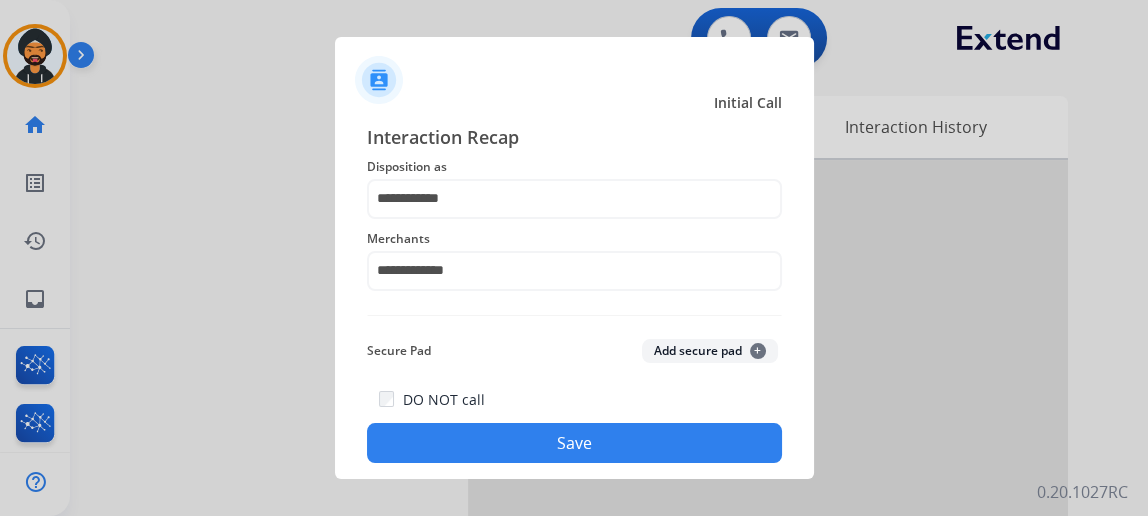 click on "Save" 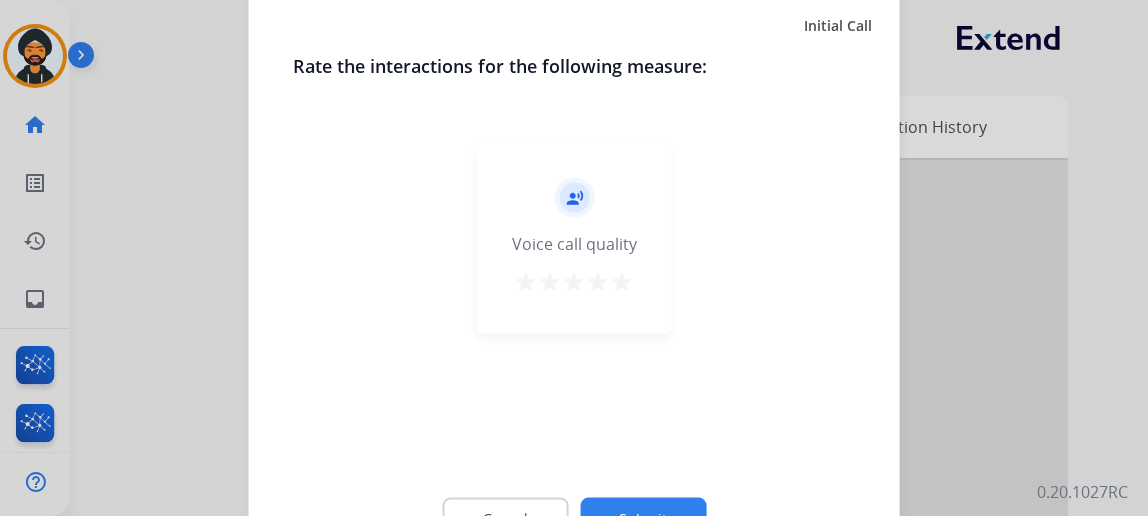 click on "Submit" 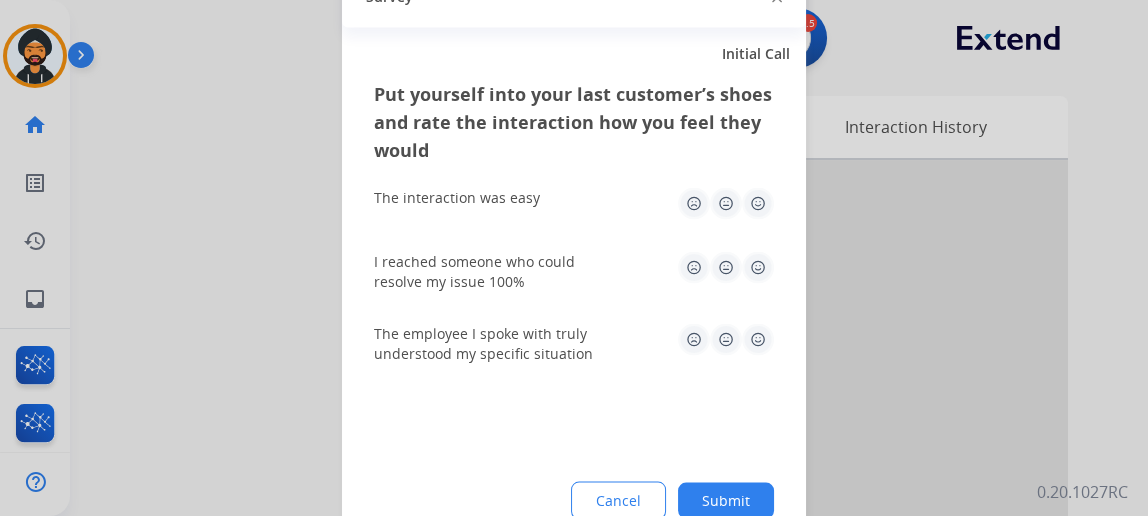 click on "Submit" 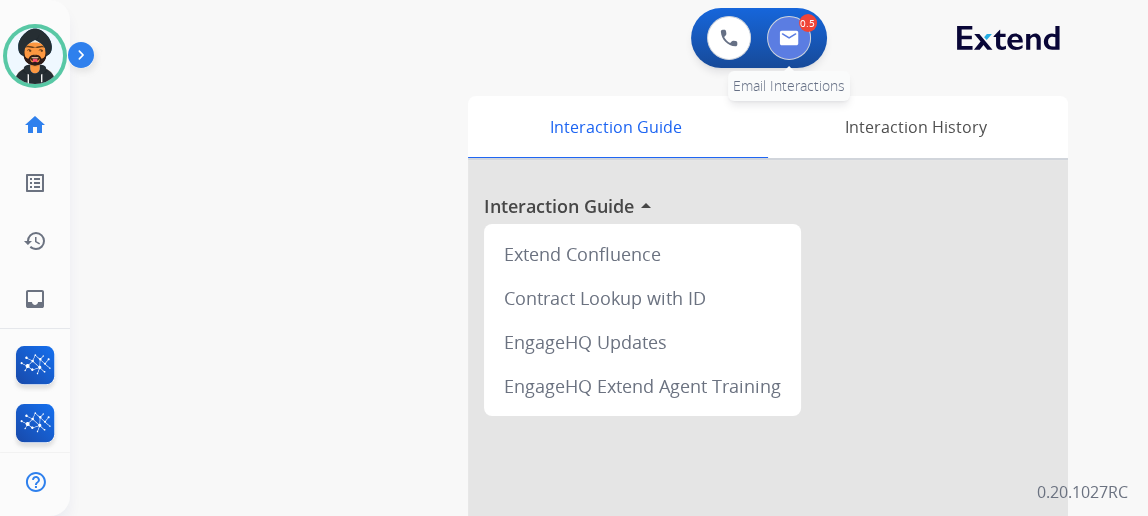 click at bounding box center [789, 38] 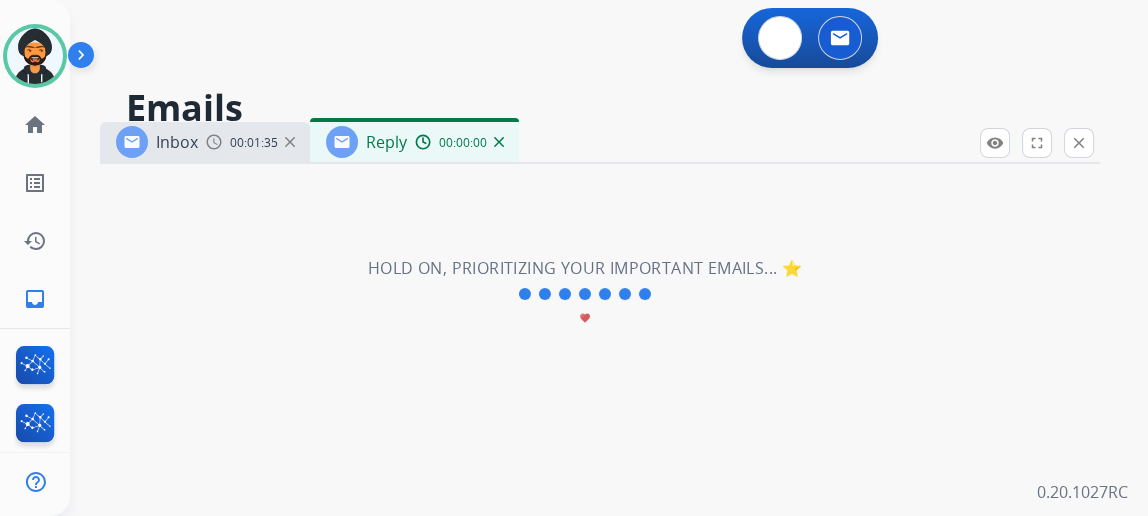 select on "**********" 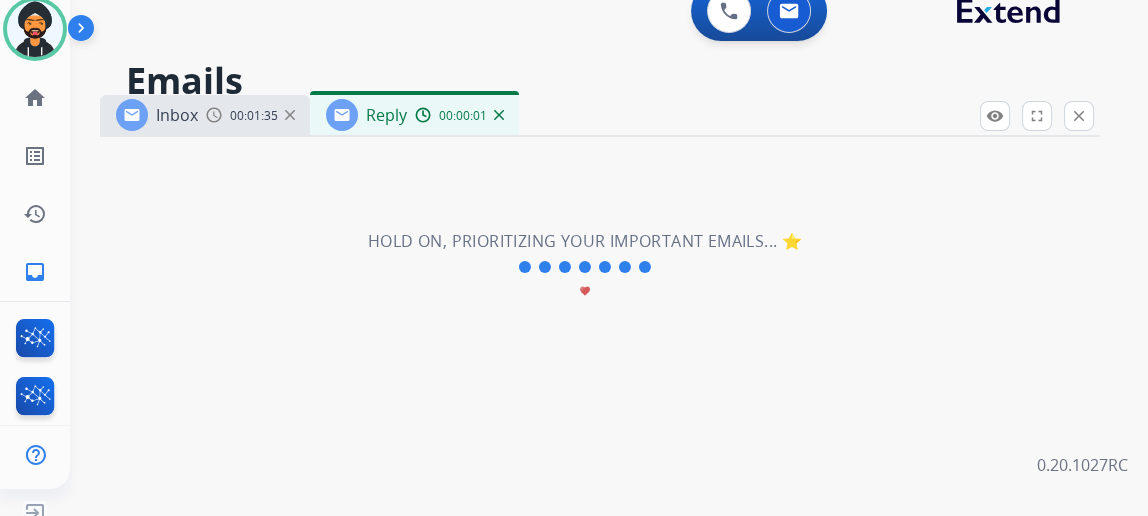 scroll, scrollTop: 43, scrollLeft: 0, axis: vertical 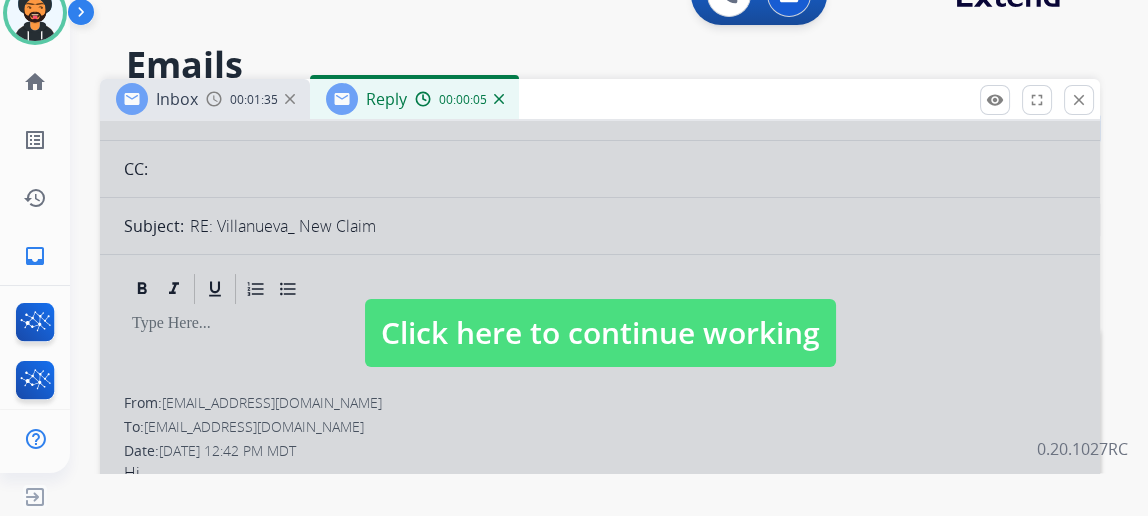 click on "Click here to continue working" at bounding box center (600, 333) 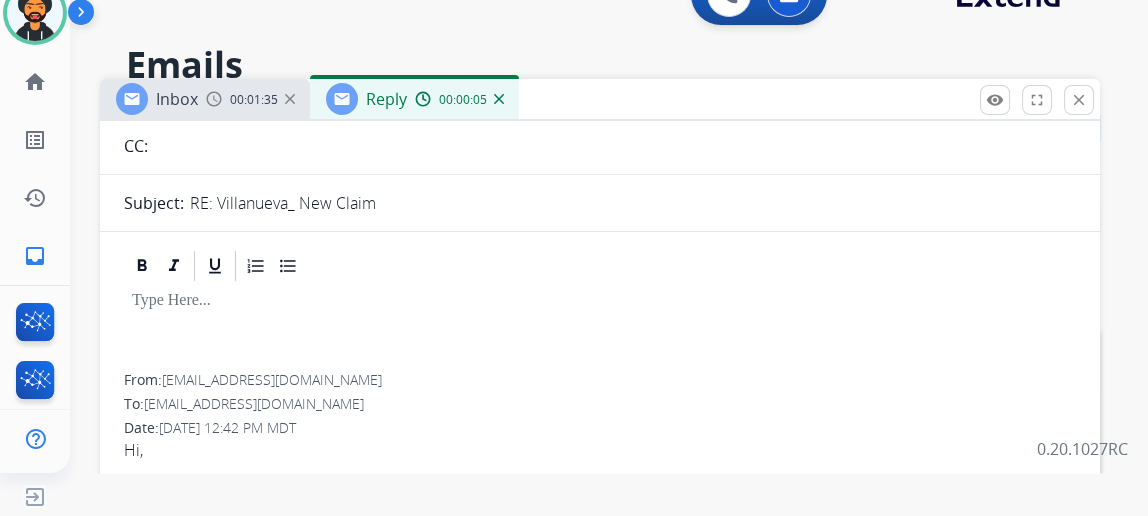 scroll, scrollTop: 224, scrollLeft: 0, axis: vertical 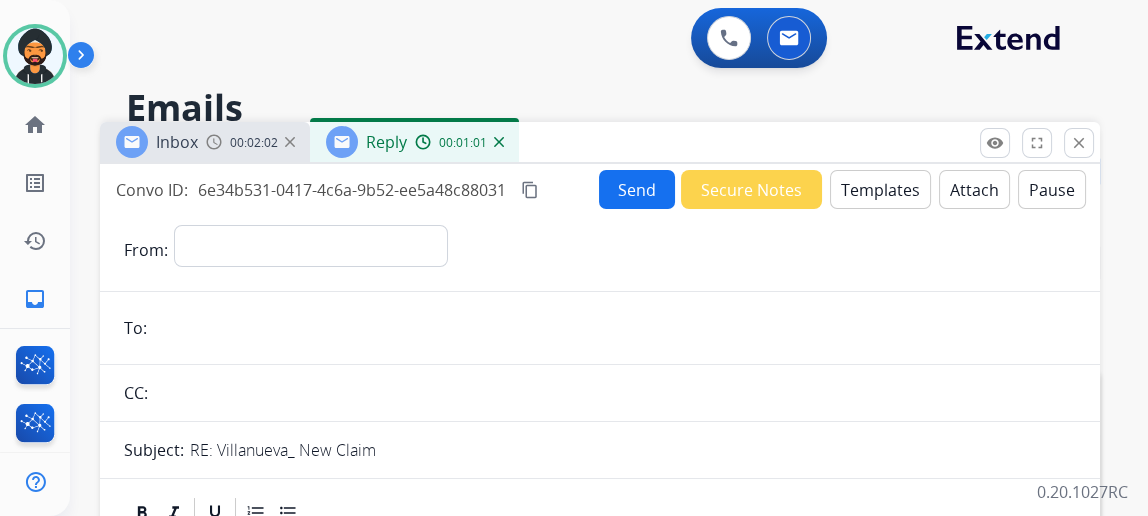 click at bounding box center [499, 142] 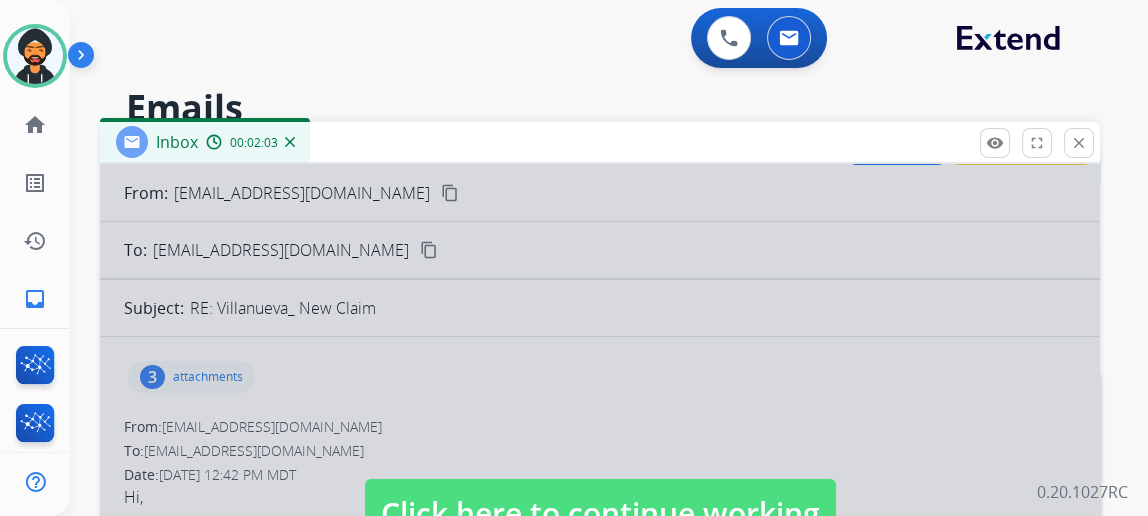 scroll, scrollTop: 69, scrollLeft: 0, axis: vertical 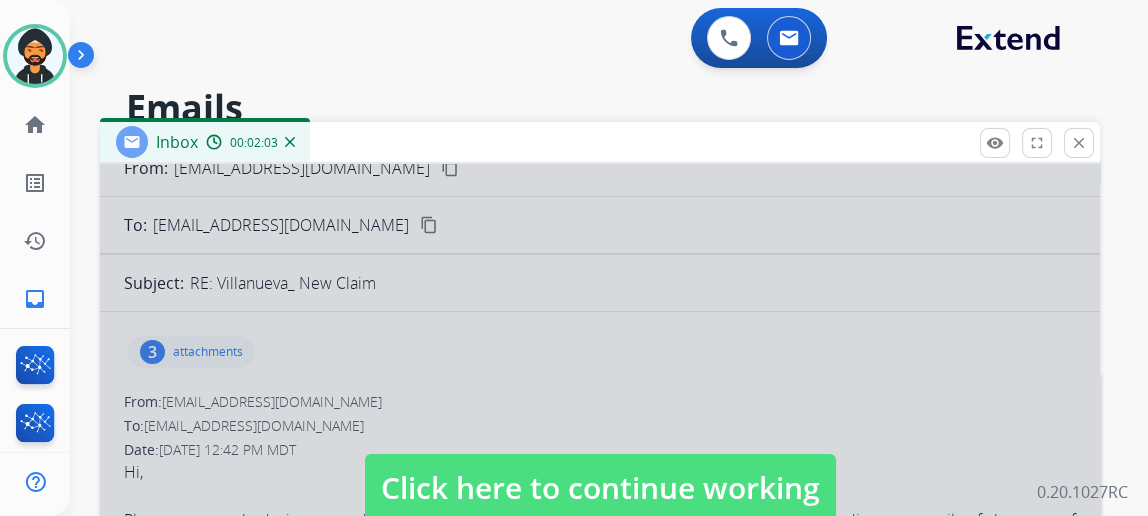 click at bounding box center (600, 468) 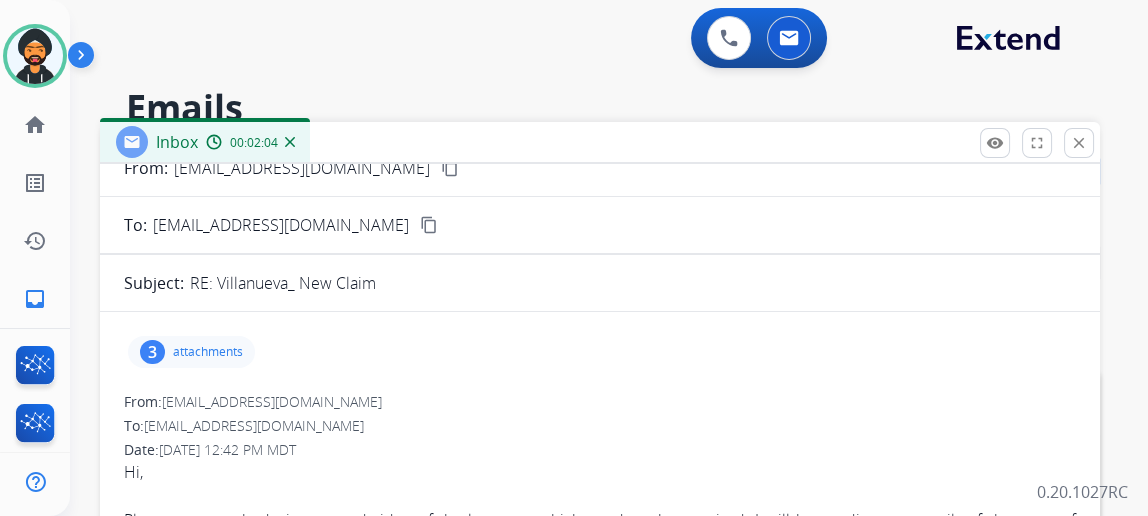 scroll, scrollTop: 0, scrollLeft: 0, axis: both 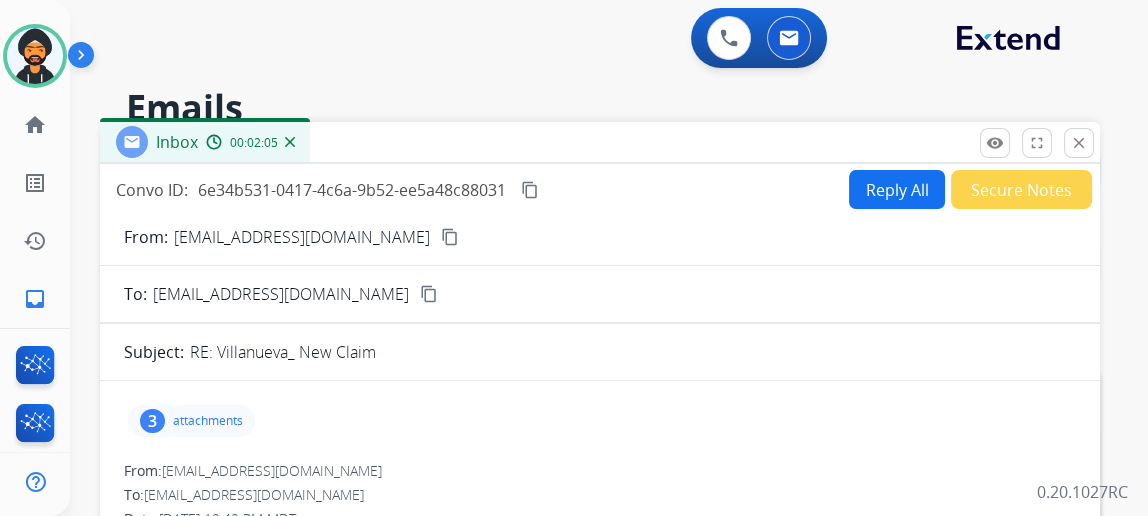 click on "content_copy" at bounding box center (450, 237) 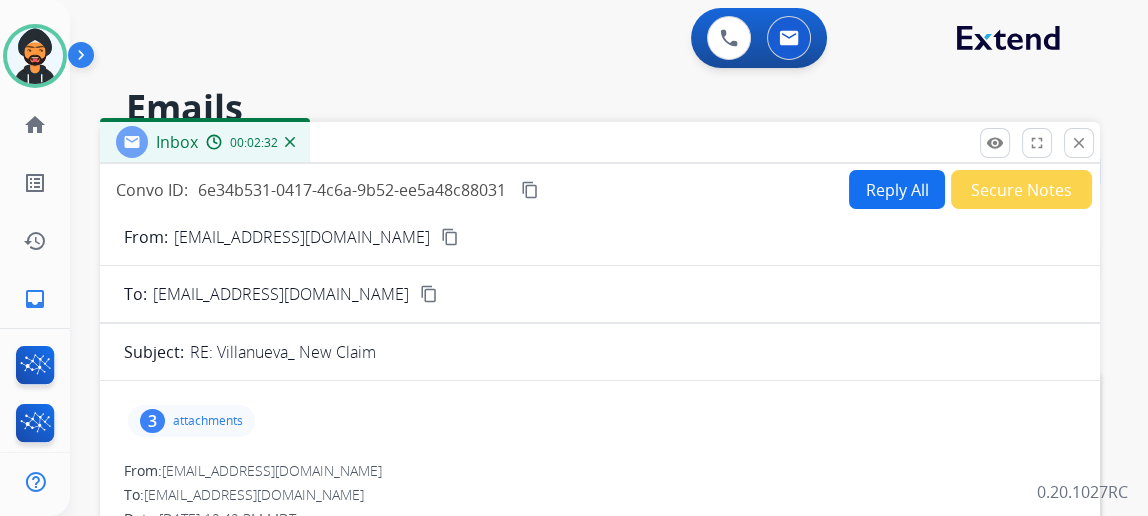 click on "Reply All" at bounding box center [897, 189] 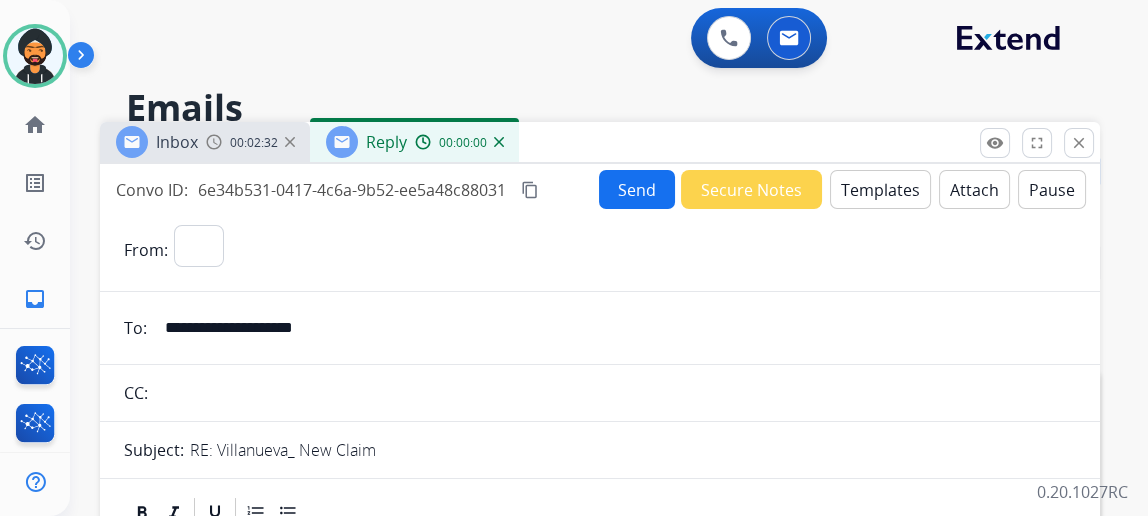 select on "**********" 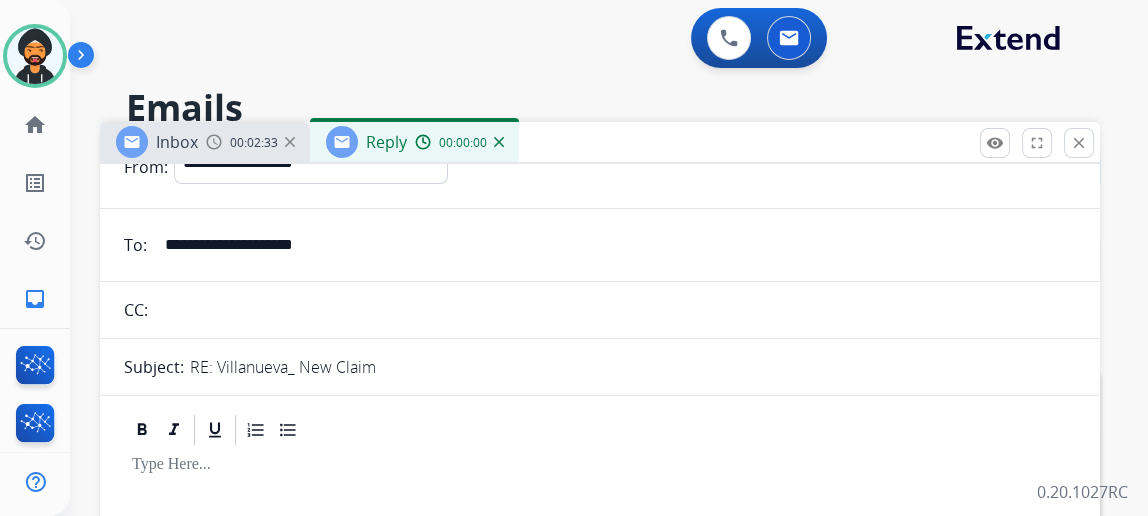 scroll, scrollTop: 224, scrollLeft: 0, axis: vertical 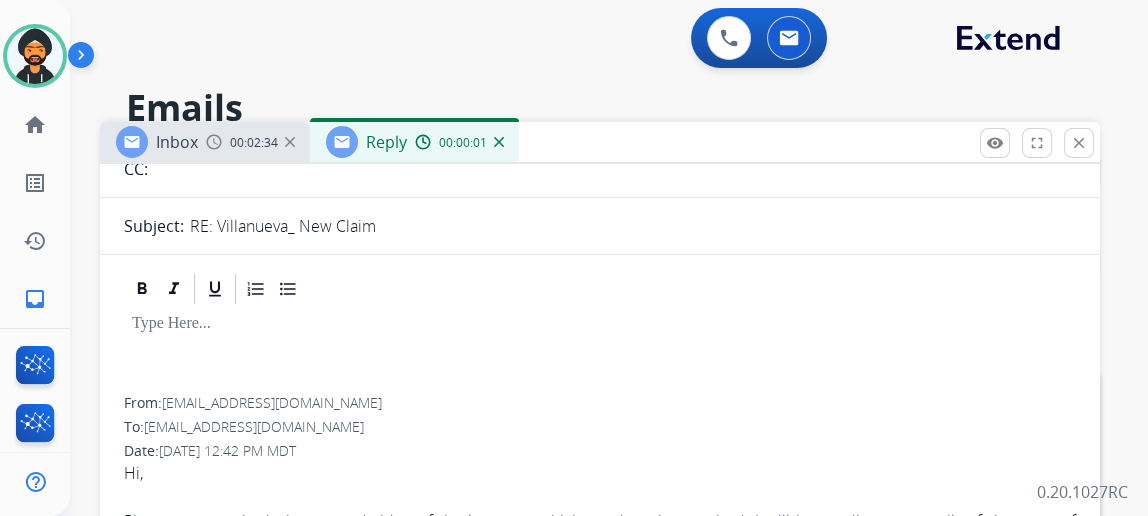 click at bounding box center [600, 352] 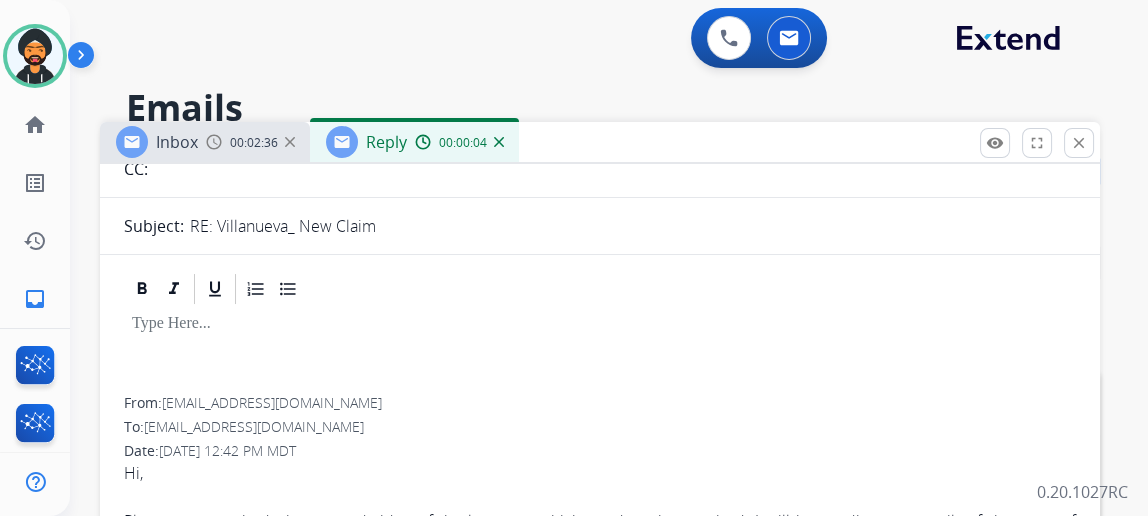type 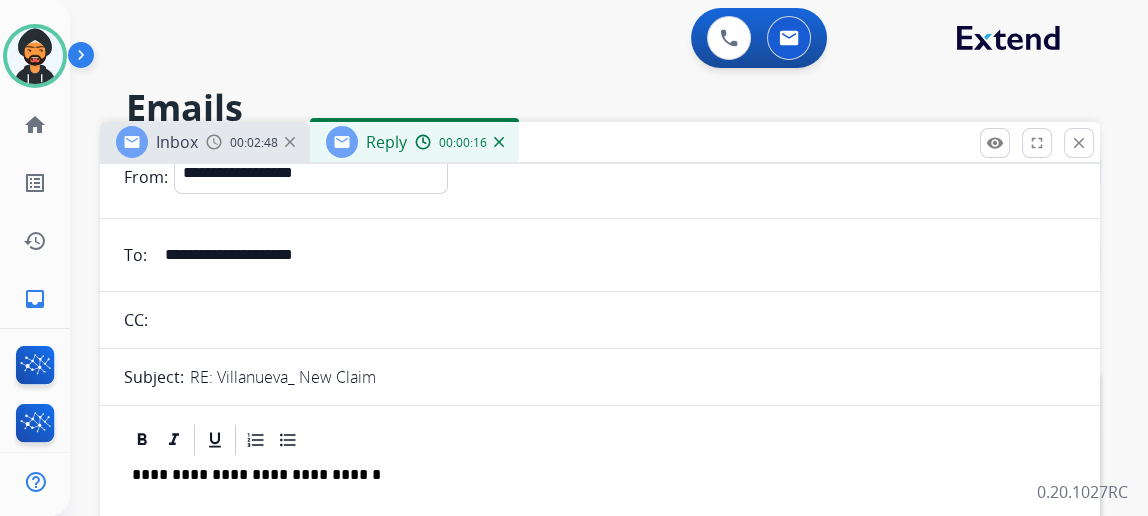 scroll, scrollTop: 0, scrollLeft: 0, axis: both 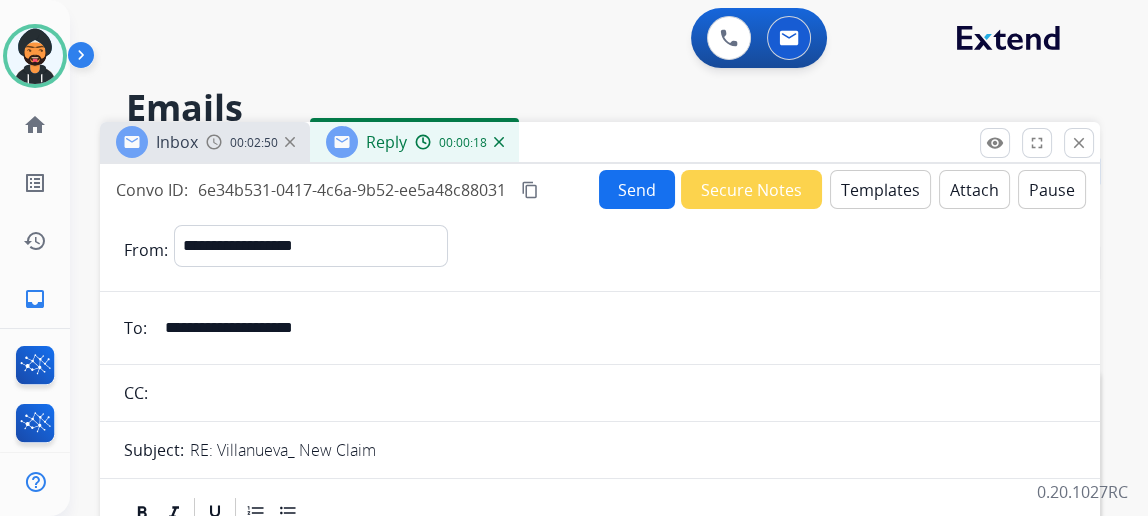 click on "Send" at bounding box center (637, 189) 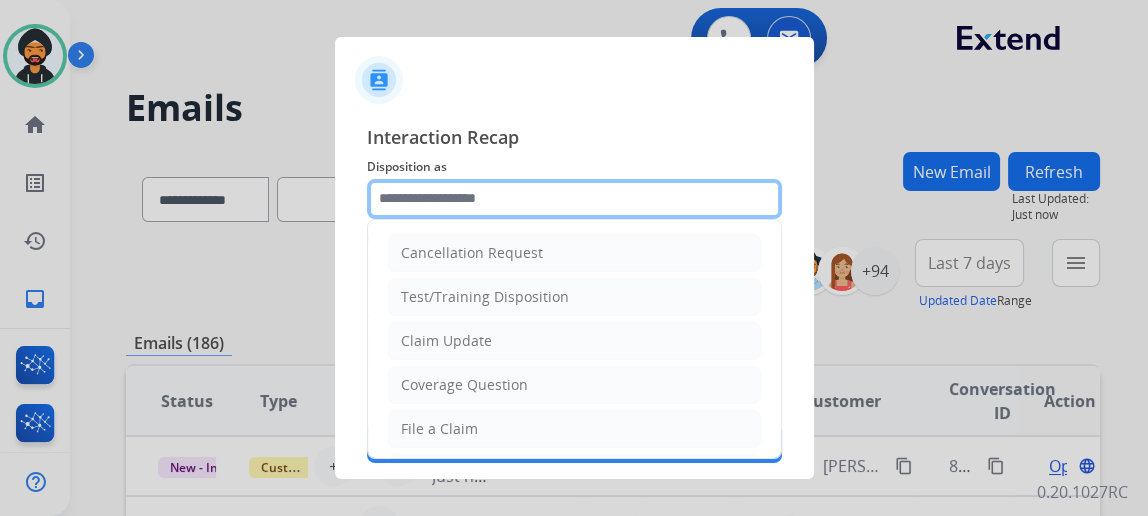 click 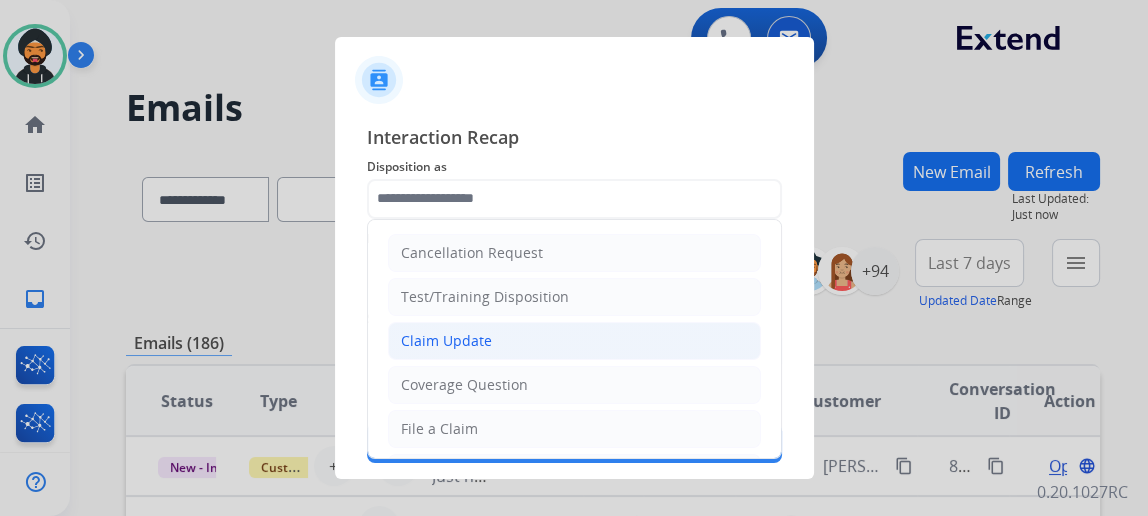 click on "Claim Update" 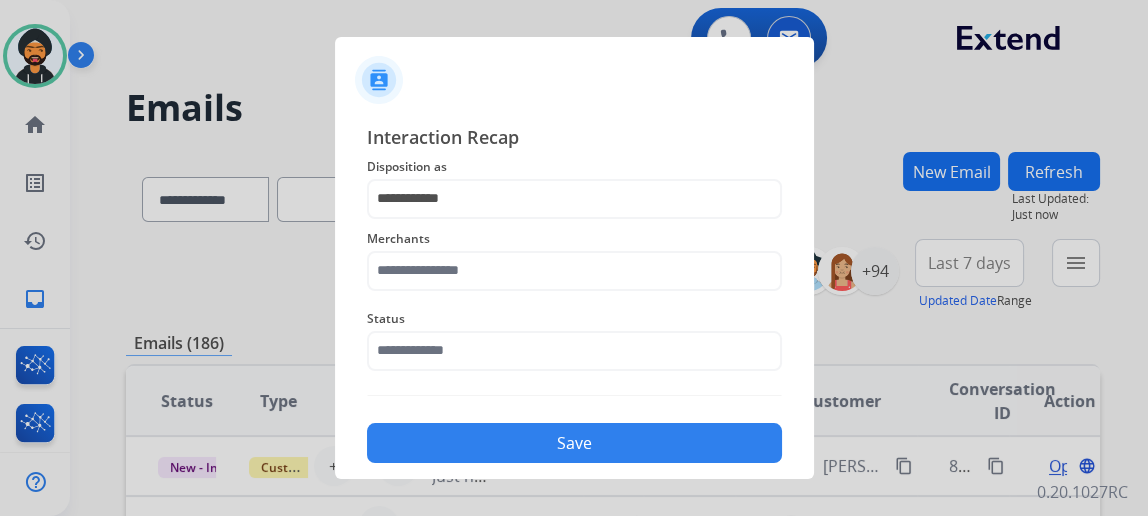 click on "Merchants" 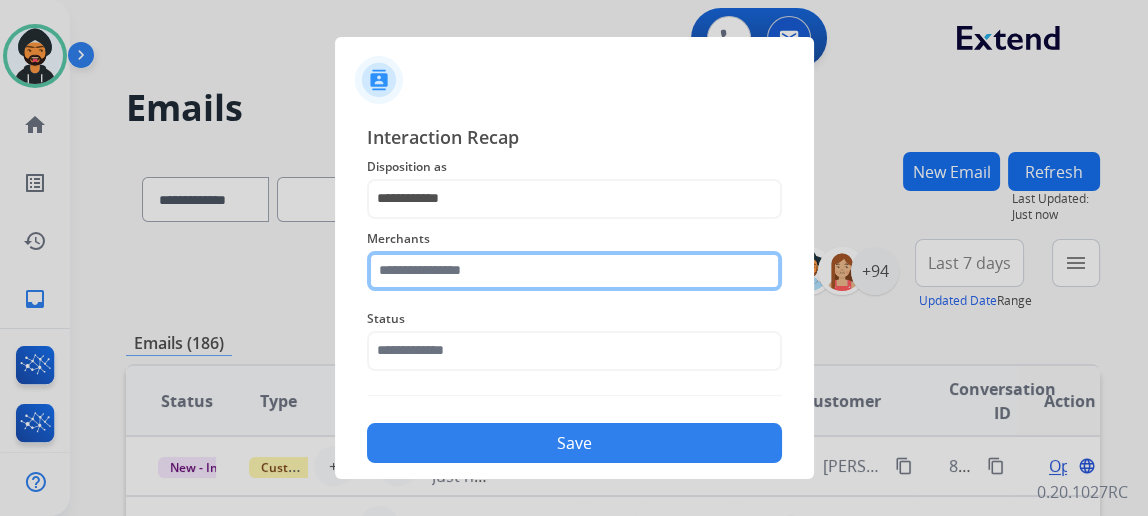 click 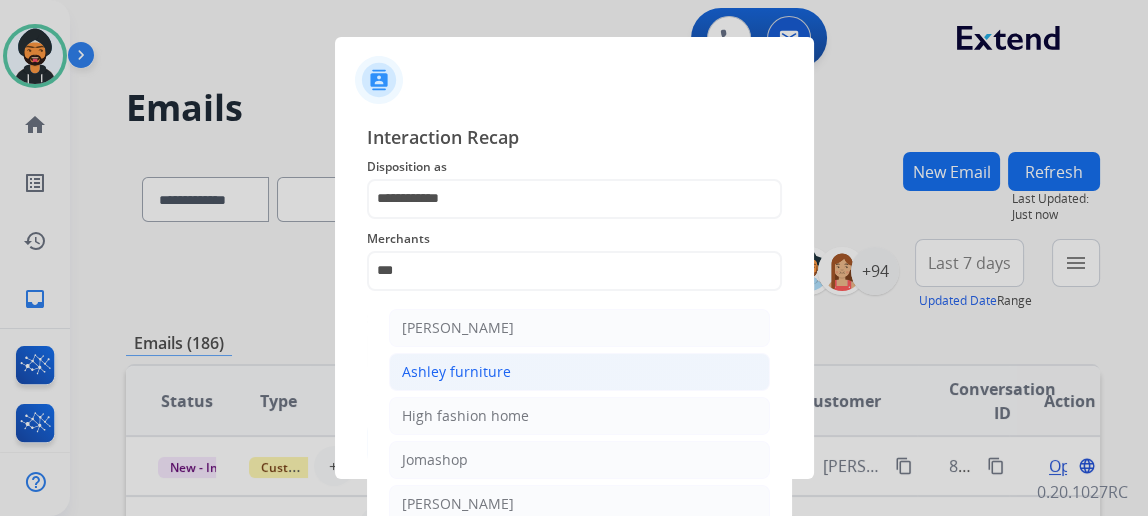 click on "Ashley furniture" 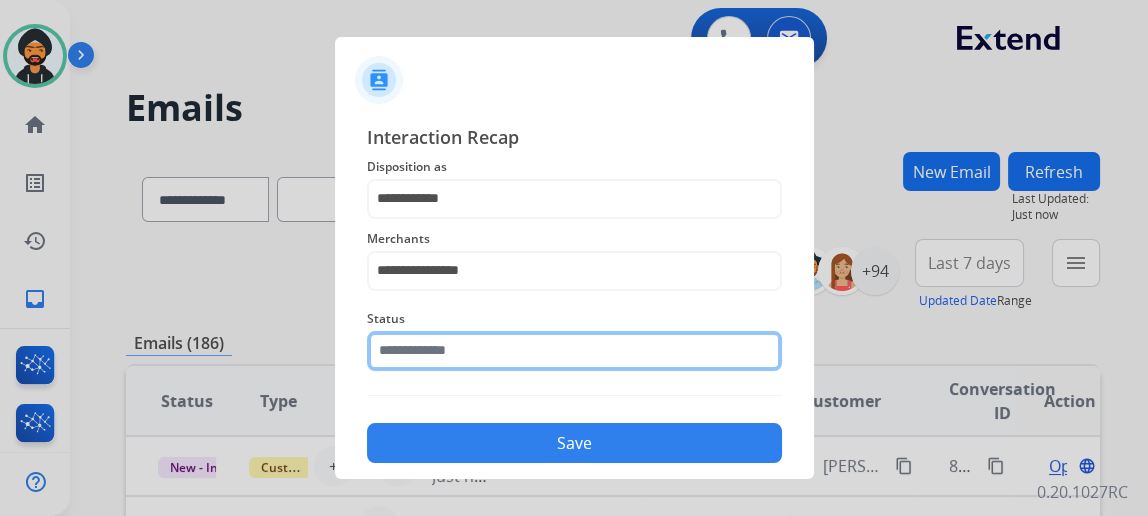 click 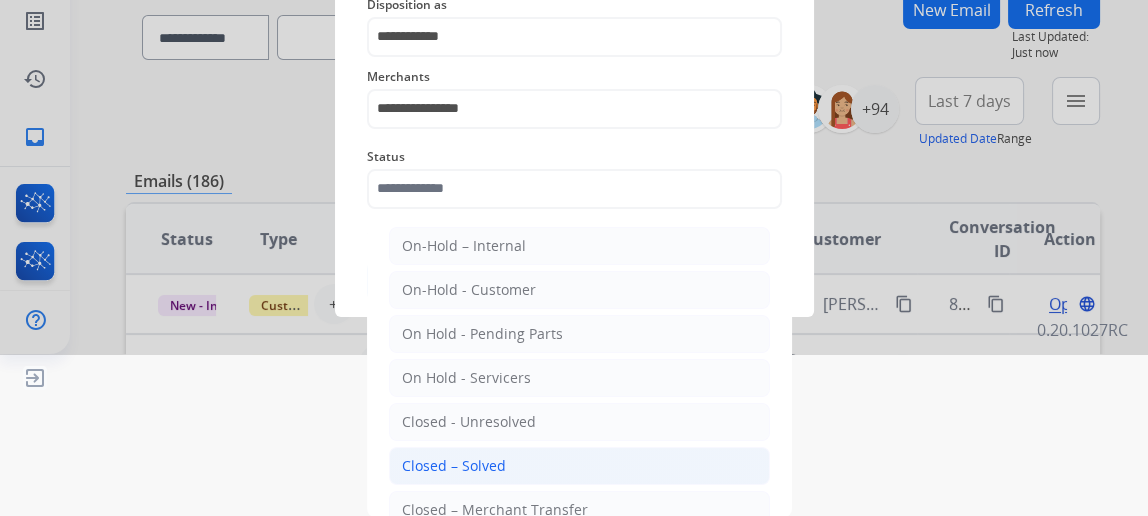 click on "Closed – Solved" 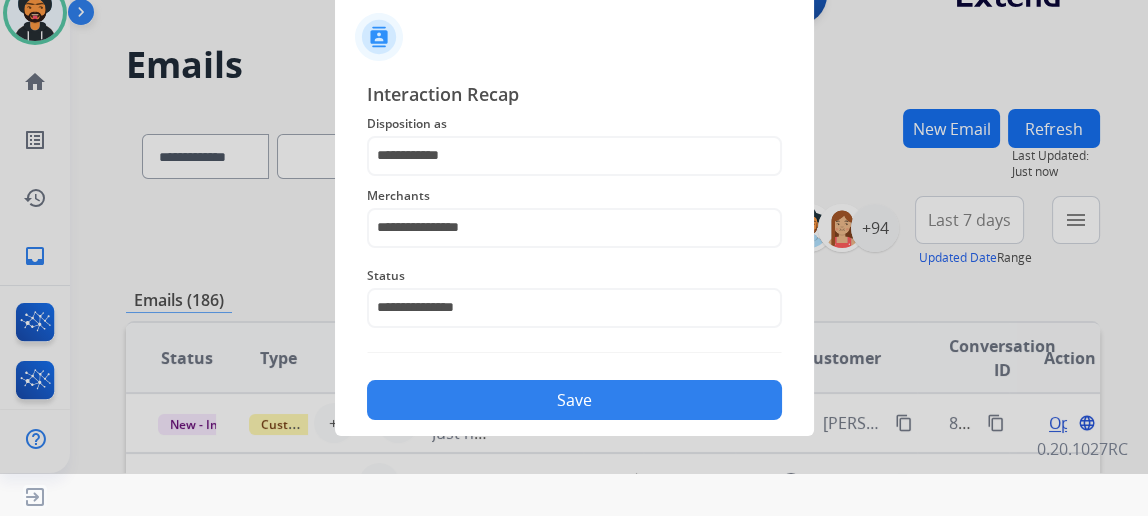 scroll, scrollTop: 43, scrollLeft: 0, axis: vertical 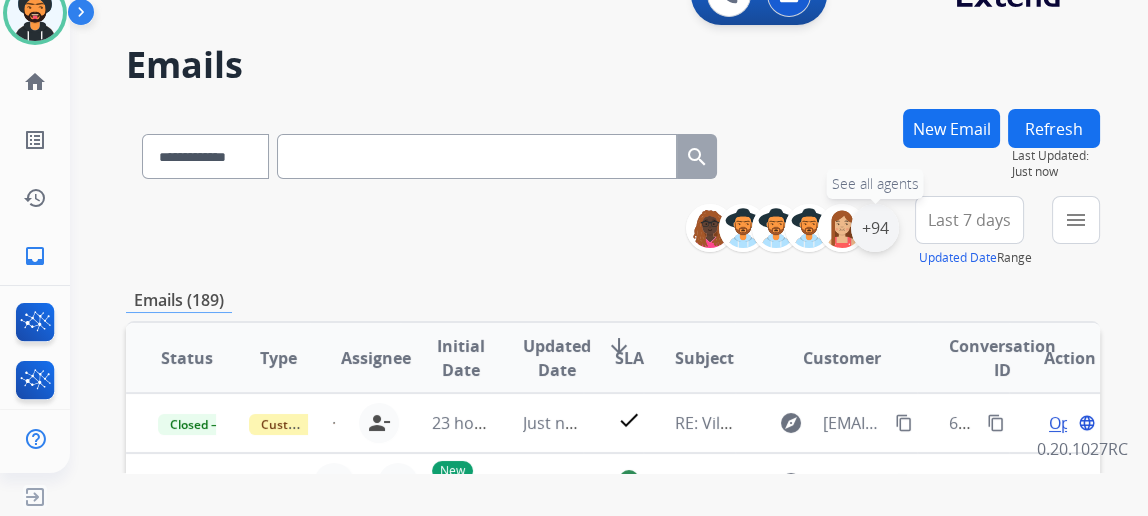 click on "+94" at bounding box center [875, 228] 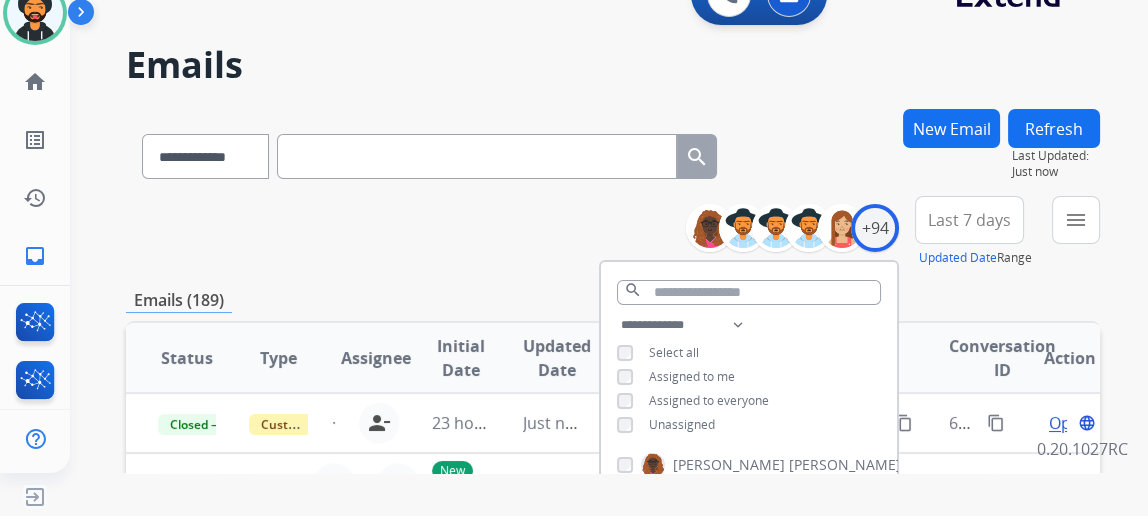 click on "**********" at bounding box center (749, 377) 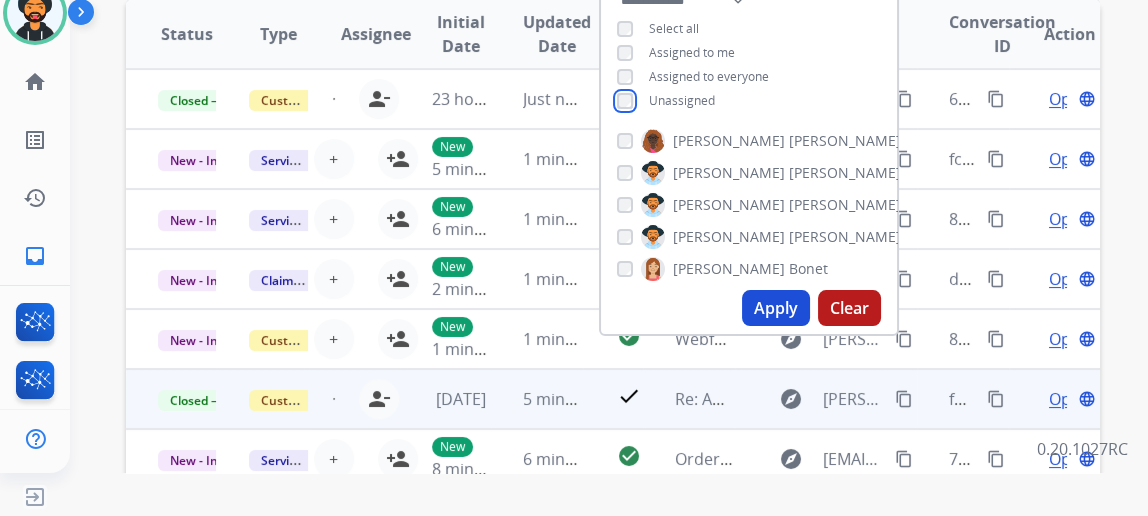 scroll, scrollTop: 363, scrollLeft: 0, axis: vertical 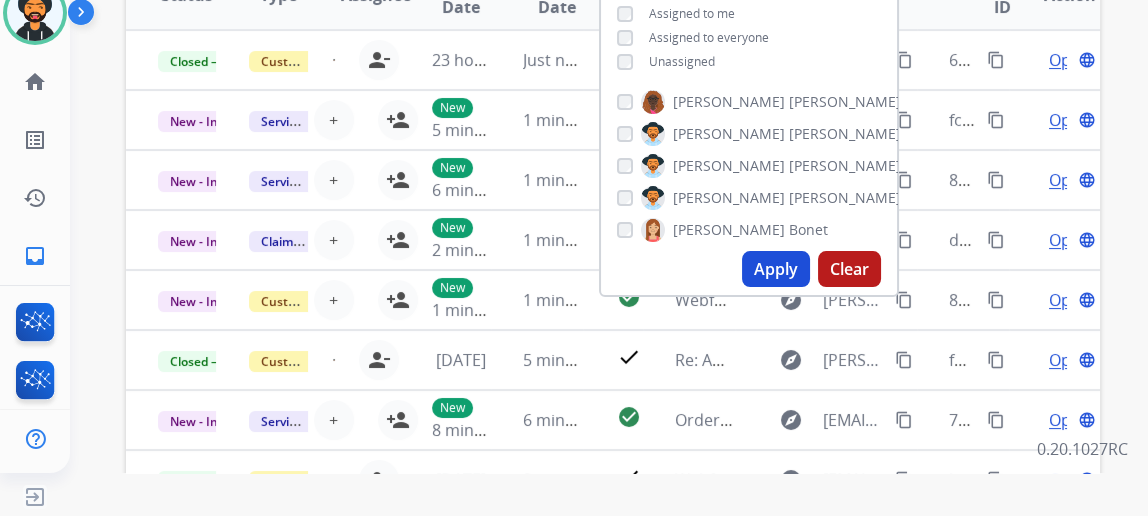 click on "Apply" at bounding box center [776, 269] 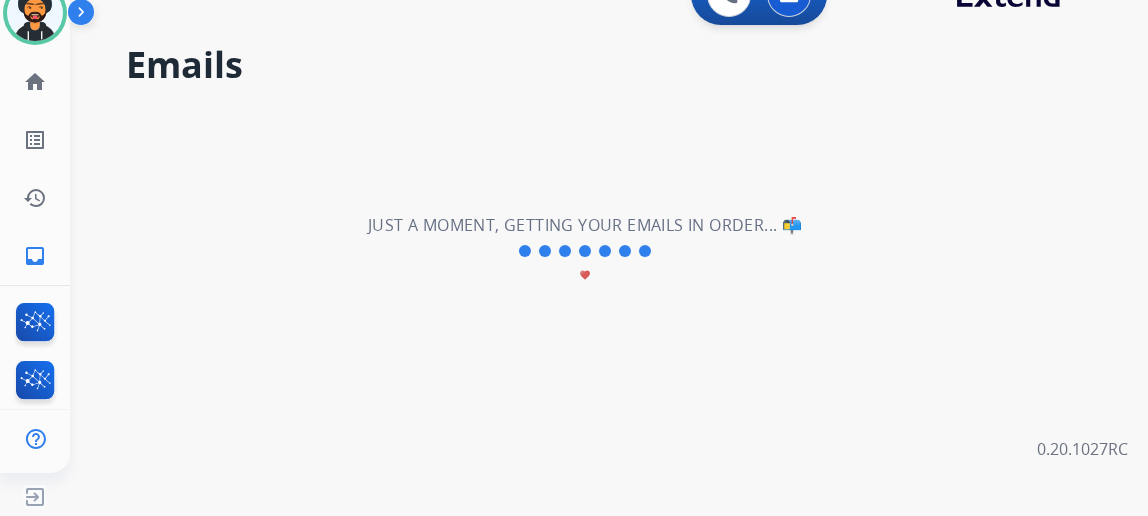 scroll, scrollTop: 0, scrollLeft: 0, axis: both 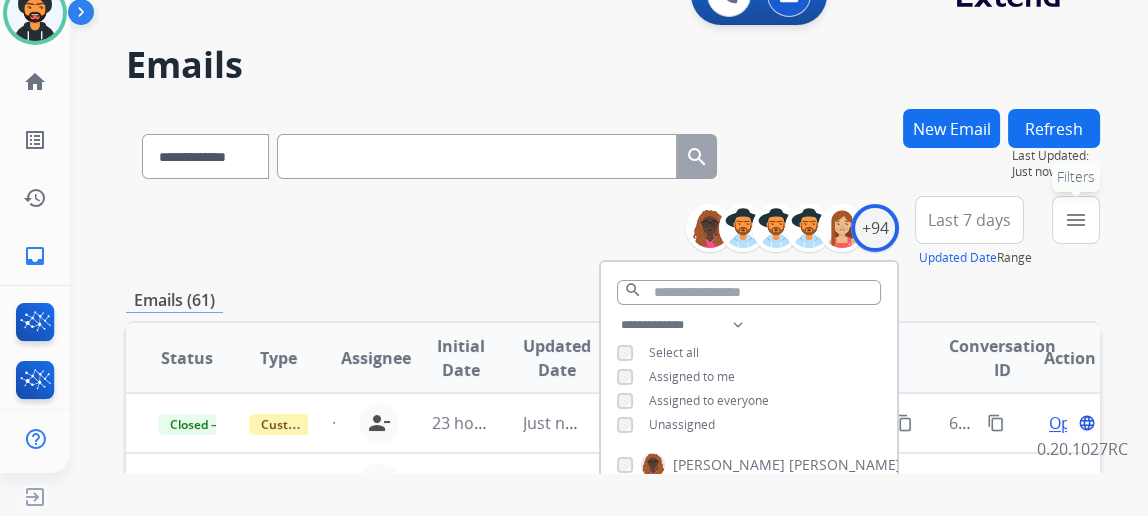 click on "menu  Filters" at bounding box center [1076, 220] 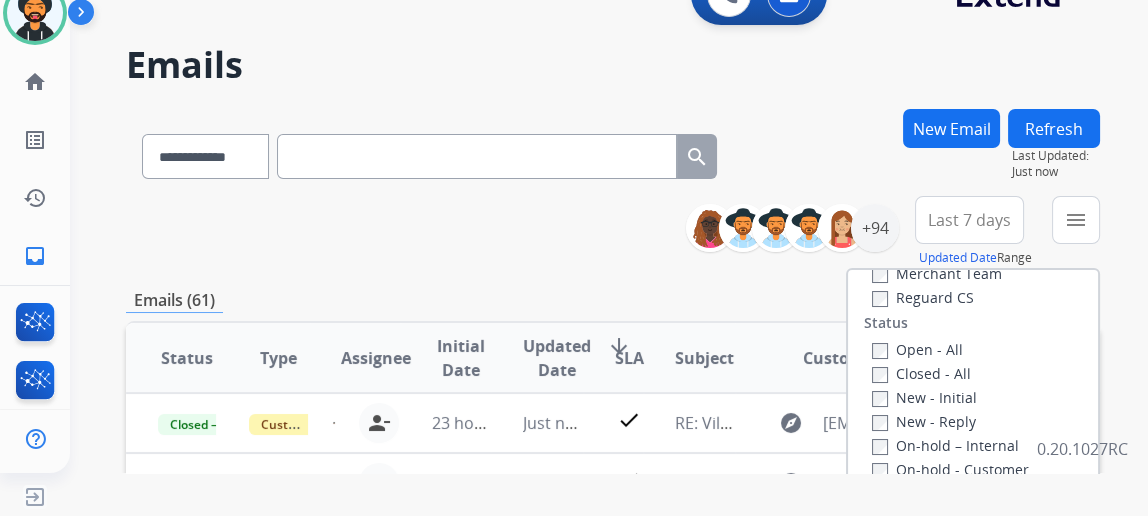 scroll, scrollTop: 272, scrollLeft: 0, axis: vertical 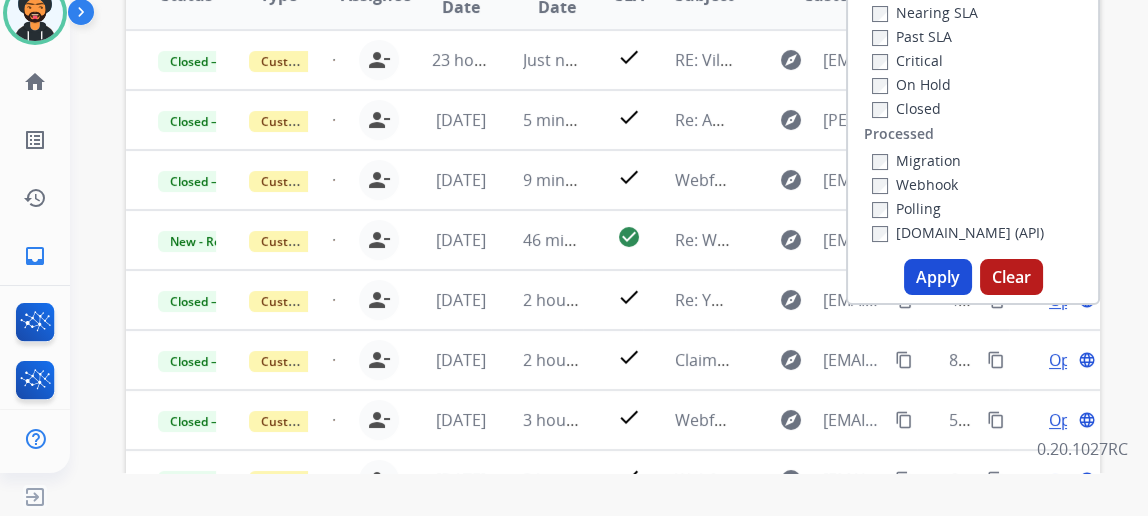 click on "Apply" at bounding box center (938, 277) 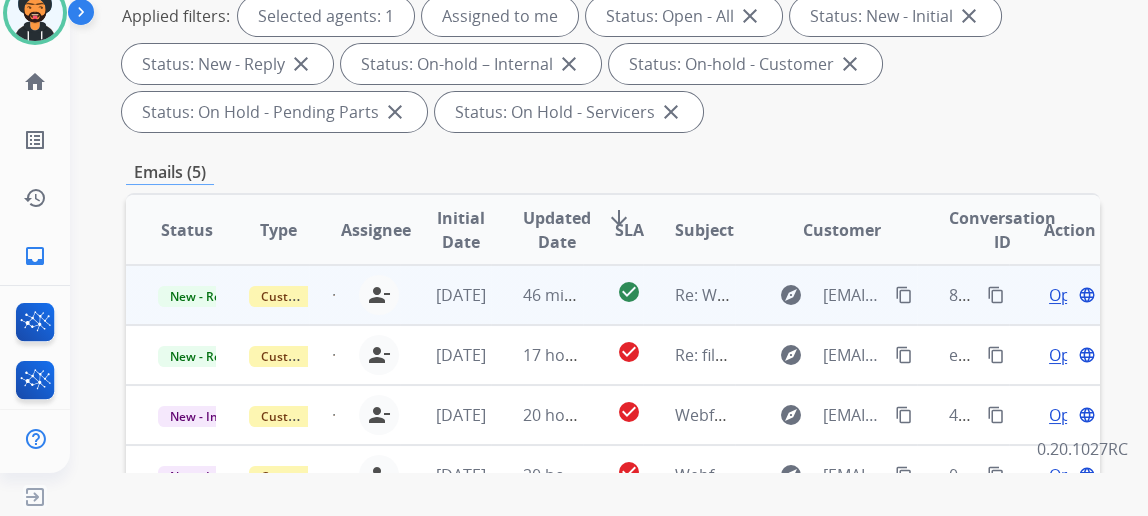 scroll, scrollTop: 454, scrollLeft: 0, axis: vertical 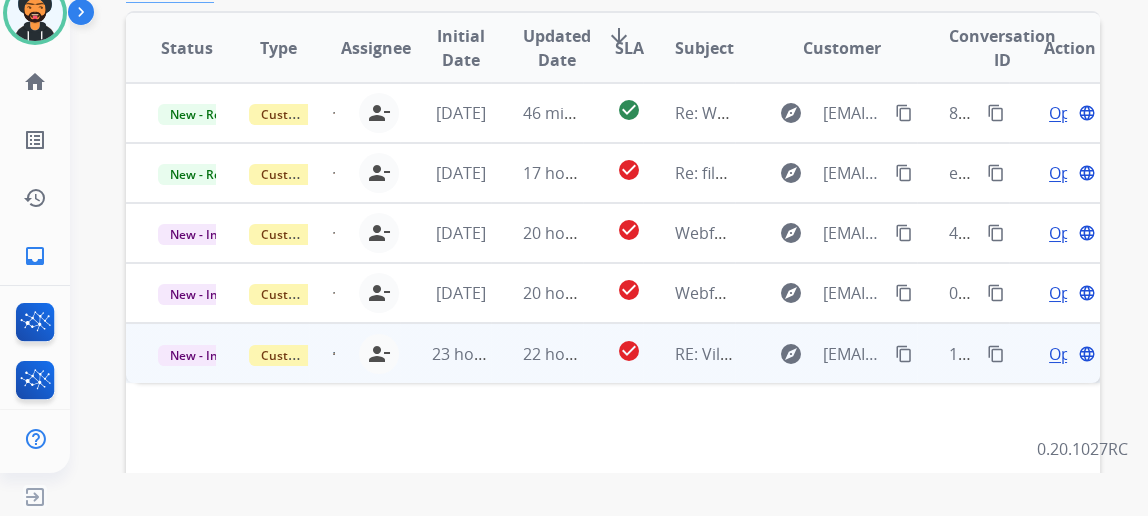 click on "Open" at bounding box center (1069, 354) 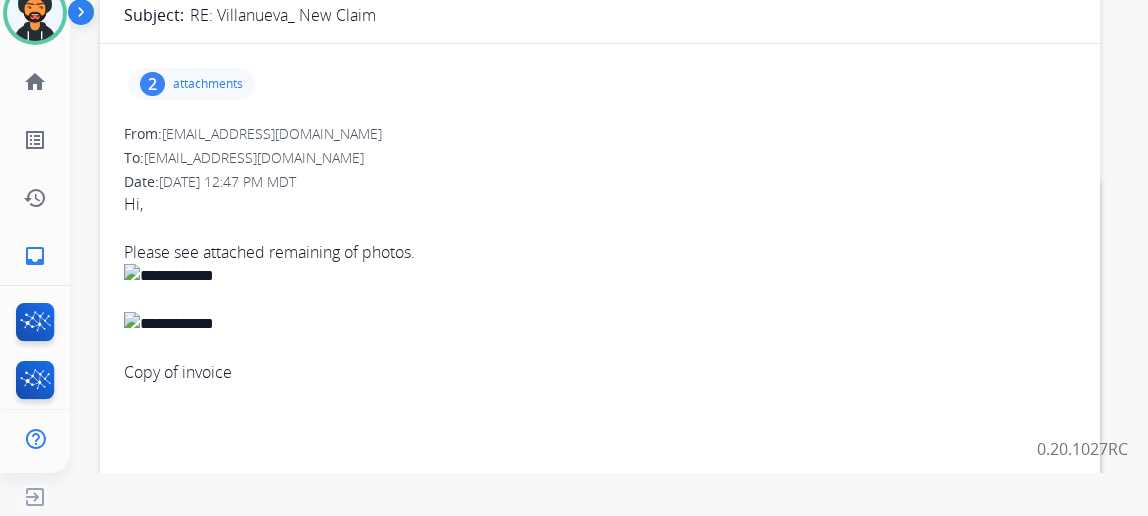 scroll, scrollTop: 272, scrollLeft: 0, axis: vertical 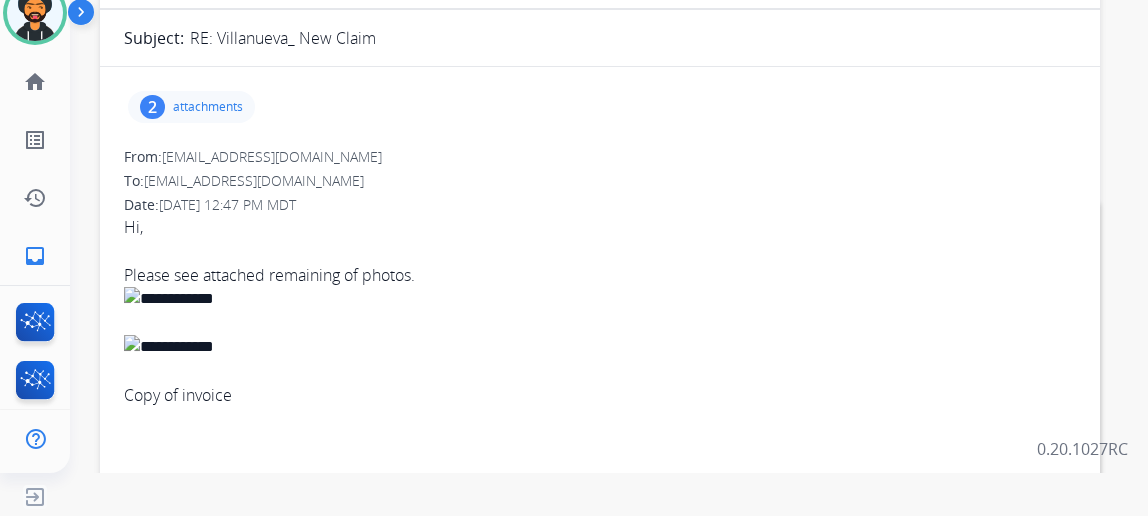 click on "attachments" at bounding box center [208, 107] 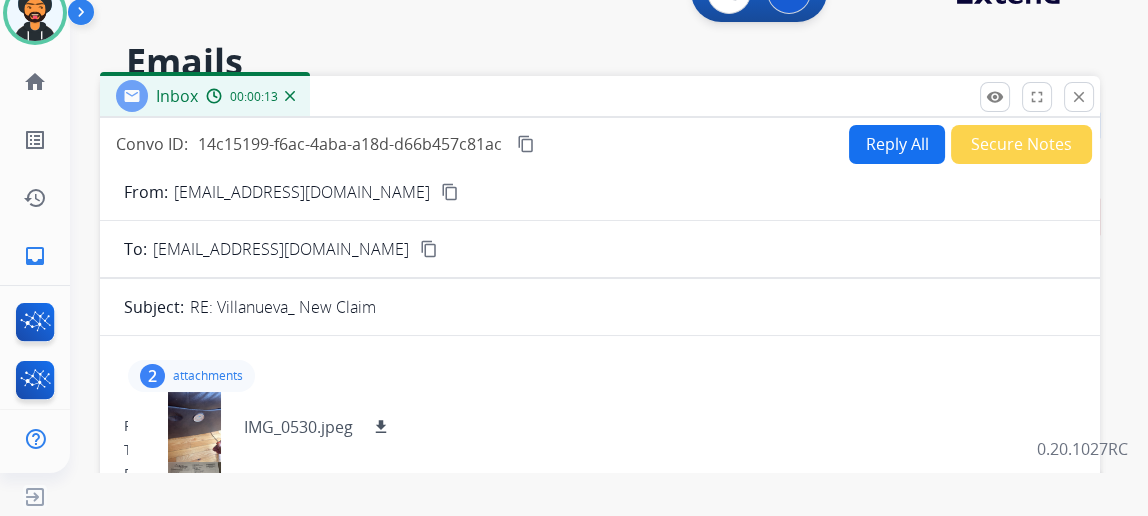 scroll, scrollTop: 0, scrollLeft: 0, axis: both 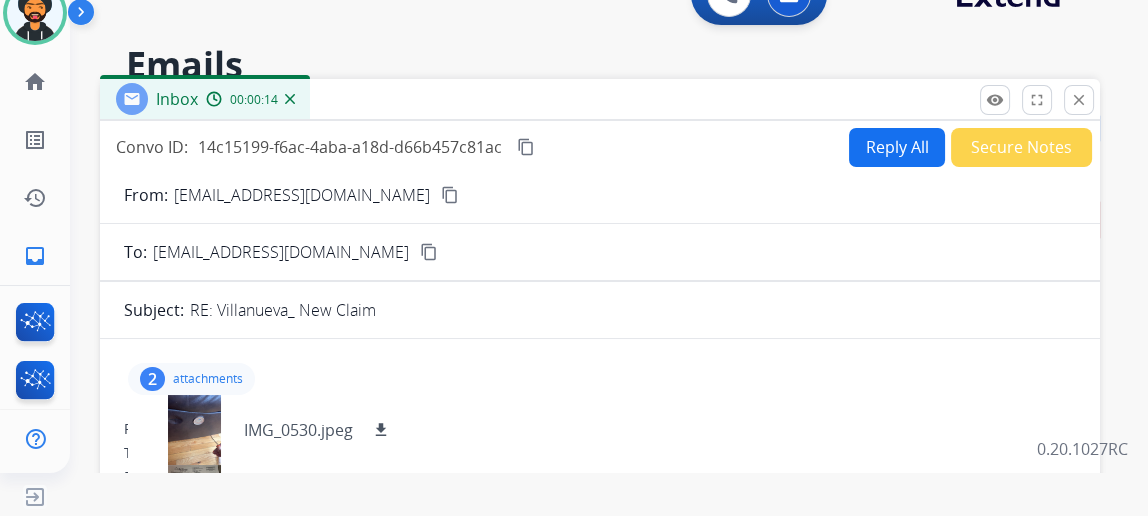 click on "Reply All" at bounding box center [897, 147] 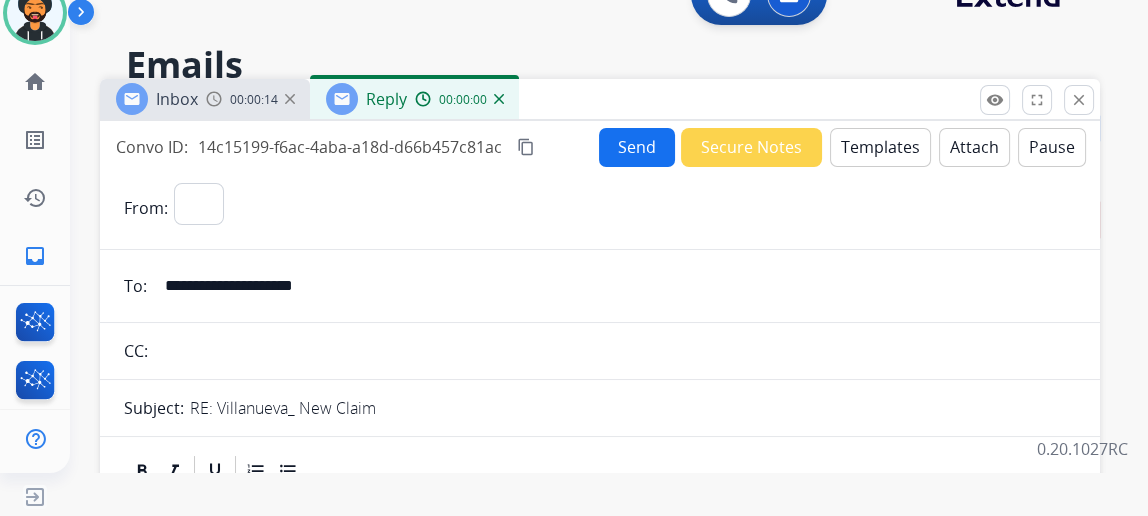 select on "**********" 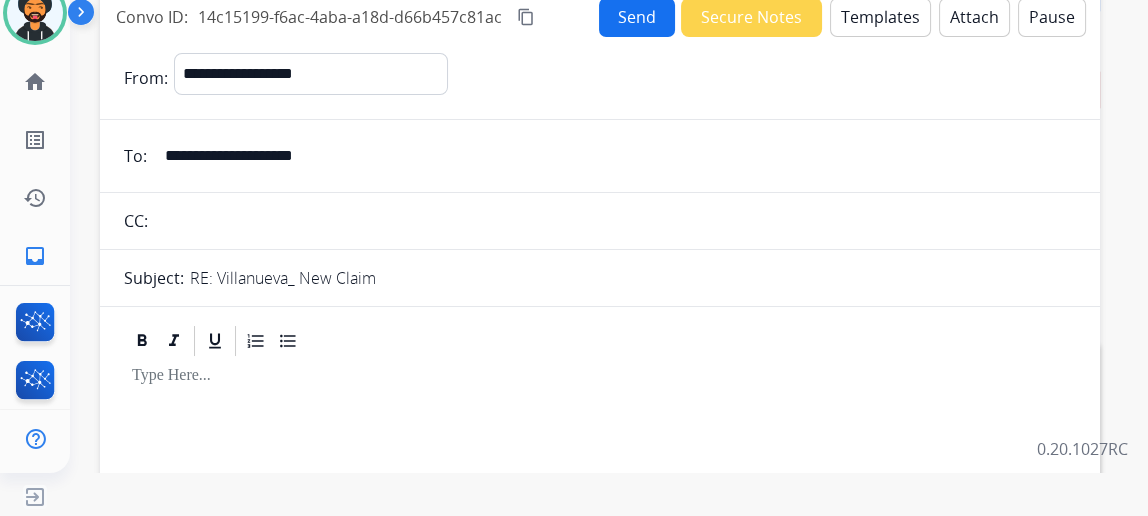 scroll, scrollTop: 181, scrollLeft: 0, axis: vertical 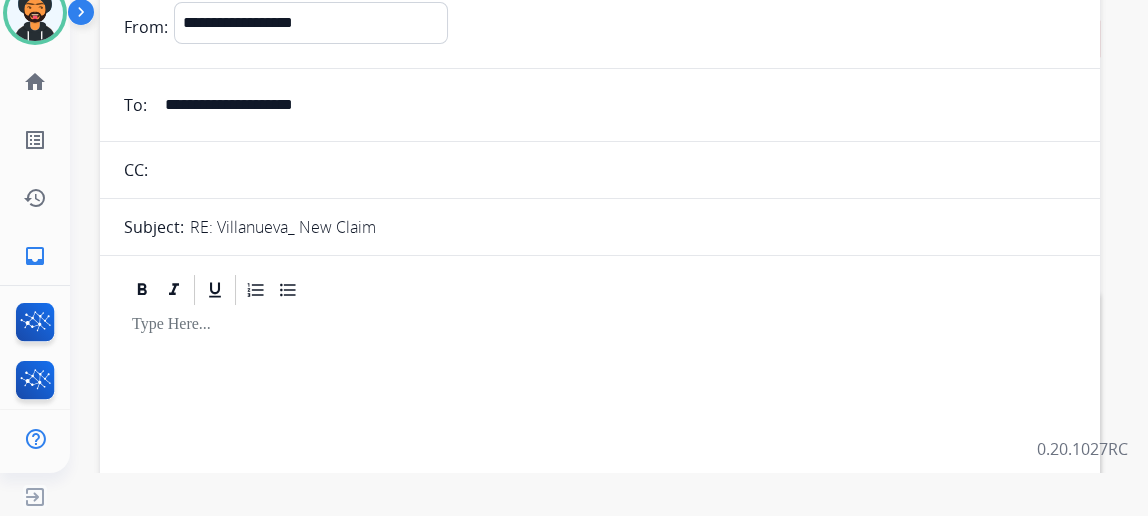 click at bounding box center [600, 407] 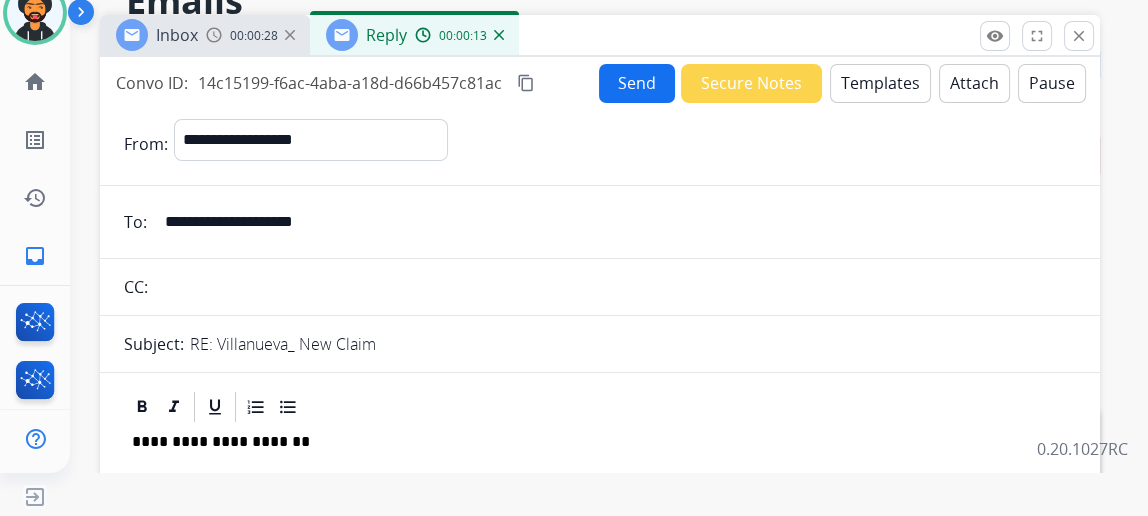 scroll, scrollTop: 0, scrollLeft: 0, axis: both 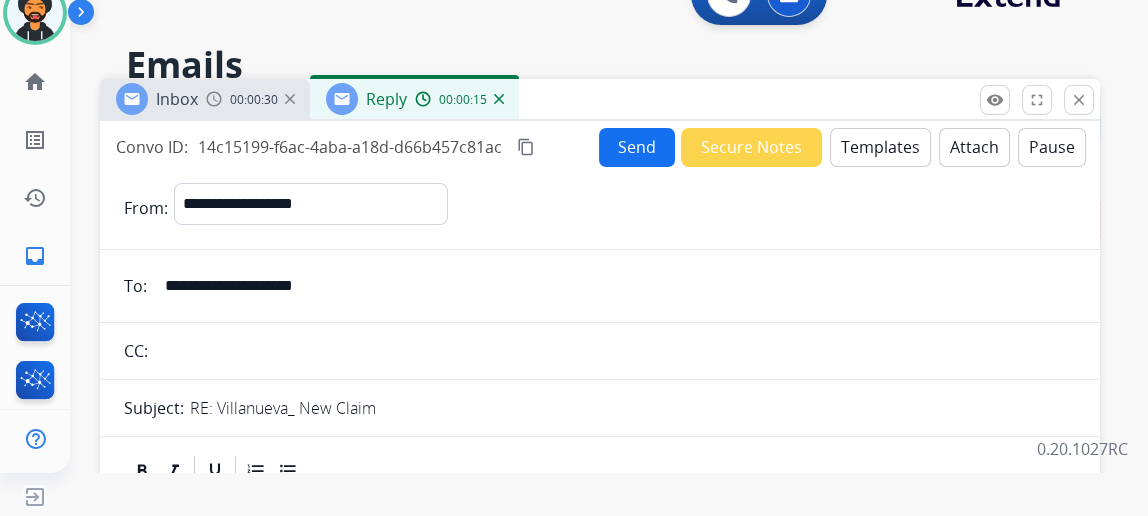 click on "Send" at bounding box center (637, 147) 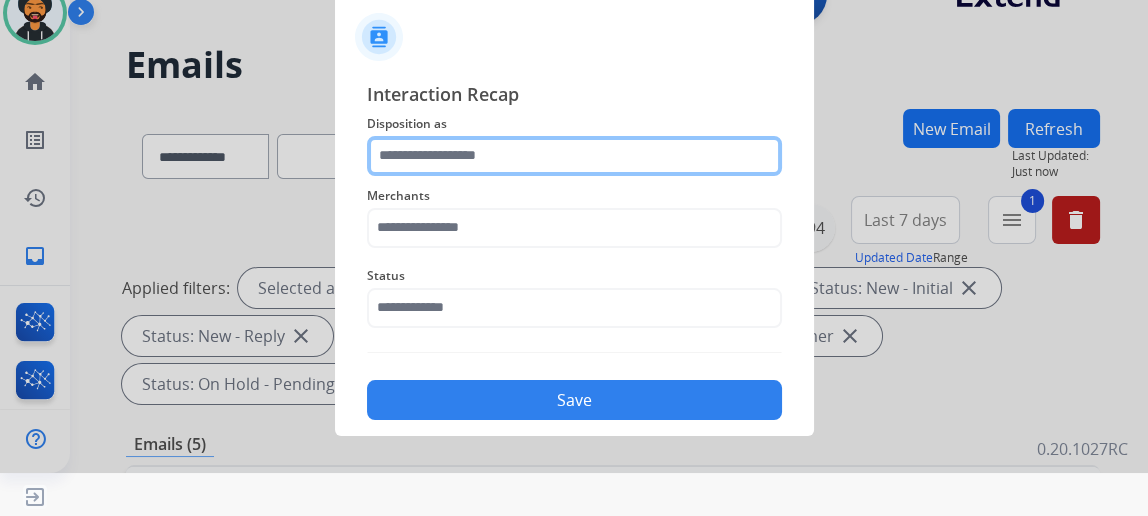 click 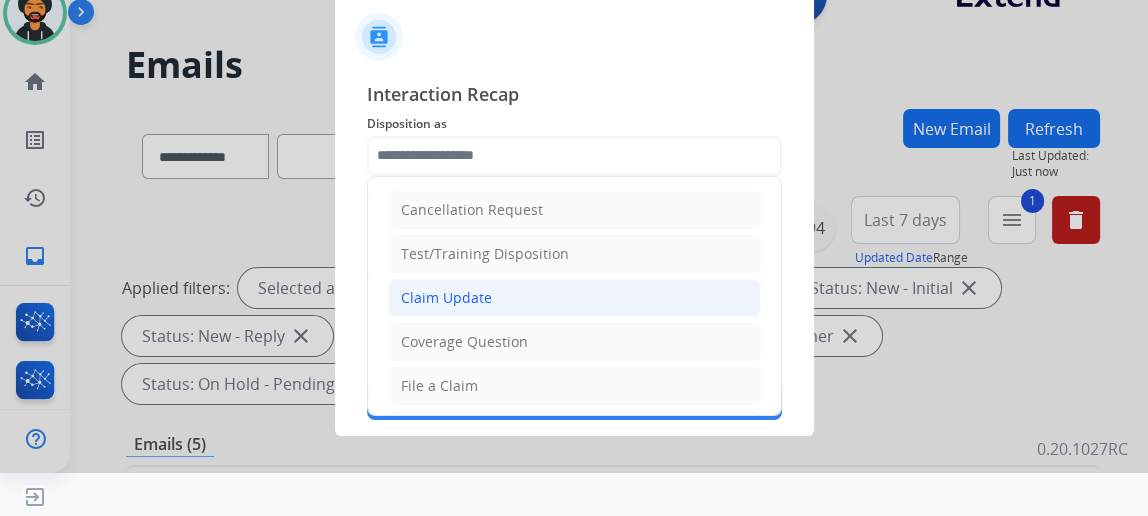 click on "Claim Update" 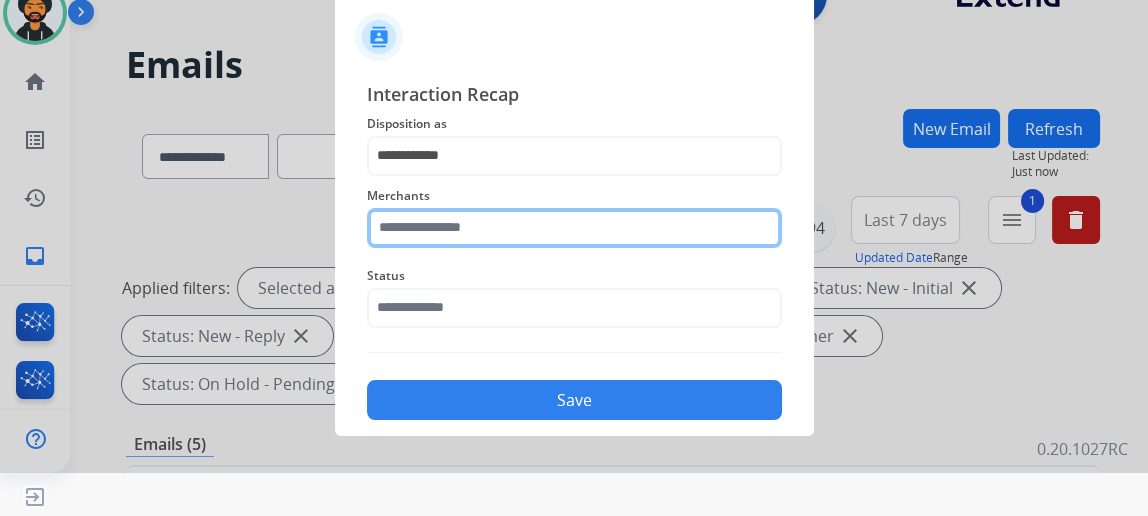 click 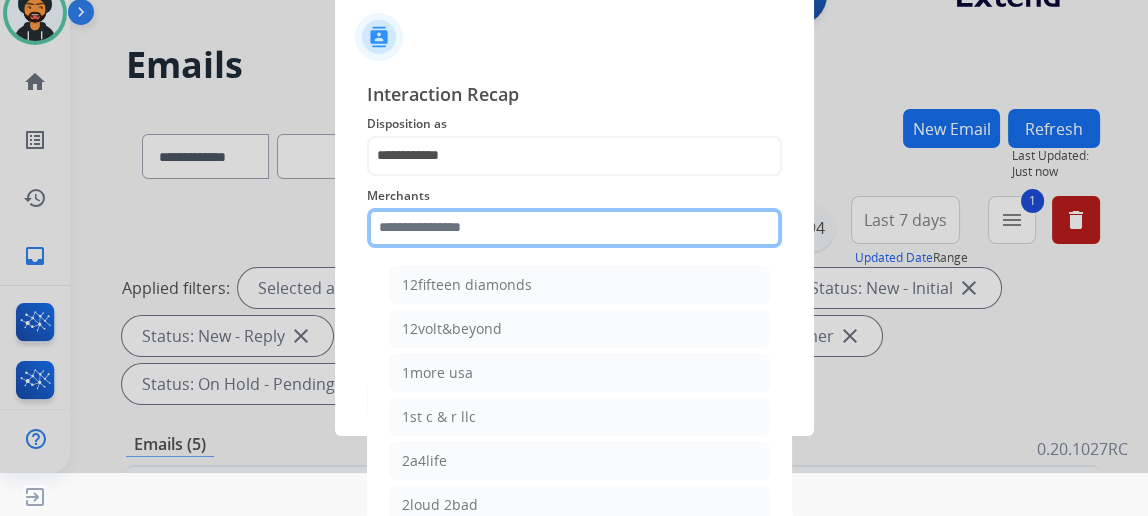 click 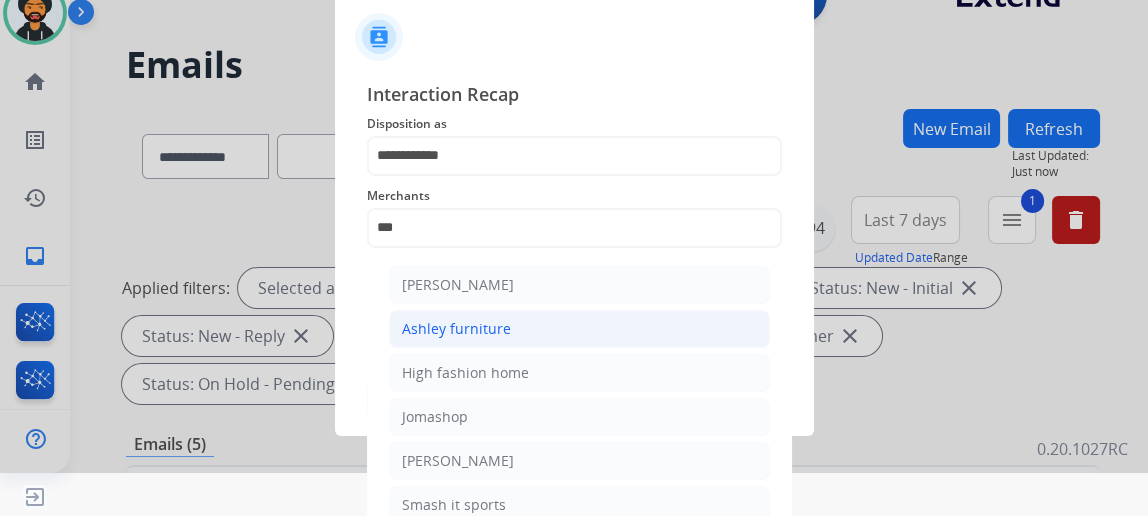 click on "Ashley furniture" 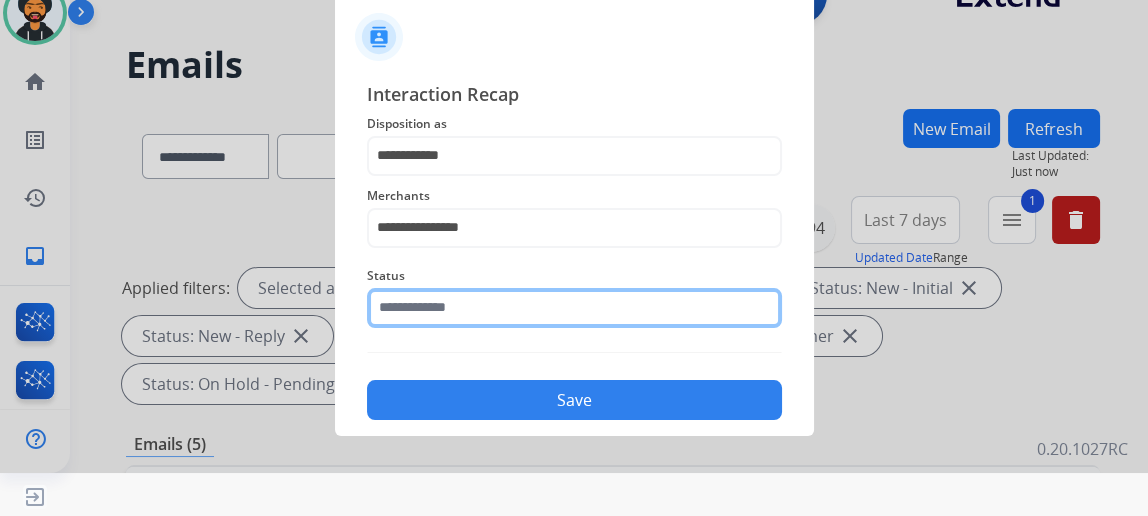 click 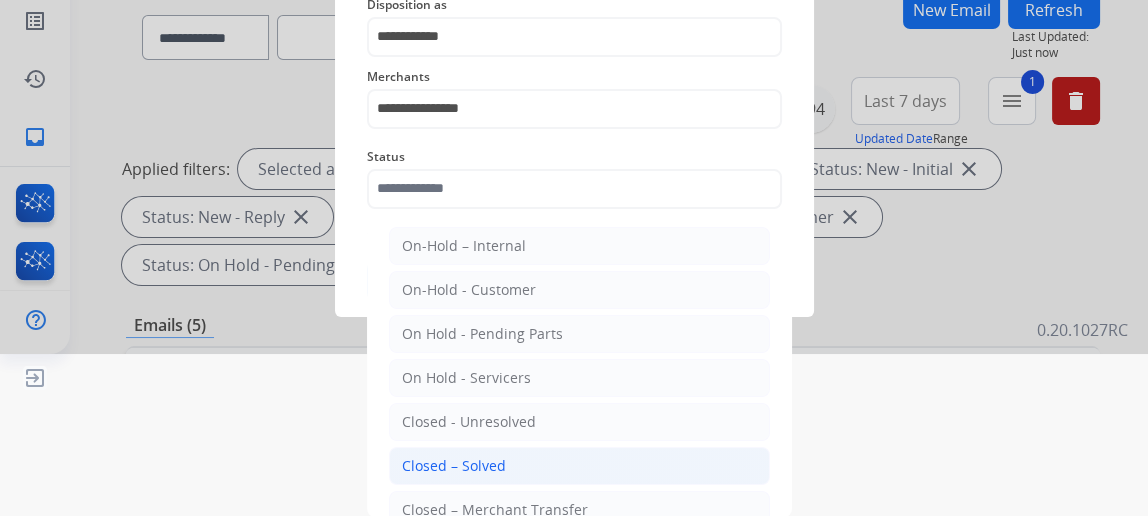 click on "Closed – Solved" 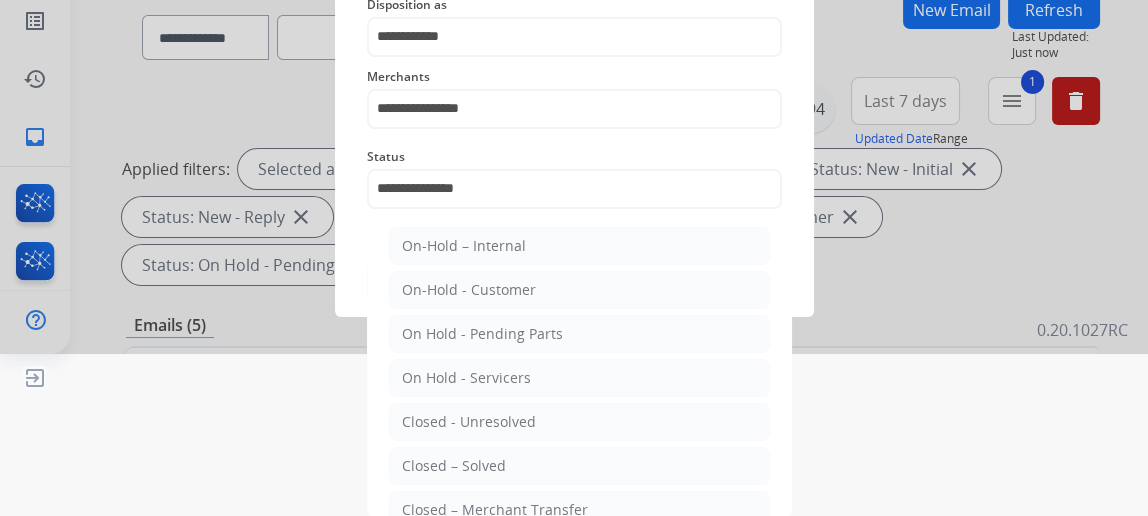 scroll, scrollTop: 43, scrollLeft: 0, axis: vertical 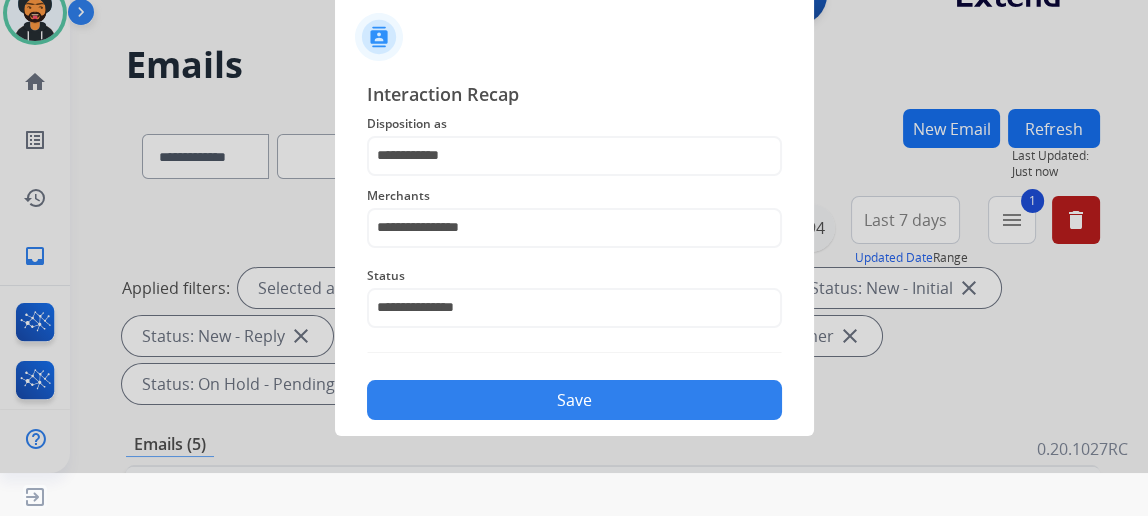click on "Save" 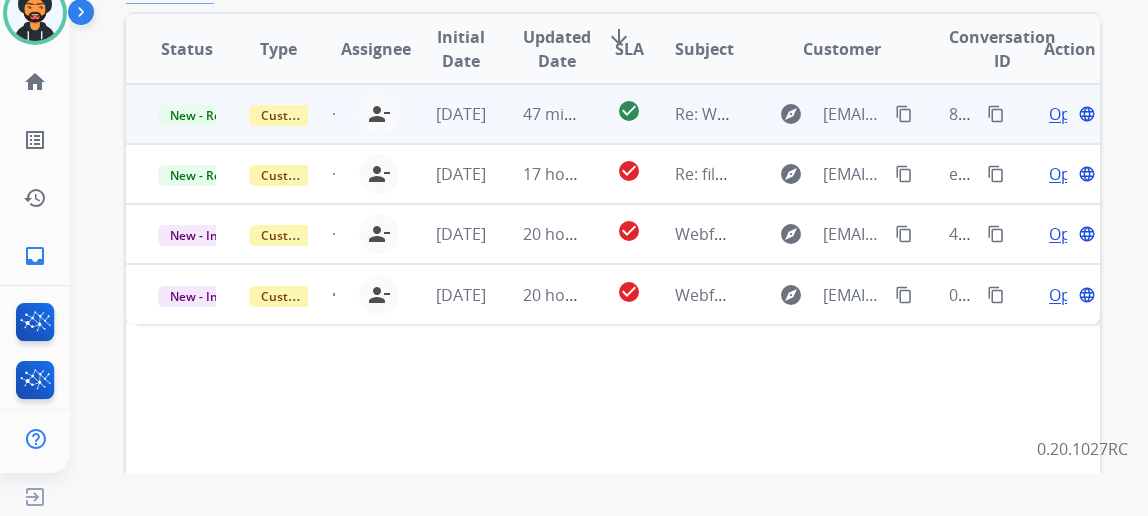 scroll, scrollTop: 454, scrollLeft: 0, axis: vertical 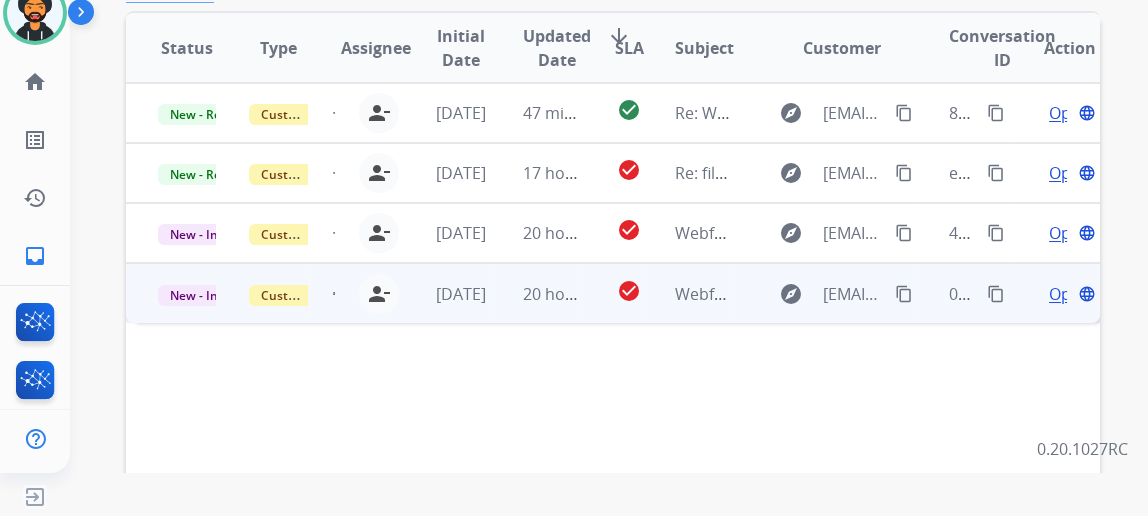 click on "Open" at bounding box center (1069, 294) 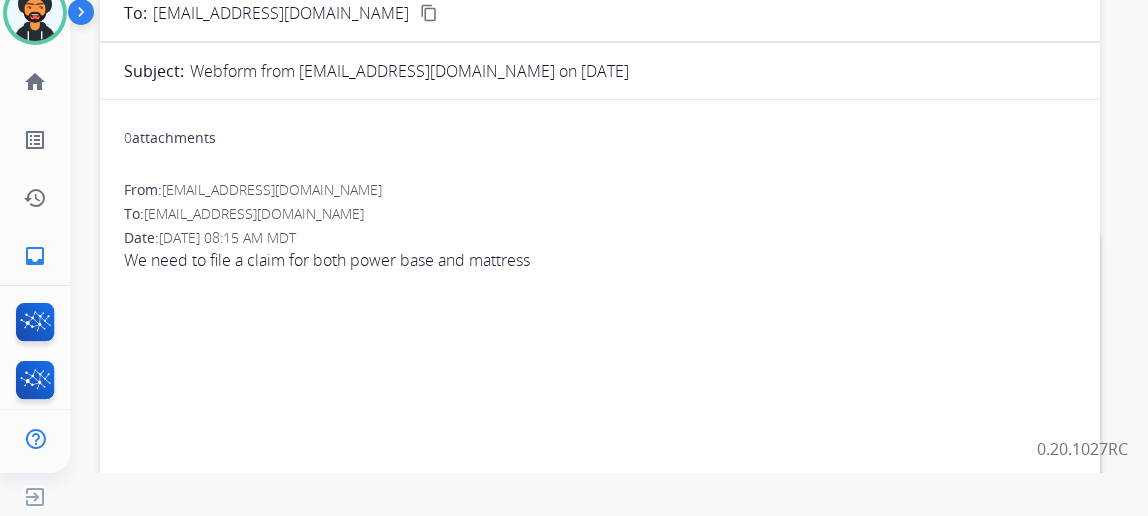 scroll, scrollTop: 90, scrollLeft: 0, axis: vertical 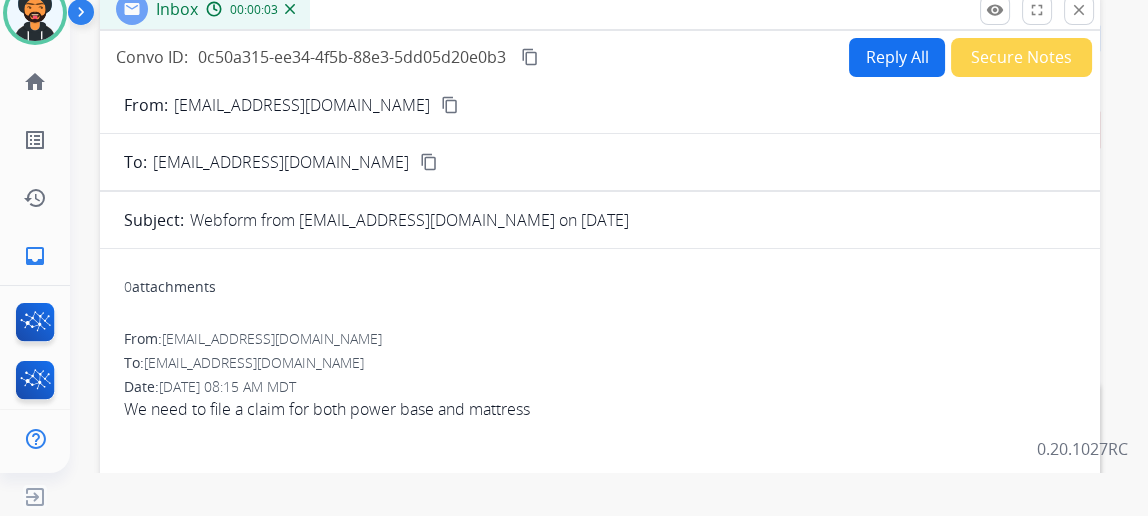 click on "Reply All" at bounding box center [897, 57] 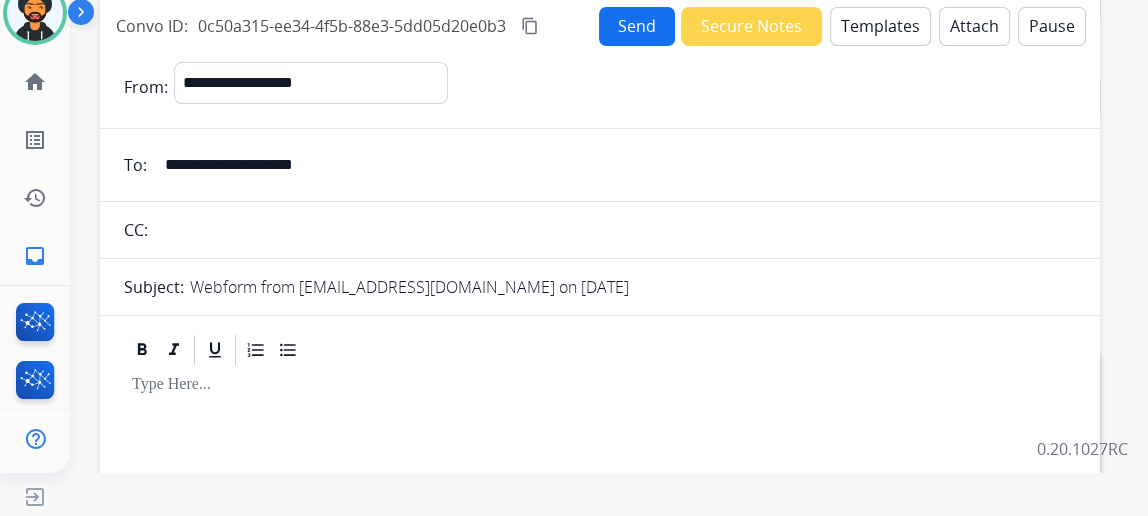 scroll, scrollTop: 0, scrollLeft: 0, axis: both 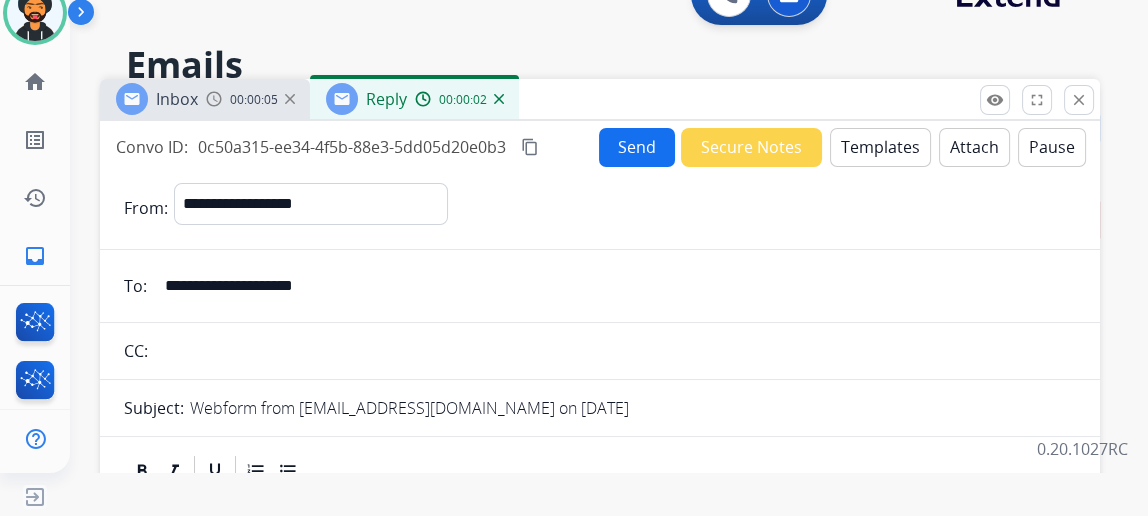 click on "Templates" at bounding box center (880, 147) 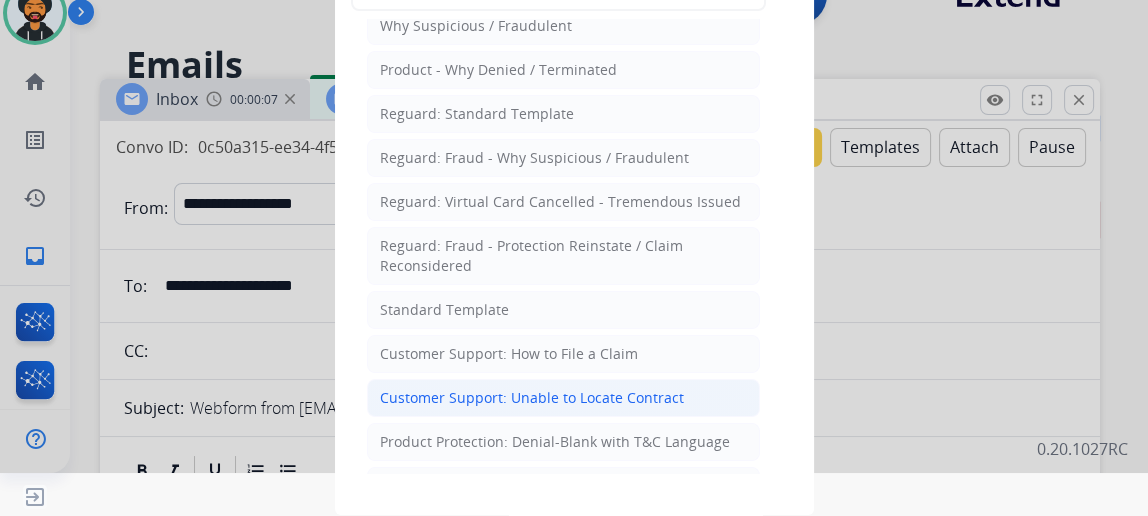 scroll, scrollTop: 90, scrollLeft: 0, axis: vertical 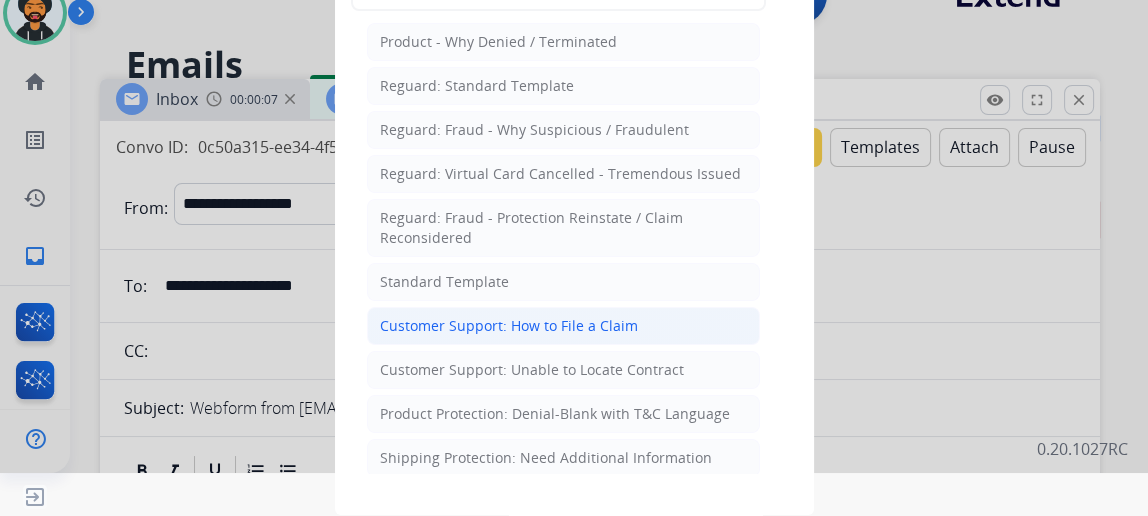 click on "Customer Support: How to File a Claim" 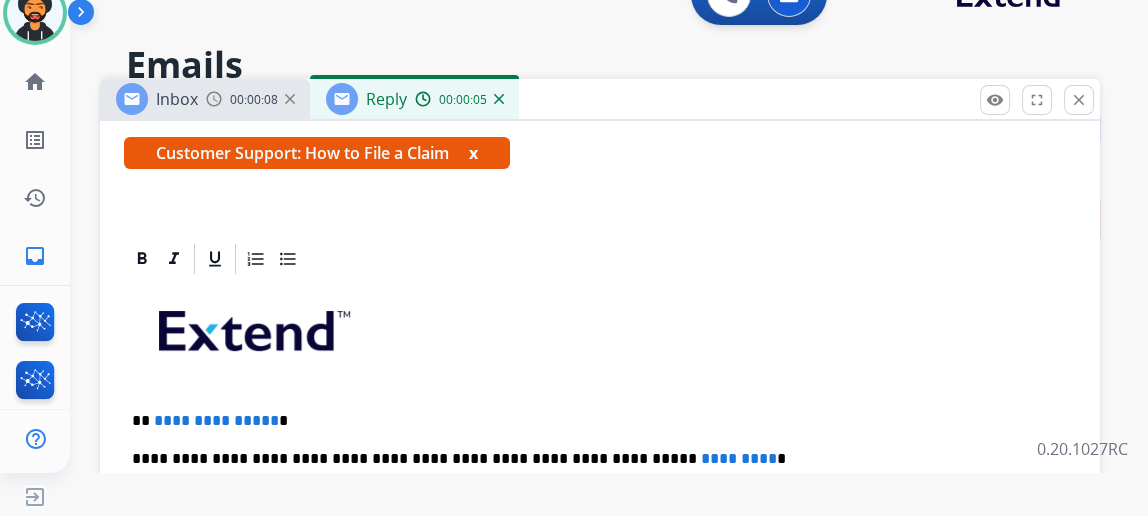 scroll, scrollTop: 358, scrollLeft: 0, axis: vertical 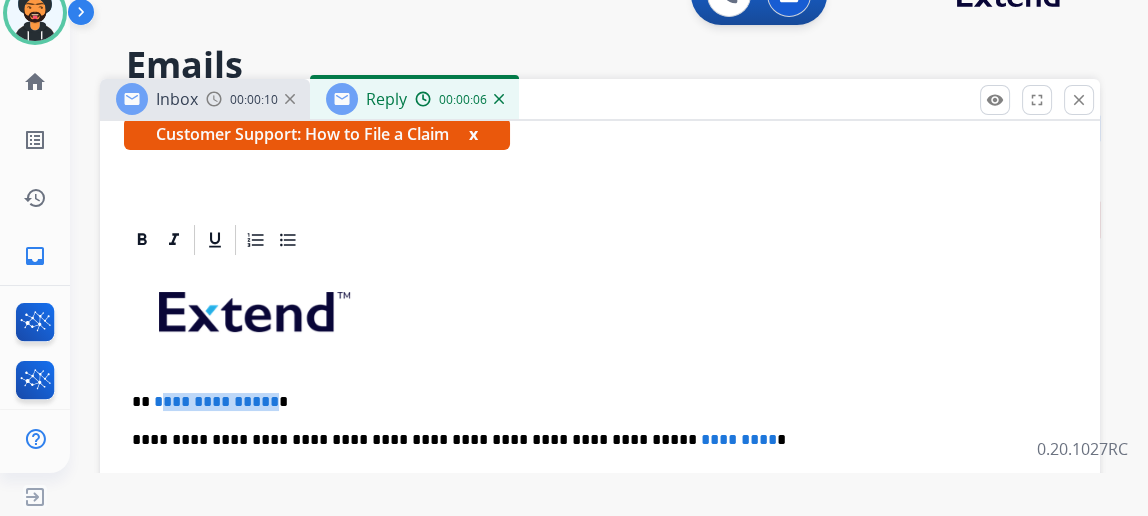 drag, startPoint x: 283, startPoint y: 389, endPoint x: 175, endPoint y: 379, distance: 108.461975 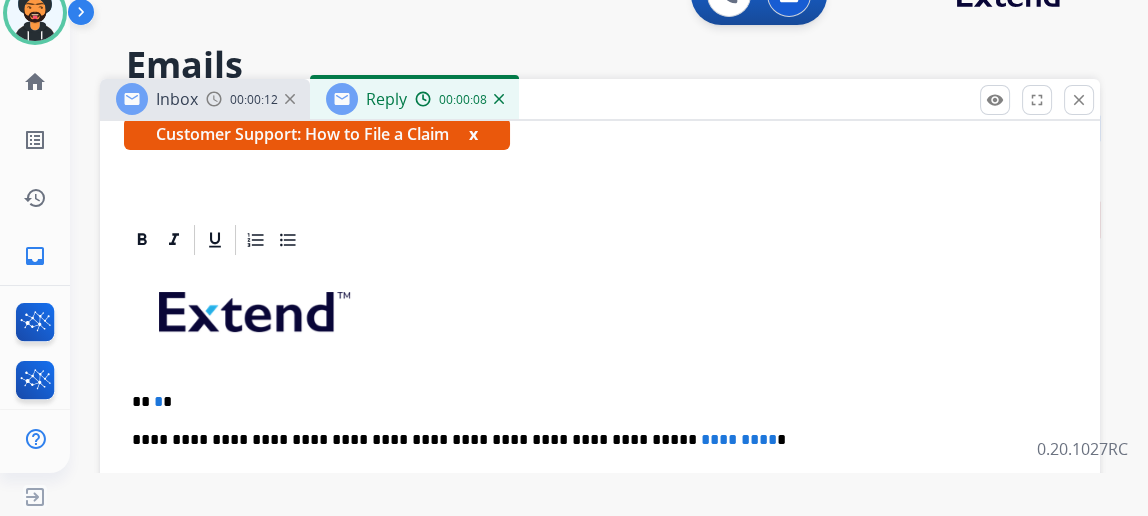 type 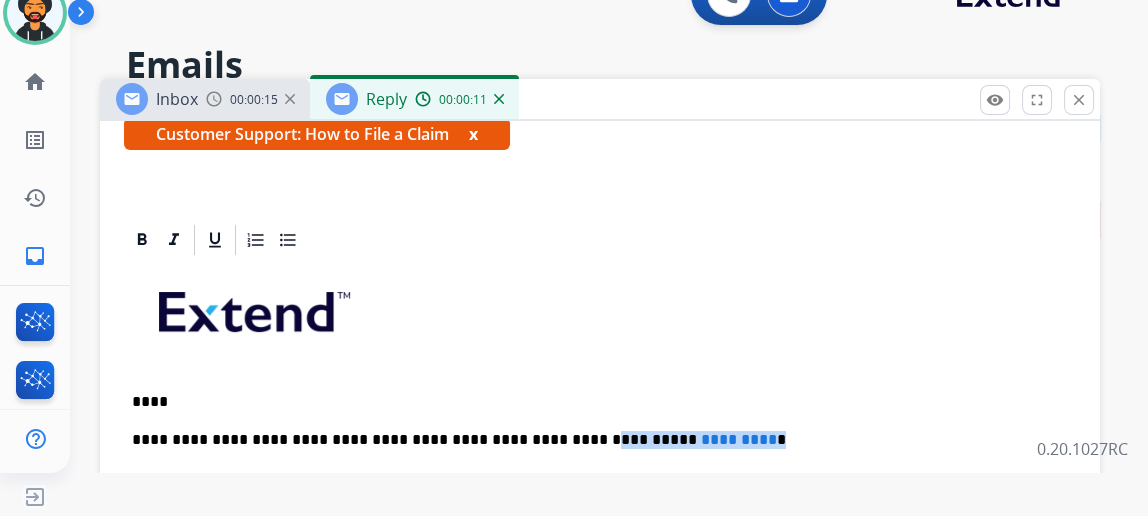 drag, startPoint x: 715, startPoint y: 433, endPoint x: 545, endPoint y: 437, distance: 170.04706 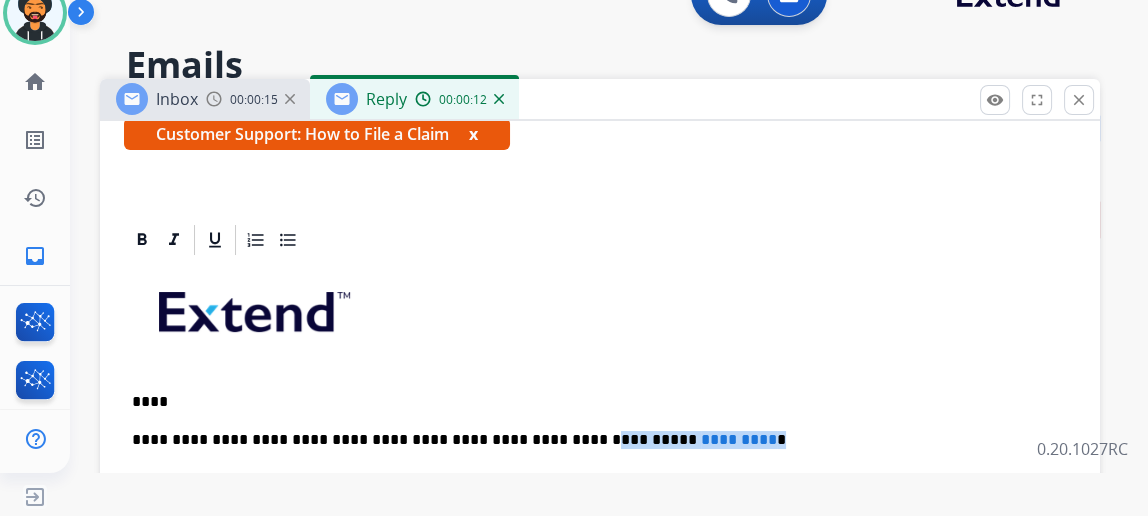 click on "**********" at bounding box center [592, 440] 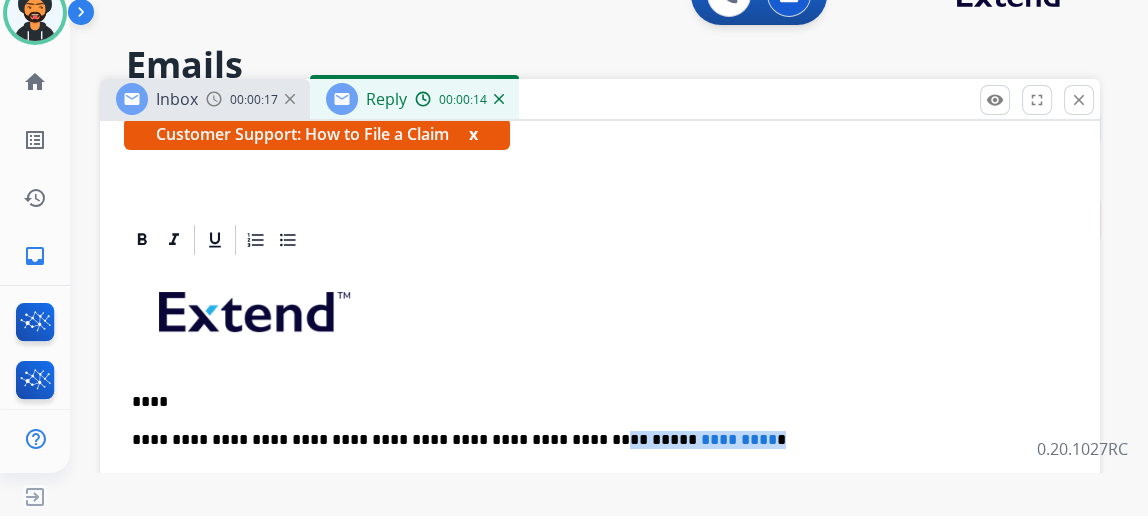 drag, startPoint x: 747, startPoint y: 436, endPoint x: 551, endPoint y: 439, distance: 196.02296 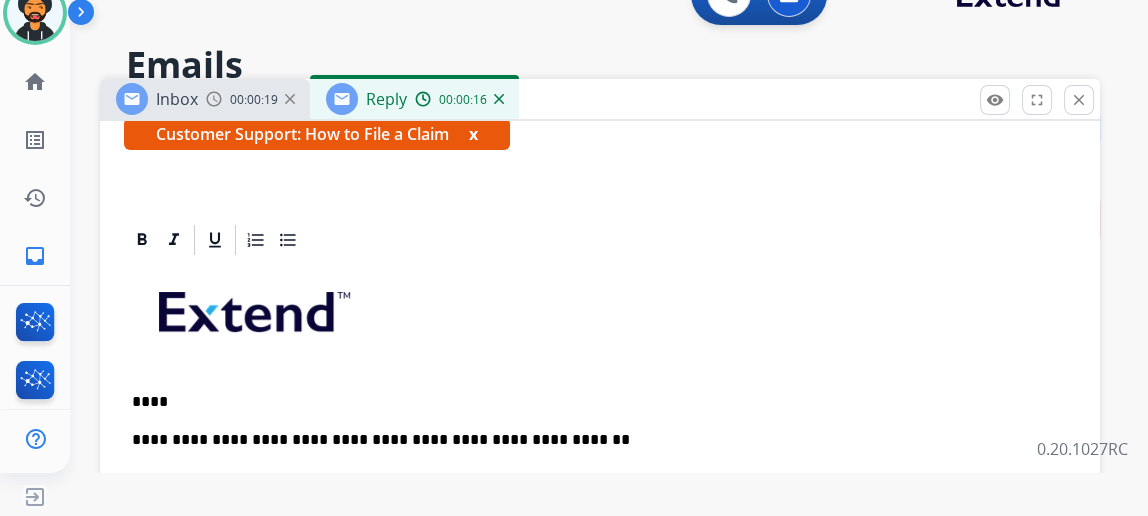 scroll, scrollTop: 0, scrollLeft: 0, axis: both 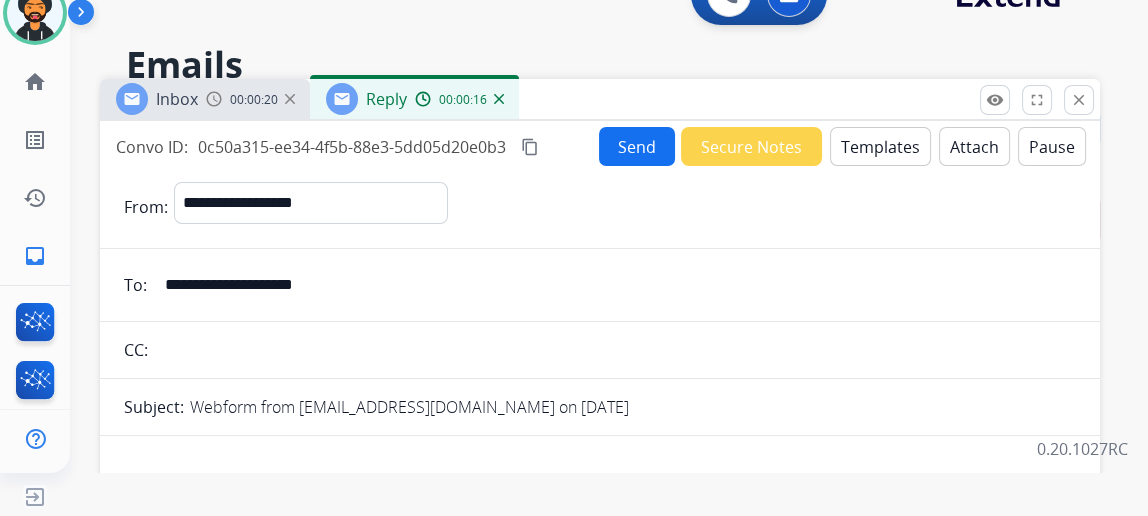click on "Send" at bounding box center [637, 146] 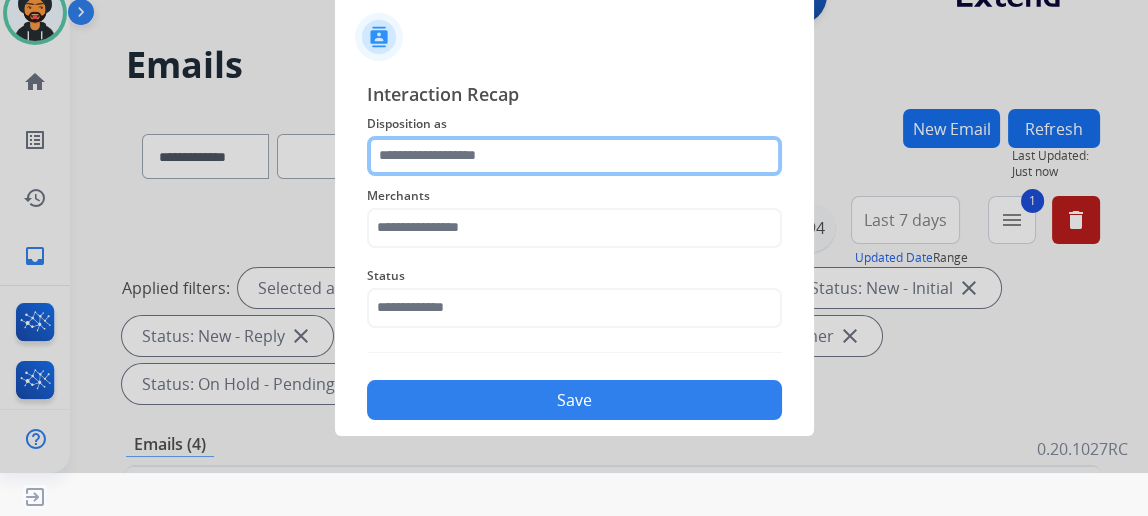 click 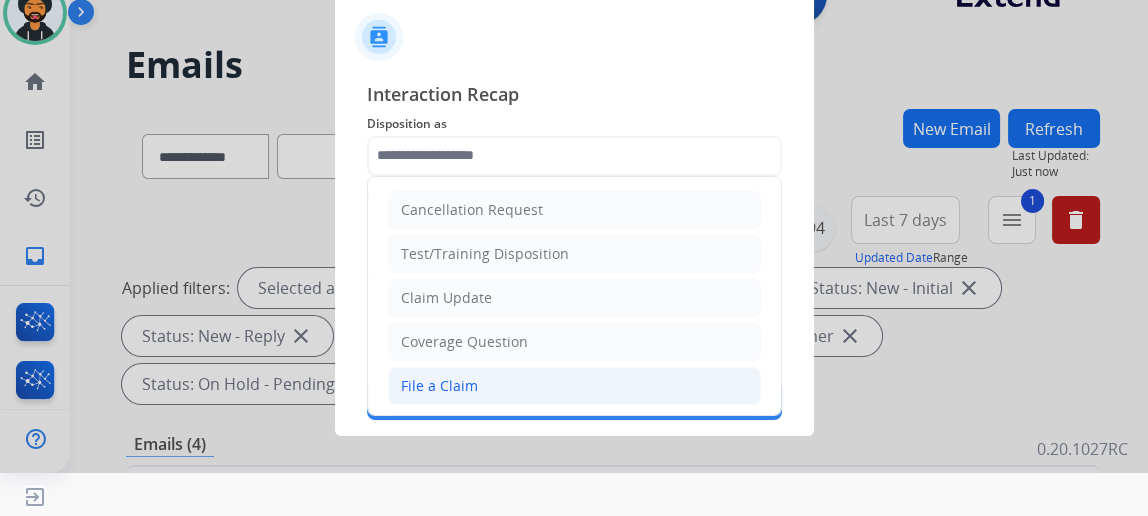 click on "File a Claim" 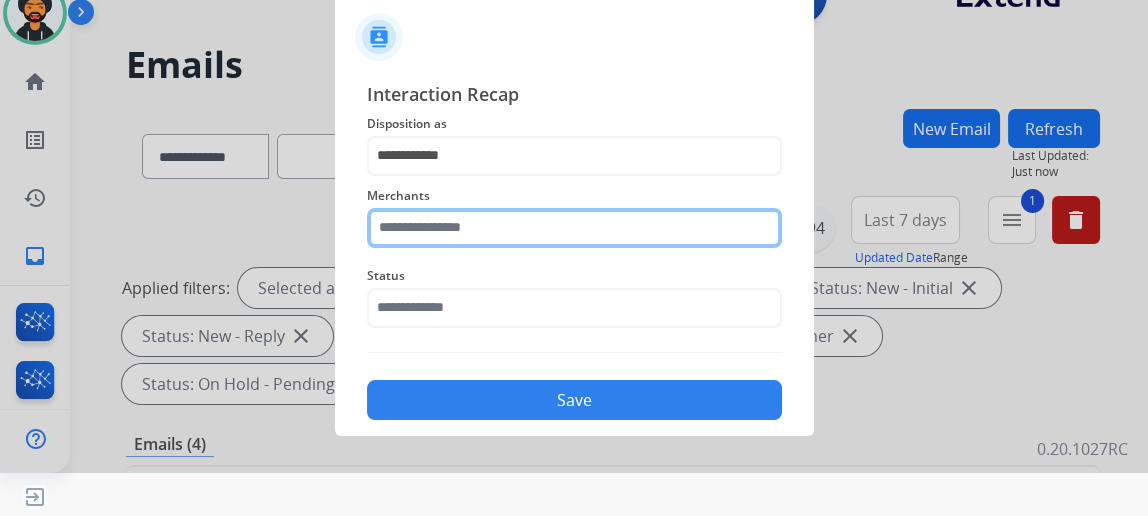 click 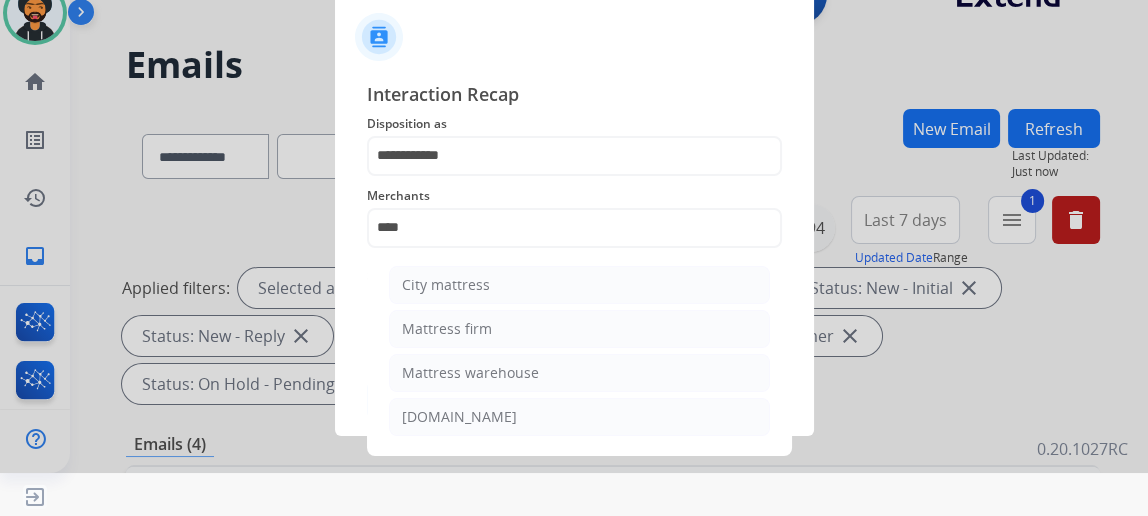 click on "Mattress warehouse" 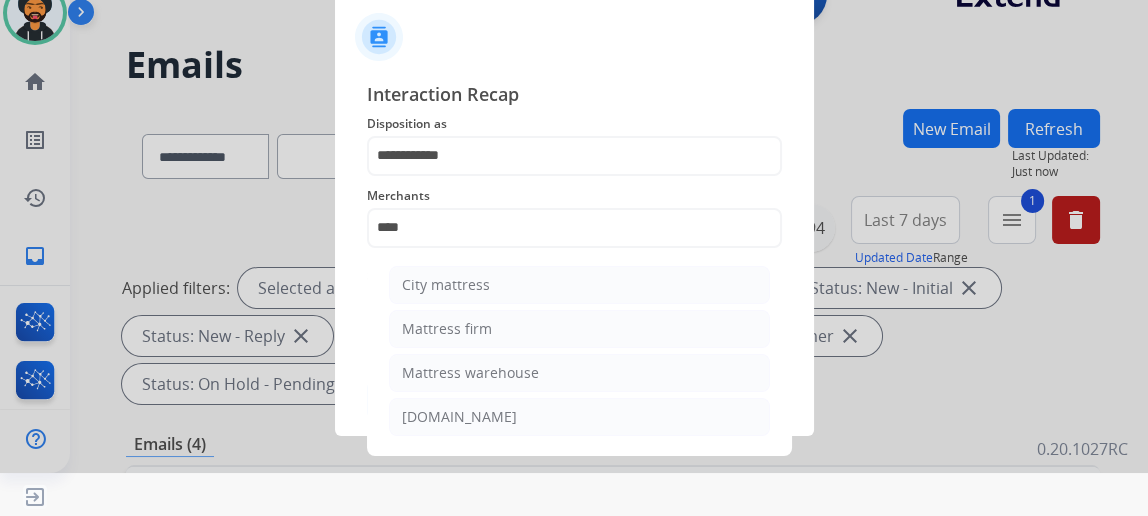 type on "**********" 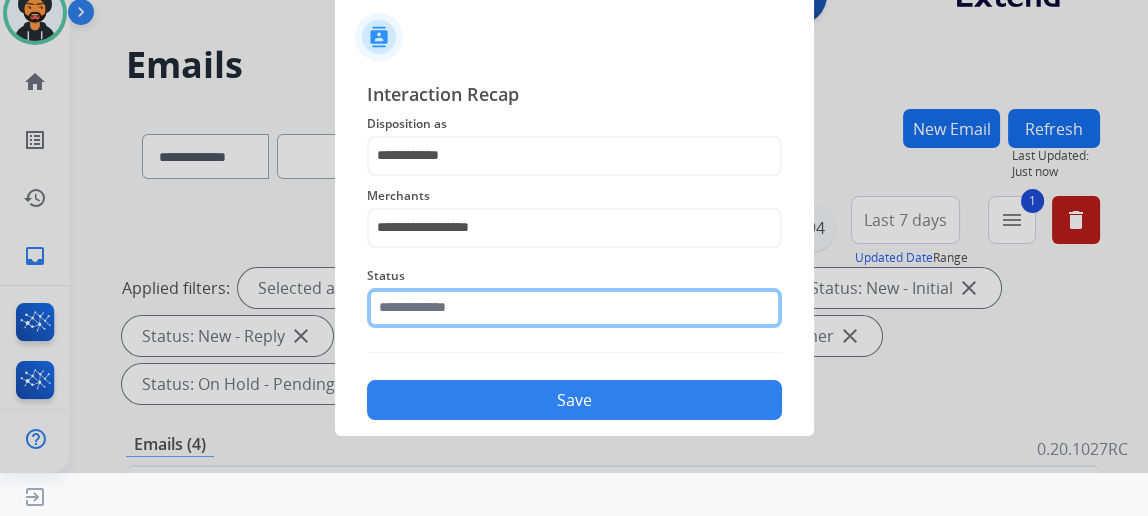 click 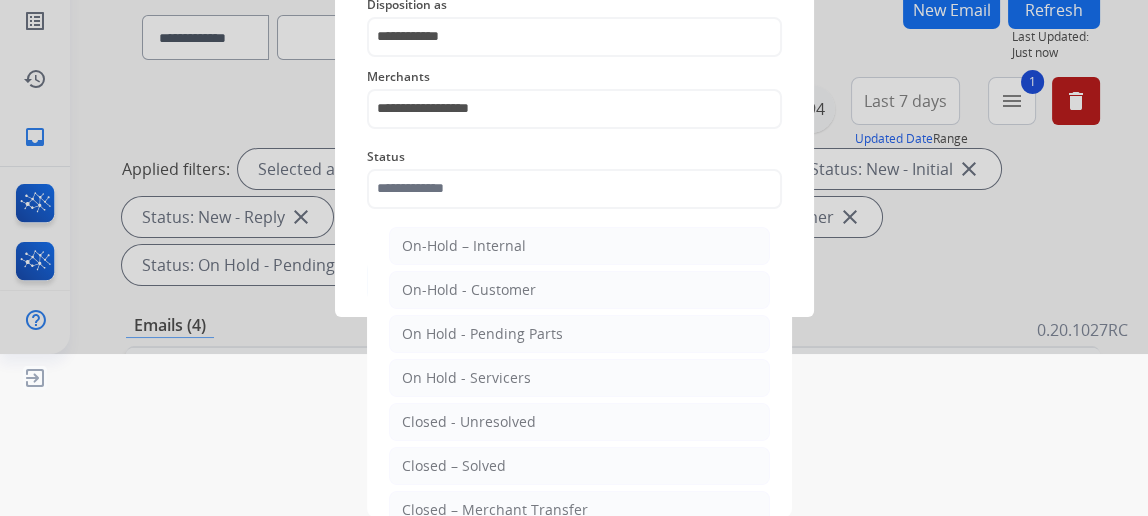 click on "Closed – Solved" 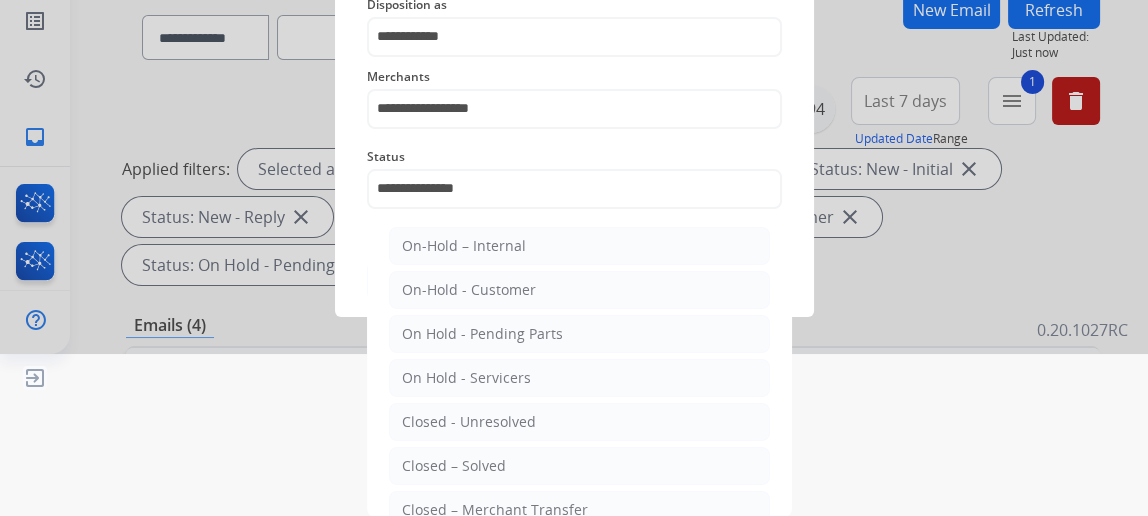 scroll, scrollTop: 43, scrollLeft: 0, axis: vertical 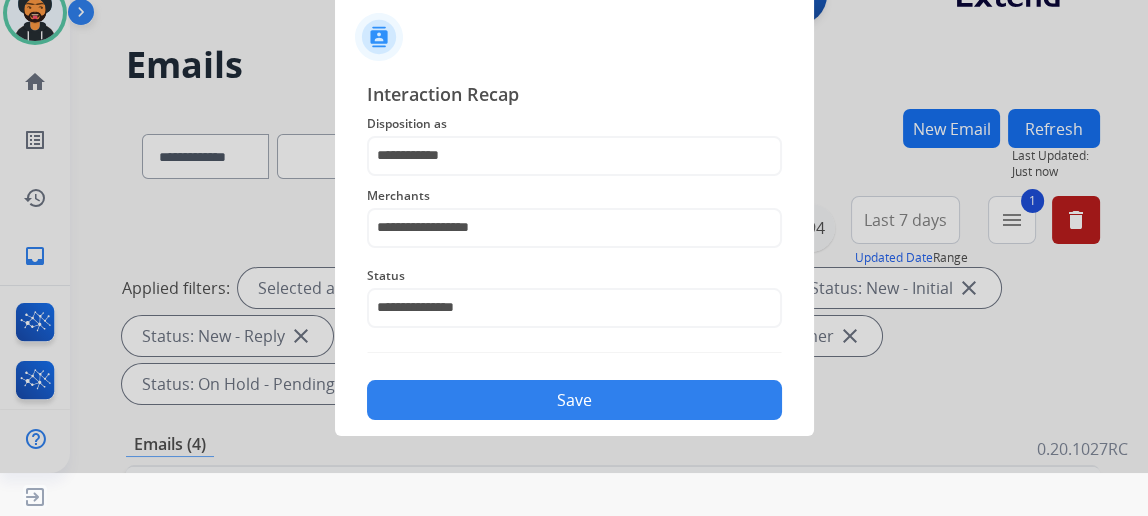 click on "Save" 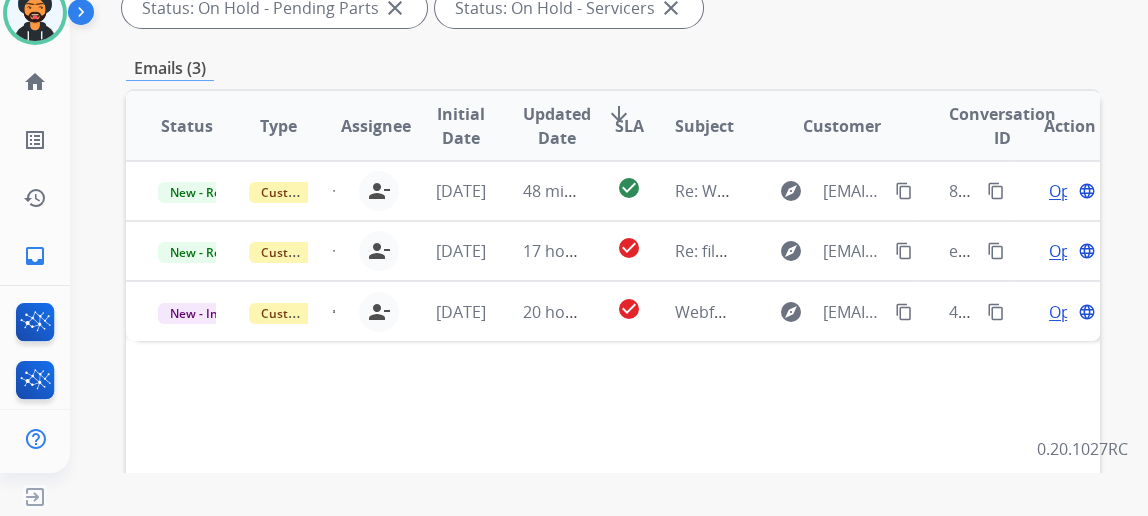 scroll, scrollTop: 454, scrollLeft: 0, axis: vertical 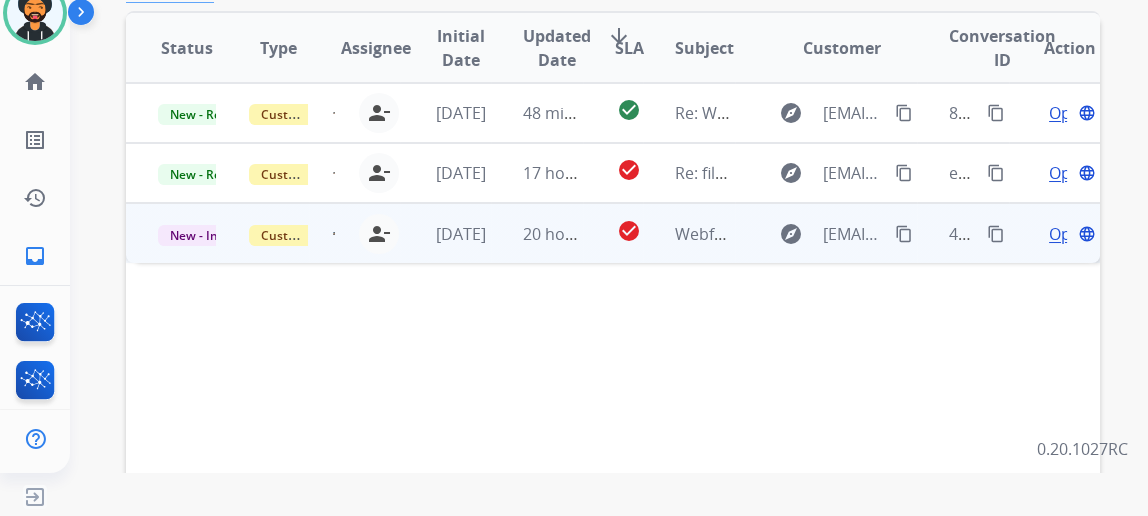 click on "Open" at bounding box center [1069, 234] 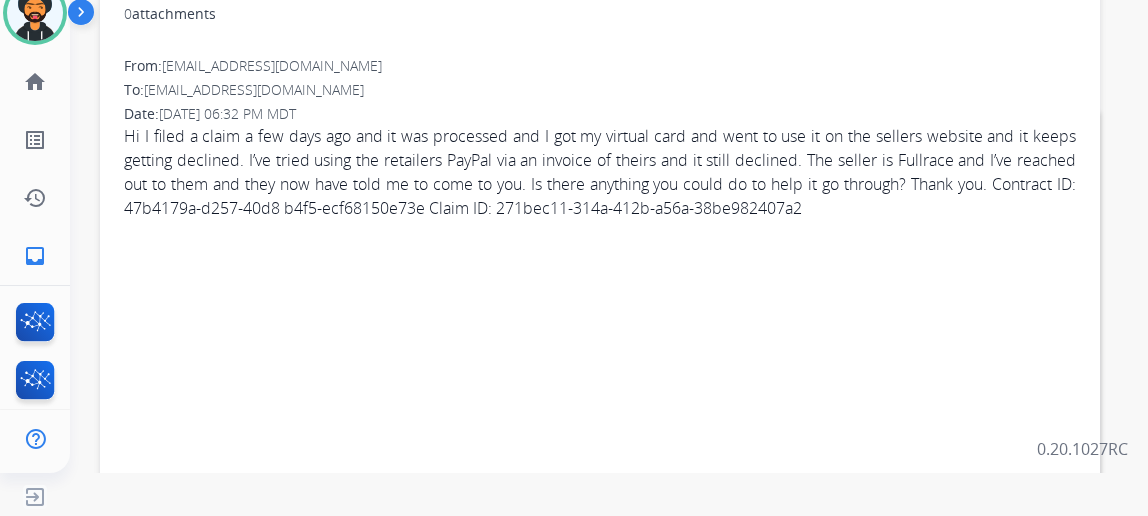 scroll, scrollTop: 90, scrollLeft: 0, axis: vertical 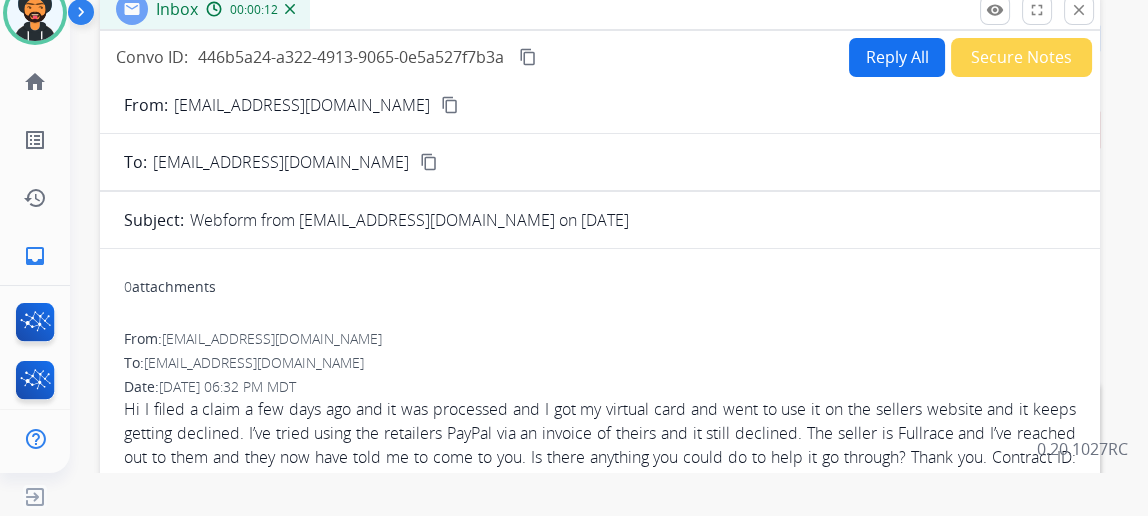 click on "Reply All" at bounding box center (897, 57) 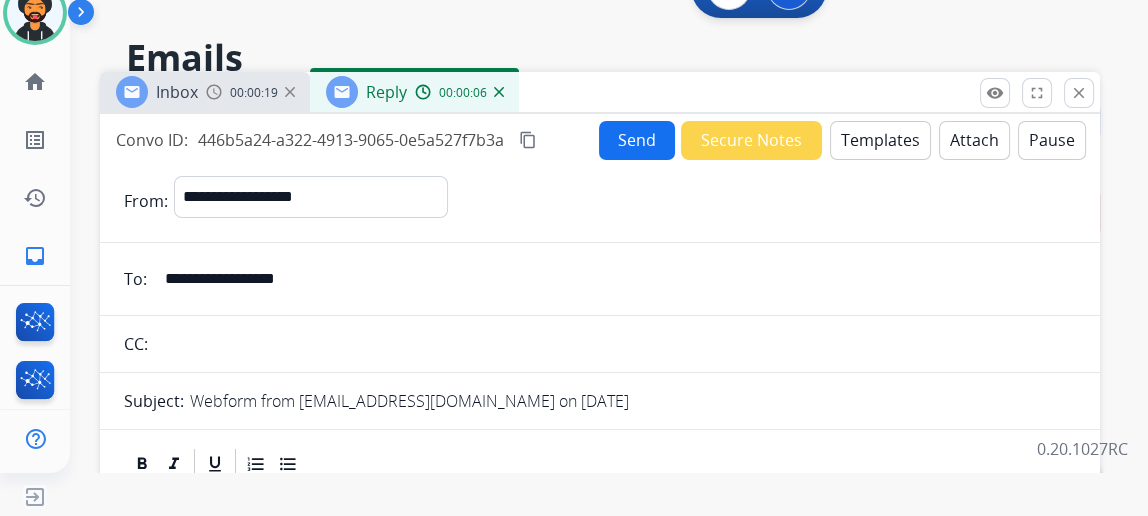 scroll, scrollTop: 0, scrollLeft: 0, axis: both 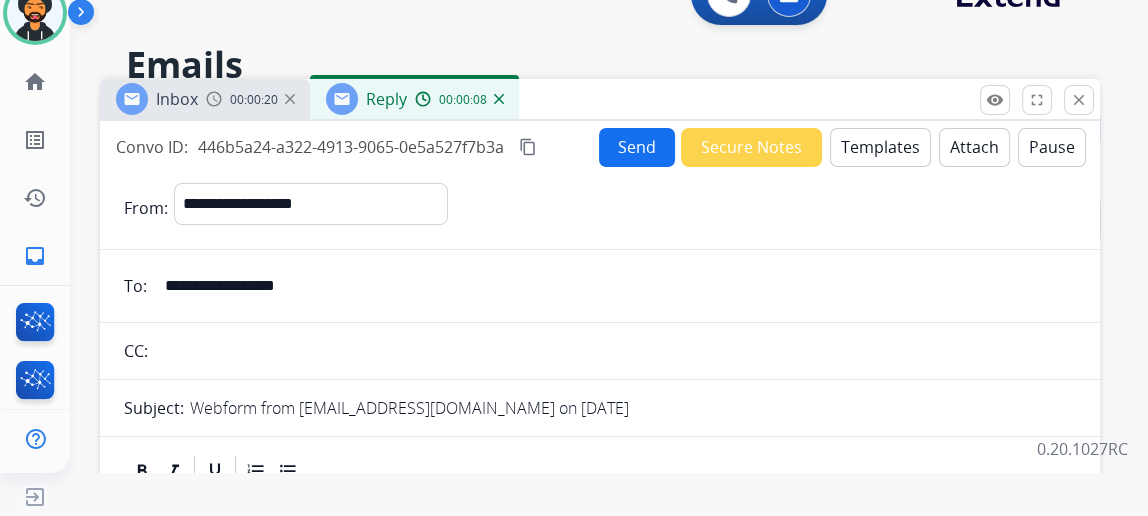 click on "Templates" at bounding box center [880, 147] 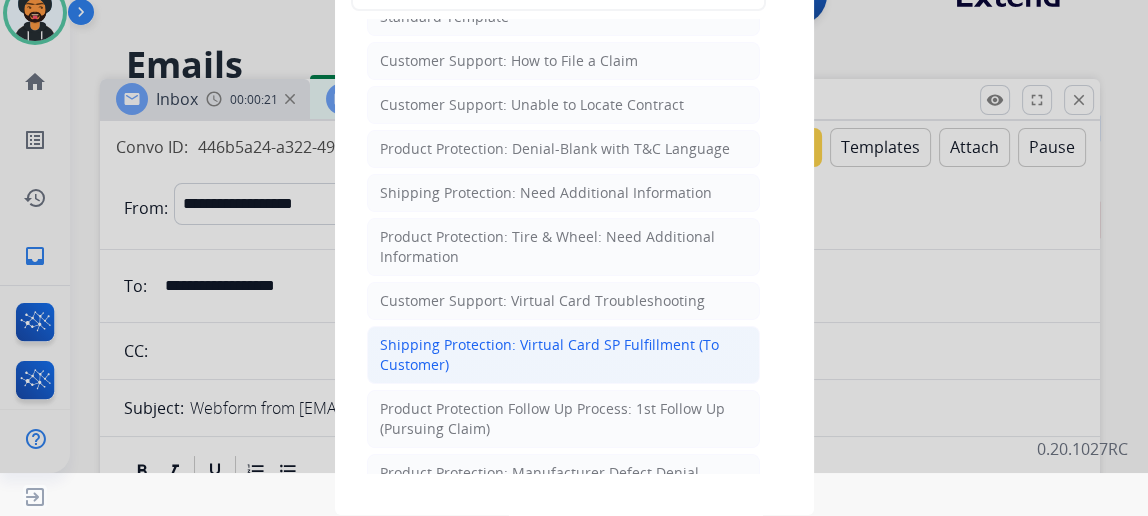 scroll, scrollTop: 363, scrollLeft: 0, axis: vertical 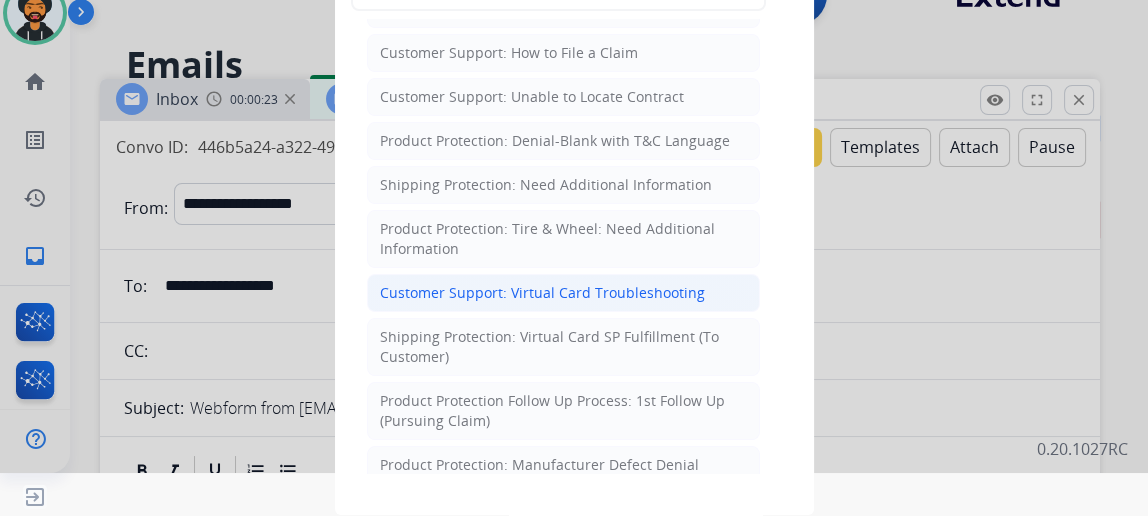 drag, startPoint x: 497, startPoint y: 278, endPoint x: 532, endPoint y: 278, distance: 35 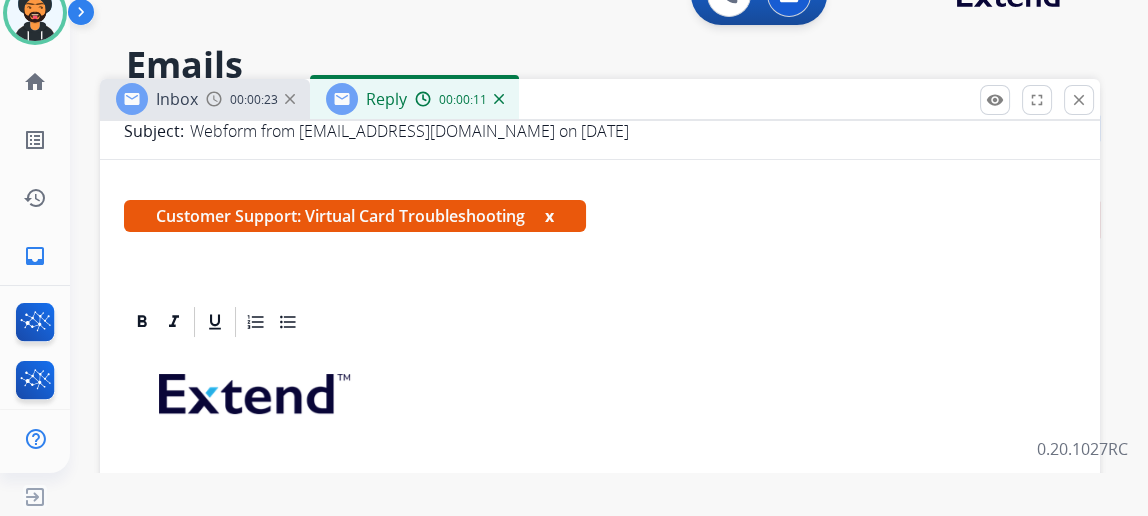 scroll, scrollTop: 545, scrollLeft: 0, axis: vertical 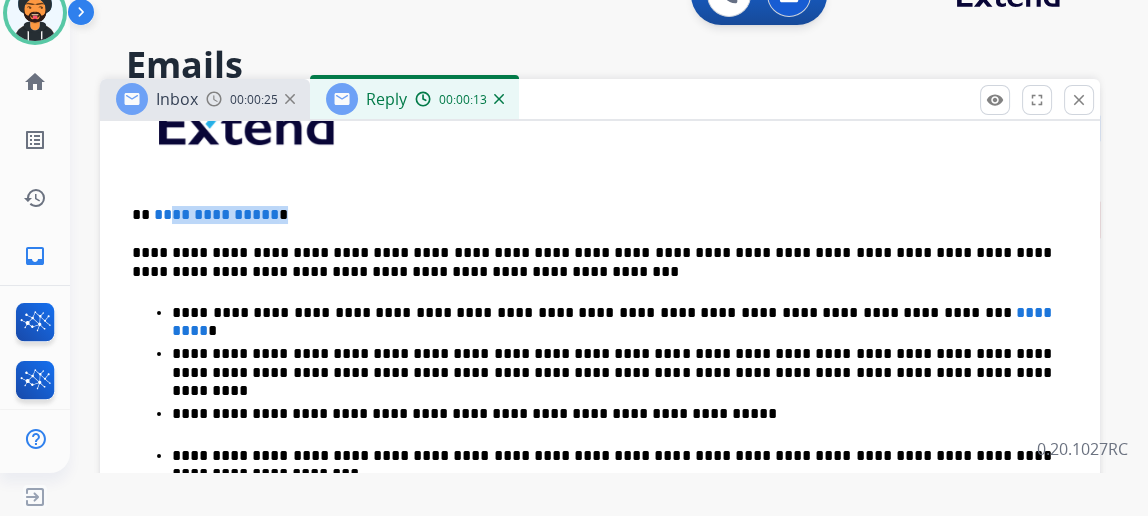 drag, startPoint x: 287, startPoint y: 211, endPoint x: 178, endPoint y: 201, distance: 109.457756 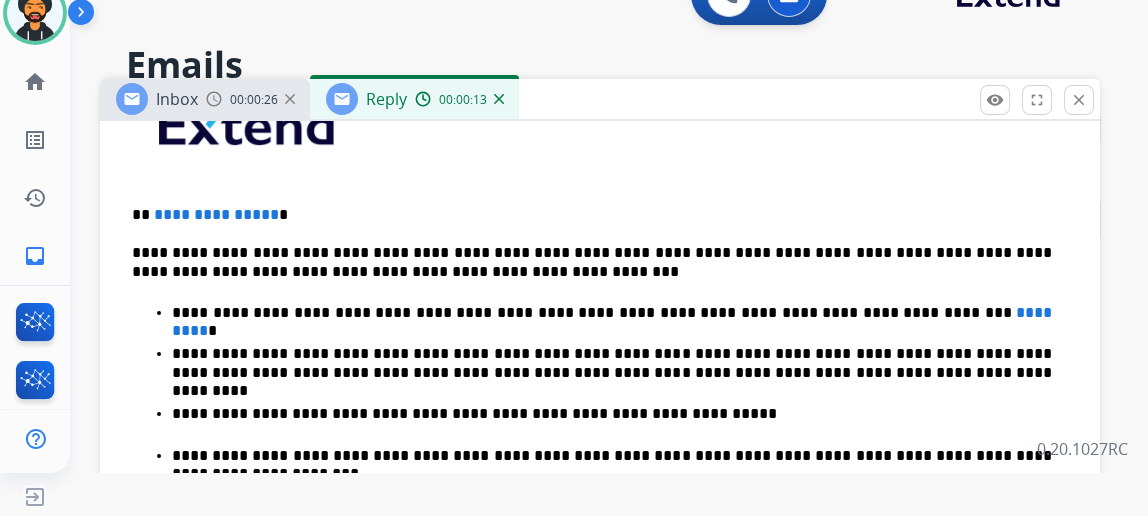 type 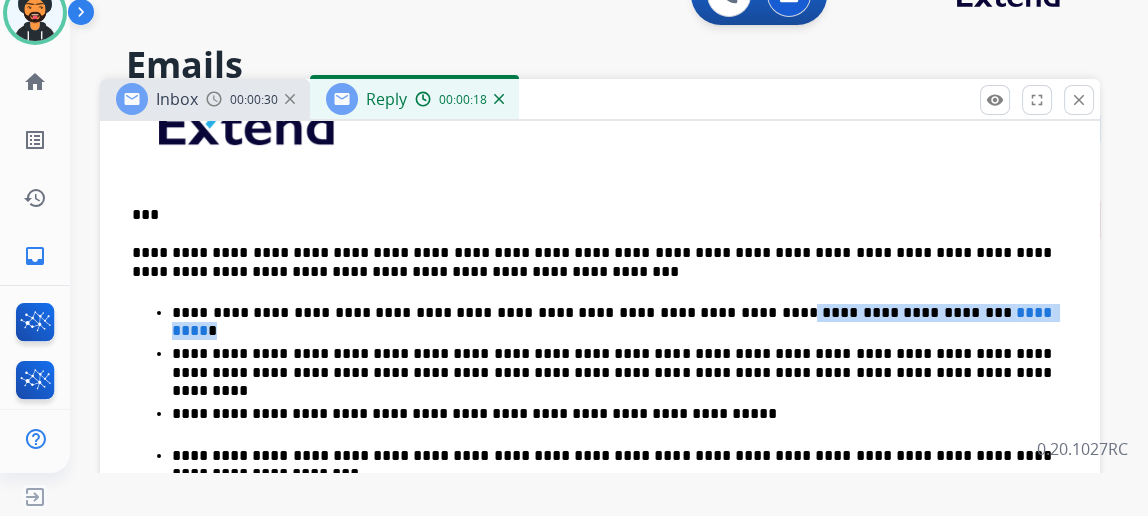 drag, startPoint x: 919, startPoint y: 302, endPoint x: 695, endPoint y: 300, distance: 224.00893 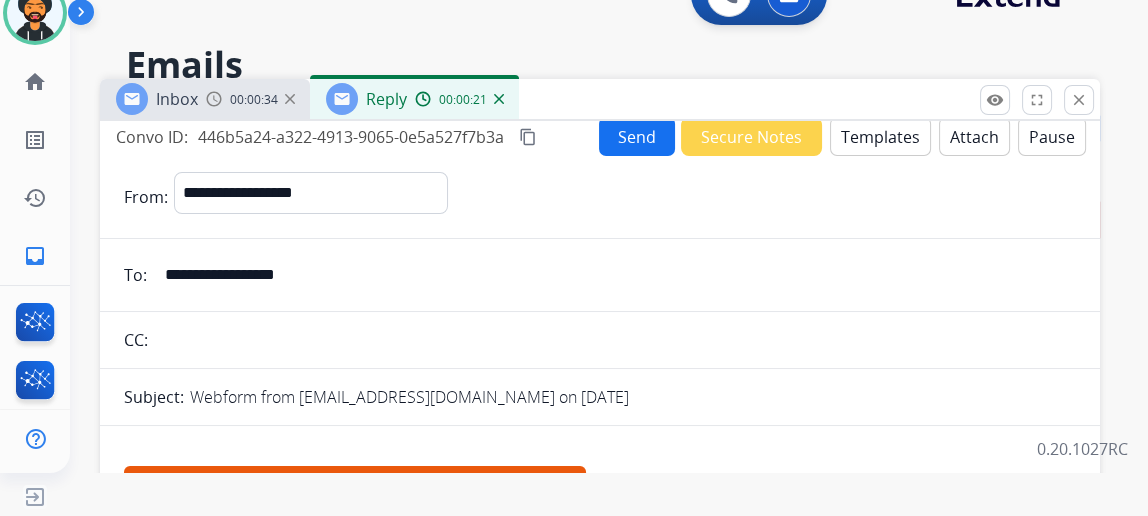 scroll, scrollTop: 0, scrollLeft: 0, axis: both 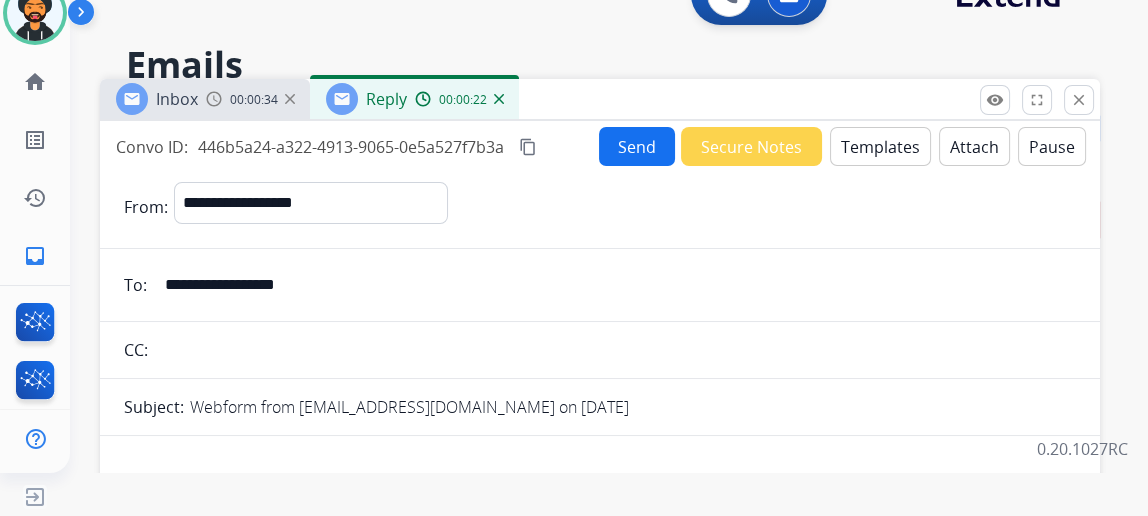 click on "Send" at bounding box center [637, 146] 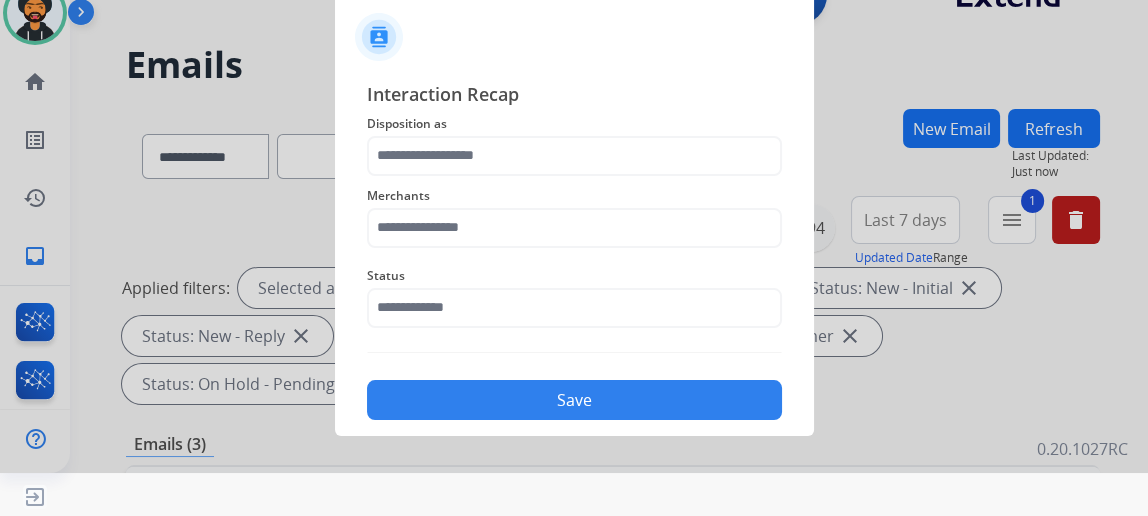click on "Interaction Recap Disposition as    Merchants   Status    Save" 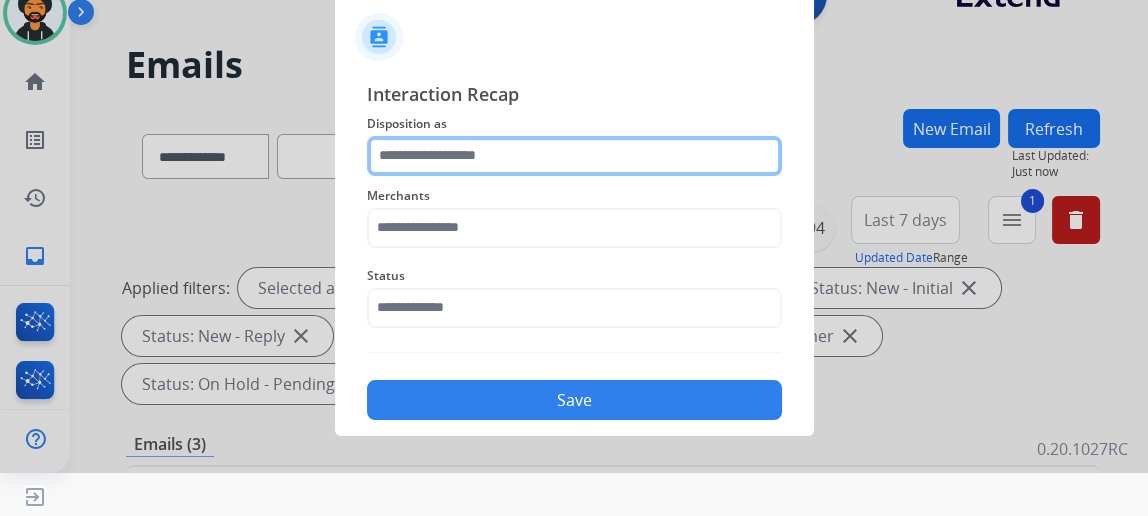 click 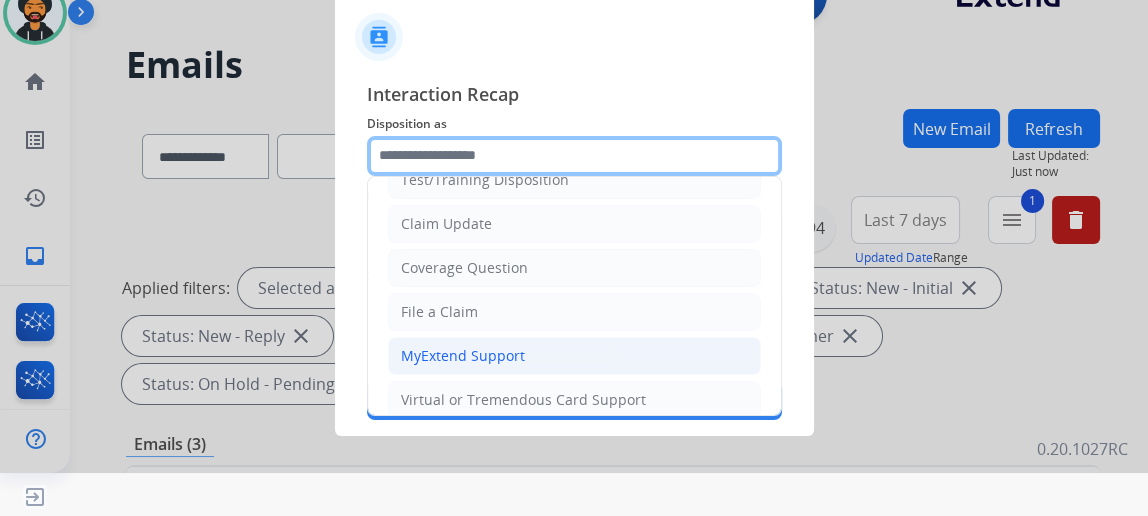 scroll, scrollTop: 90, scrollLeft: 0, axis: vertical 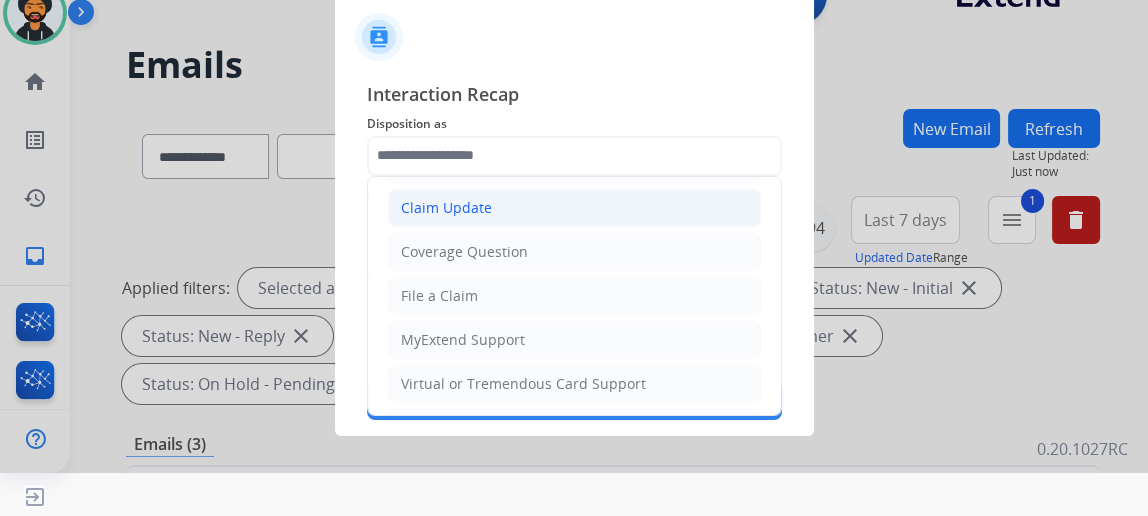 click on "Claim Update" 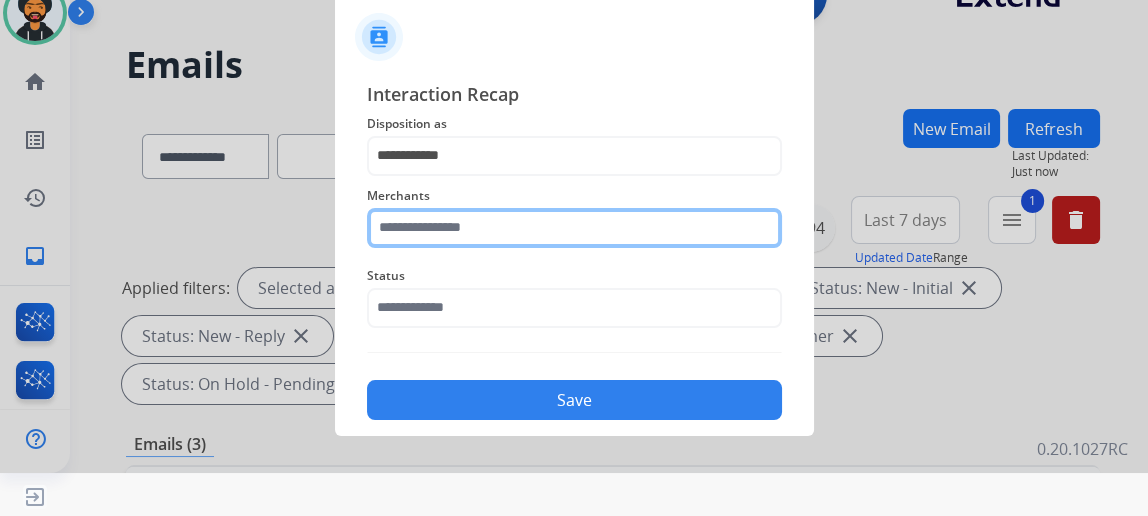 click 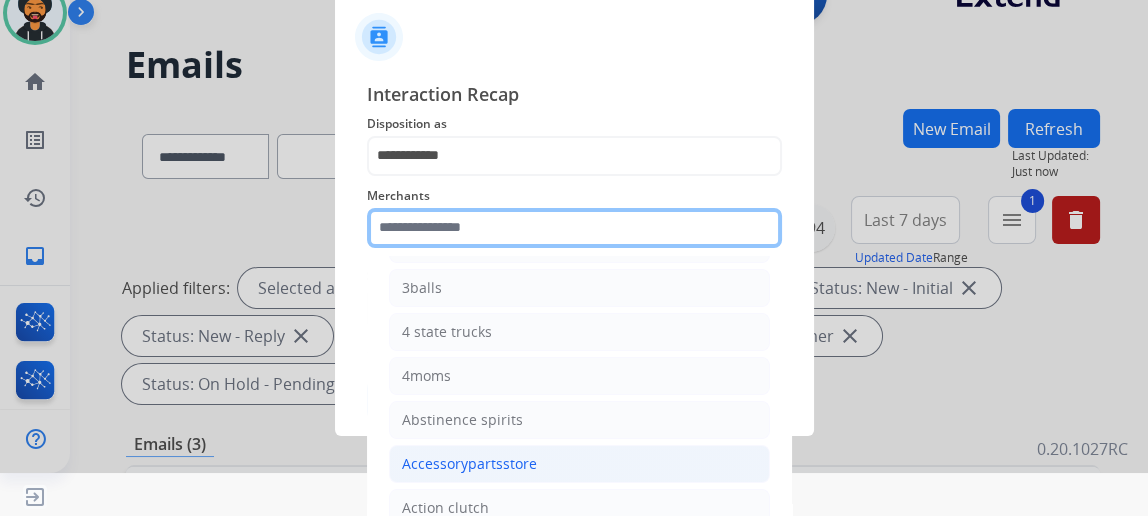 scroll, scrollTop: 363, scrollLeft: 0, axis: vertical 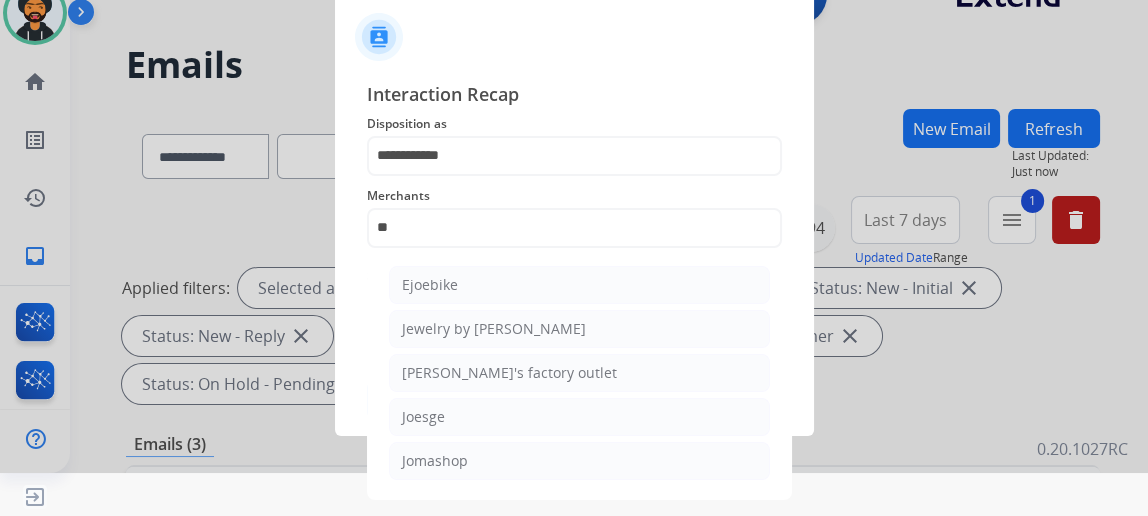 click on "Jomashop" 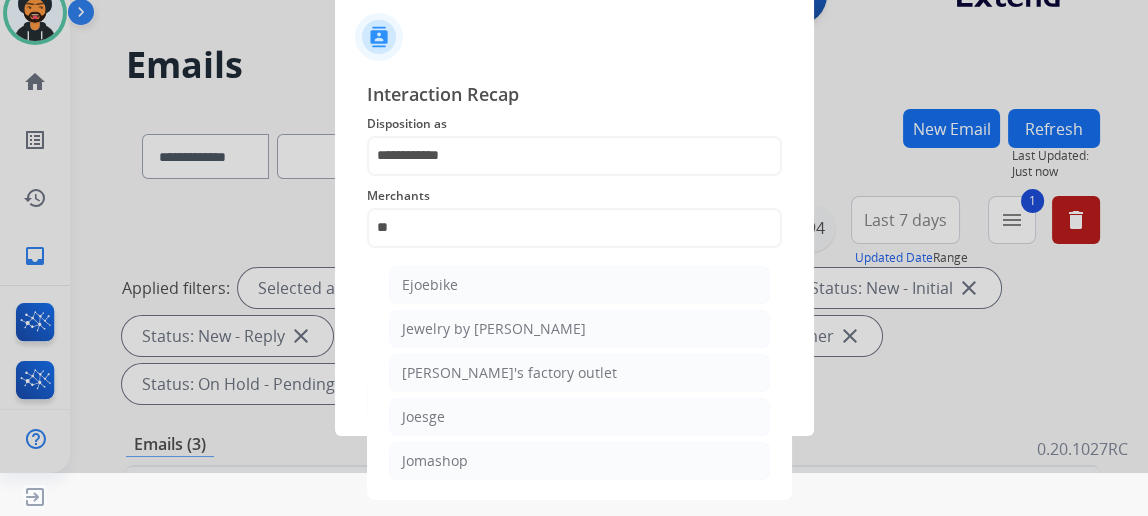 type on "********" 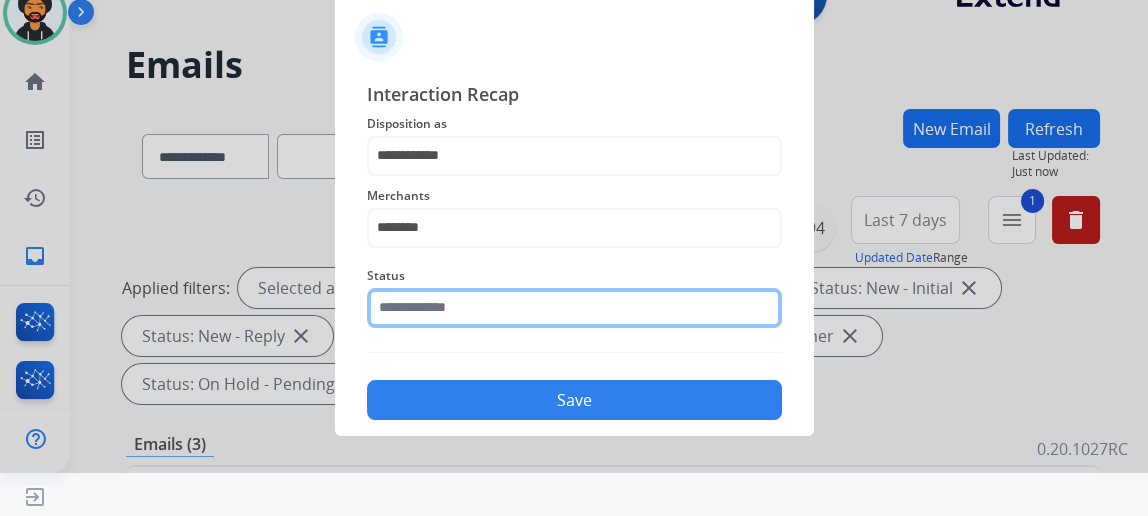 click 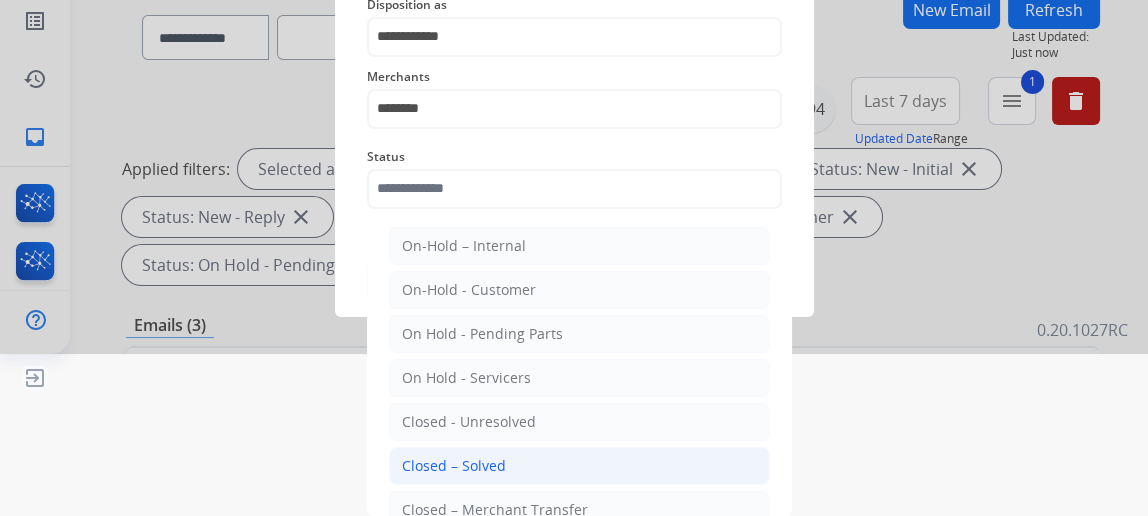 drag, startPoint x: 455, startPoint y: 464, endPoint x: 578, endPoint y: 416, distance: 132.03409 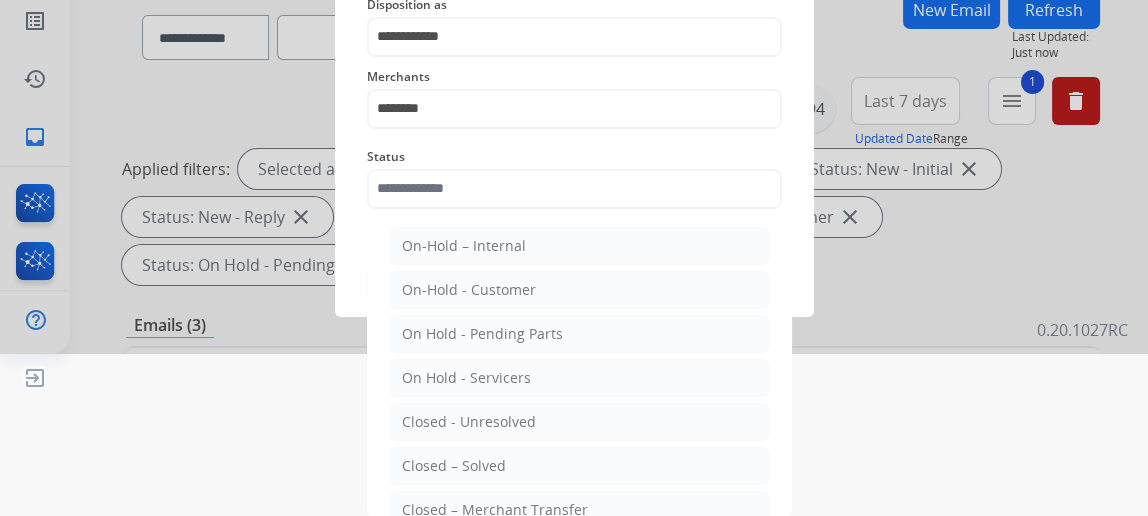 click on "Closed – Solved" 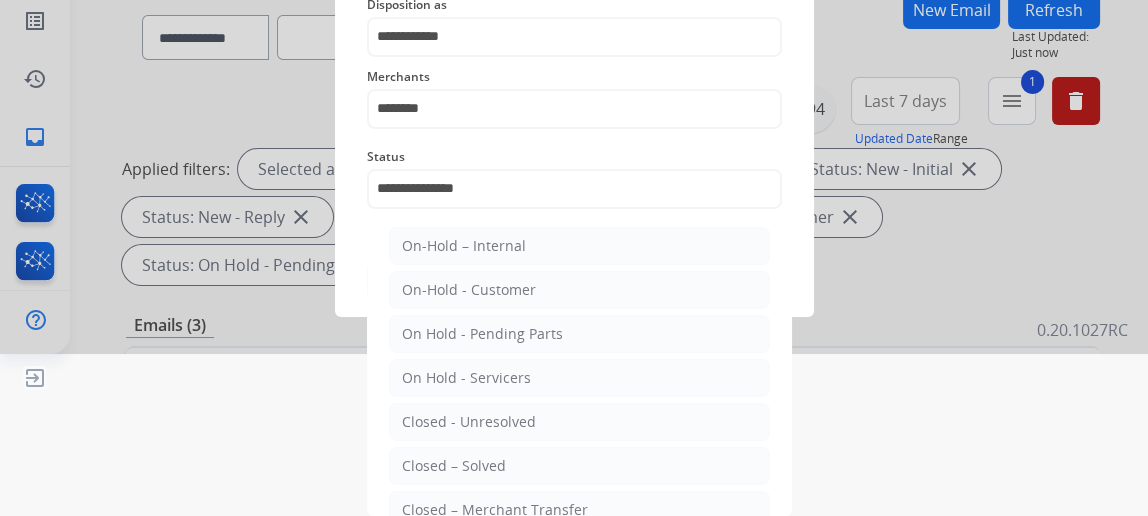 scroll, scrollTop: 43, scrollLeft: 0, axis: vertical 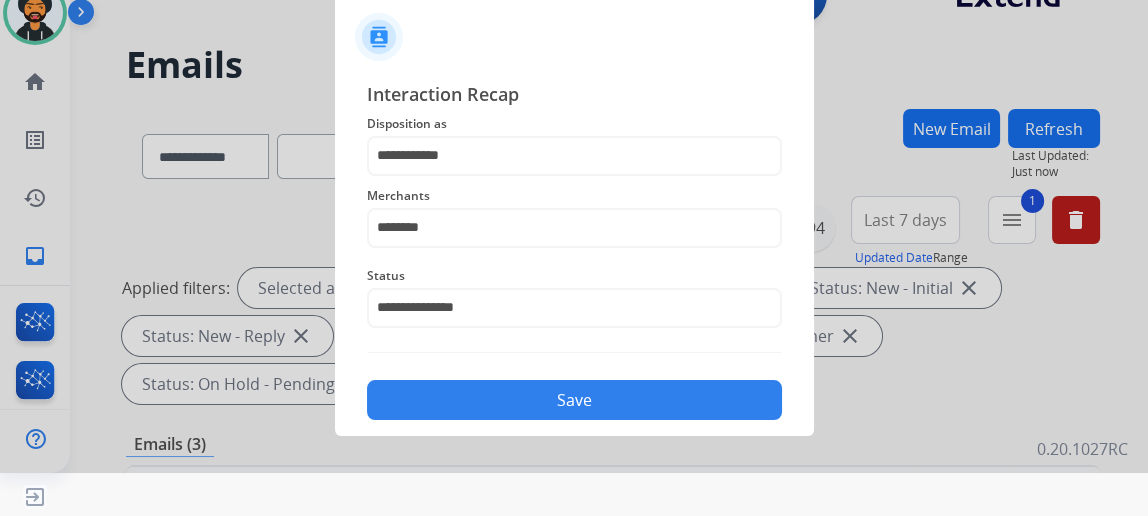 click on "Save" 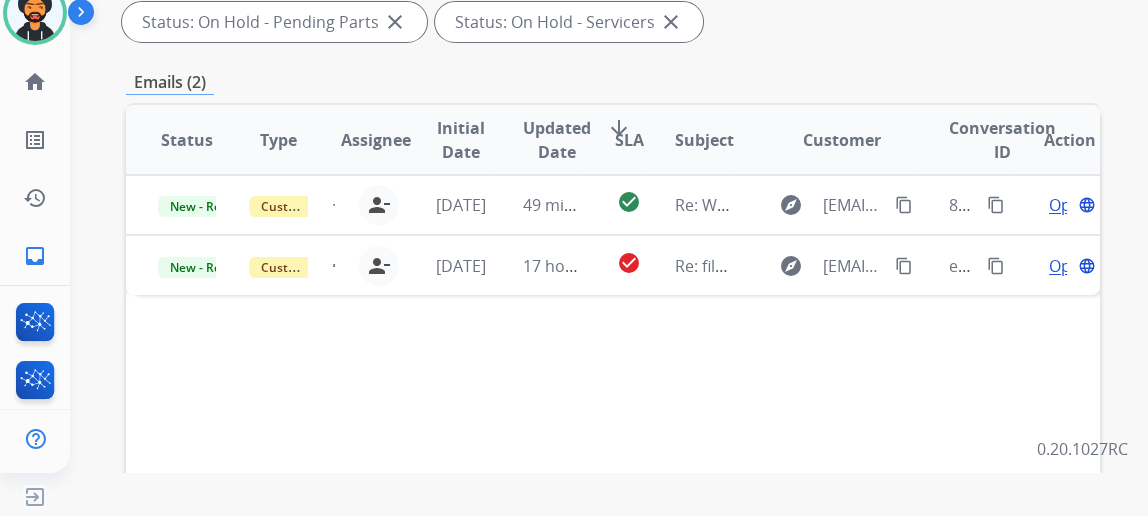 scroll, scrollTop: 363, scrollLeft: 0, axis: vertical 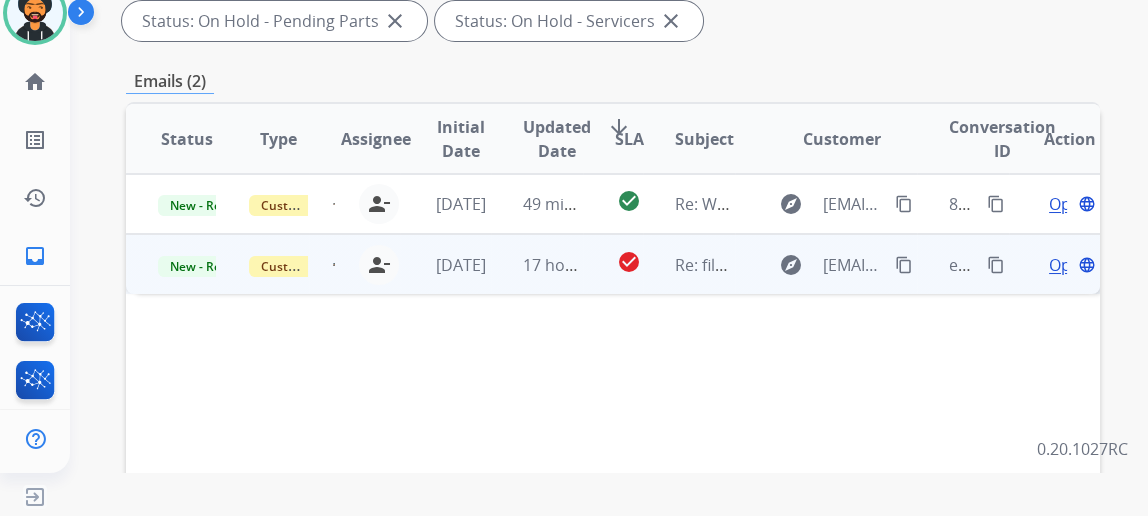 click on "Open language" at bounding box center (1070, 265) 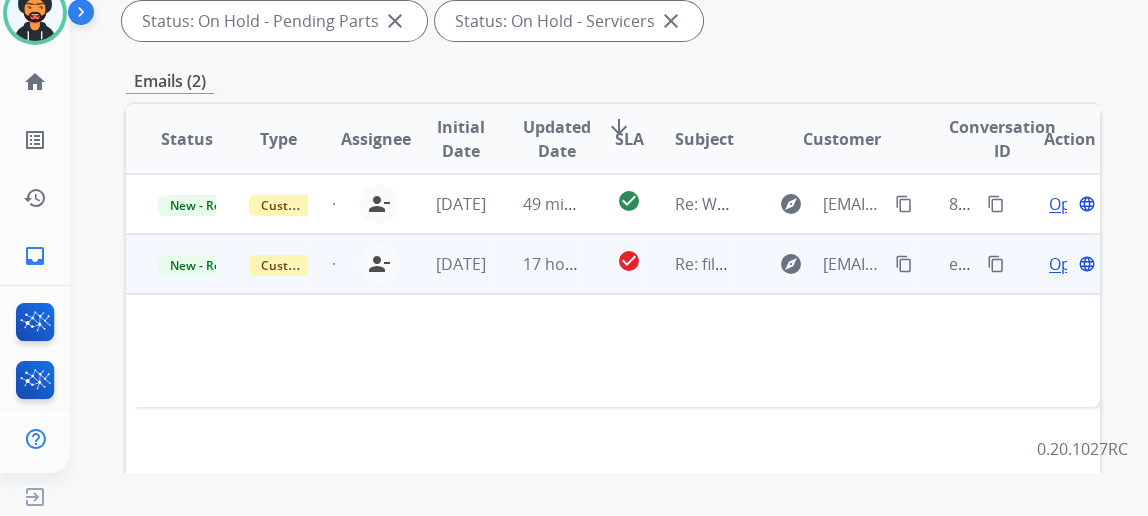 click on "Open language" at bounding box center (1070, 264) 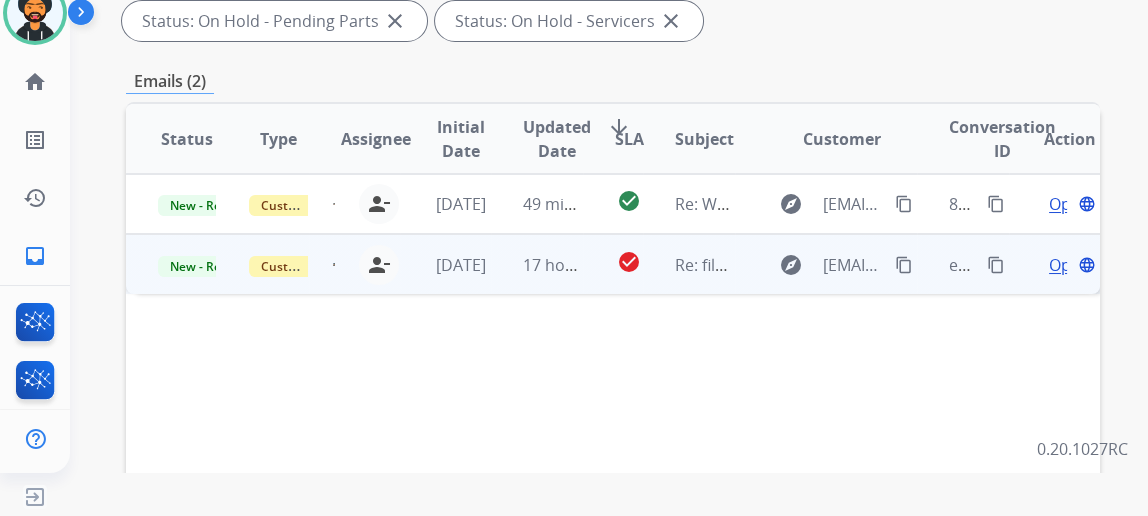 click on "Open" at bounding box center (1069, 265) 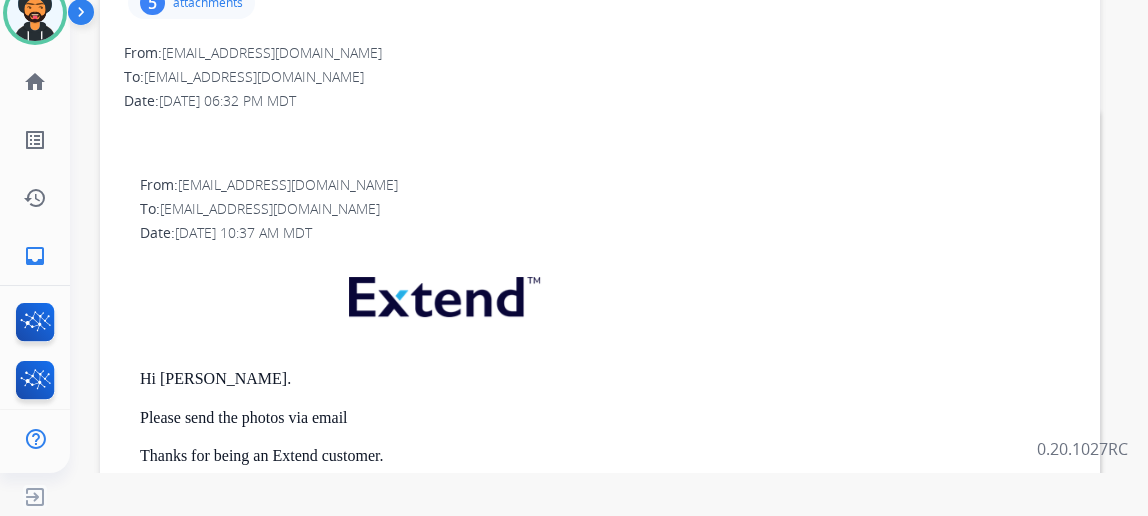 scroll, scrollTop: 0, scrollLeft: 0, axis: both 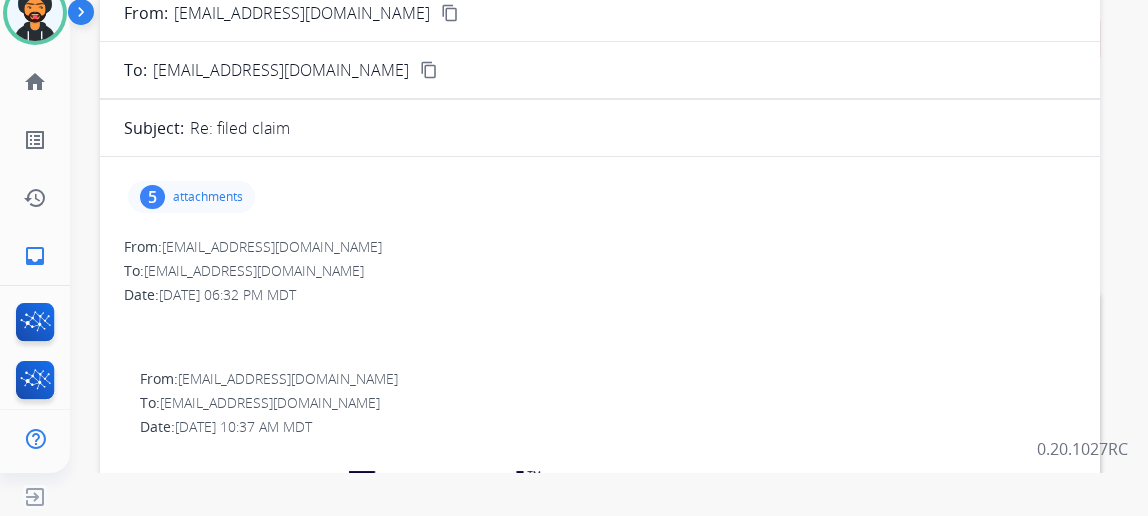click on "attachments" at bounding box center (208, 197) 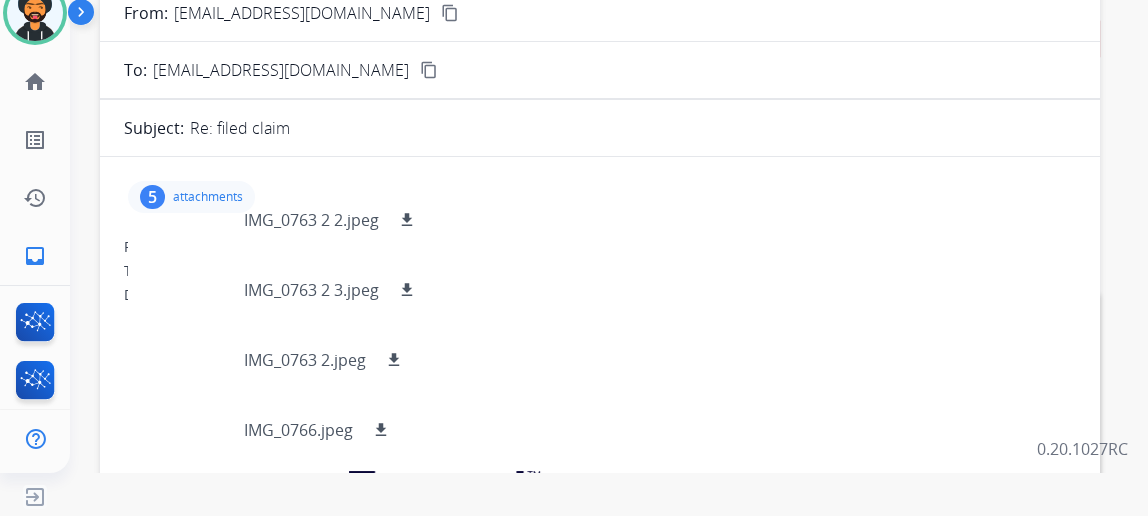 scroll, scrollTop: 0, scrollLeft: 0, axis: both 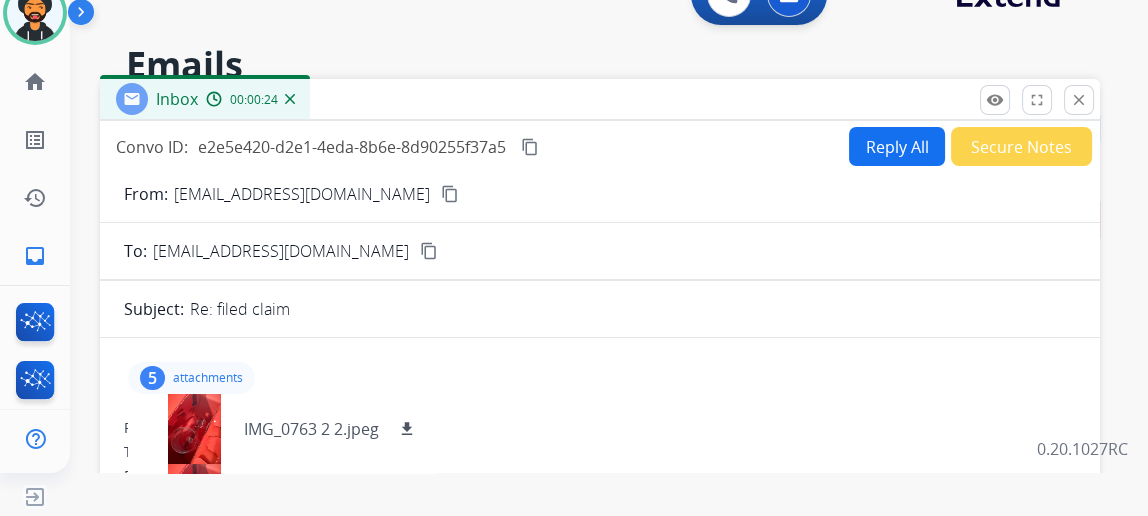 click on "content_copy" at bounding box center (450, 194) 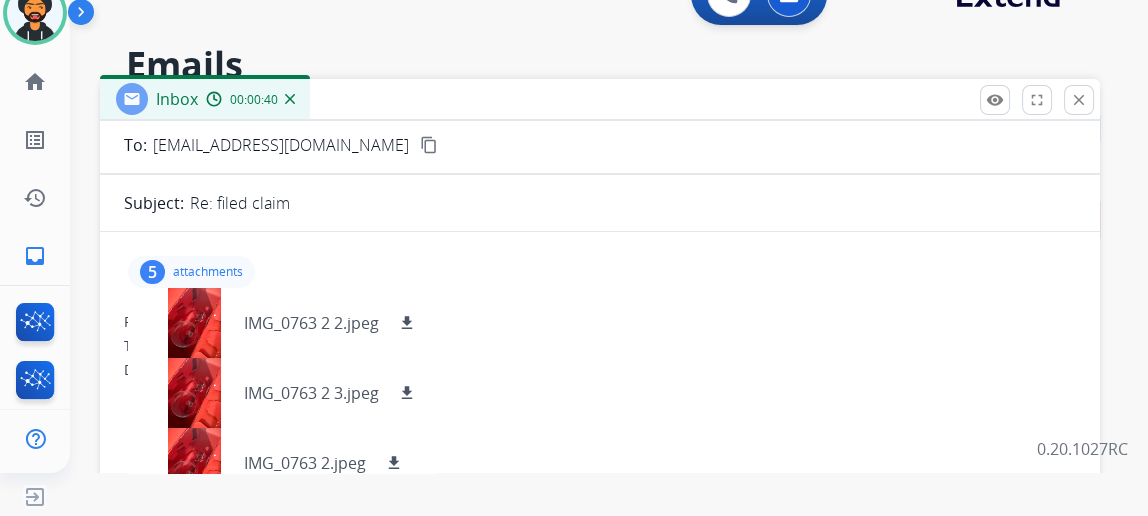 scroll, scrollTop: 360, scrollLeft: 0, axis: vertical 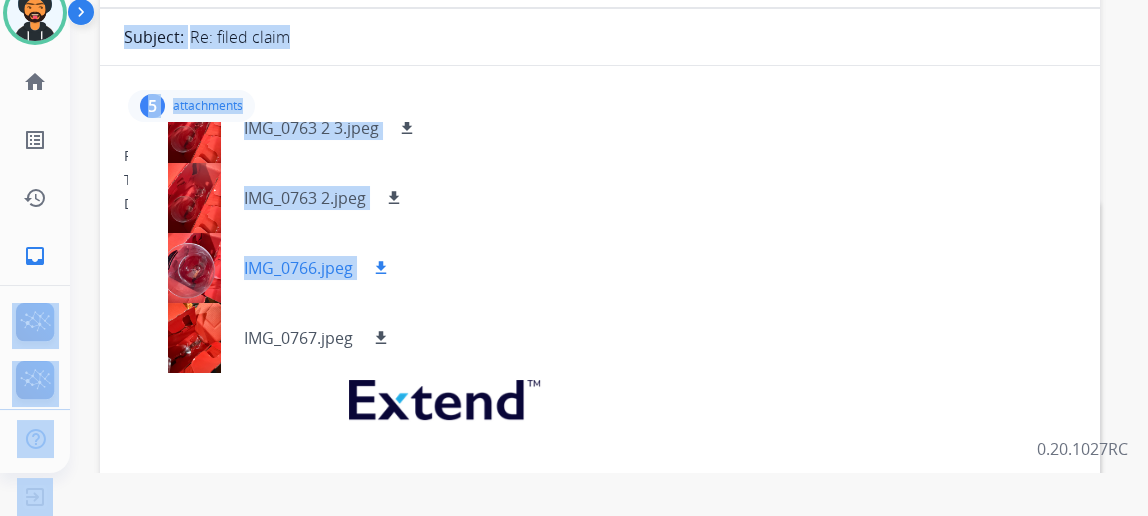 drag, startPoint x: 212, startPoint y: 341, endPoint x: 178, endPoint y: 266, distance: 82.346825 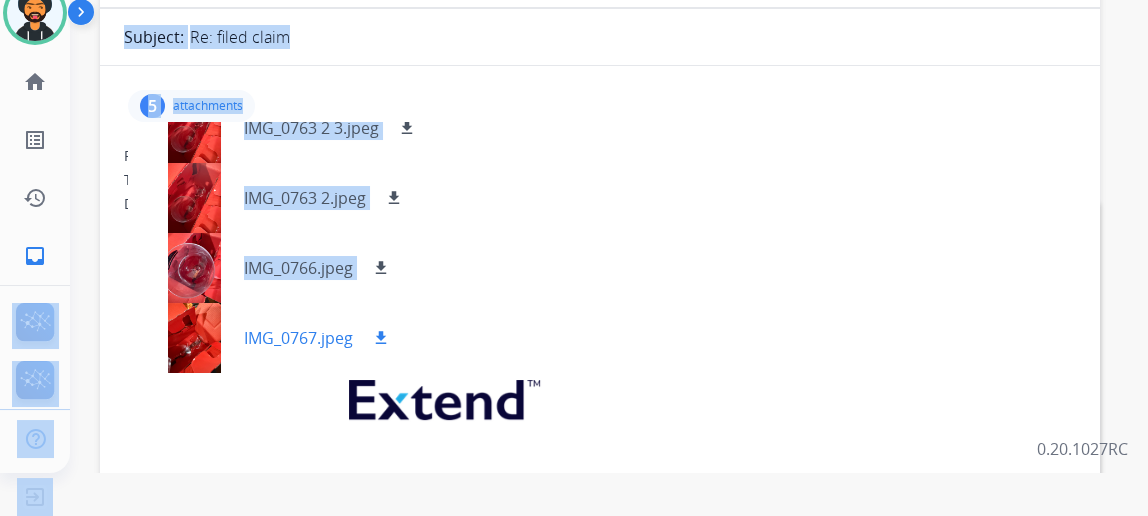 click on "download" at bounding box center [381, 338] 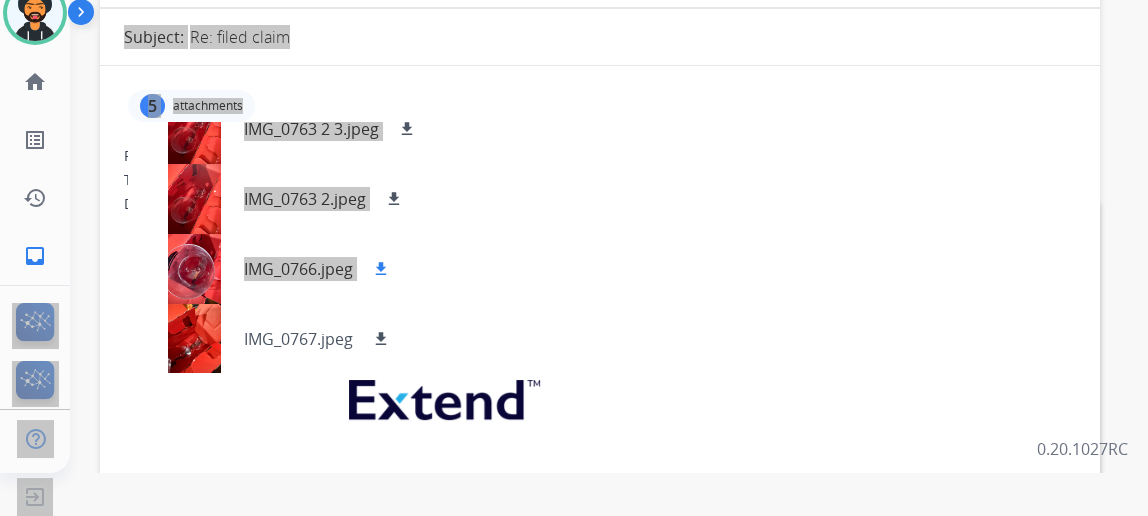 scroll, scrollTop: 99, scrollLeft: 0, axis: vertical 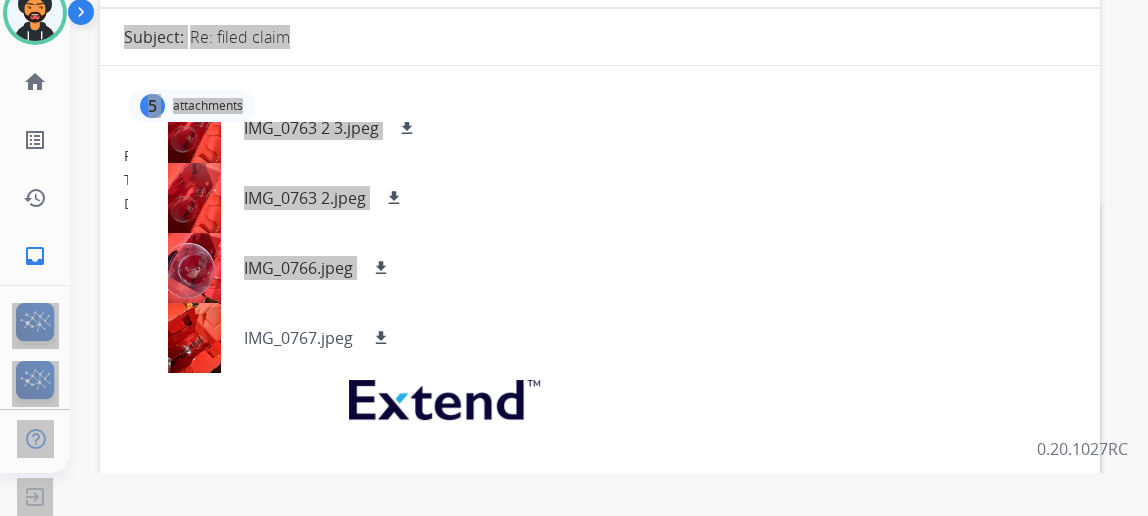 drag, startPoint x: 399, startPoint y: 263, endPoint x: 429, endPoint y: 259, distance: 30.265491 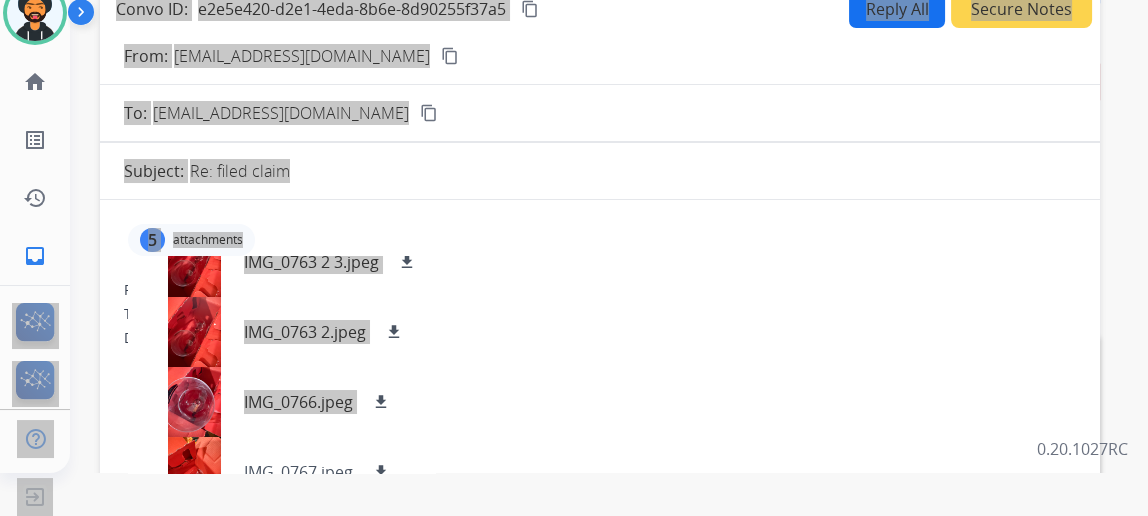 scroll, scrollTop: 0, scrollLeft: 0, axis: both 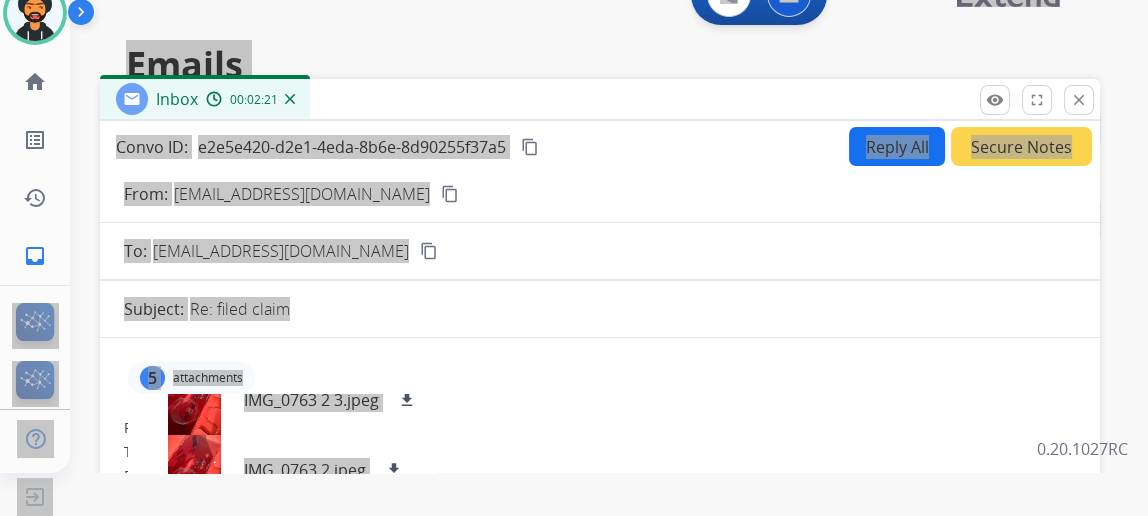 click on "content_copy" at bounding box center [530, 147] 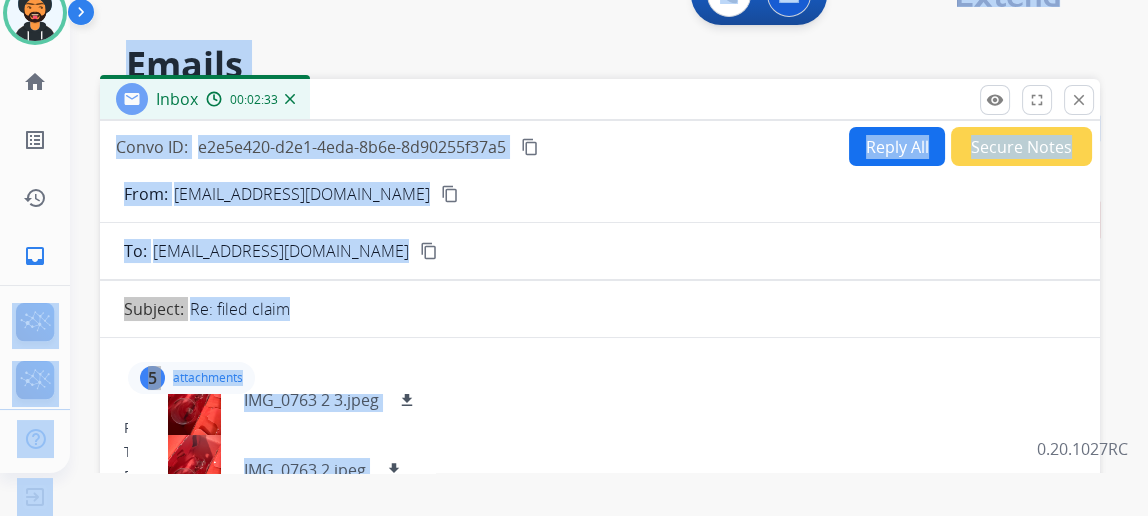 drag, startPoint x: 481, startPoint y: 305, endPoint x: 504, endPoint y: 270, distance: 41.880783 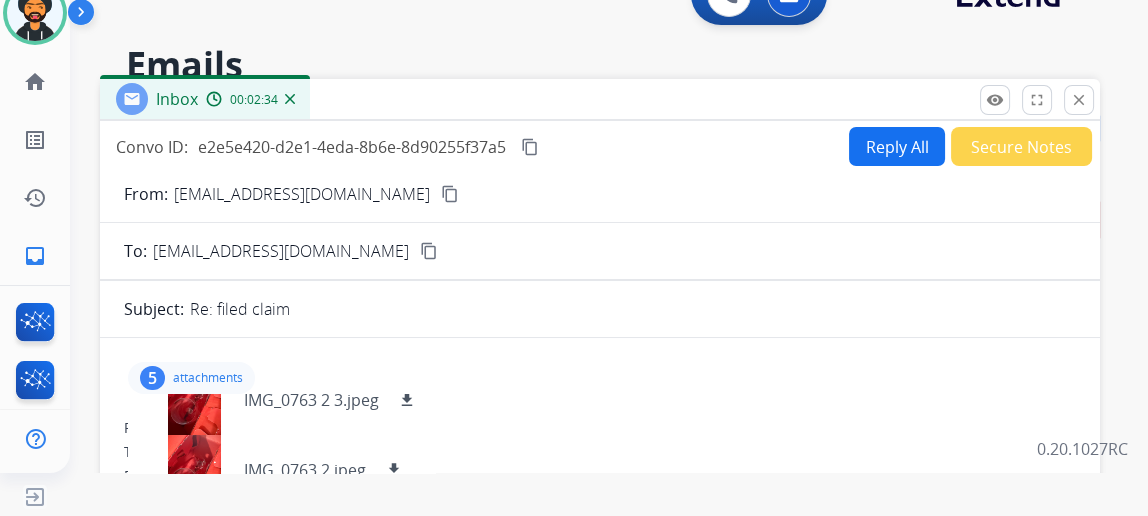 click on "content_copy" at bounding box center (530, 147) 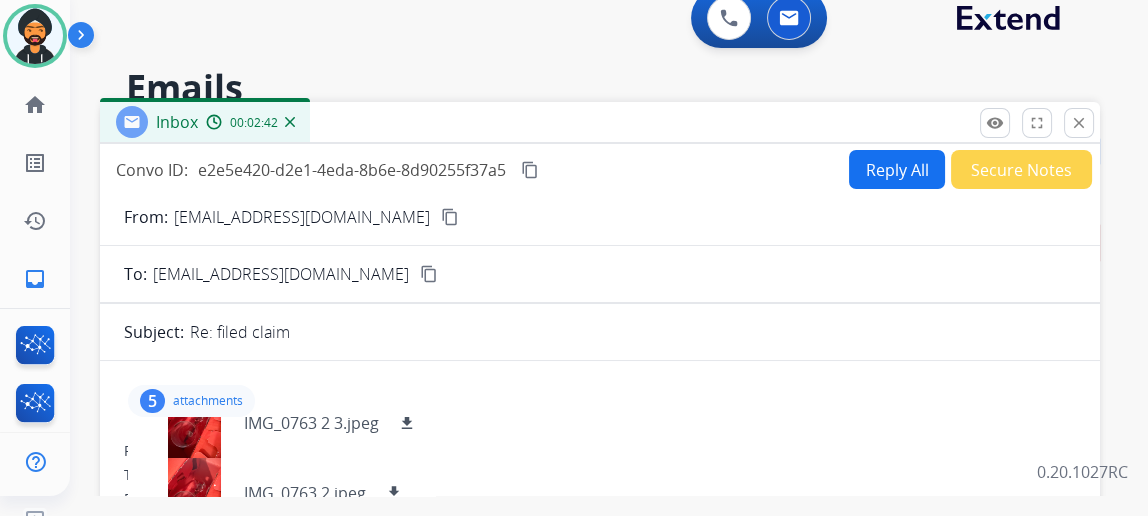 scroll, scrollTop: 0, scrollLeft: 0, axis: both 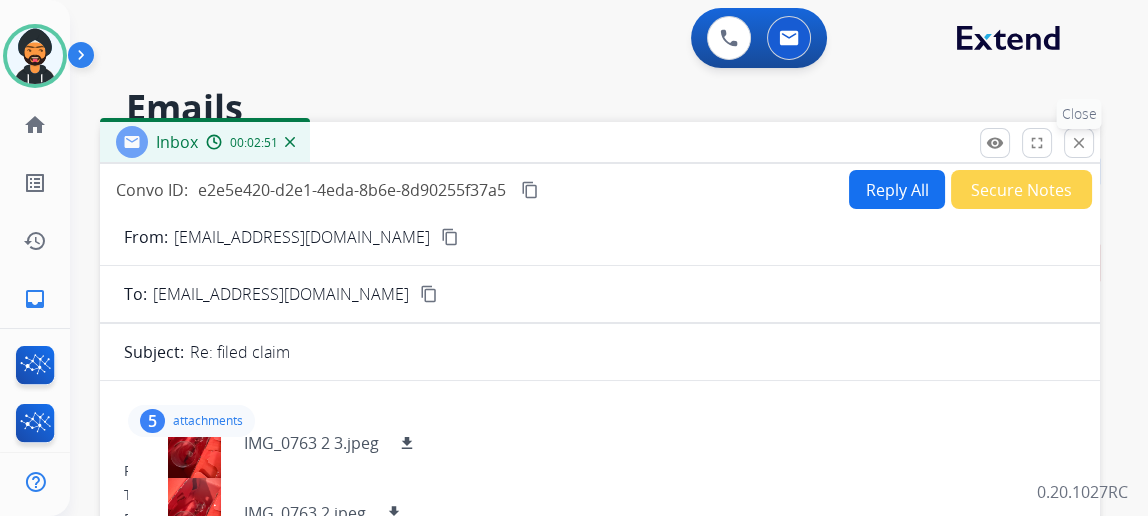 click on "close Close" at bounding box center (1079, 143) 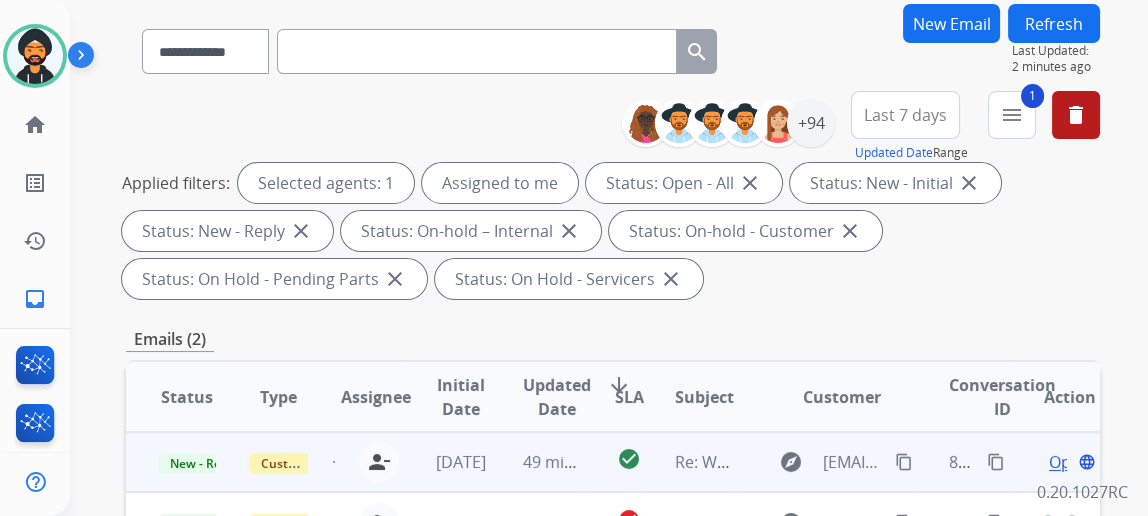 scroll, scrollTop: 363, scrollLeft: 0, axis: vertical 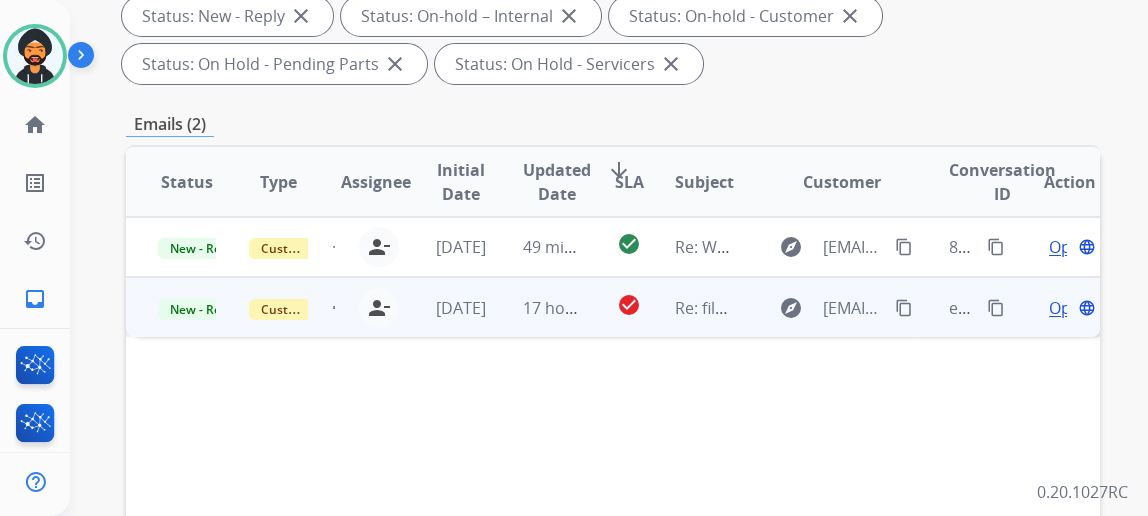 click on "Open" at bounding box center [1069, 308] 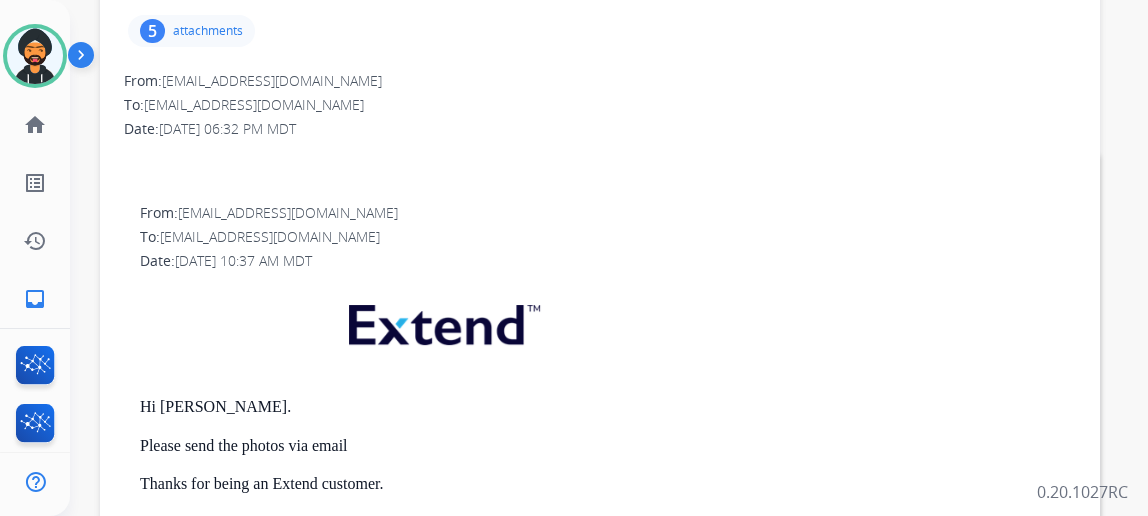 scroll, scrollTop: 0, scrollLeft: 0, axis: both 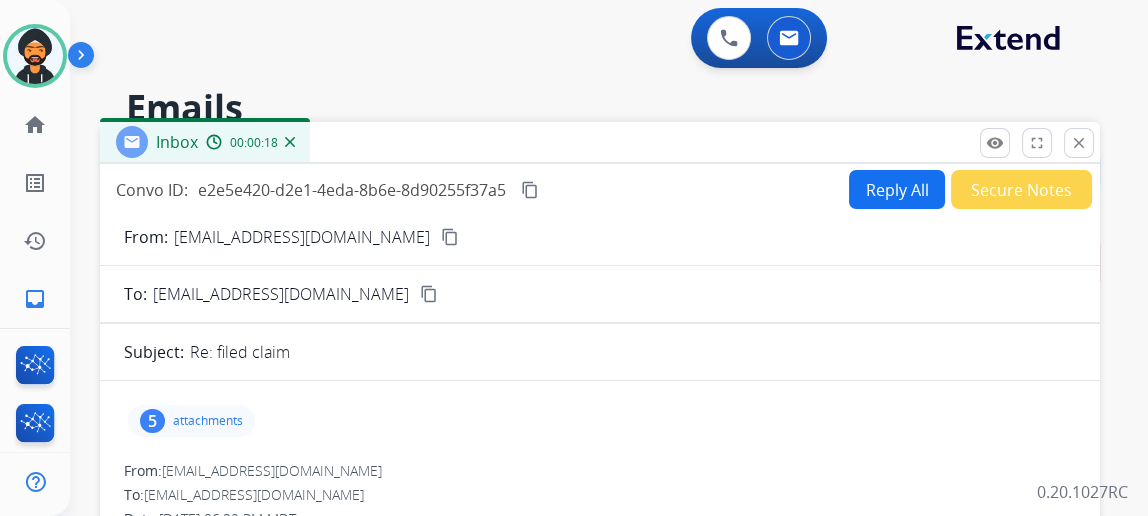 click on "Reply All" at bounding box center [897, 189] 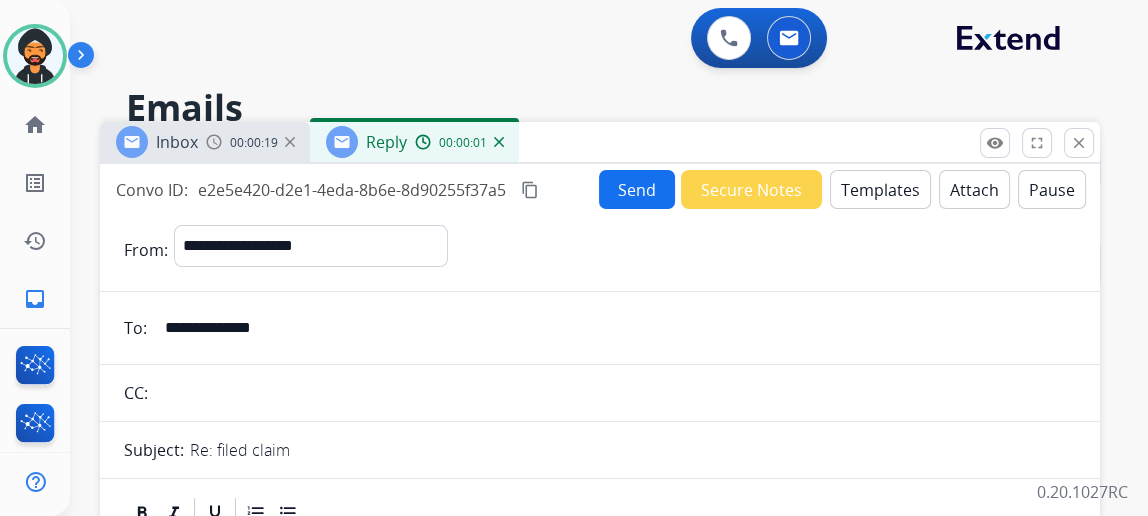 click on "Templates" at bounding box center (880, 189) 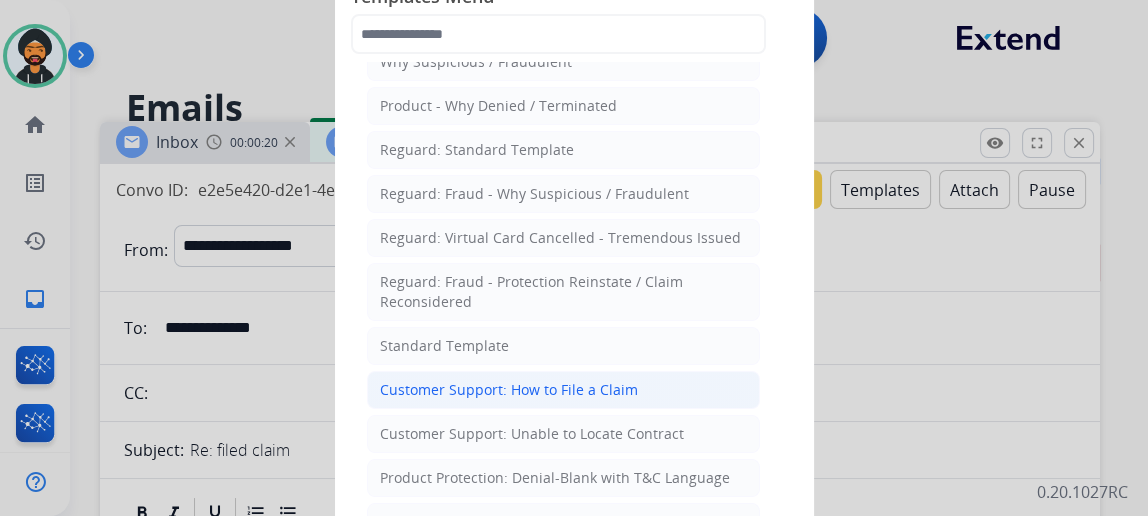 scroll, scrollTop: 90, scrollLeft: 0, axis: vertical 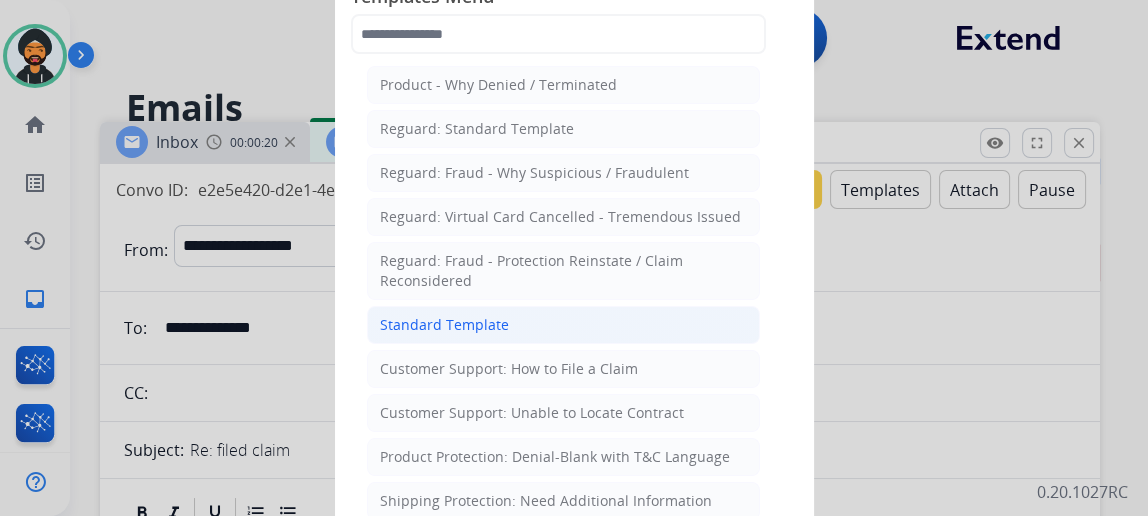 click on "Standard Template" 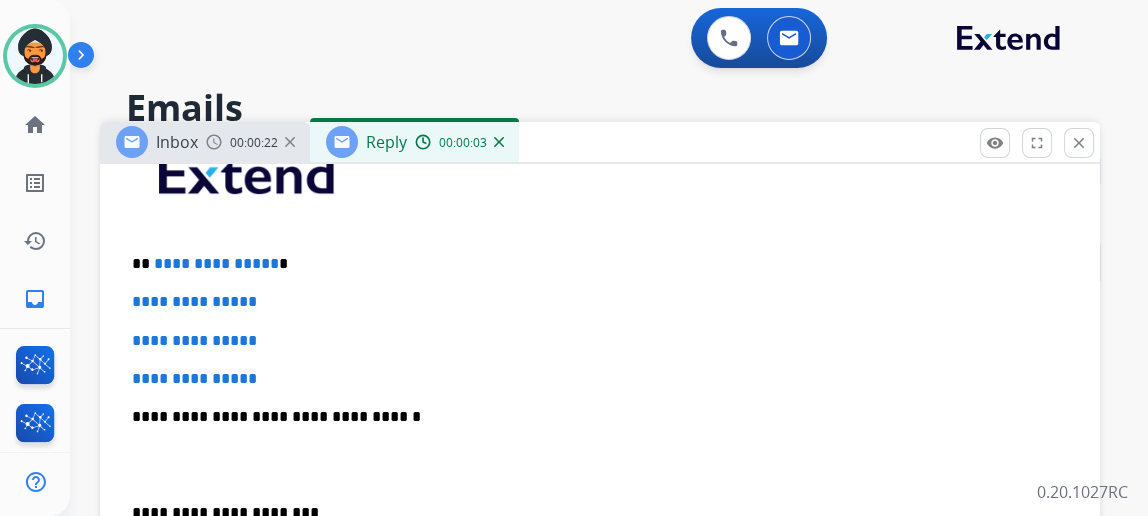 scroll, scrollTop: 545, scrollLeft: 0, axis: vertical 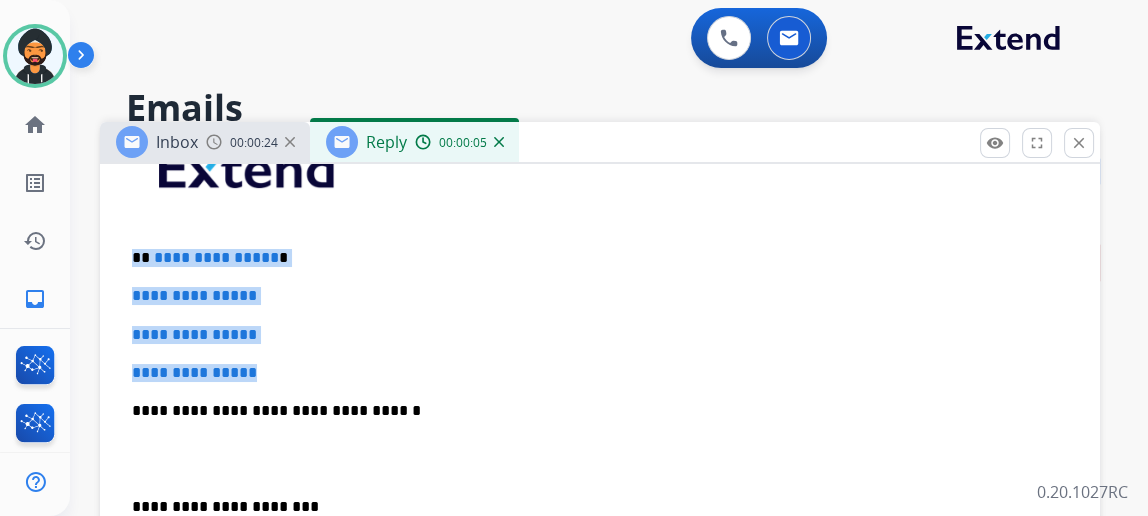 drag, startPoint x: 306, startPoint y: 367, endPoint x: 147, endPoint y: 257, distance: 193.34166 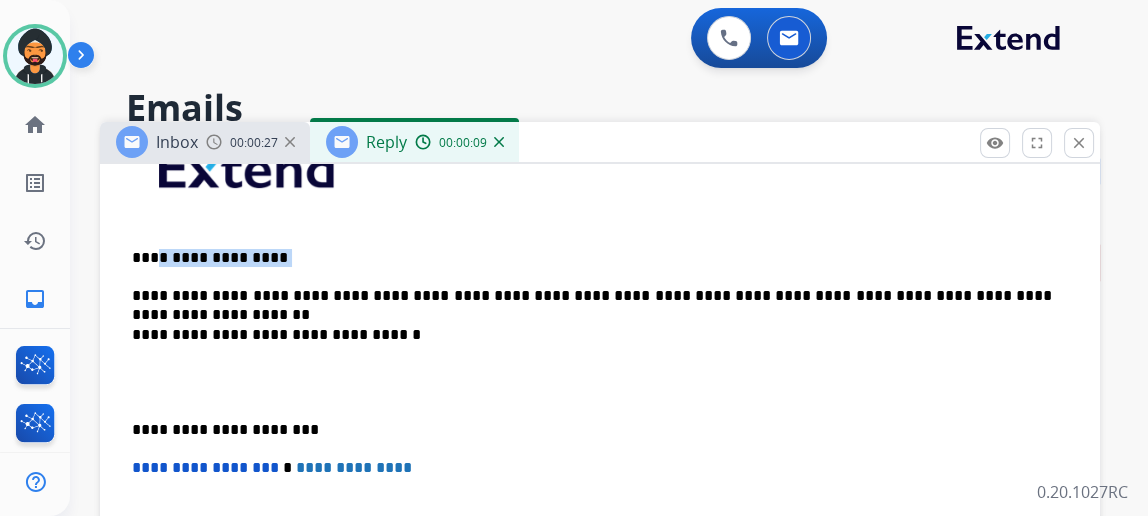 drag, startPoint x: 294, startPoint y: 248, endPoint x: 168, endPoint y: 237, distance: 126.47925 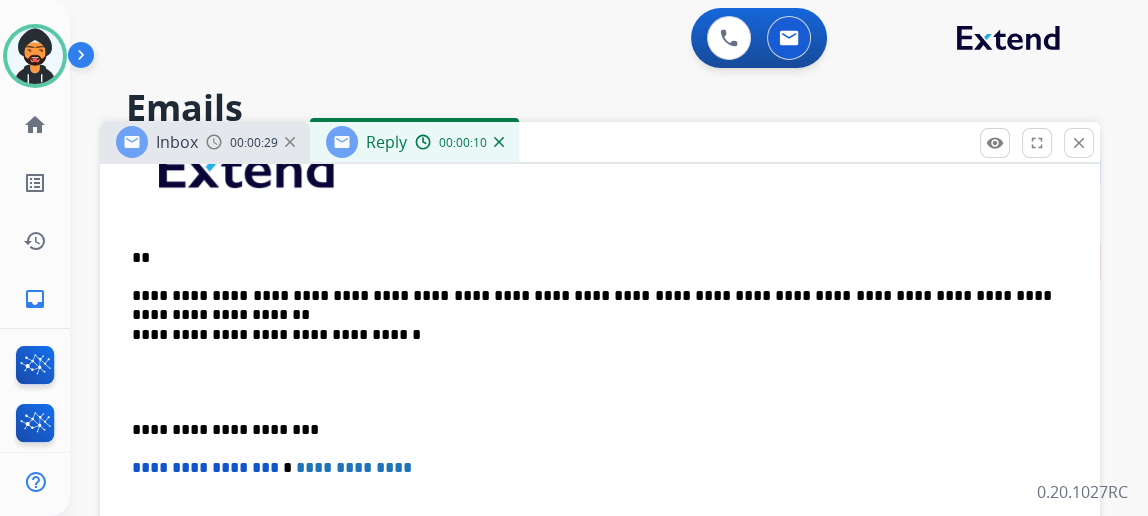 type 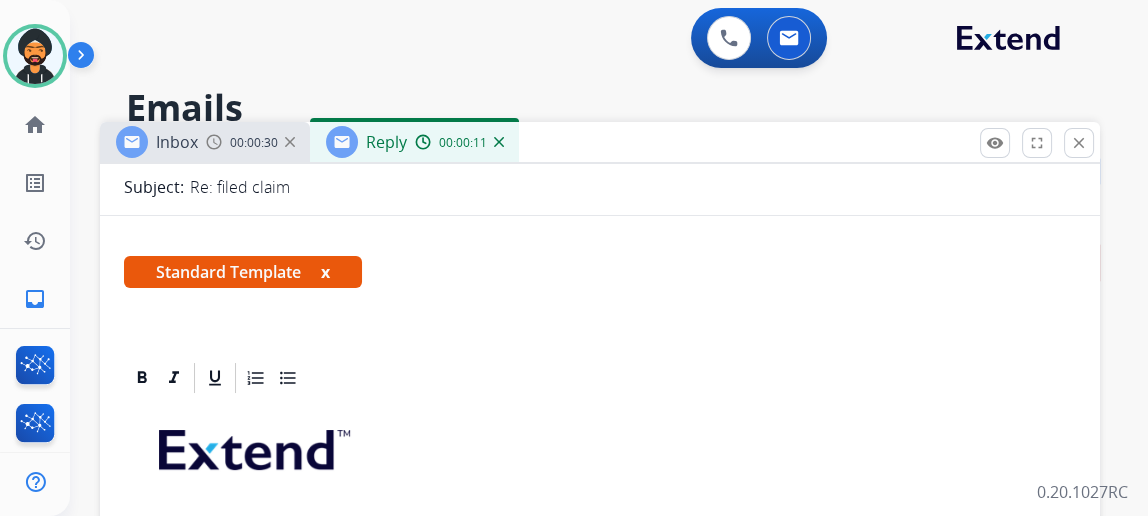scroll, scrollTop: 0, scrollLeft: 0, axis: both 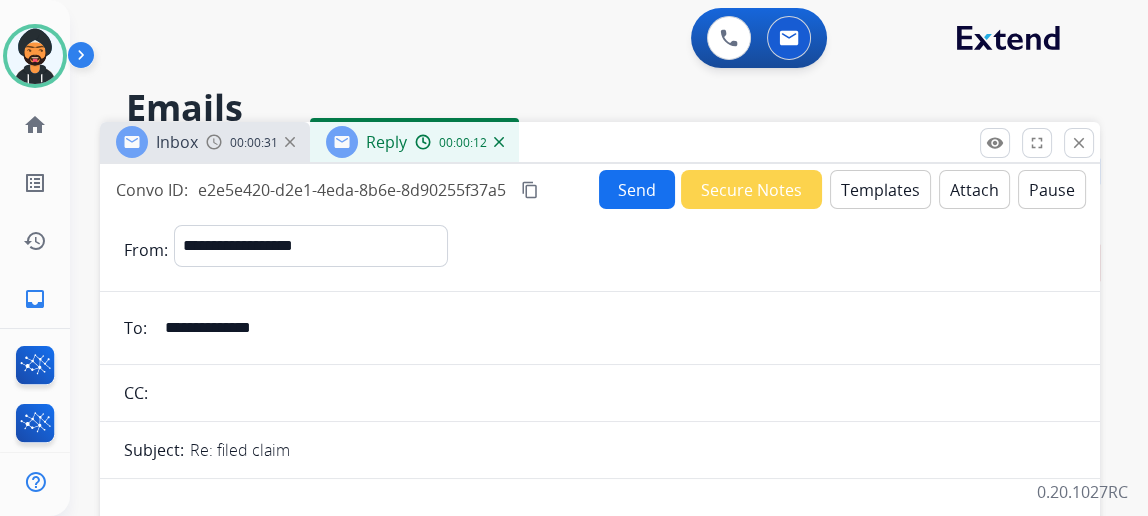 click on "Send" at bounding box center (637, 189) 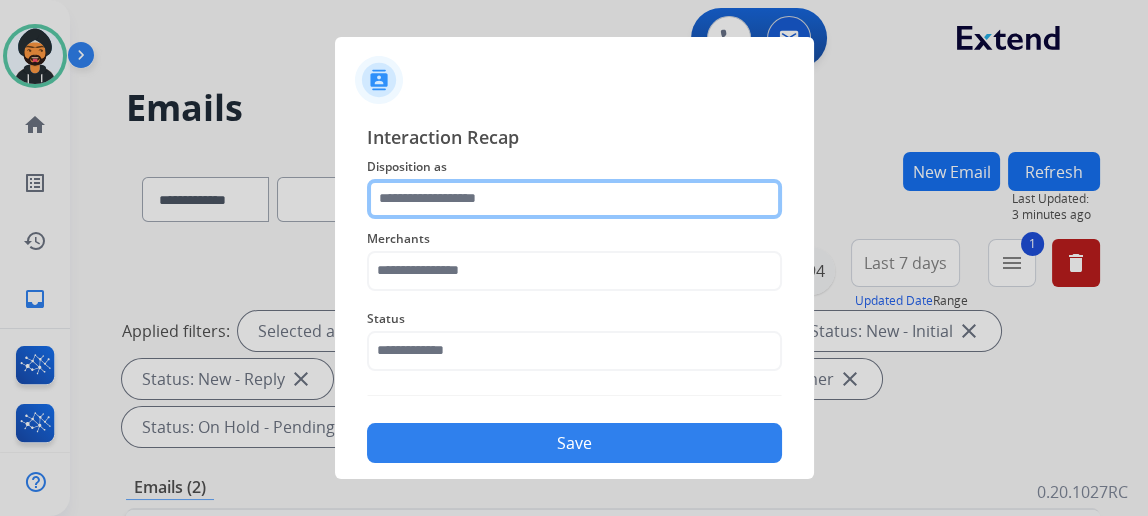 click 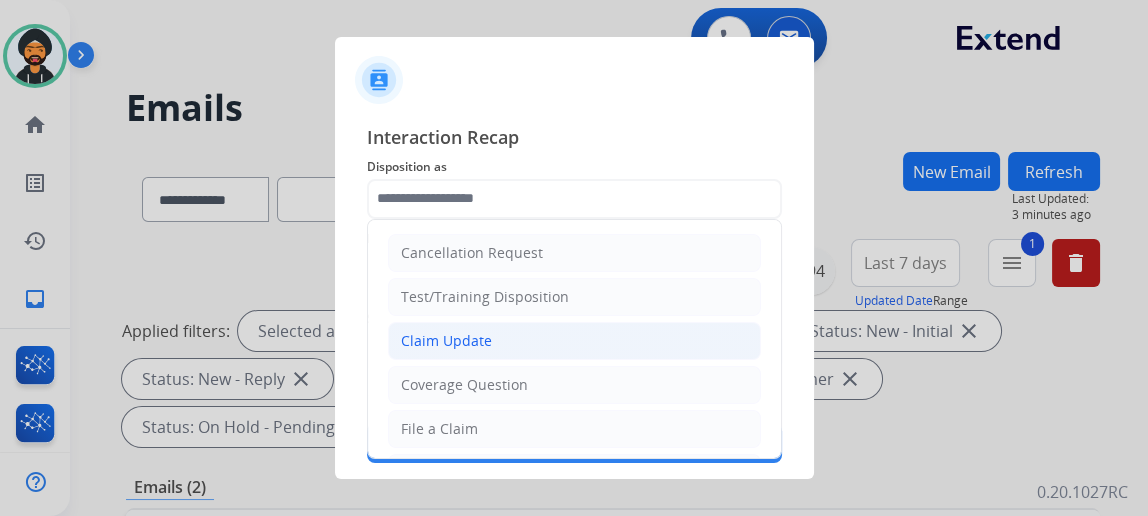 click on "Claim Update" 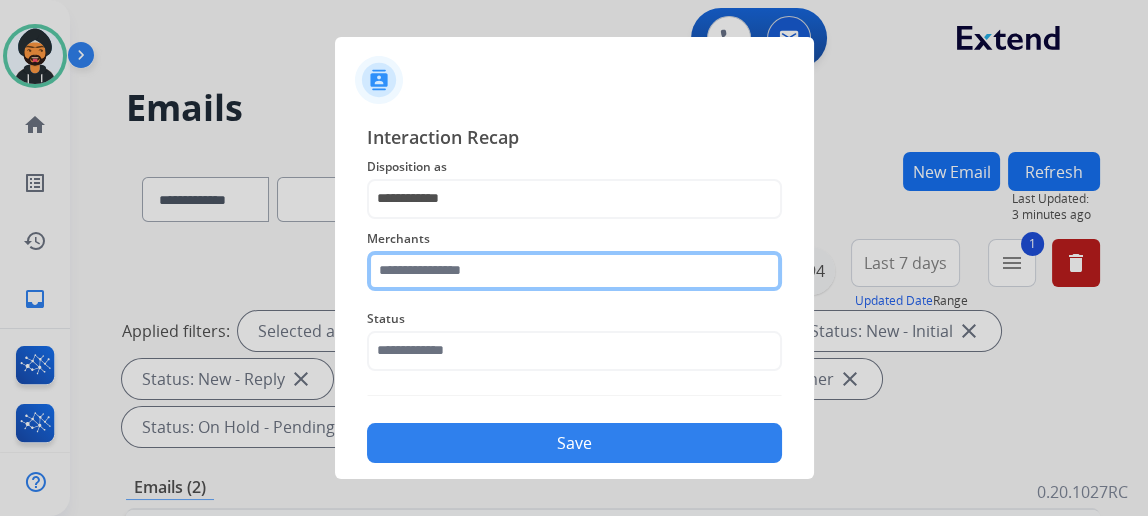 click 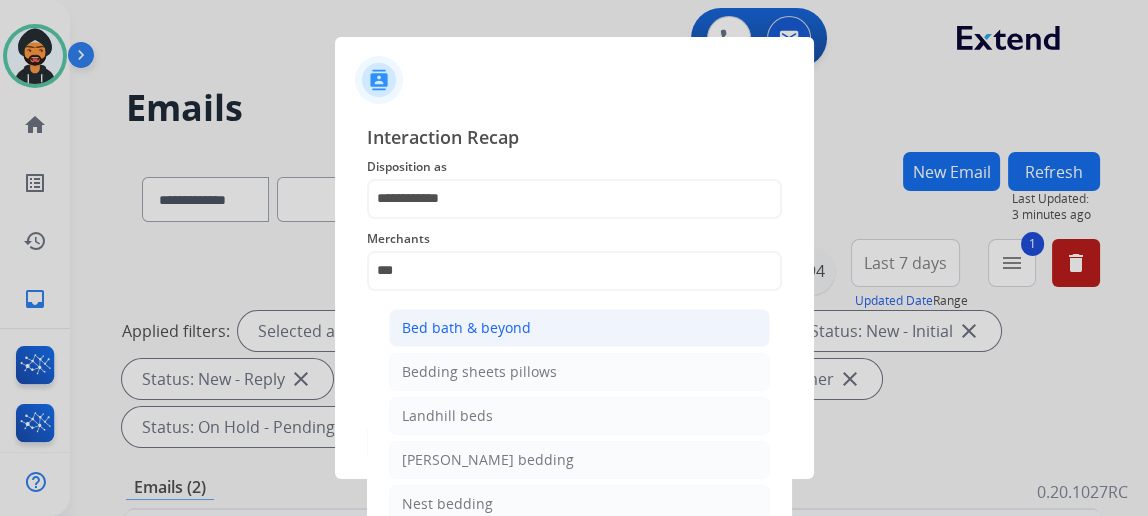 click on "Bed bath & beyond" 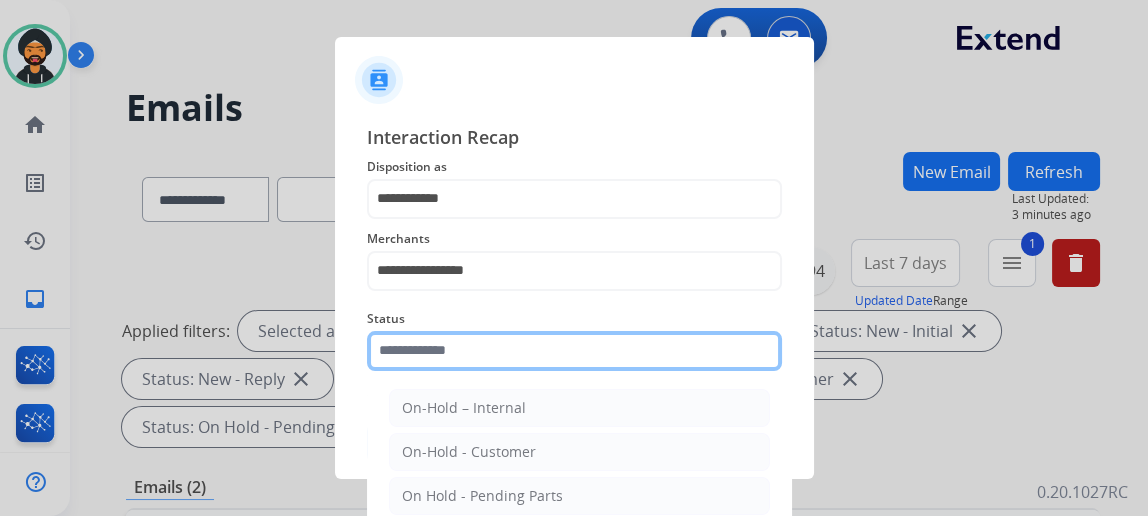 click 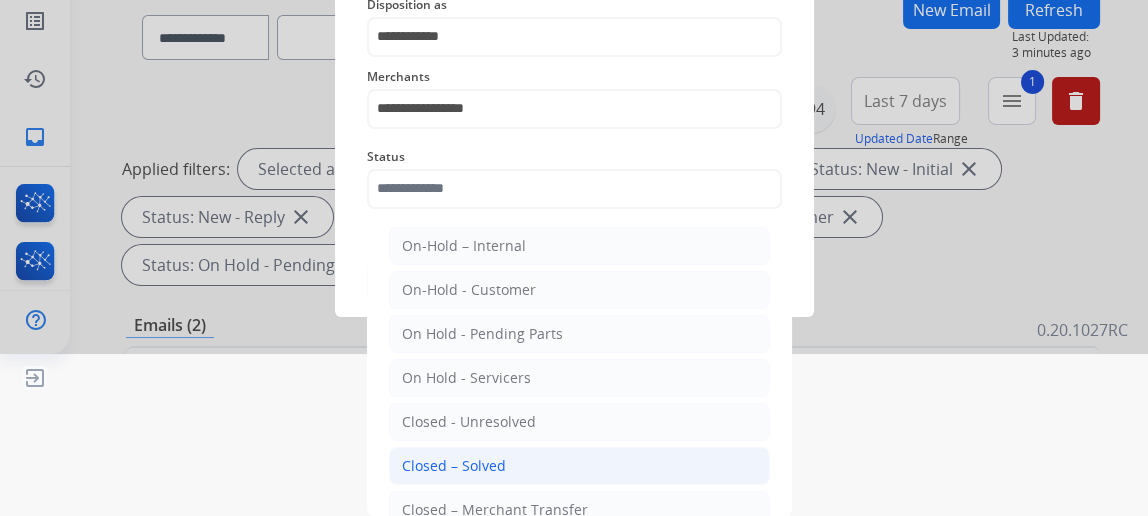 click on "Closed – Solved" 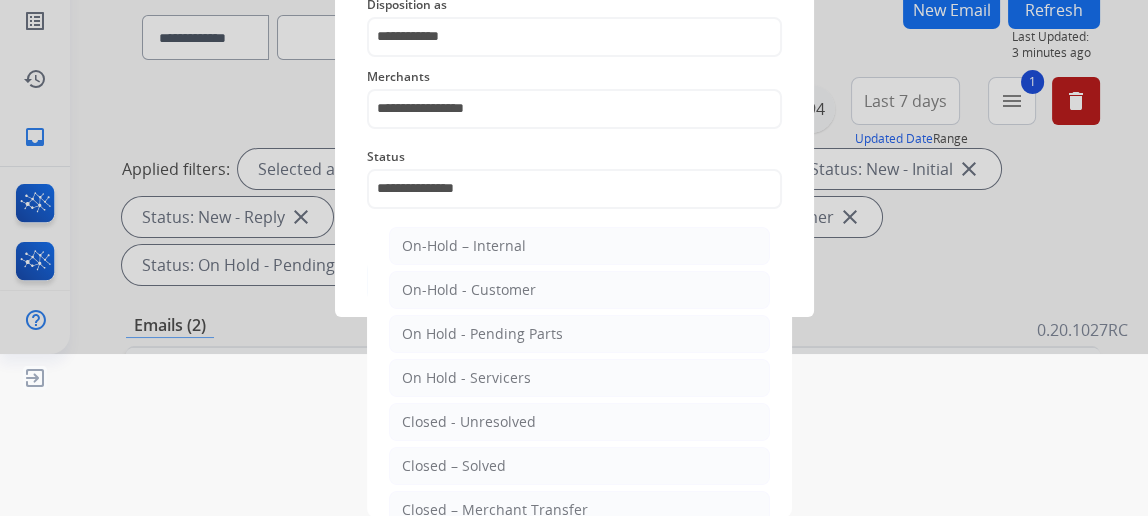 scroll, scrollTop: 43, scrollLeft: 0, axis: vertical 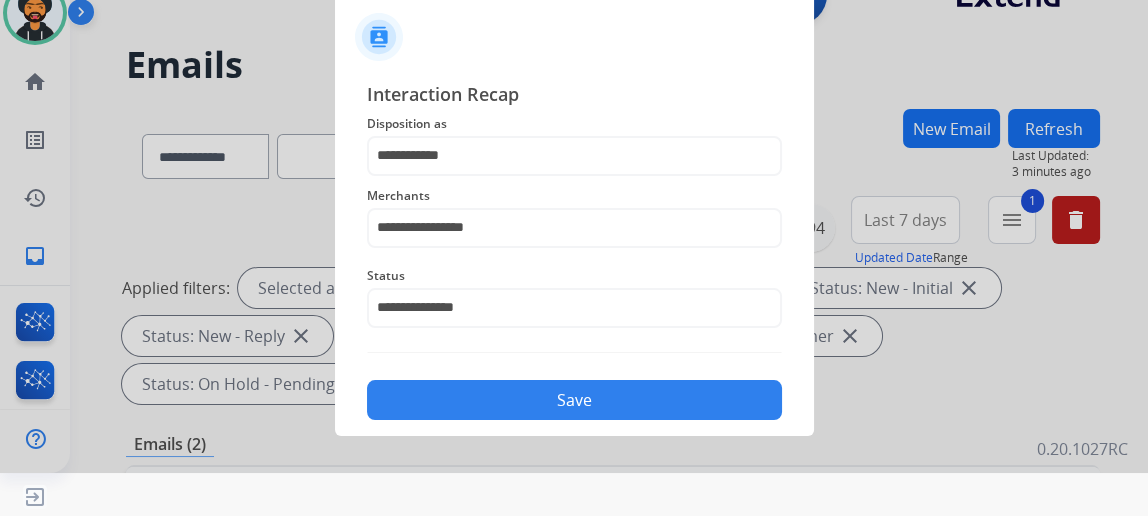 click on "Save" 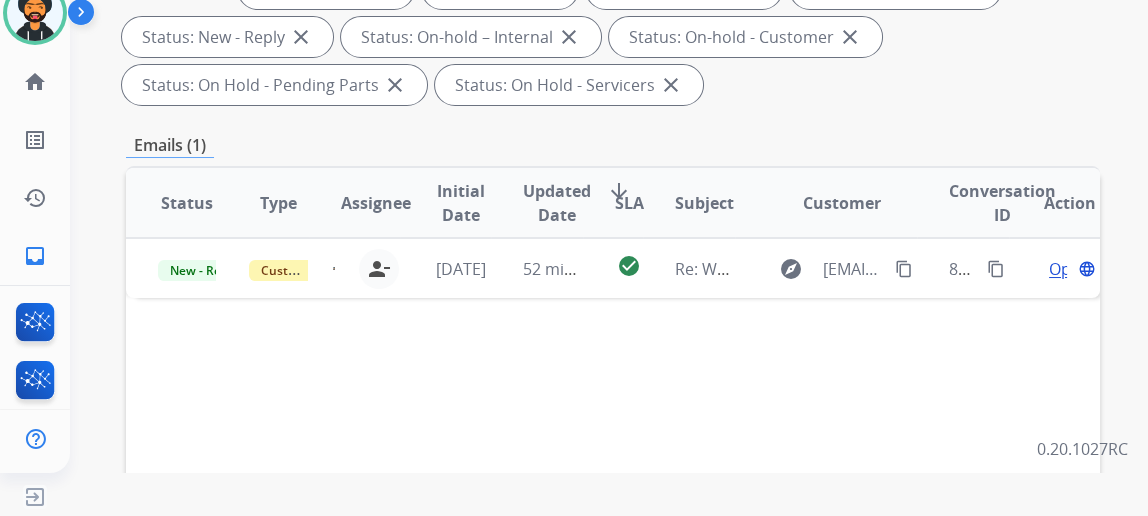 scroll, scrollTop: 363, scrollLeft: 0, axis: vertical 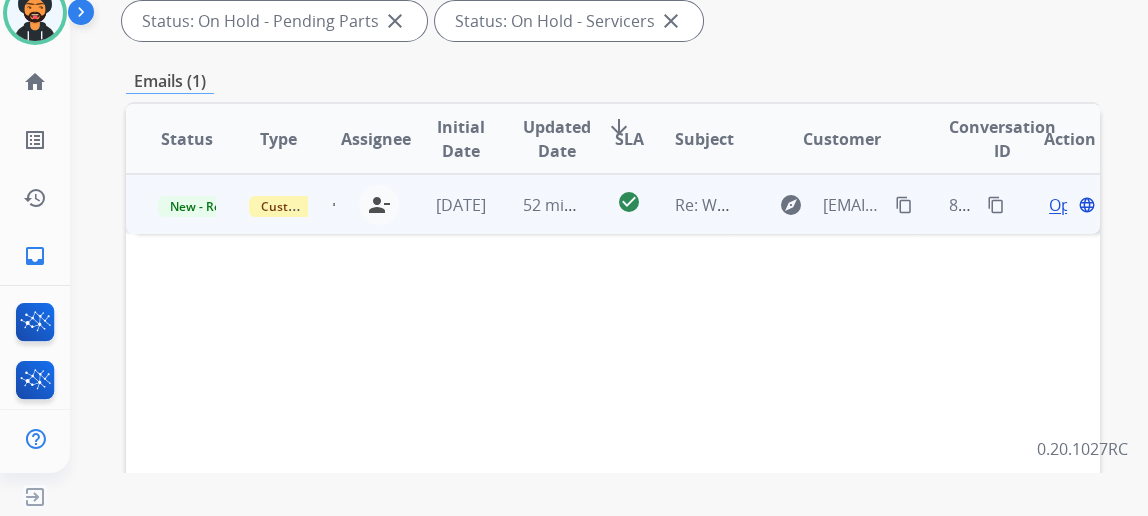 click on "Open" at bounding box center (1069, 205) 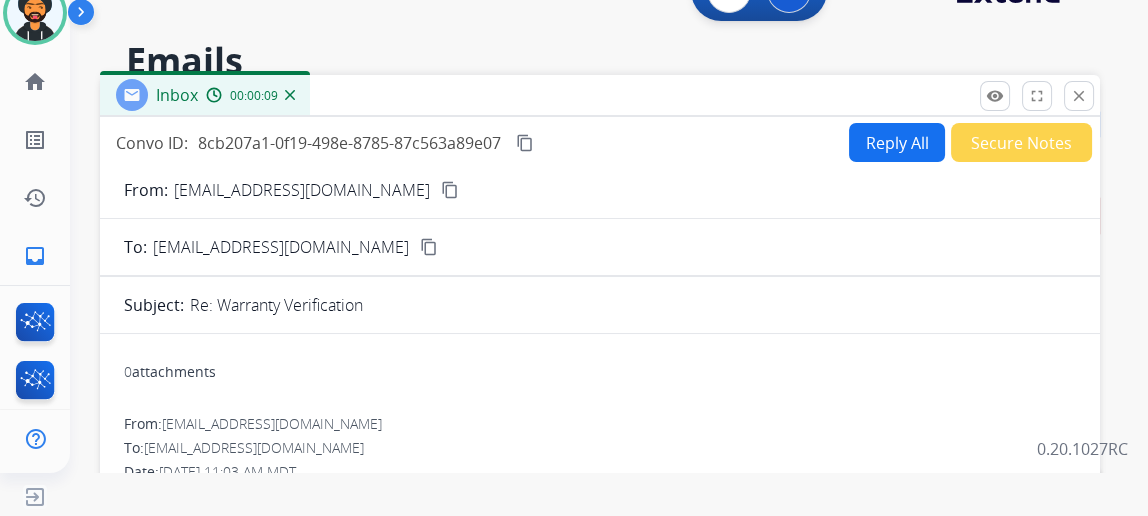 scroll, scrollTop: 0, scrollLeft: 0, axis: both 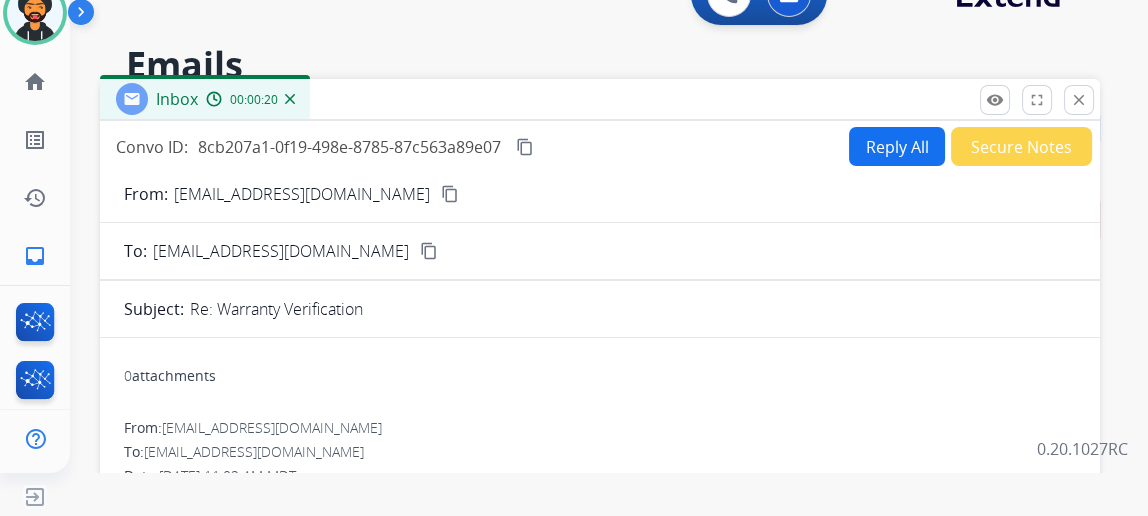 click on "Reply All" at bounding box center [897, 146] 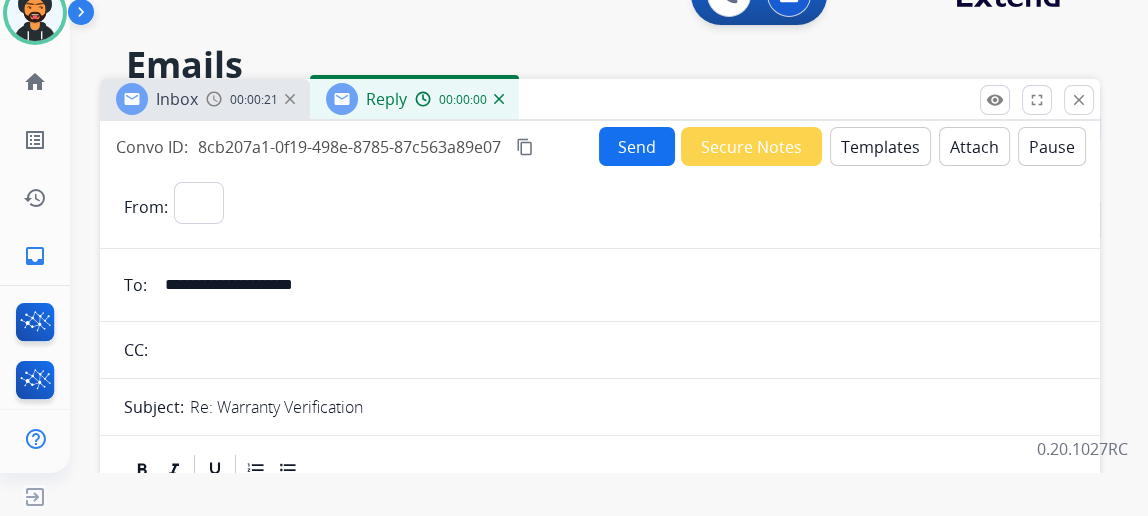 select on "**********" 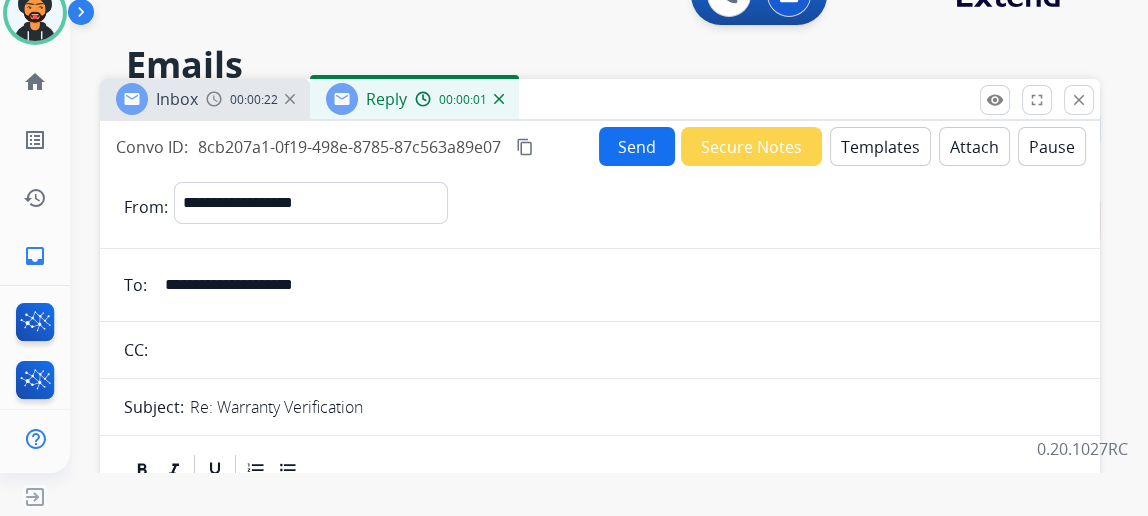 click on "Templates" at bounding box center [880, 146] 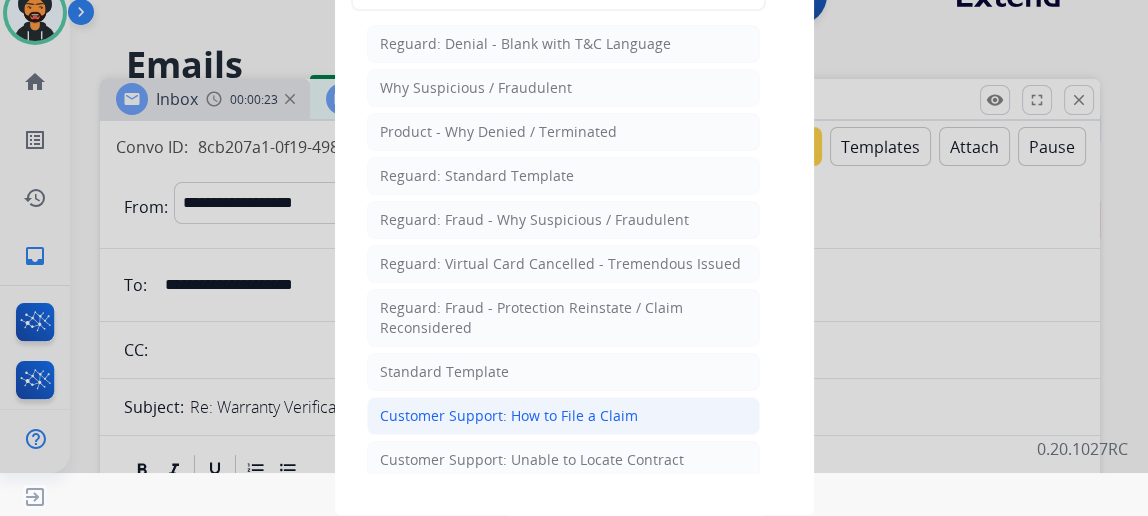 click on "Customer Support: How to File a Claim" 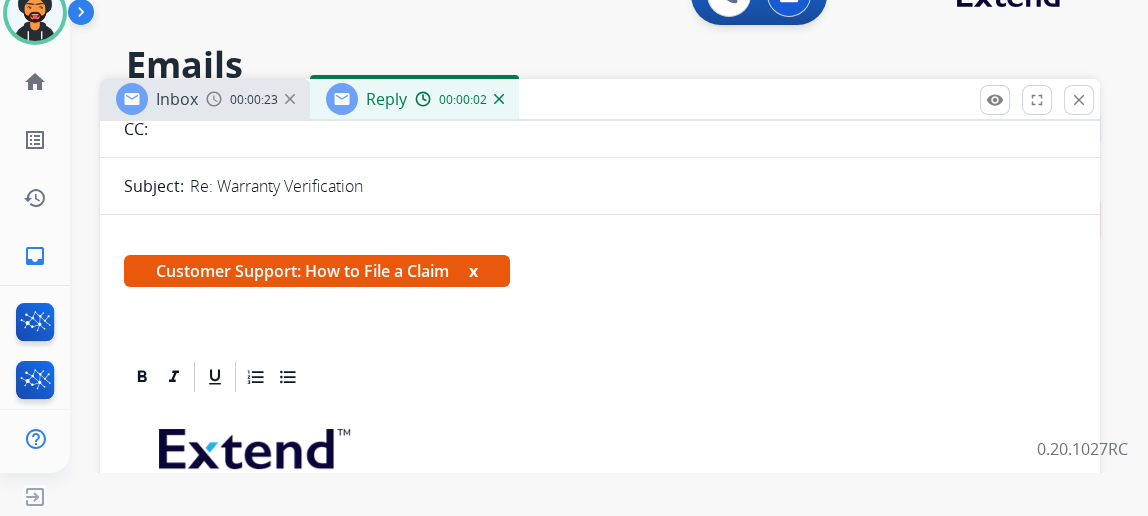 scroll, scrollTop: 454, scrollLeft: 0, axis: vertical 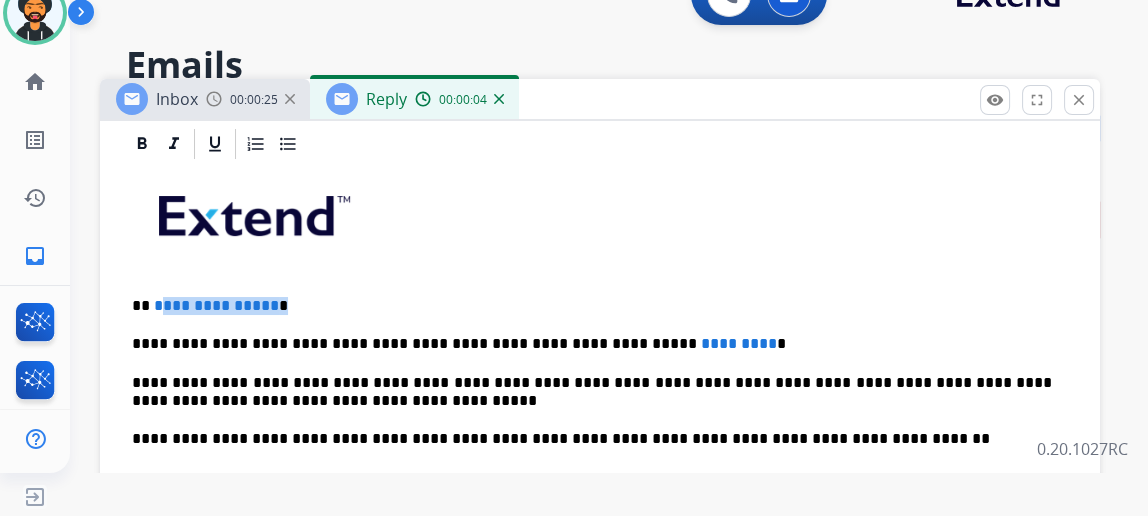 drag, startPoint x: 289, startPoint y: 298, endPoint x: 170, endPoint y: 283, distance: 119.94165 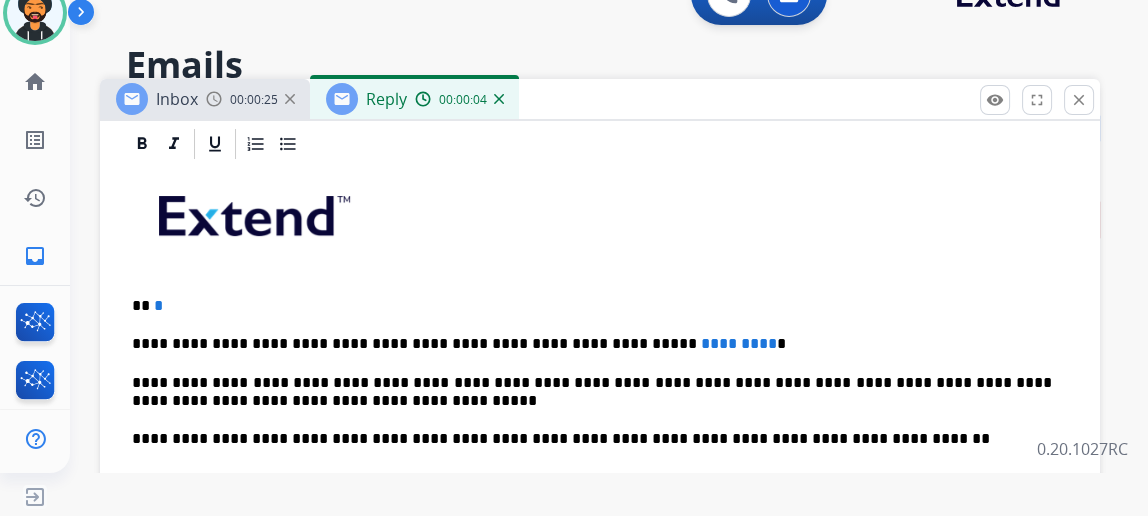type 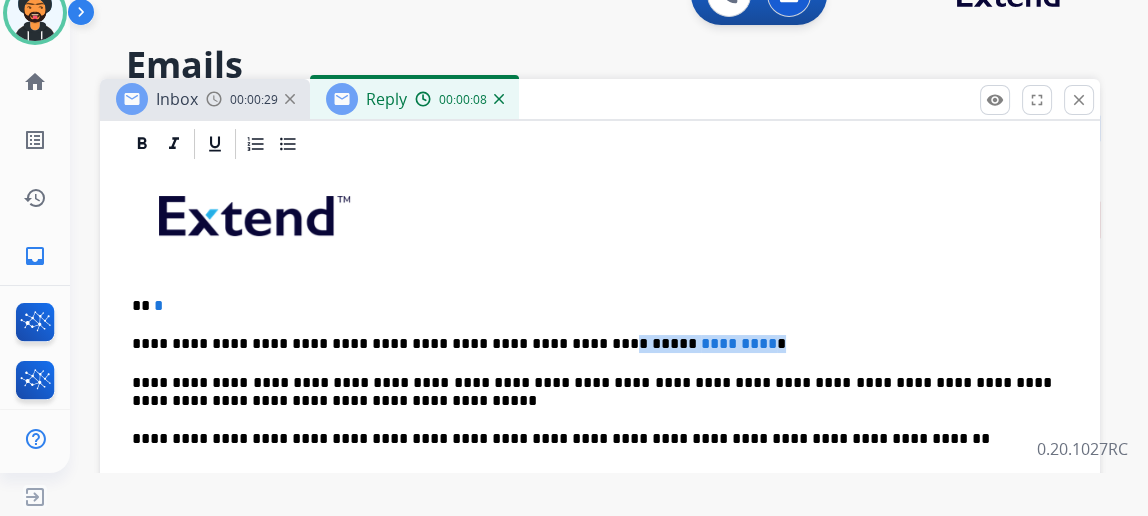 drag, startPoint x: 726, startPoint y: 332, endPoint x: 555, endPoint y: 327, distance: 171.07309 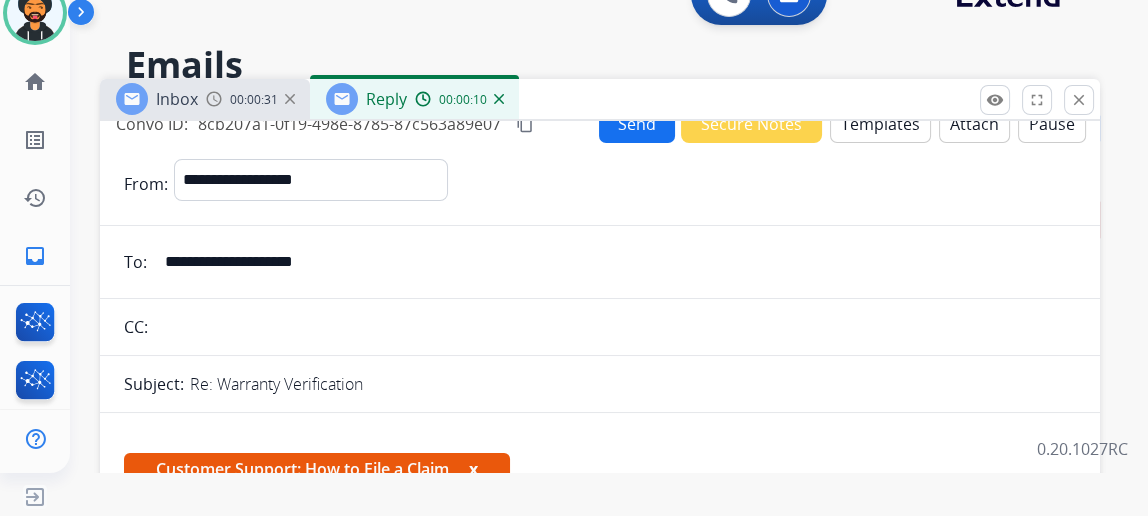 scroll, scrollTop: 0, scrollLeft: 0, axis: both 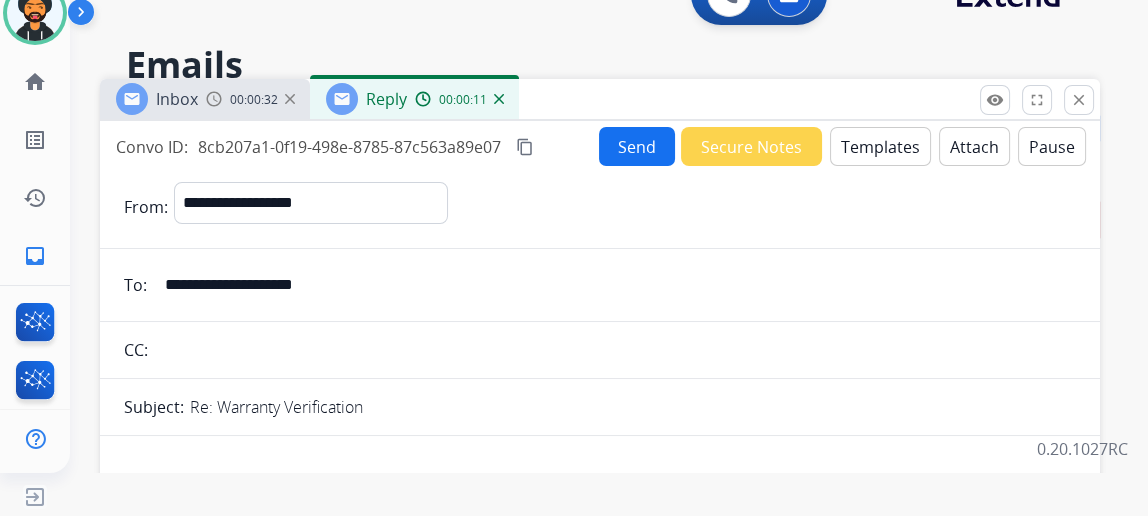 click on "Send" at bounding box center [637, 146] 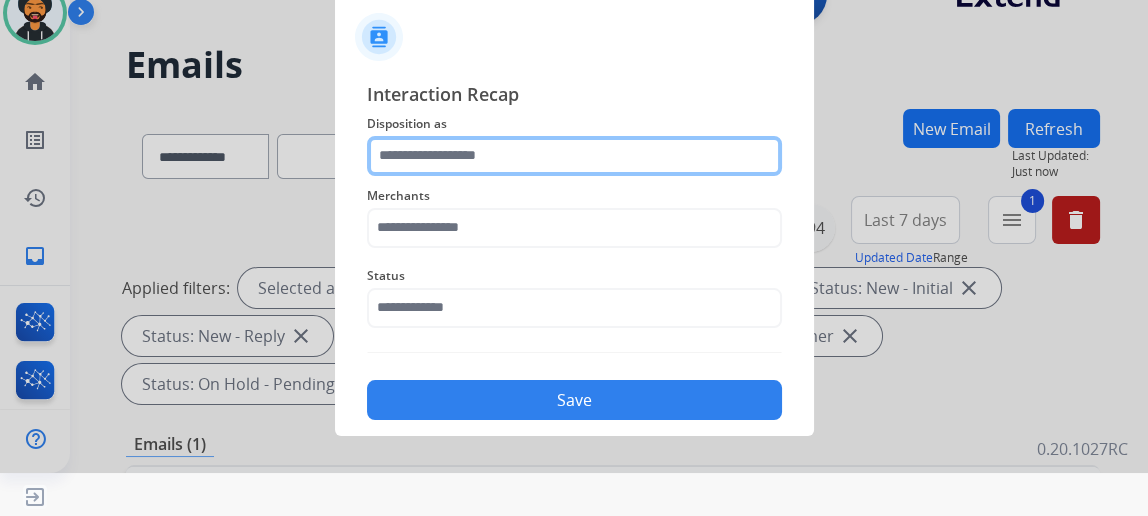 click 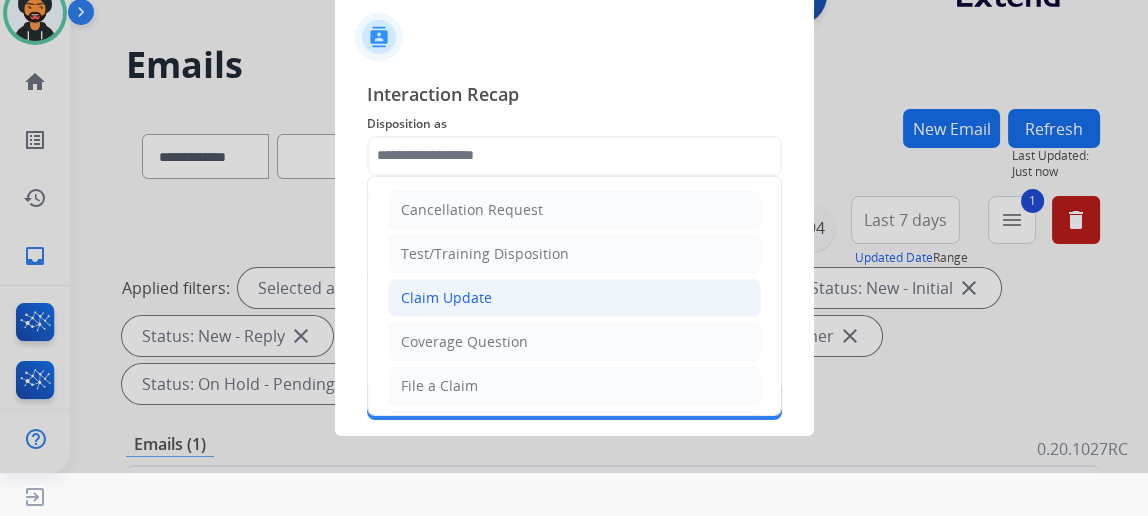 click on "Claim Update" 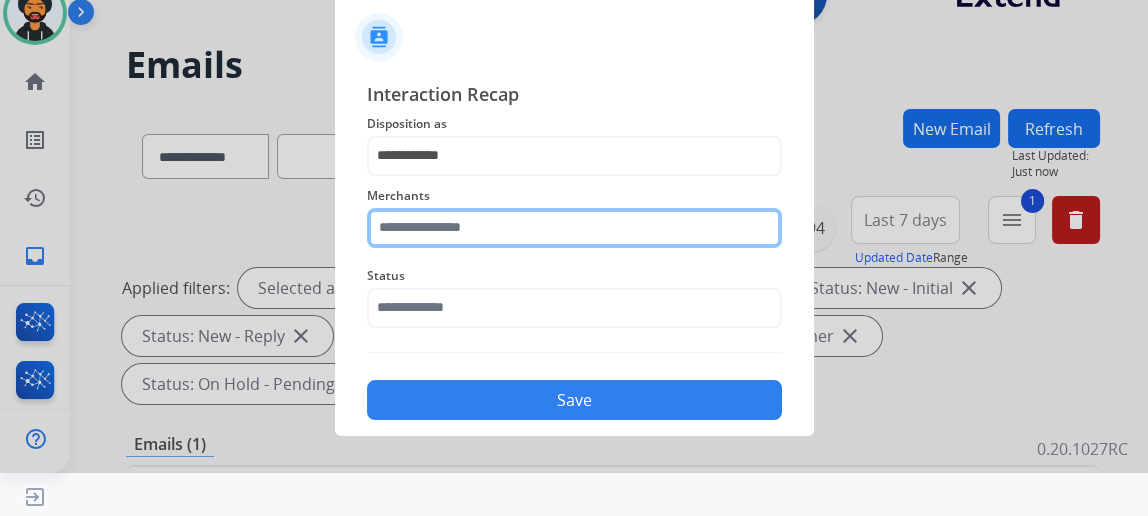 click 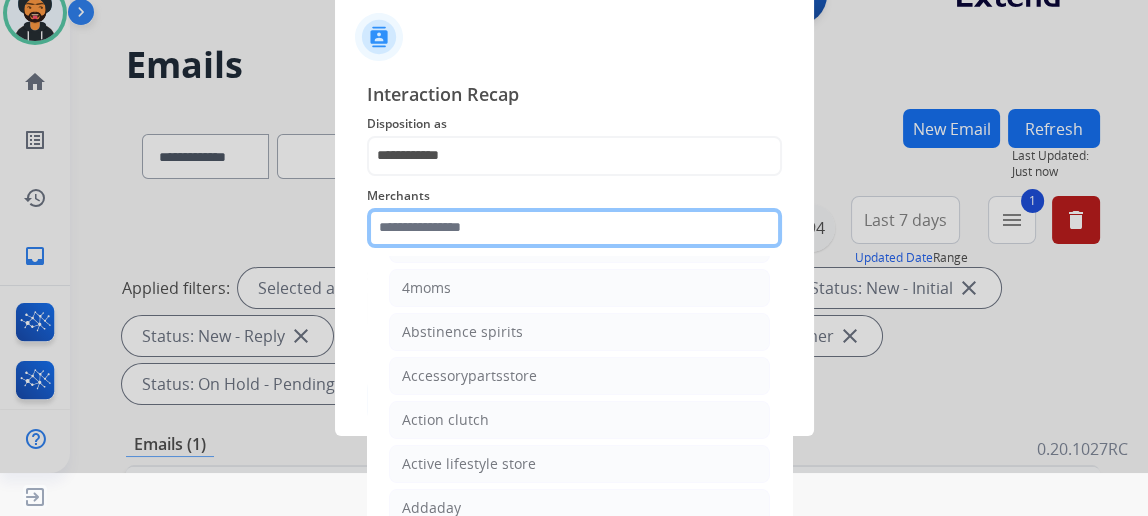 scroll, scrollTop: 0, scrollLeft: 0, axis: both 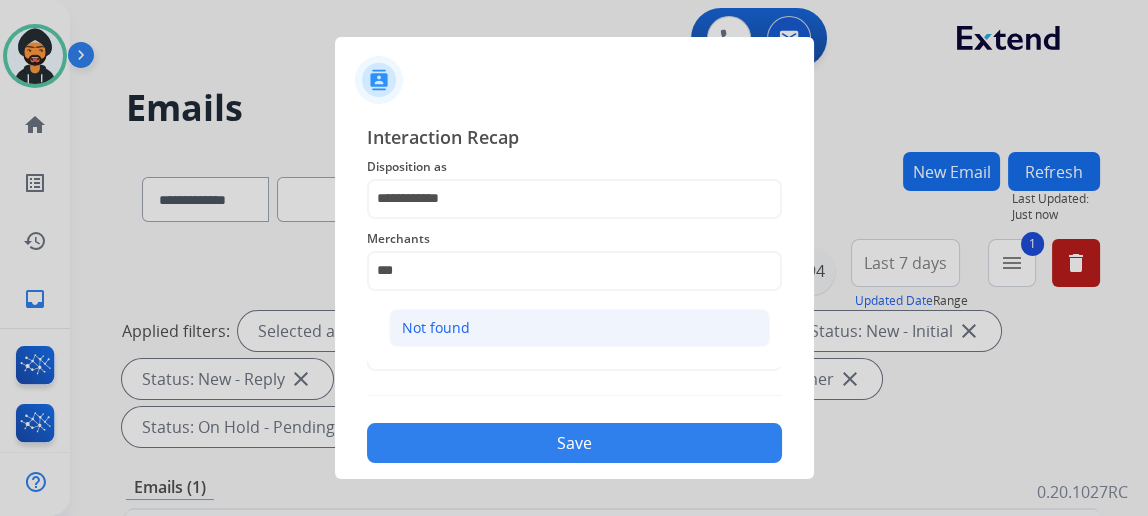 click on "Not found" 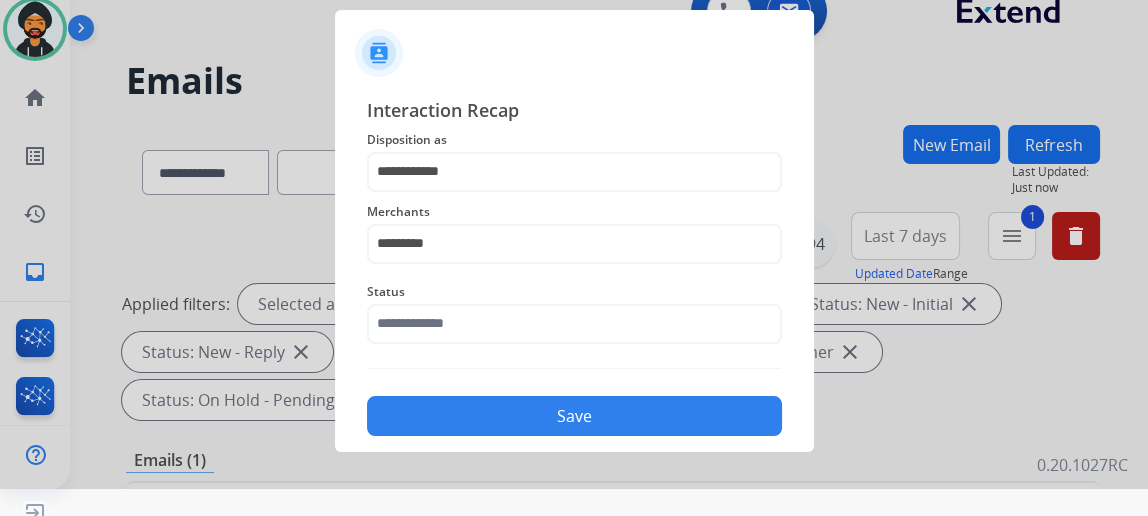 scroll, scrollTop: 43, scrollLeft: 0, axis: vertical 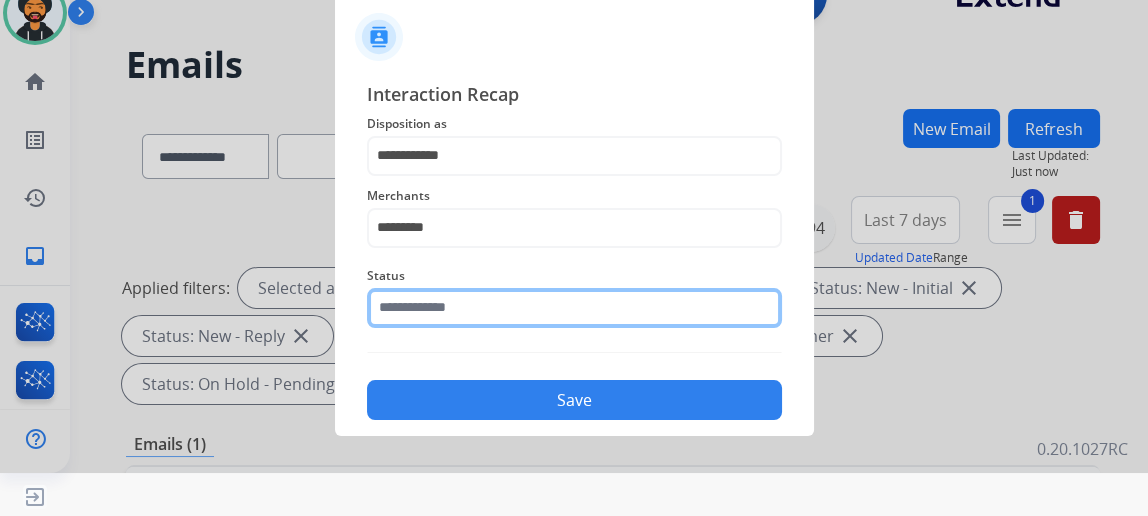 click 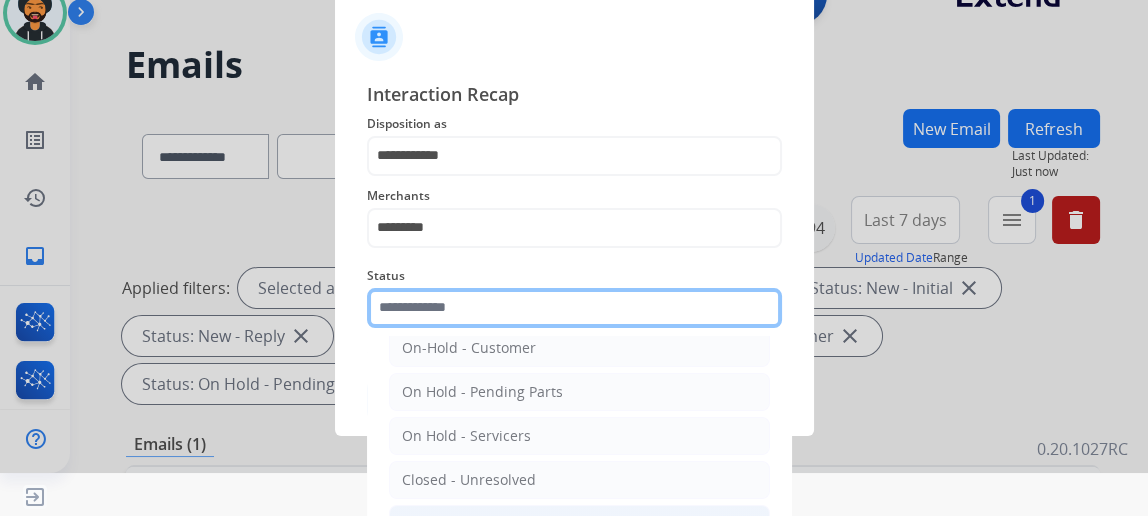 scroll, scrollTop: 112, scrollLeft: 0, axis: vertical 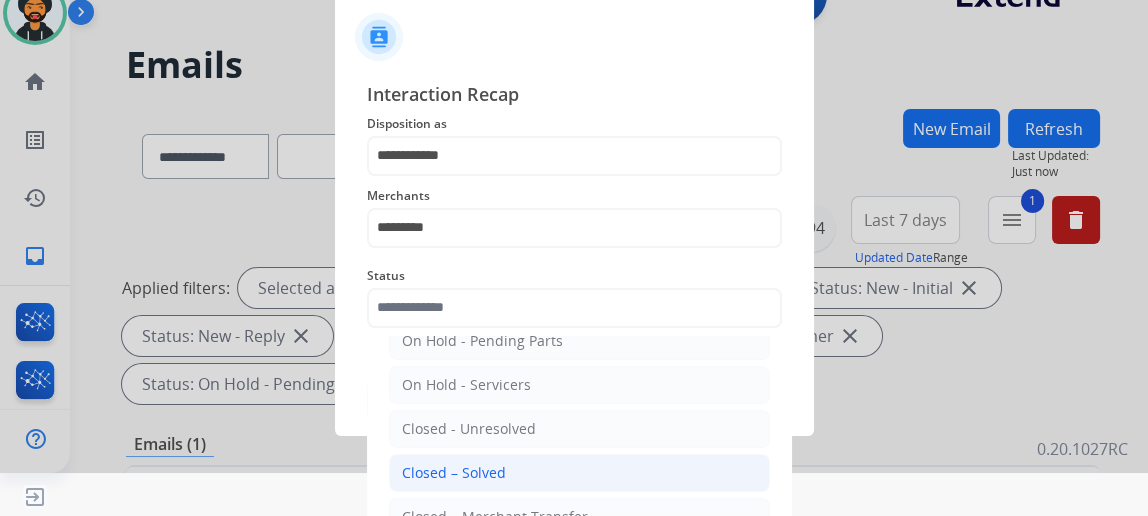 click on "Closed – Solved" 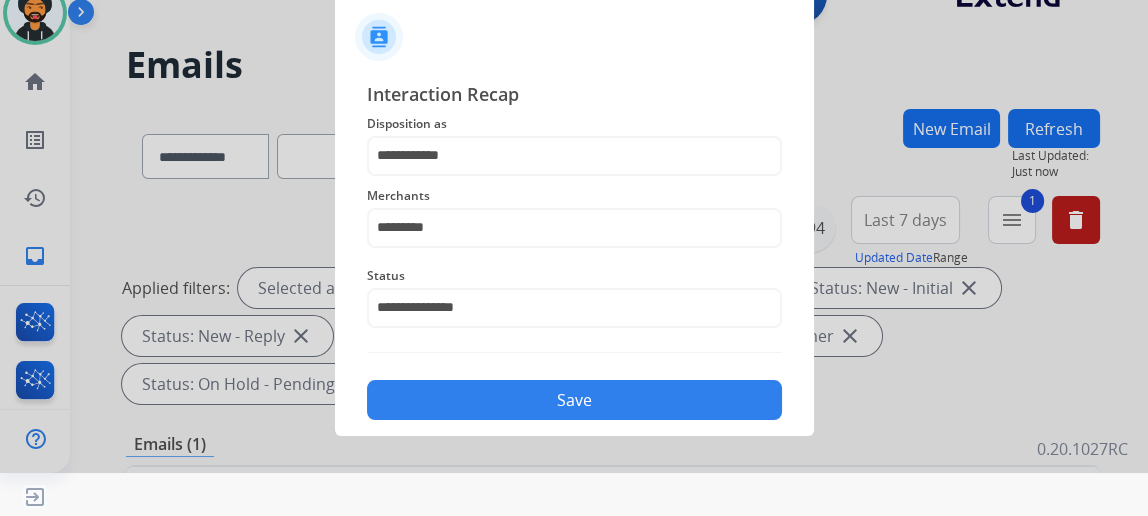 click on "Save" 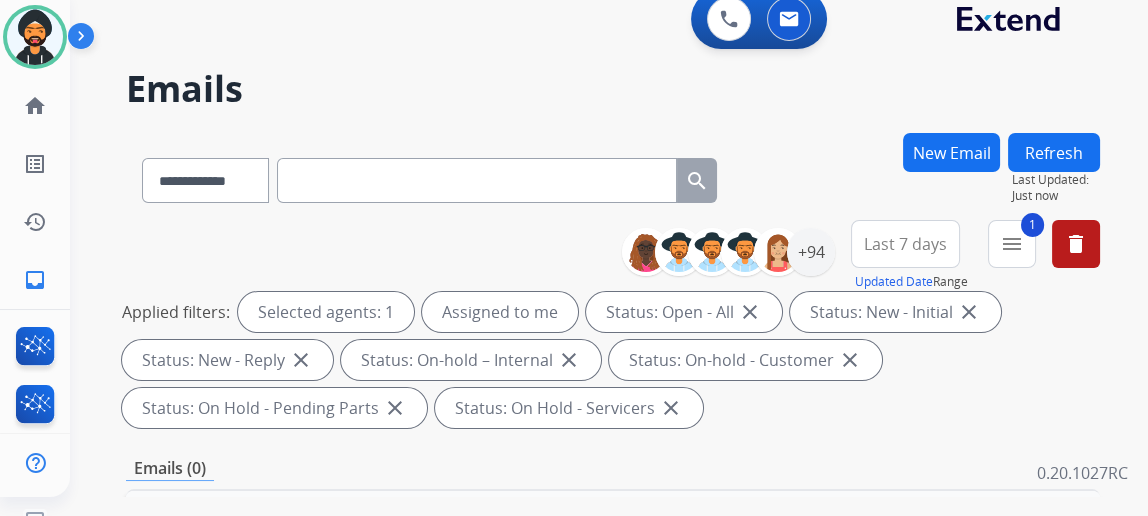 scroll, scrollTop: 0, scrollLeft: 0, axis: both 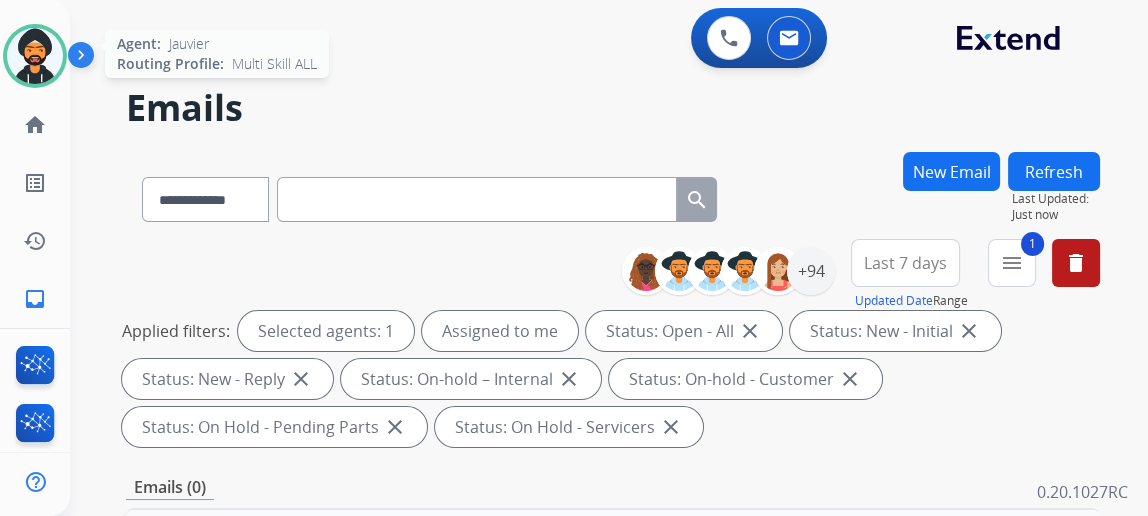 click at bounding box center [35, 56] 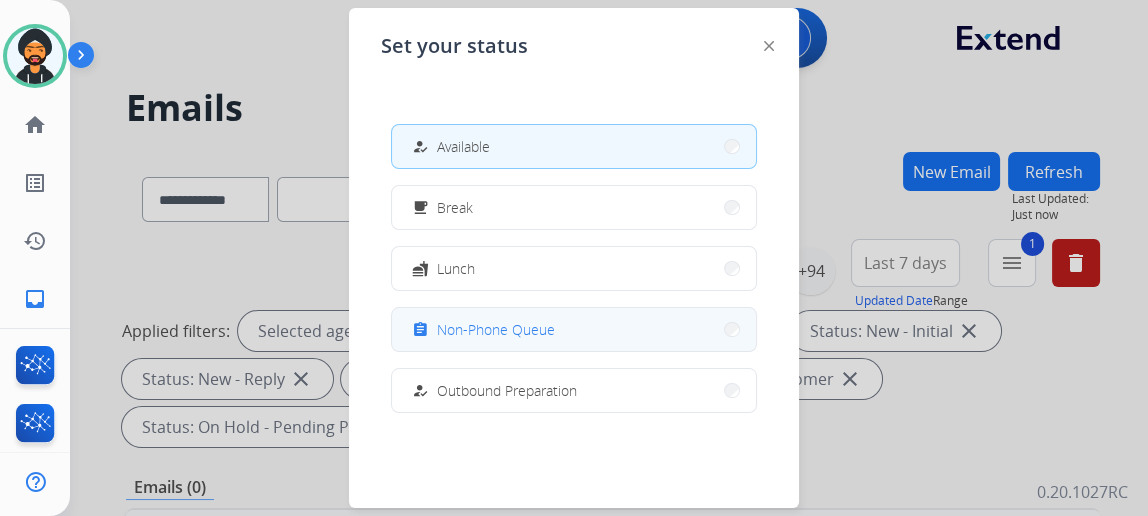 click on "assignment Non-Phone Queue" at bounding box center [574, 329] 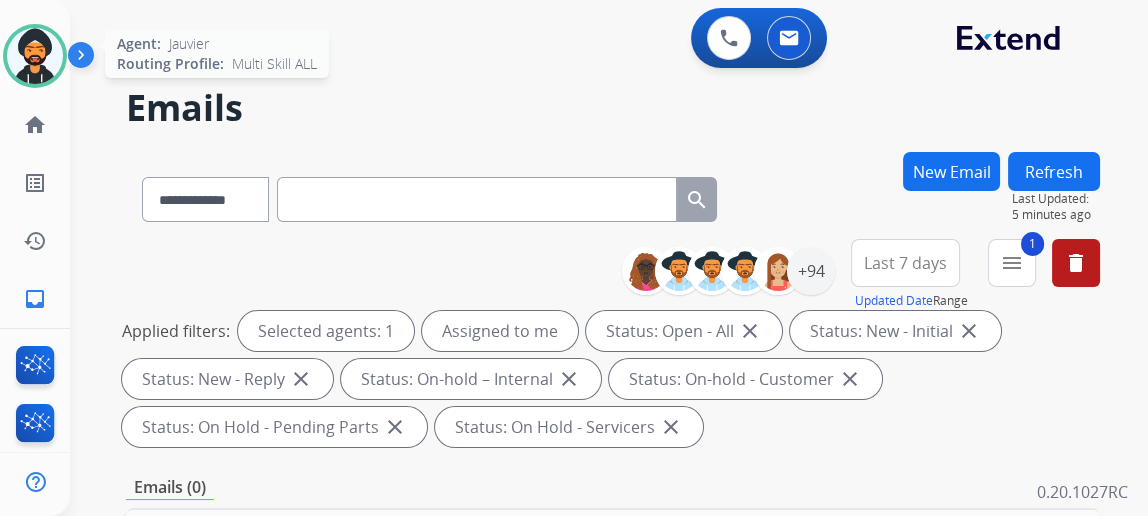 click at bounding box center (35, 56) 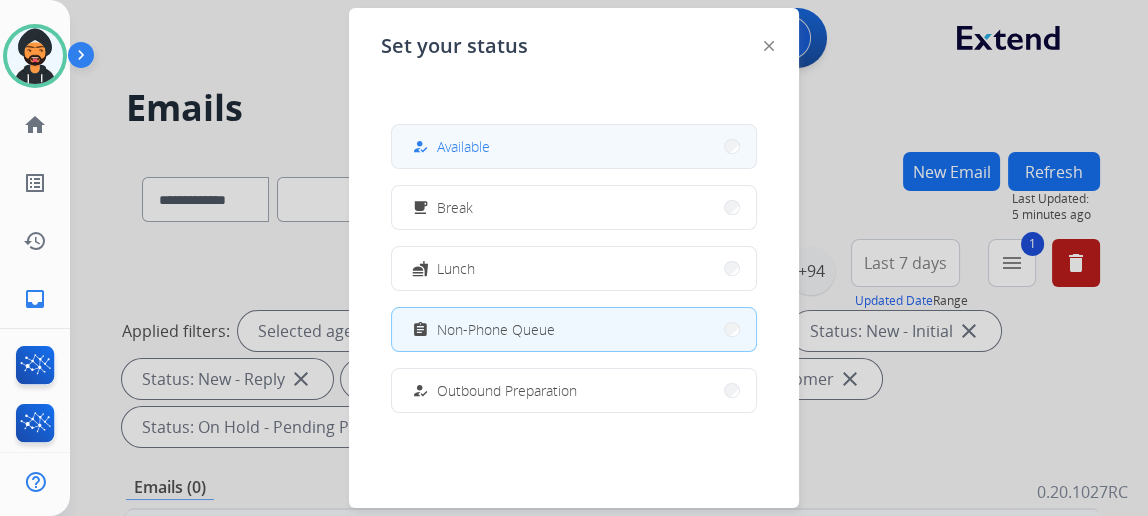 click on "how_to_reg Available" at bounding box center (574, 146) 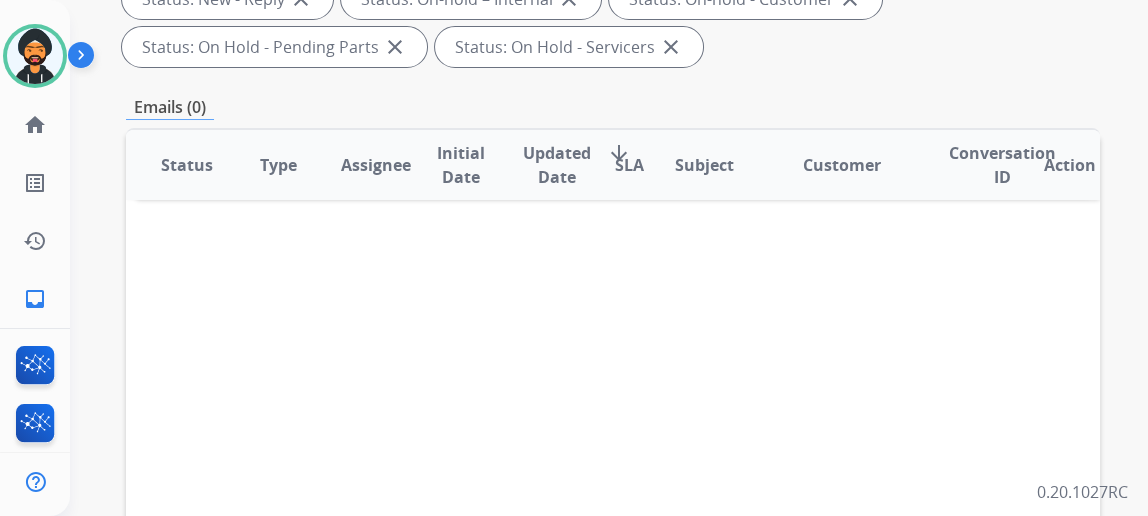 scroll, scrollTop: 0, scrollLeft: 0, axis: both 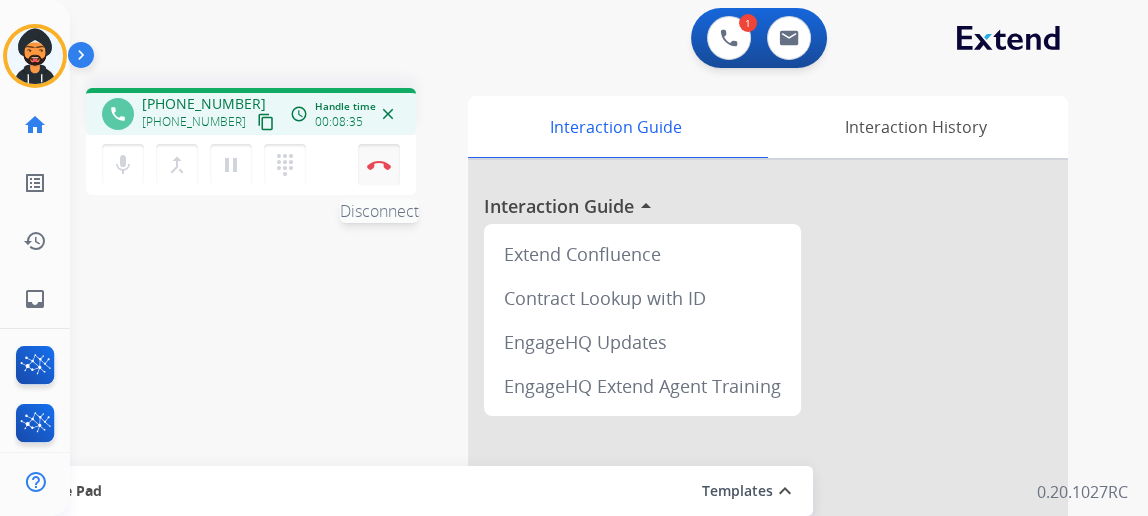 click on "Disconnect" at bounding box center [379, 165] 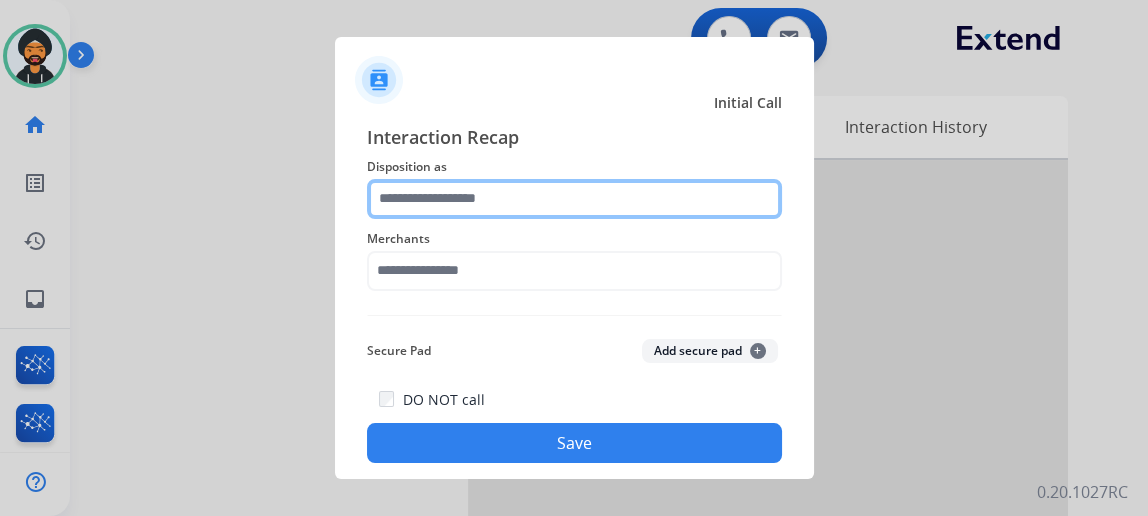 click 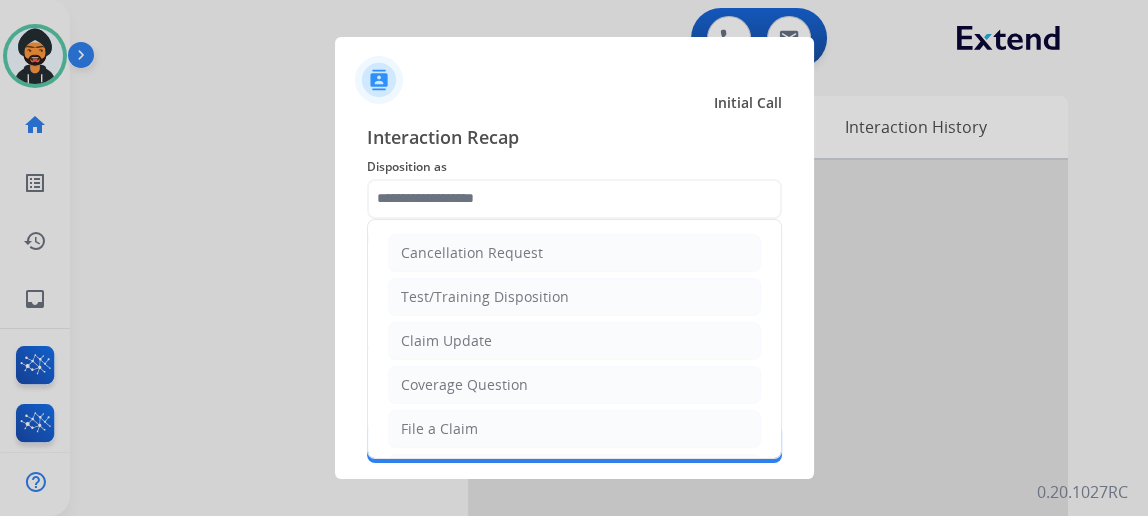 click on "File a Claim" 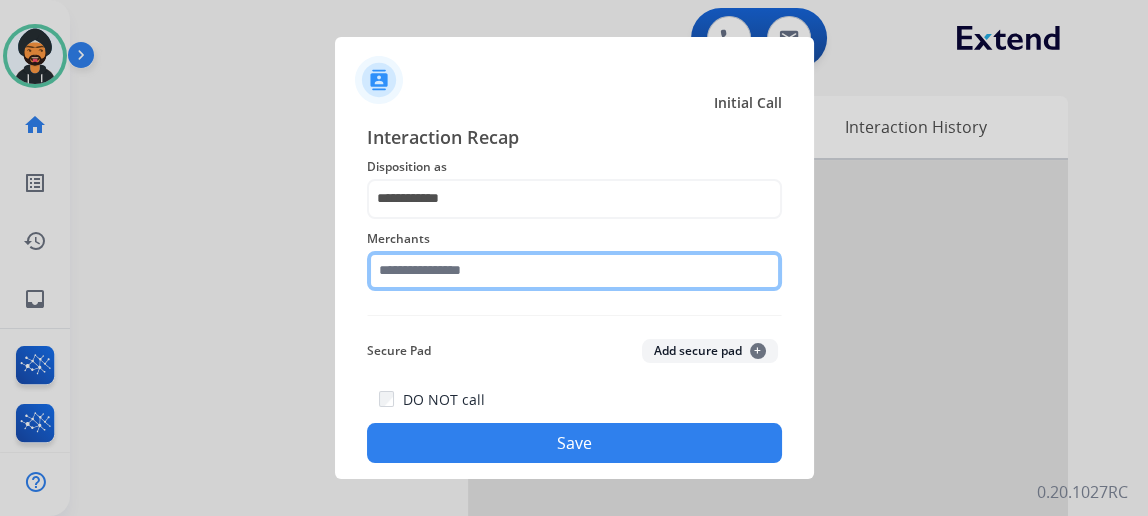 click 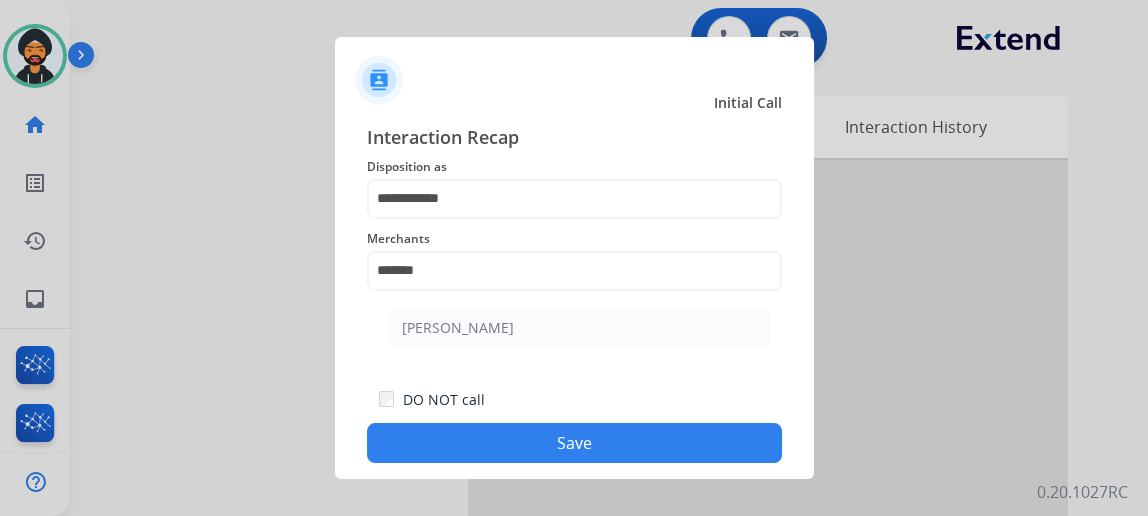 click on "Ashley - Reguard" 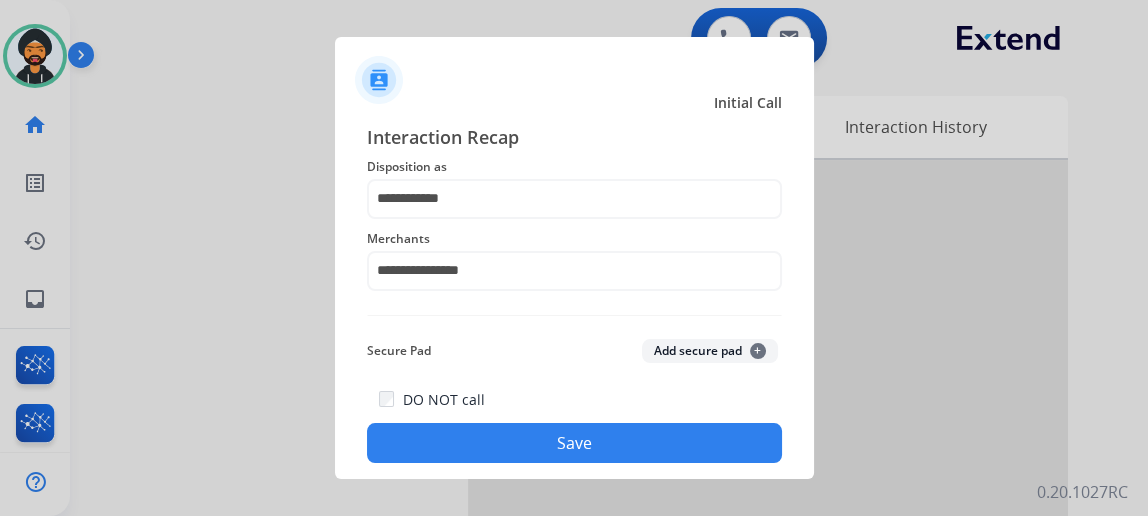 click on "Save" 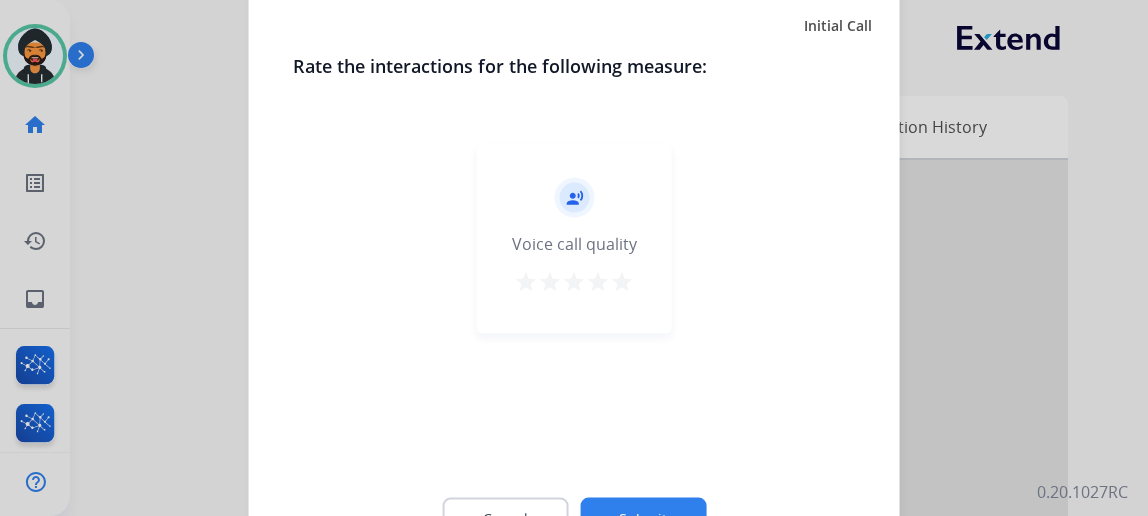 click on "Submit" 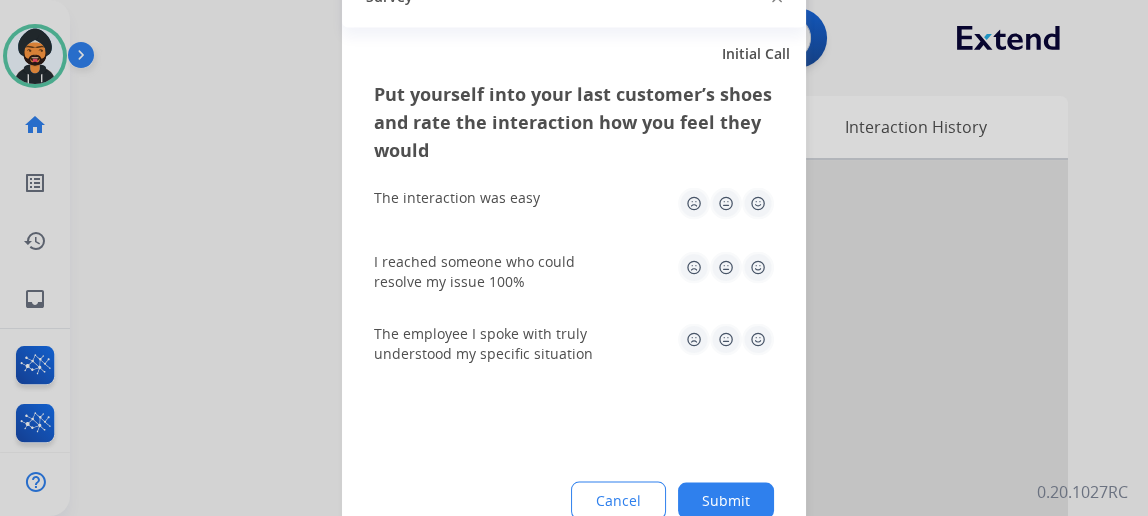 click on "Submit" 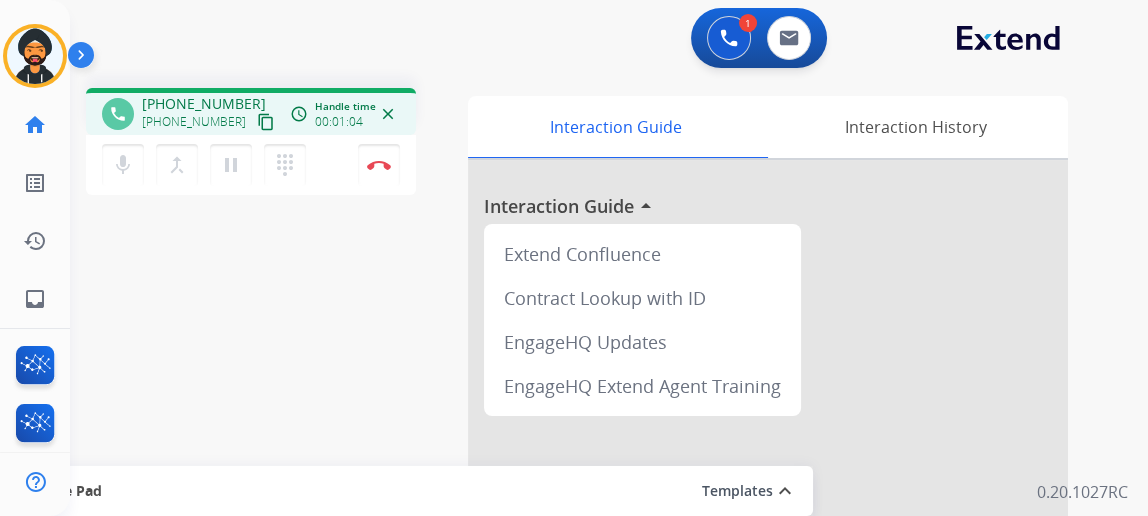 click on "content_copy" at bounding box center [266, 122] 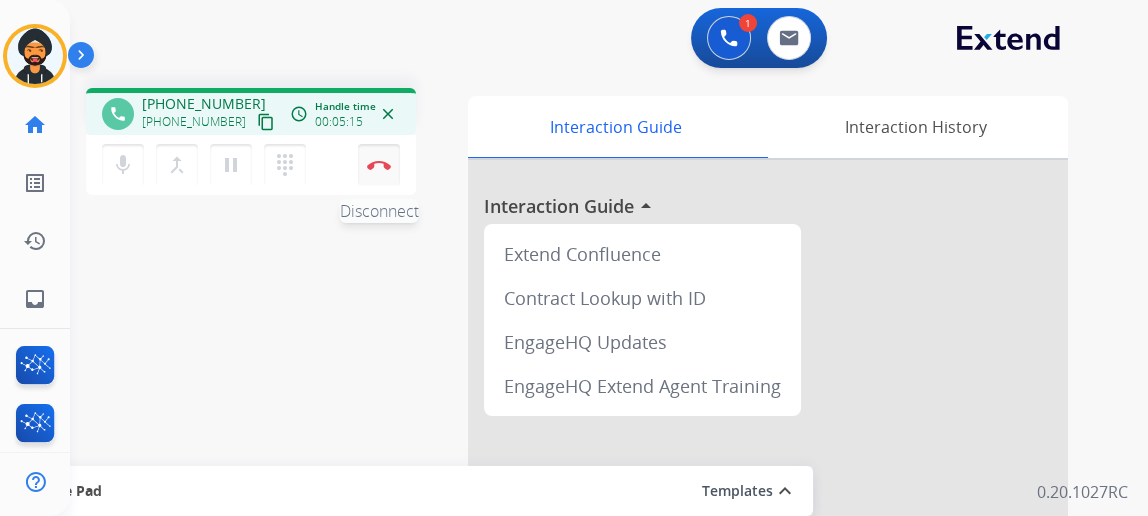 click at bounding box center [379, 165] 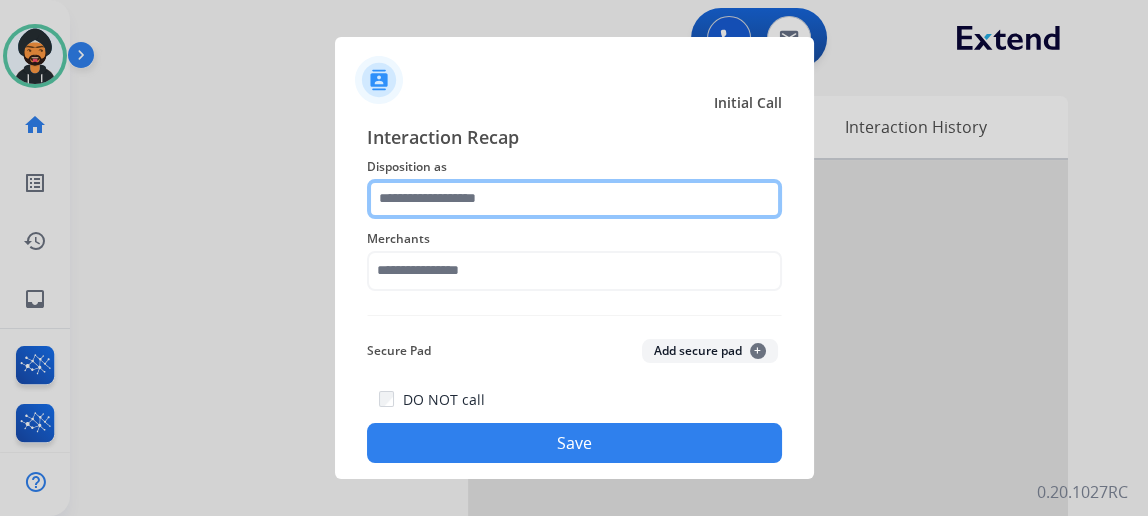 click 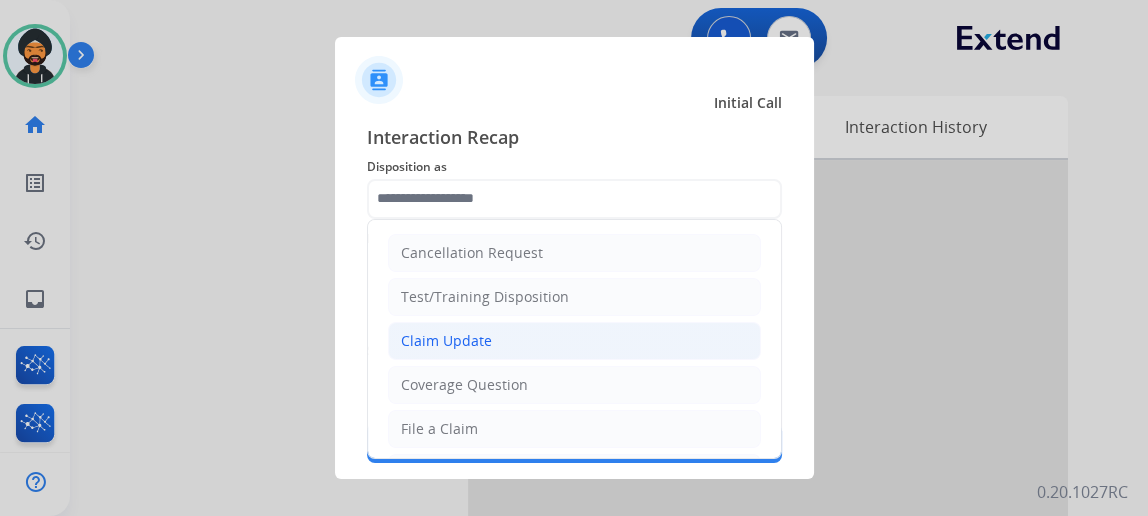 click on "Claim Update" 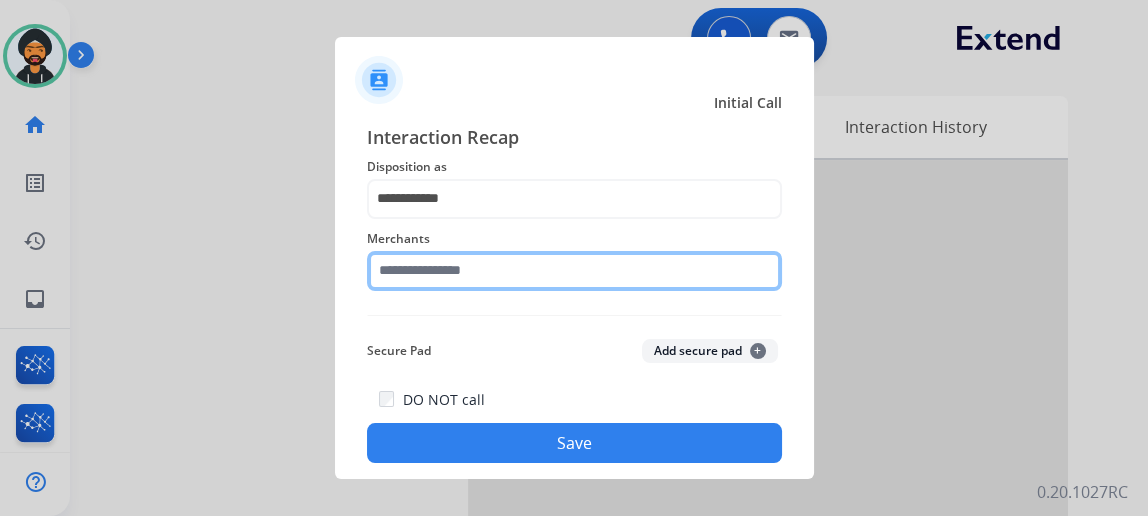 click 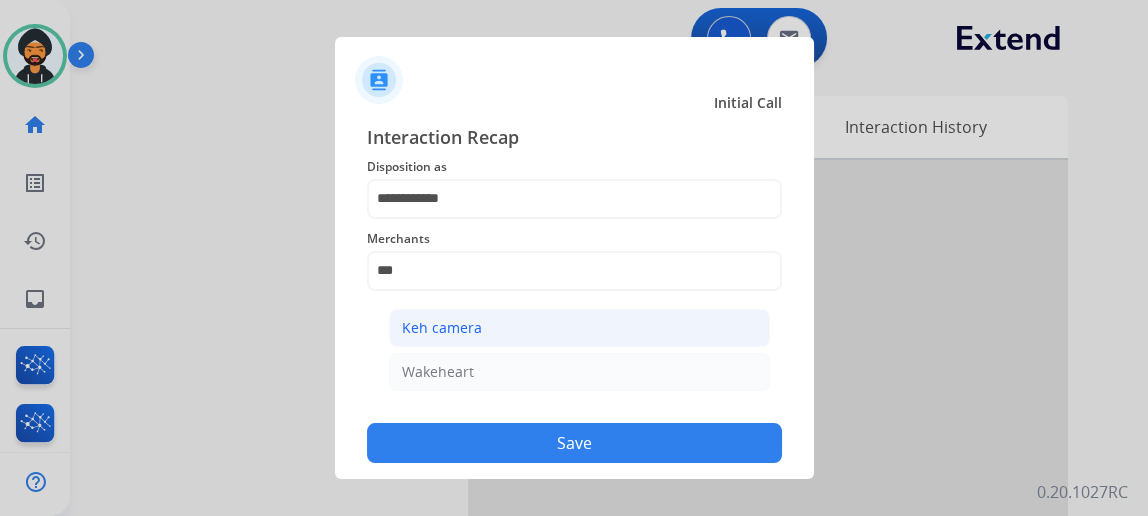click on "Keh camera" 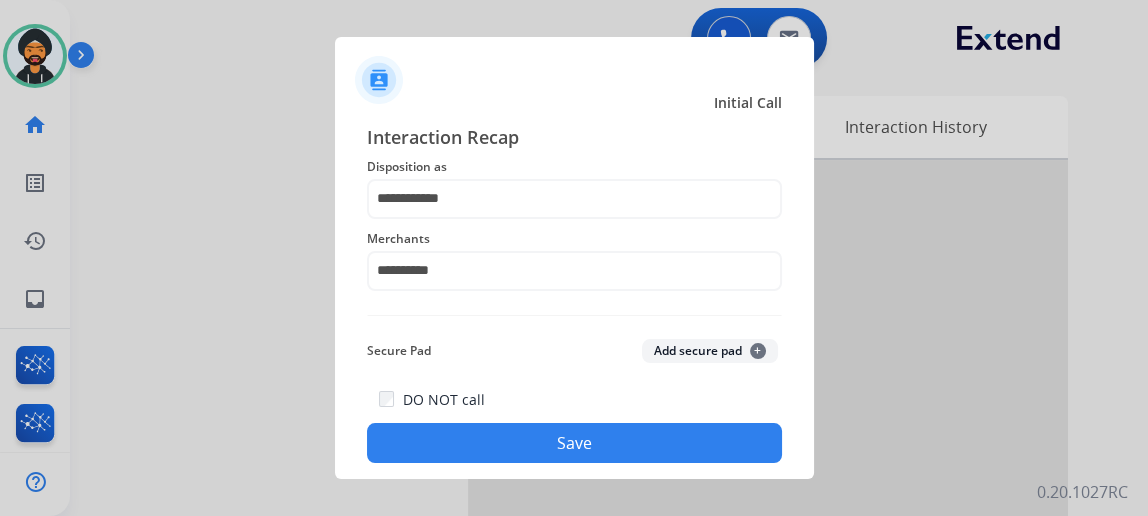 click on "Save" 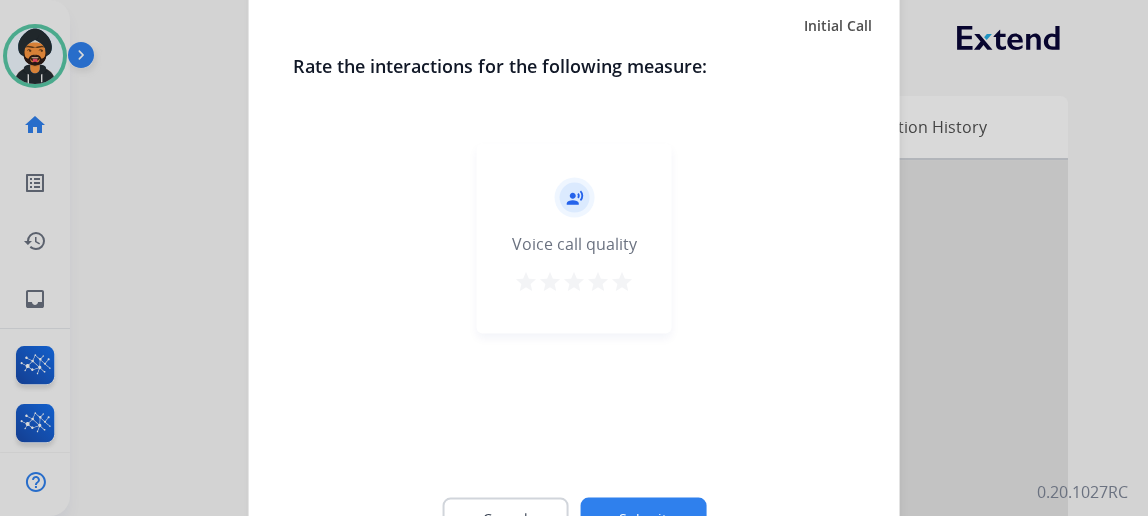 click on "Submit" 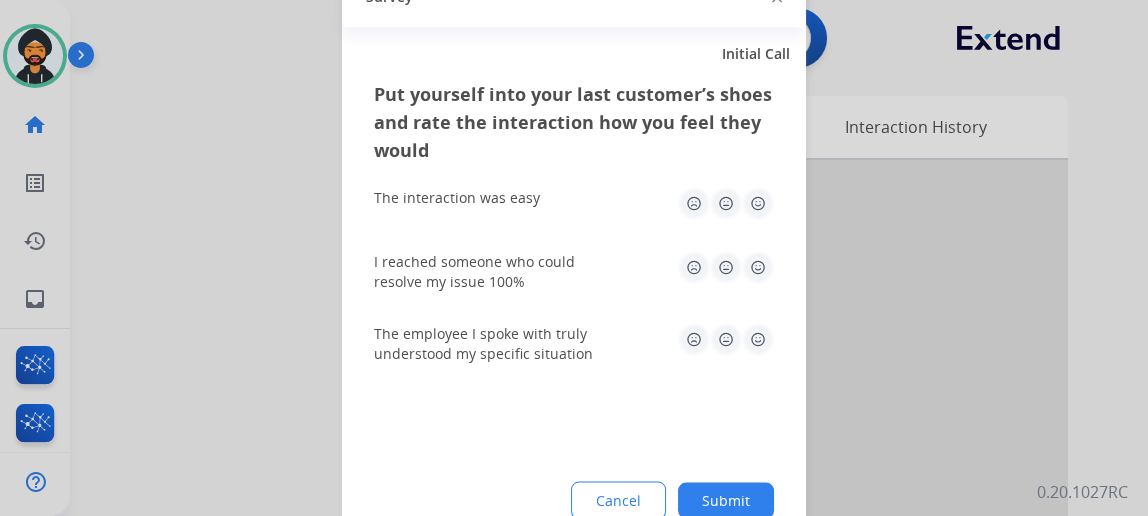 click on "Cancel Submit" 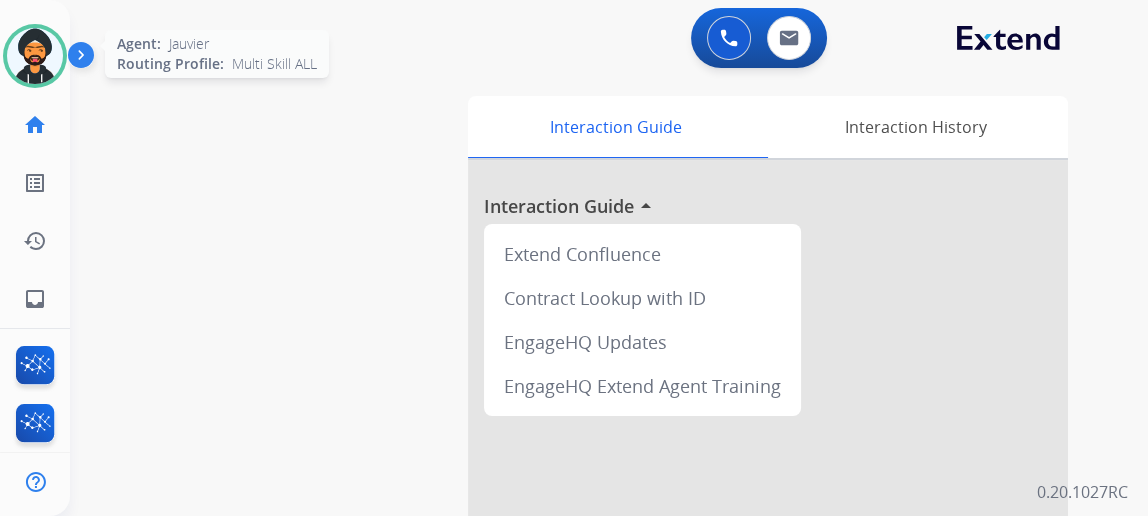 click at bounding box center [35, 56] 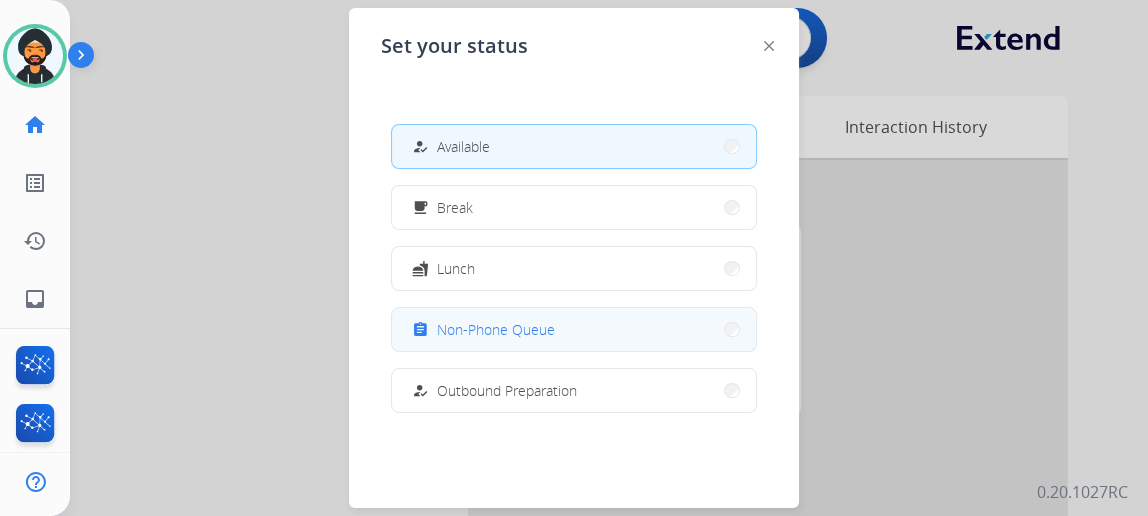 click on "assignment Non-Phone Queue" at bounding box center [574, 329] 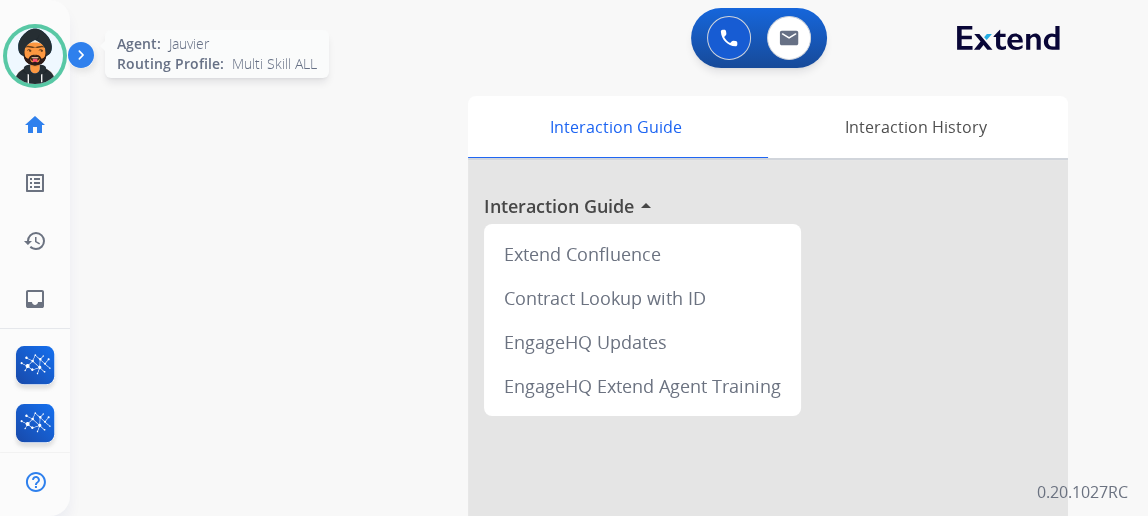 click at bounding box center [35, 56] 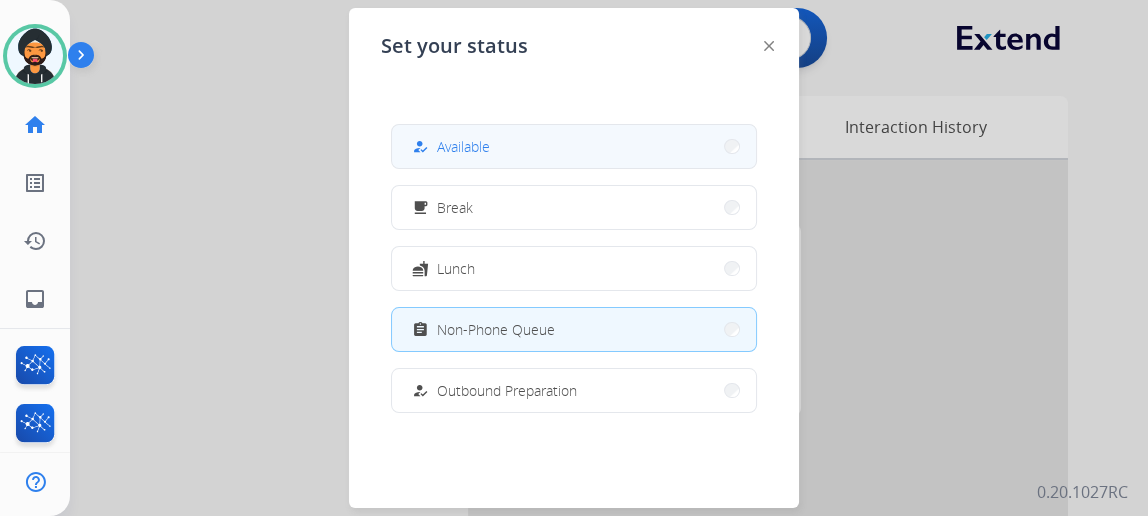 click on "how_to_reg Available" at bounding box center [574, 146] 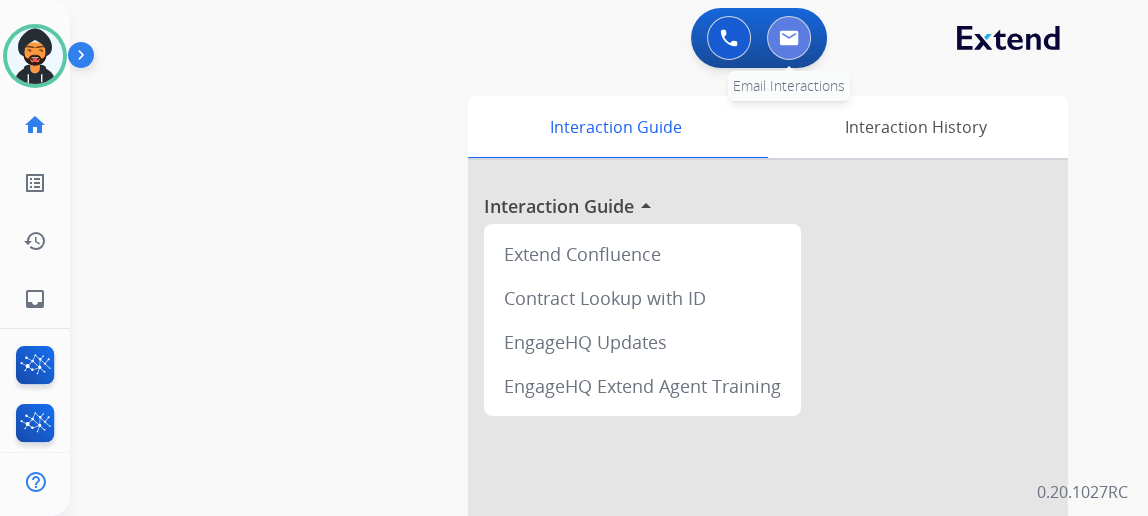 click at bounding box center [789, 38] 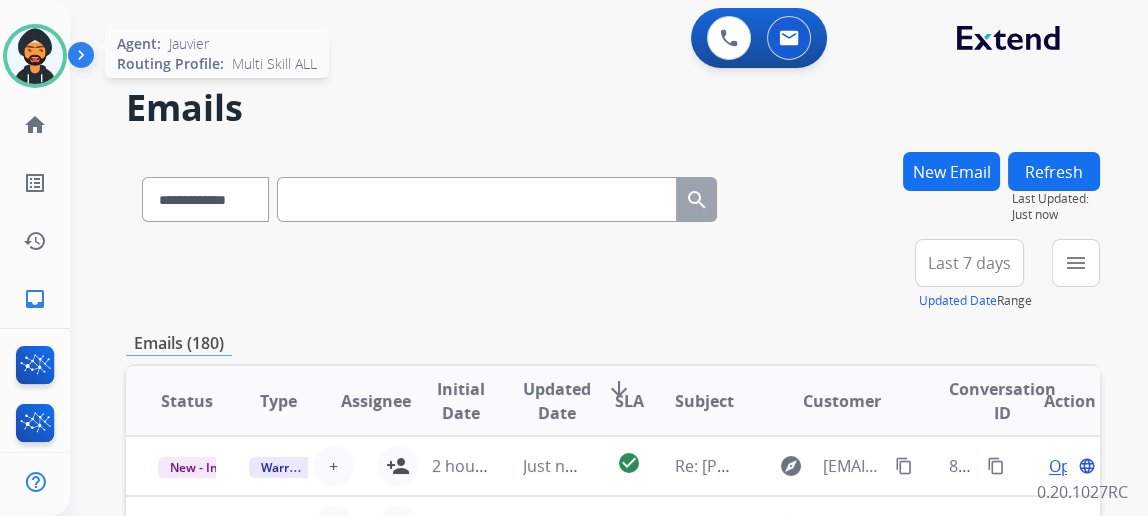 click at bounding box center [35, 56] 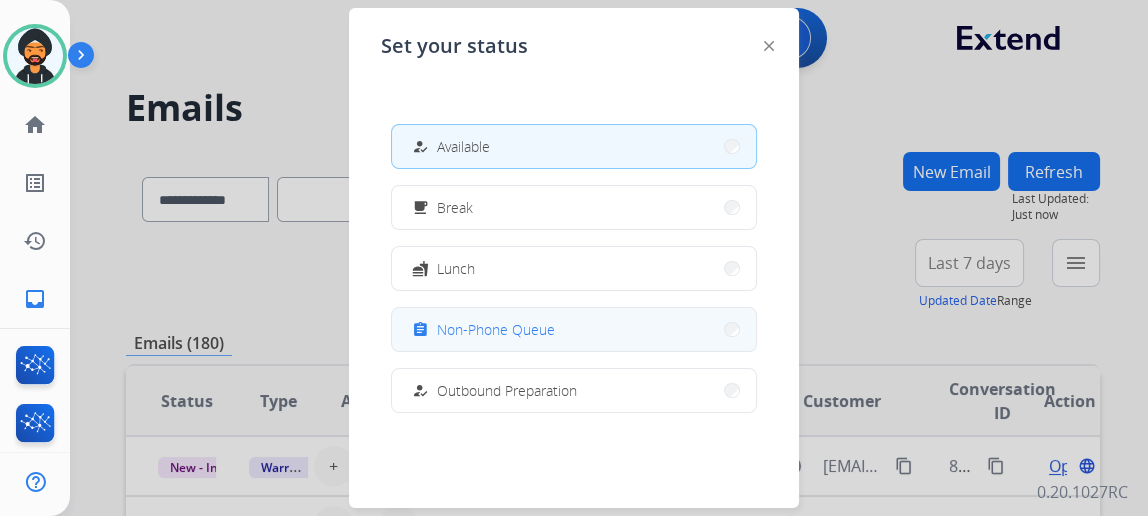 click on "assignment Non-Phone Queue" at bounding box center (574, 329) 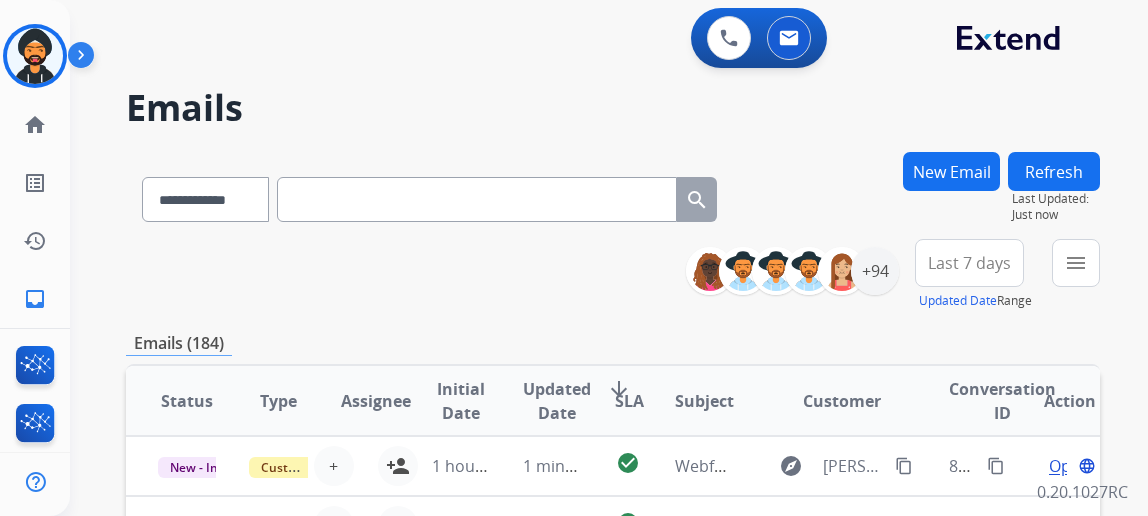 scroll, scrollTop: 0, scrollLeft: 0, axis: both 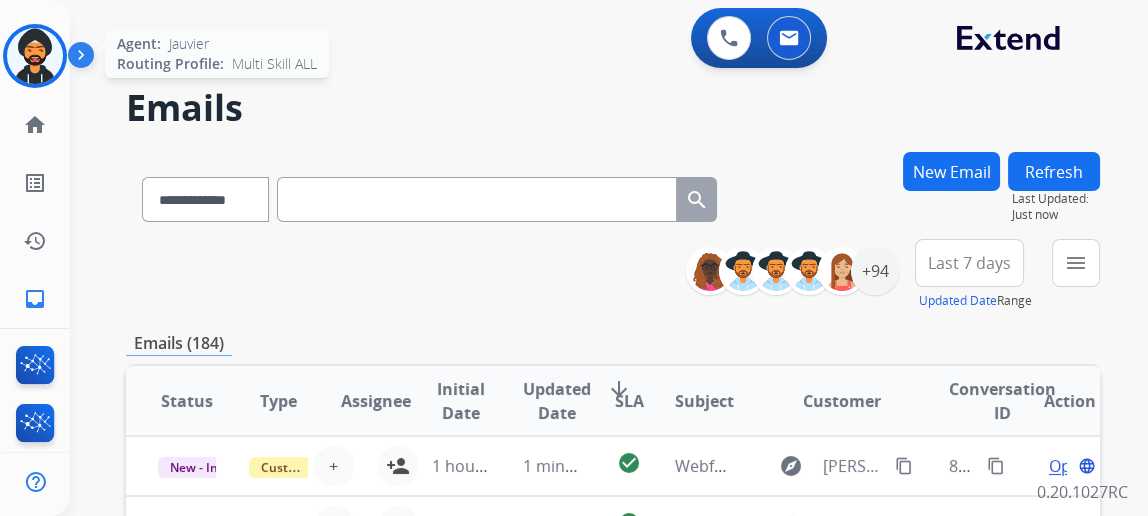 click on "Agent:   [PERSON_NAME] Profile:  Multi Skill ALL" 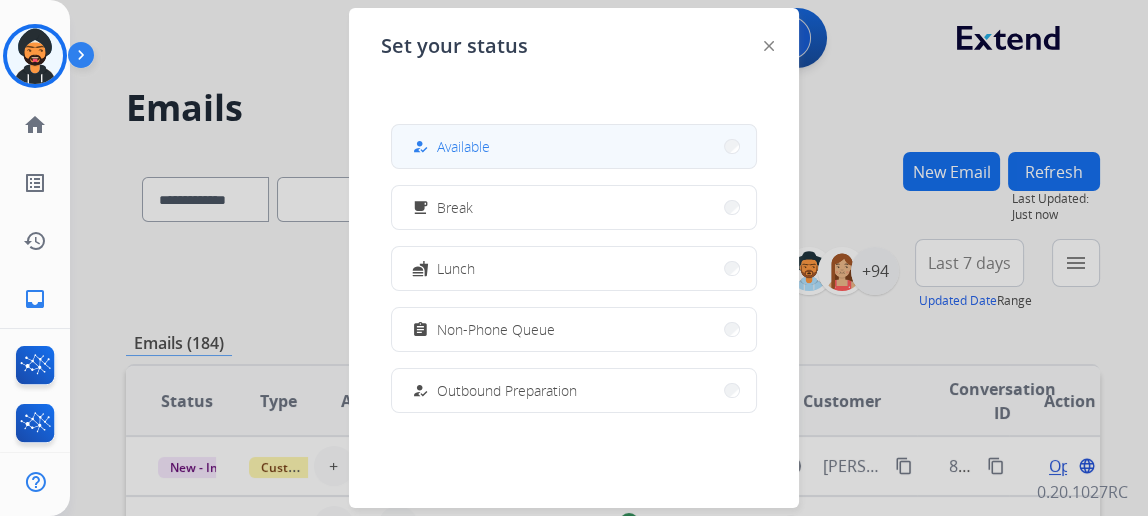 click on "how_to_reg Available" at bounding box center [574, 146] 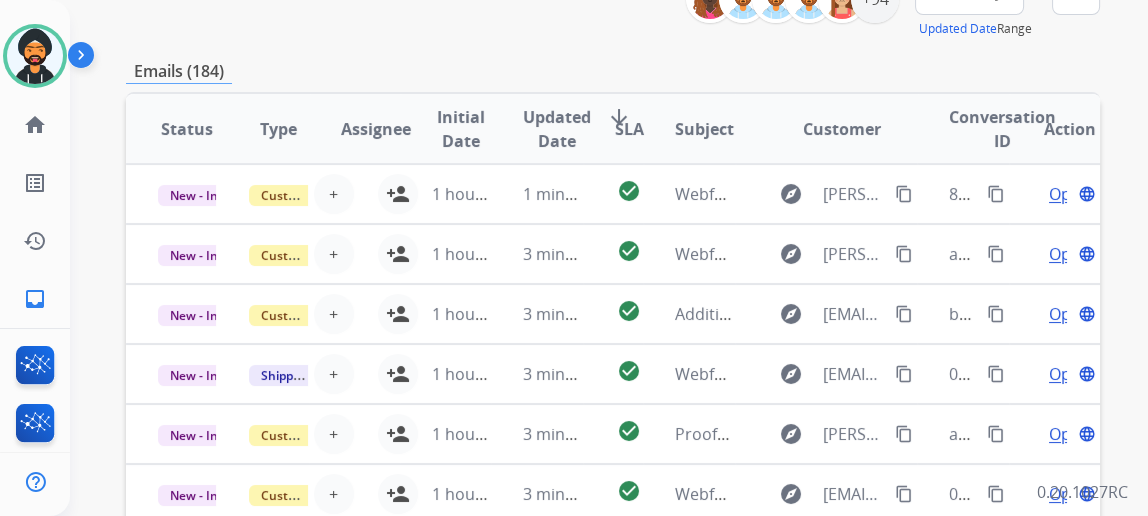 scroll, scrollTop: 272, scrollLeft: 0, axis: vertical 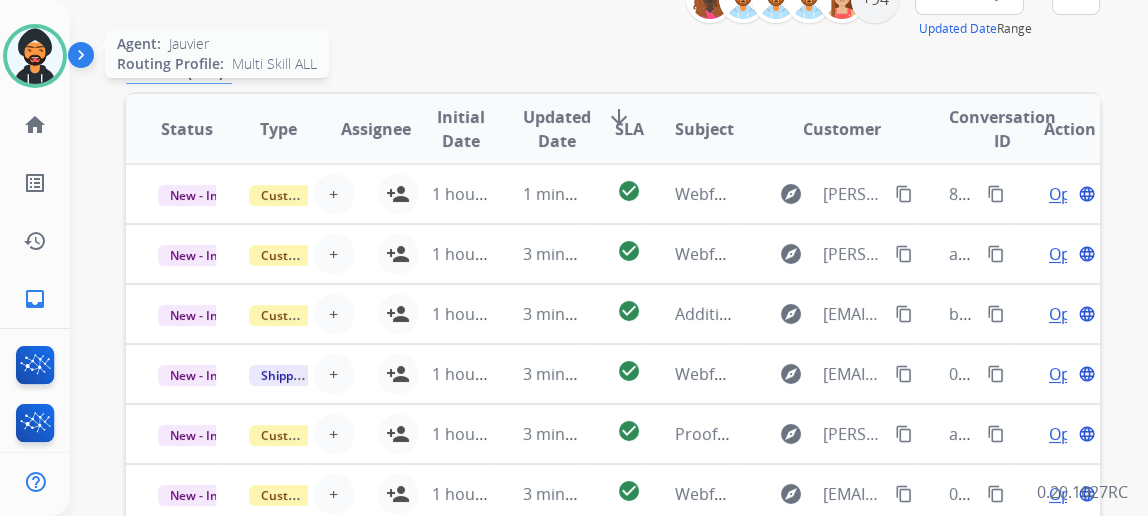 click at bounding box center (35, 56) 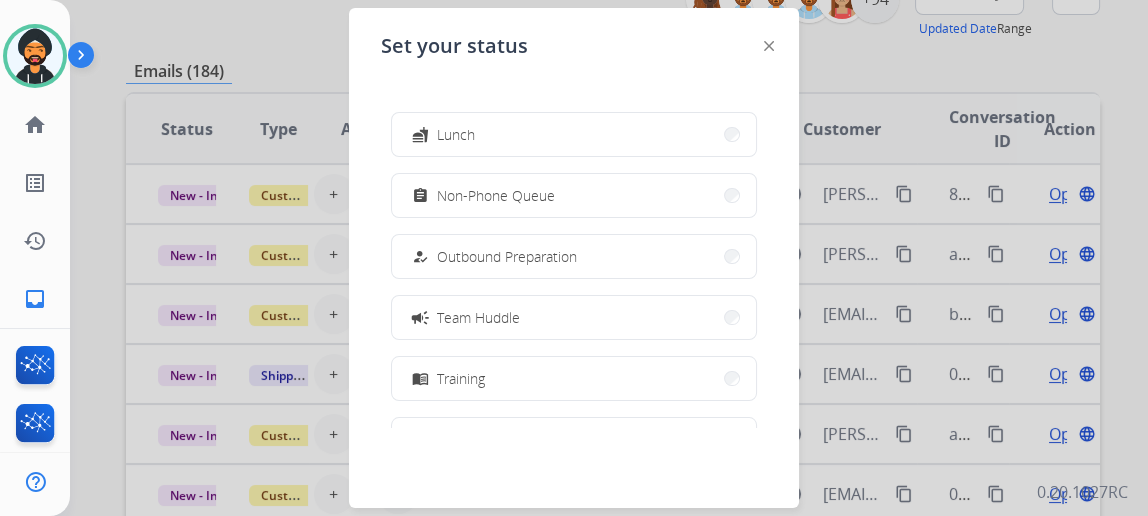 scroll, scrollTop: 376, scrollLeft: 0, axis: vertical 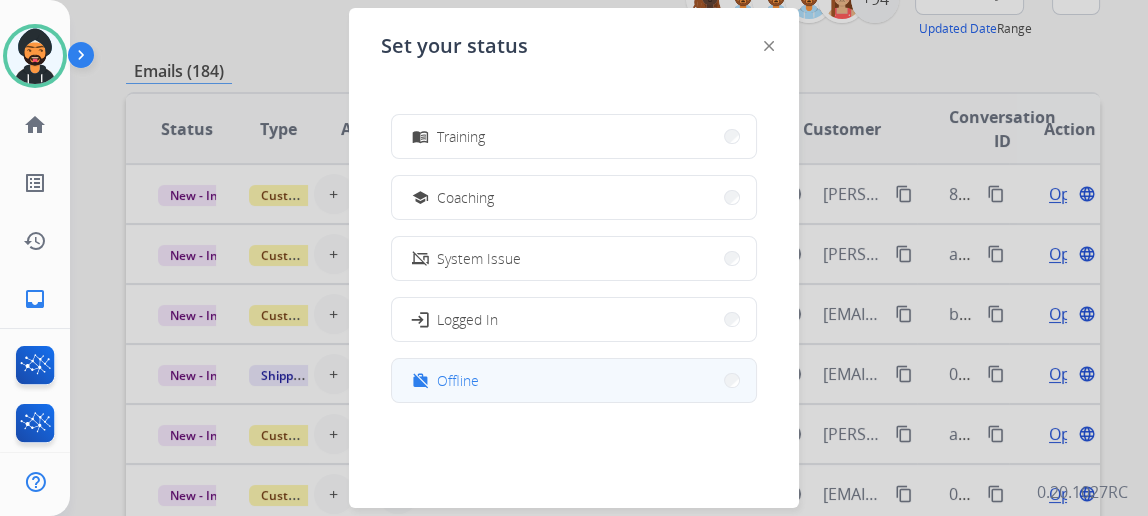 click on "work_off Offline" at bounding box center (574, 380) 